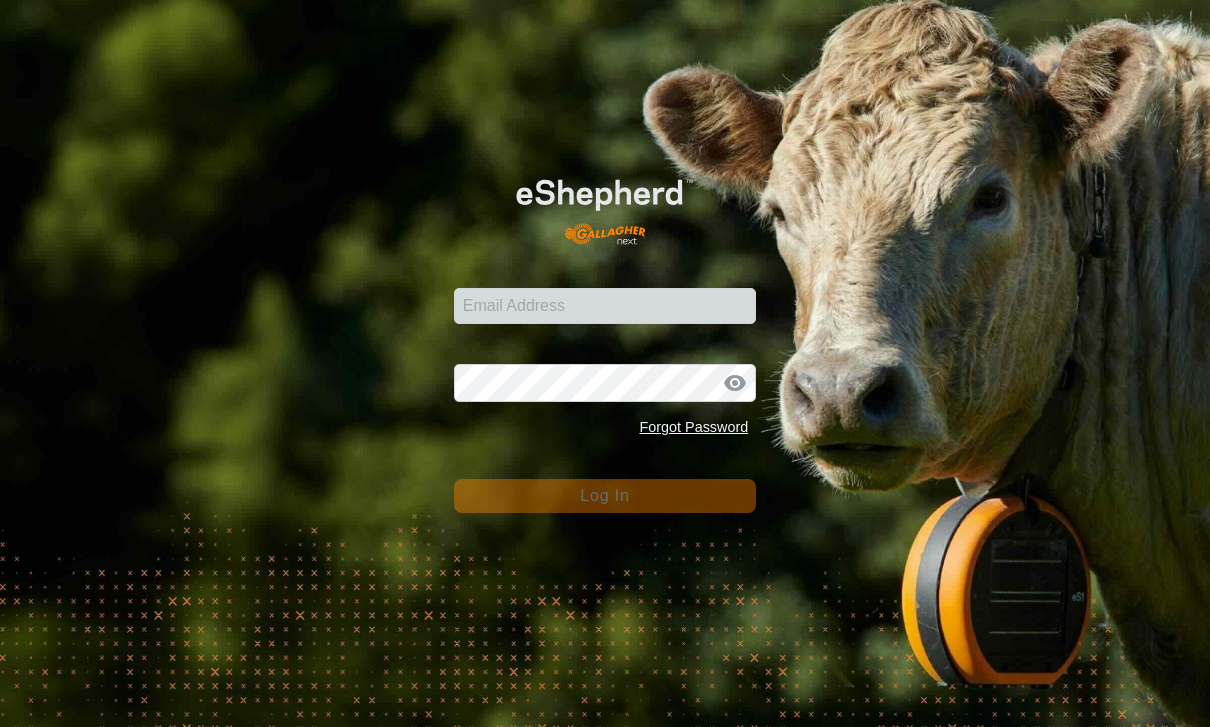 scroll, scrollTop: 0, scrollLeft: 0, axis: both 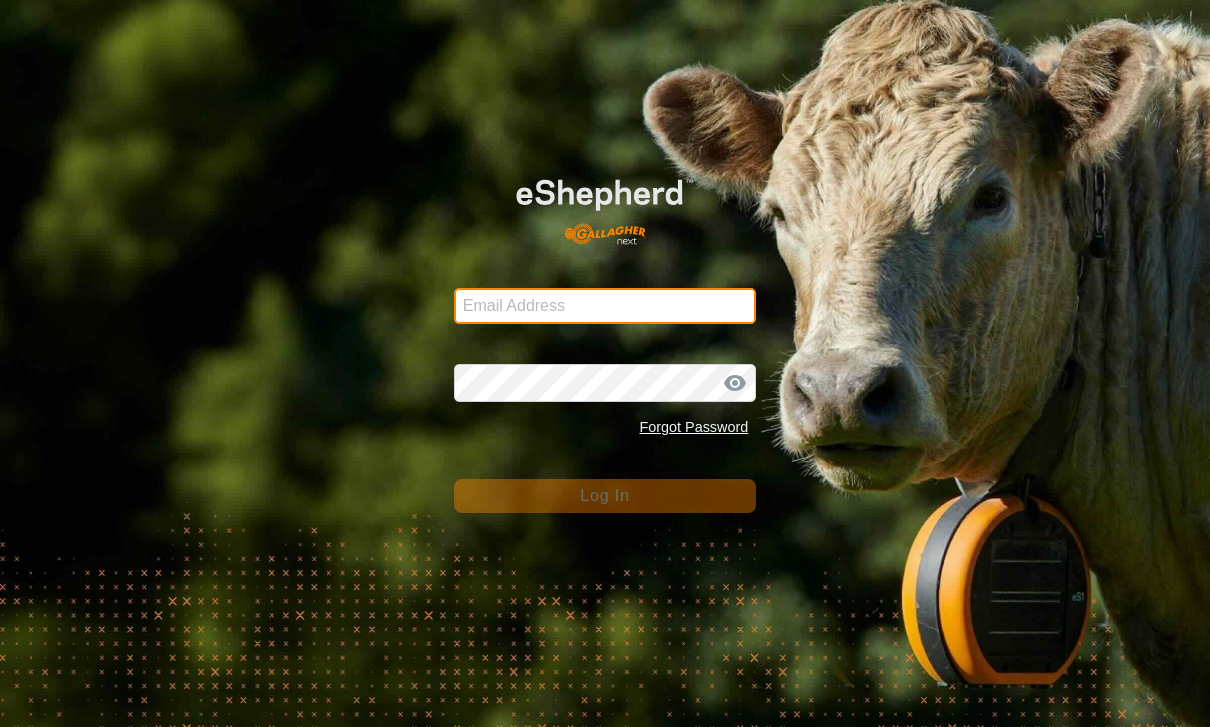 click on "Email Address" at bounding box center (605, 306) 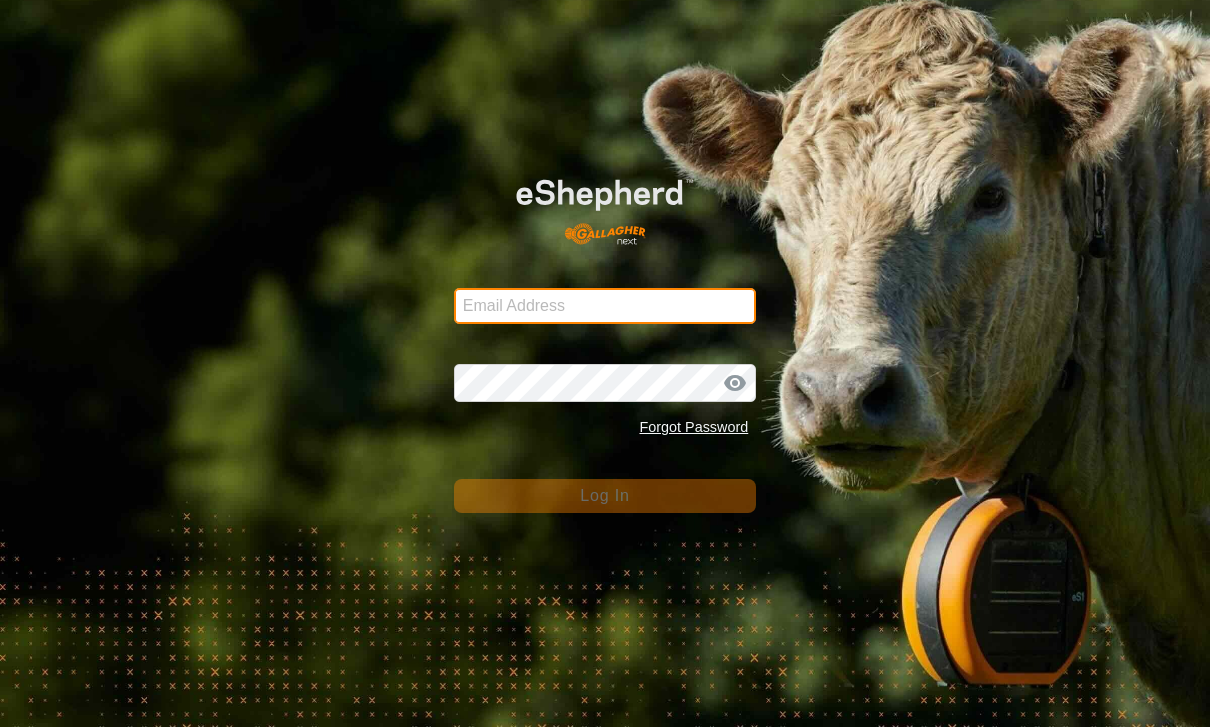 type on "[PERSON_NAME][EMAIL_ADDRESS][PERSON_NAME][DOMAIN_NAME]" 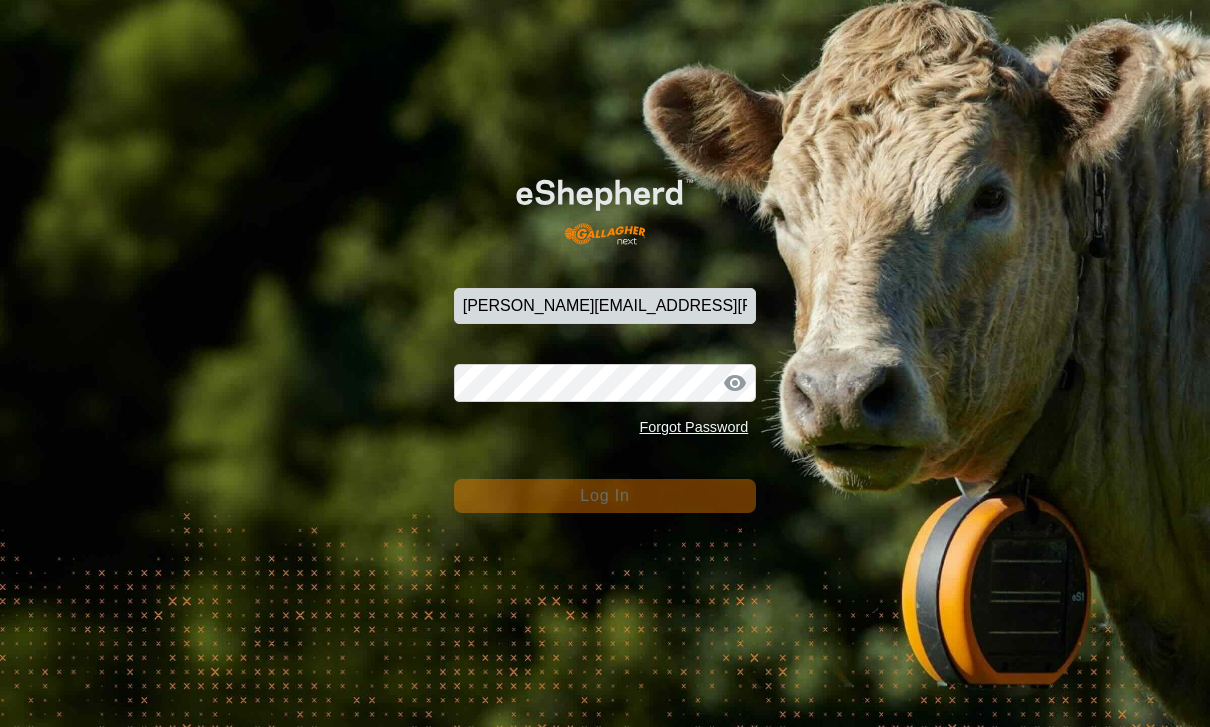 click on "Log In" 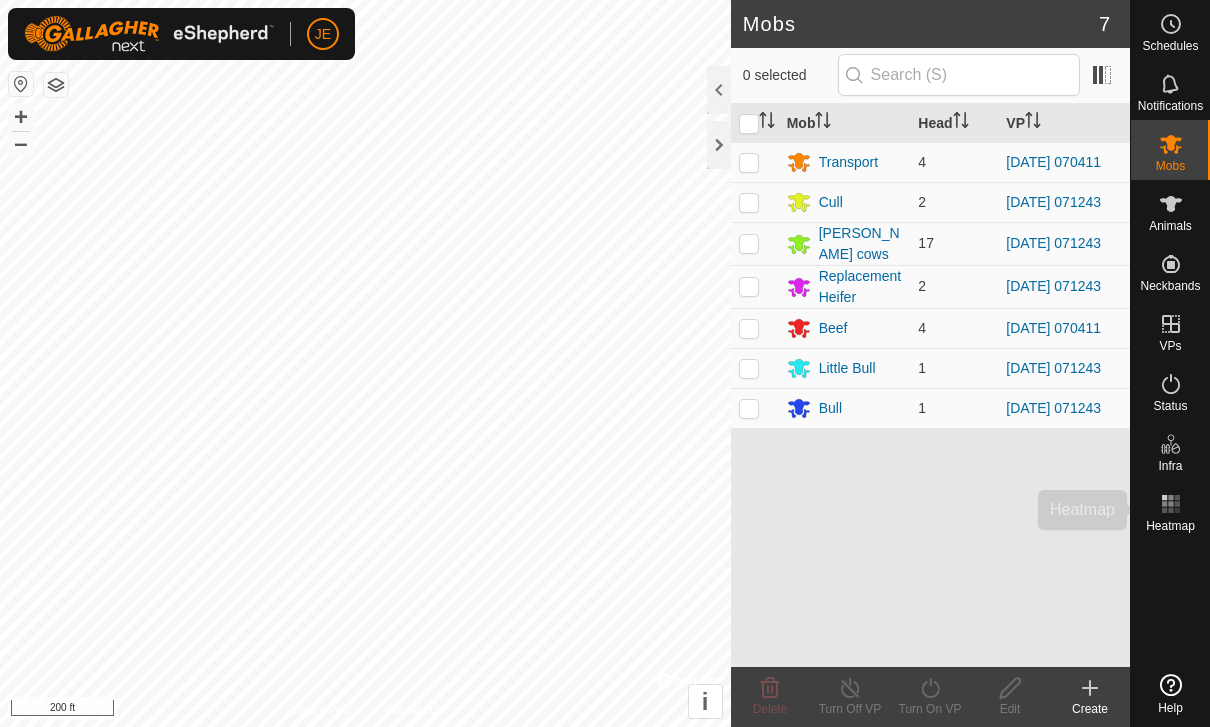 click 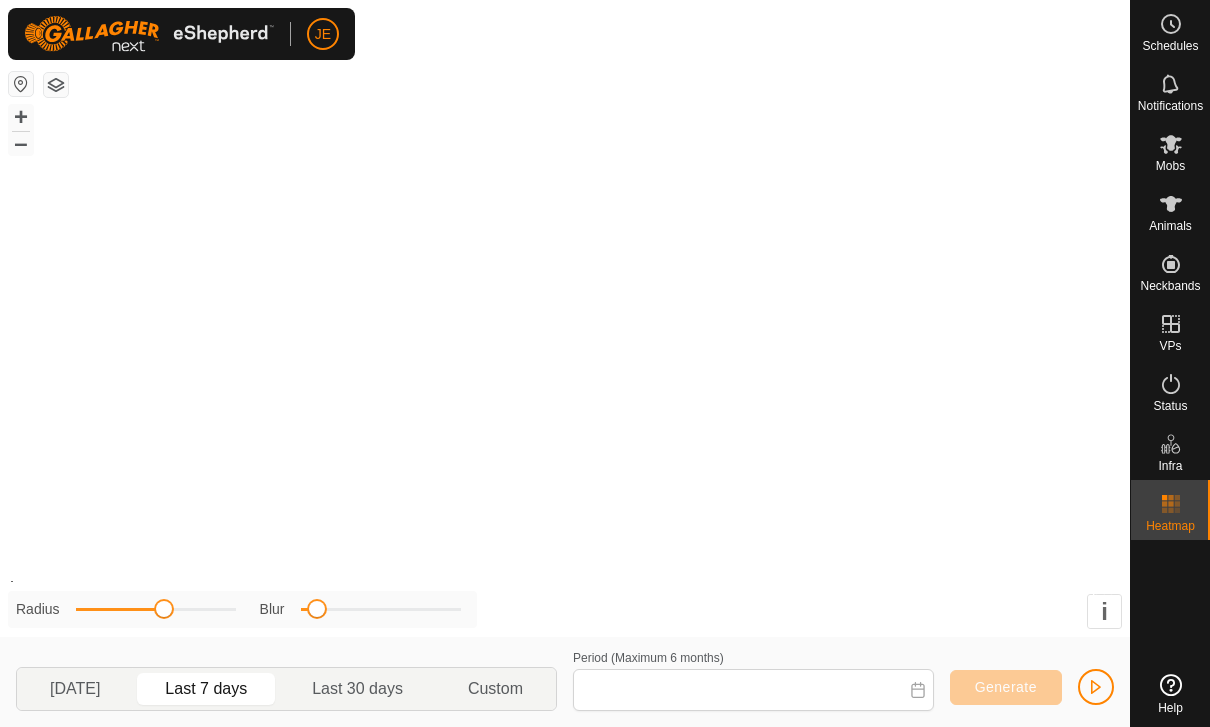 type on "[DATE] - [DATE]" 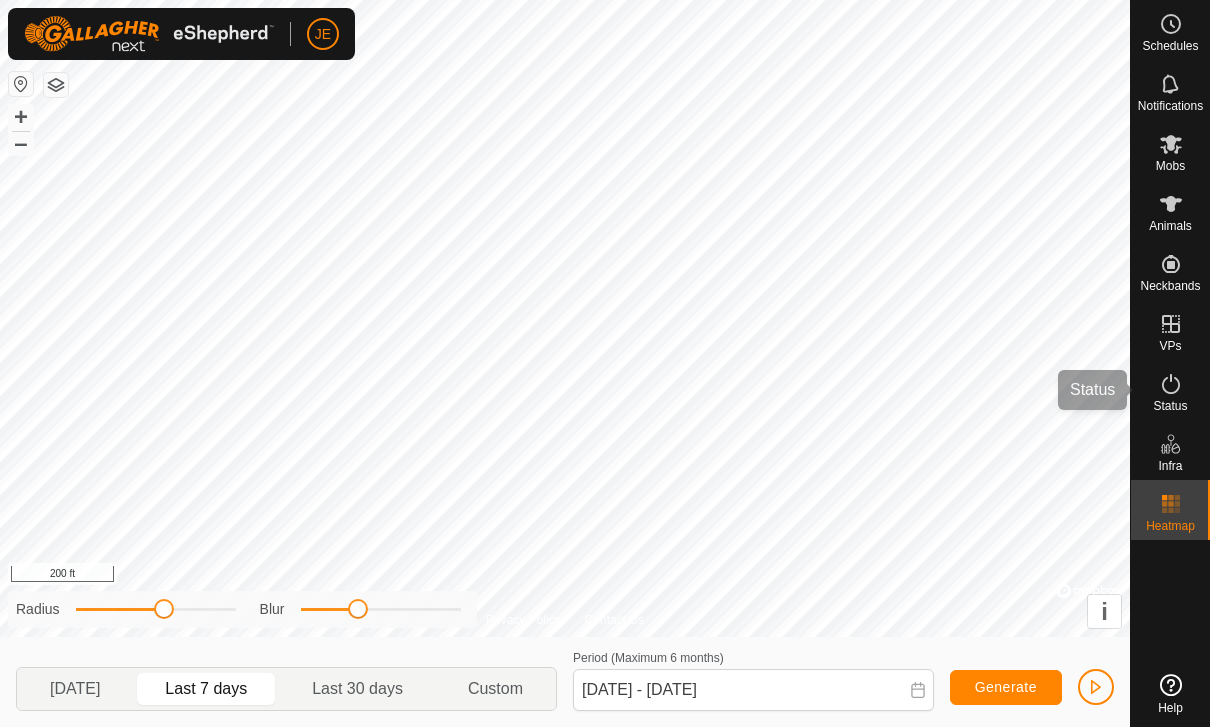 click on "Status" at bounding box center [1170, 390] 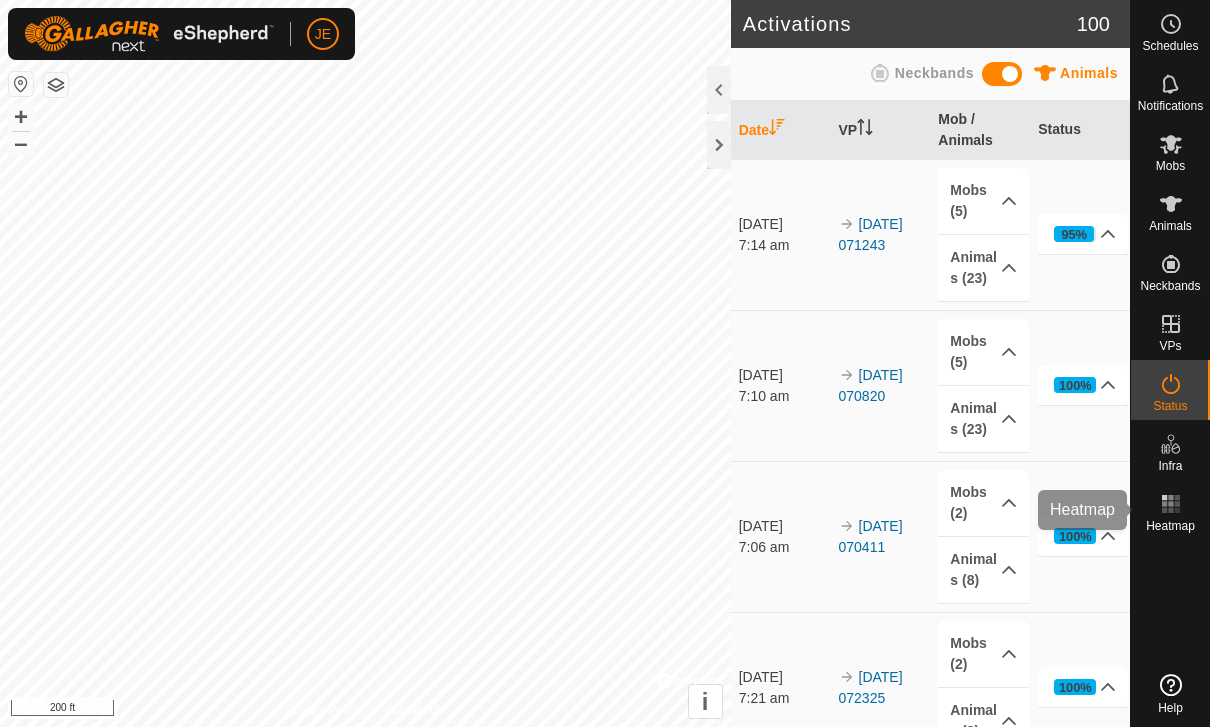 click 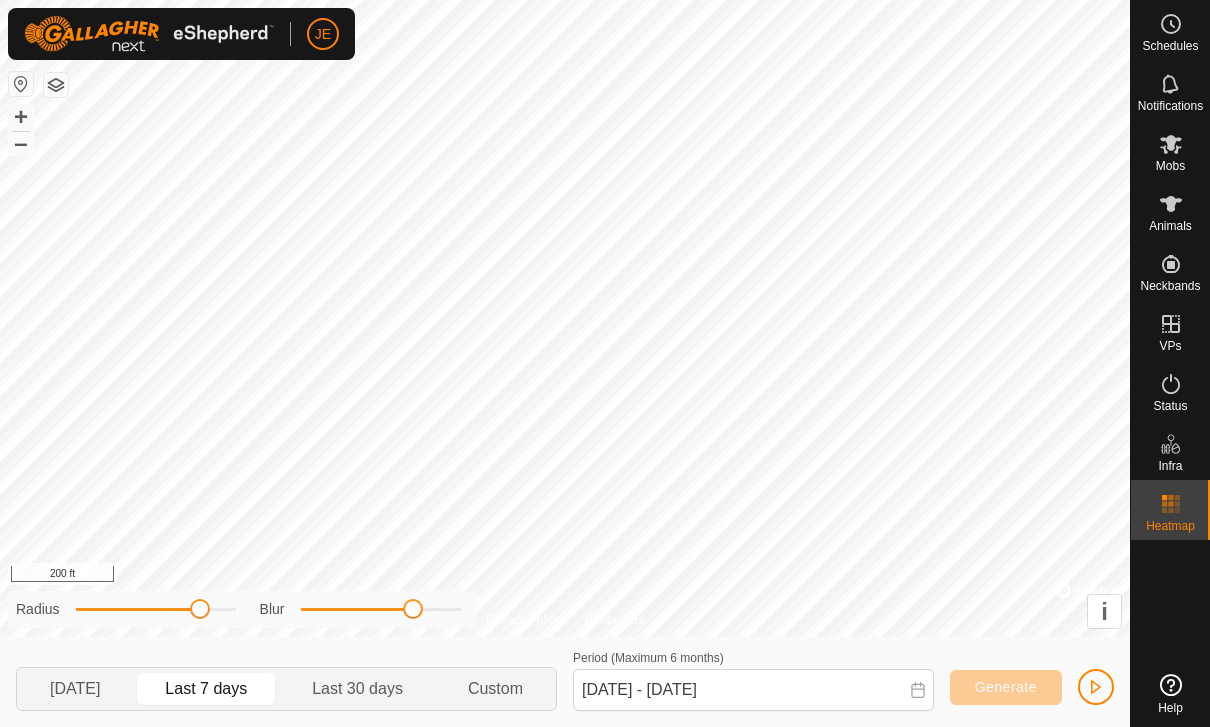 click 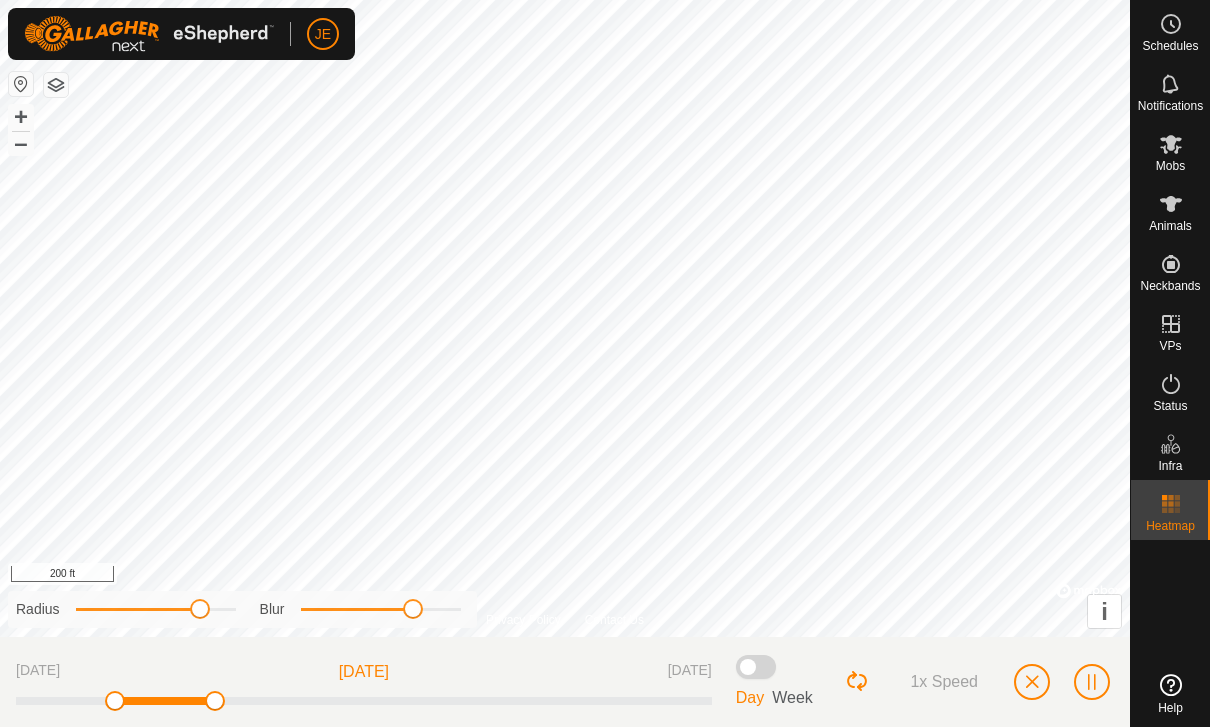 click 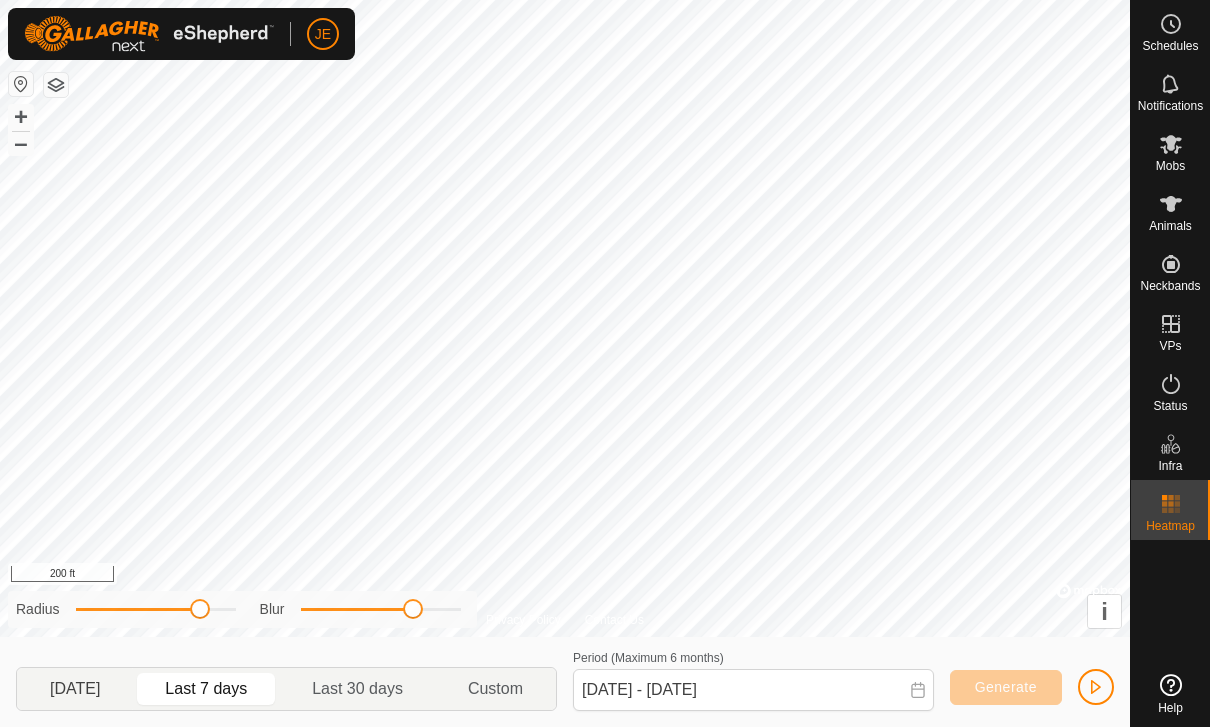 click on "[DATE]" 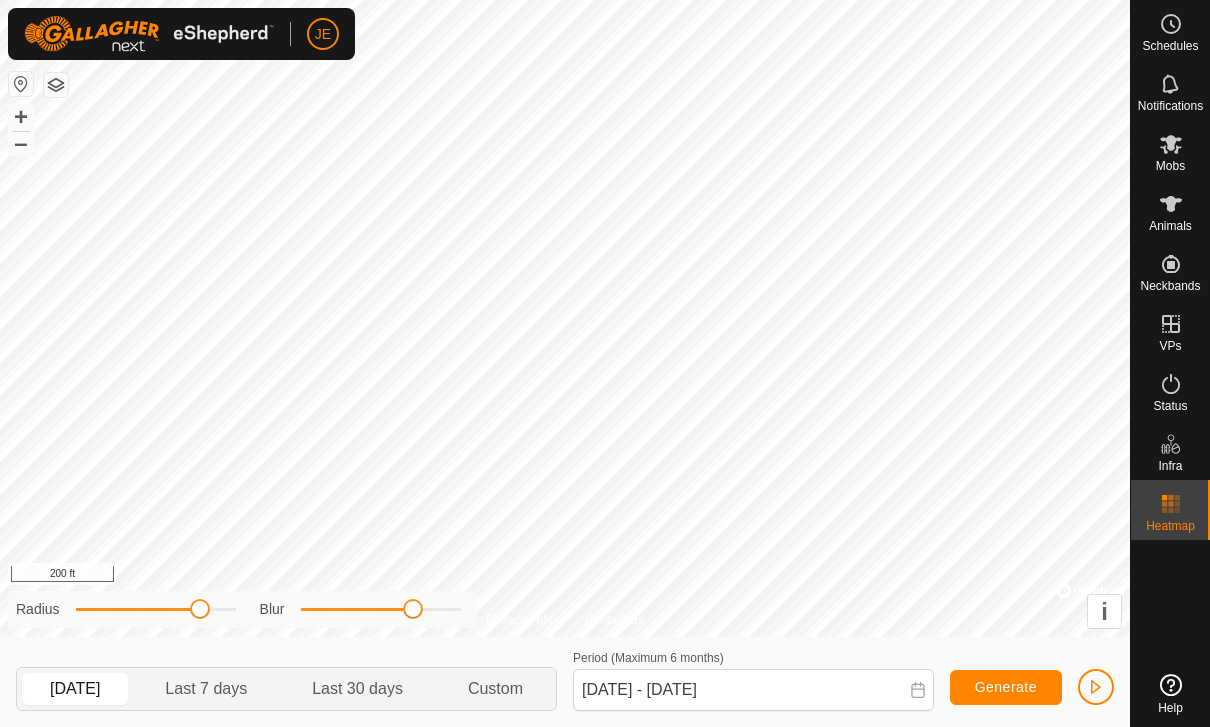 click on "[DATE]" 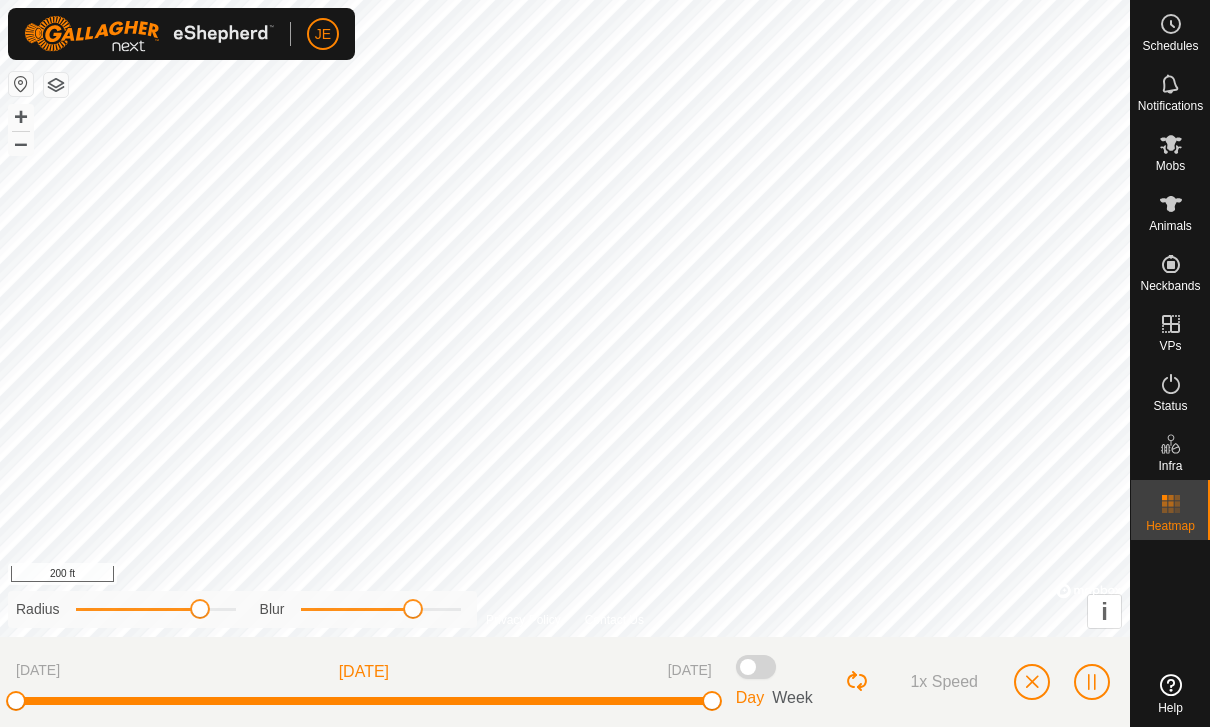 click 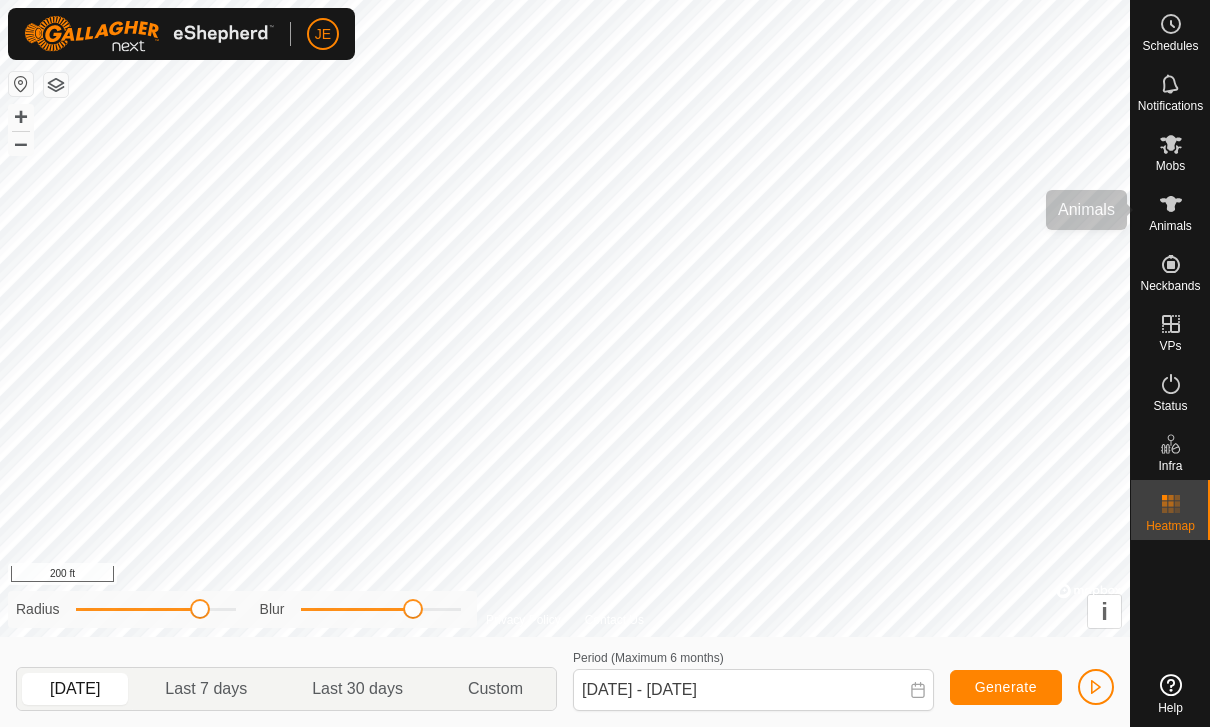 click 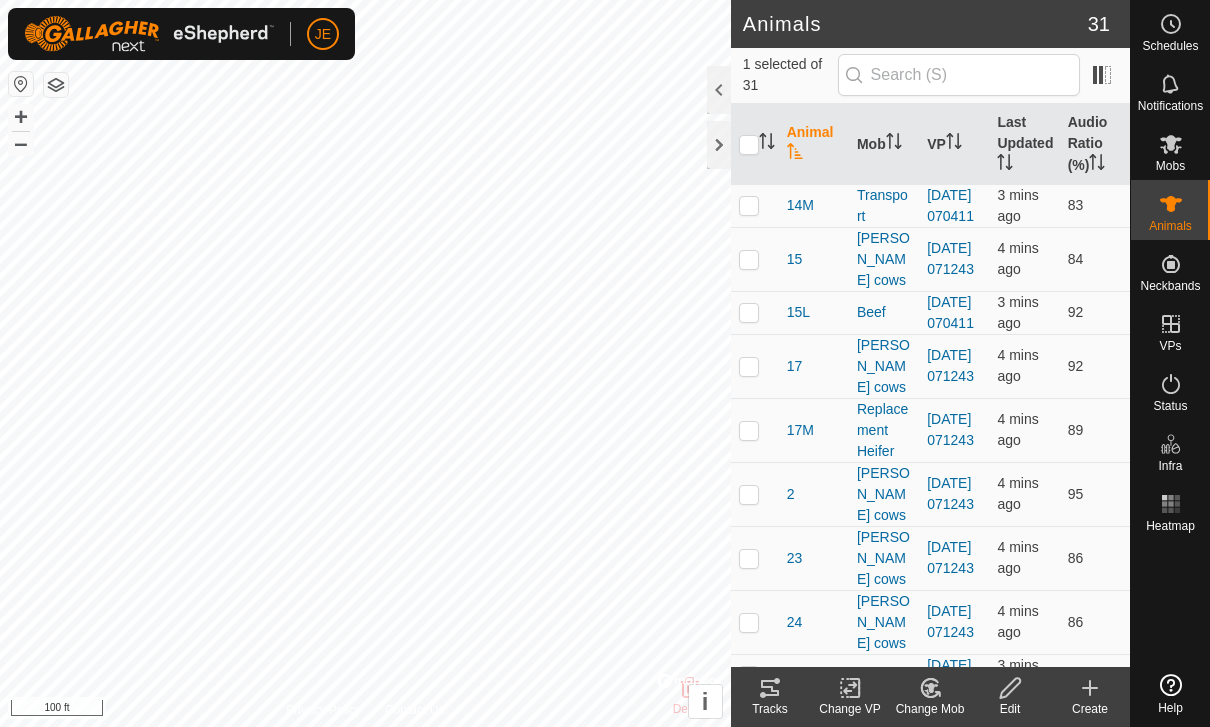 click 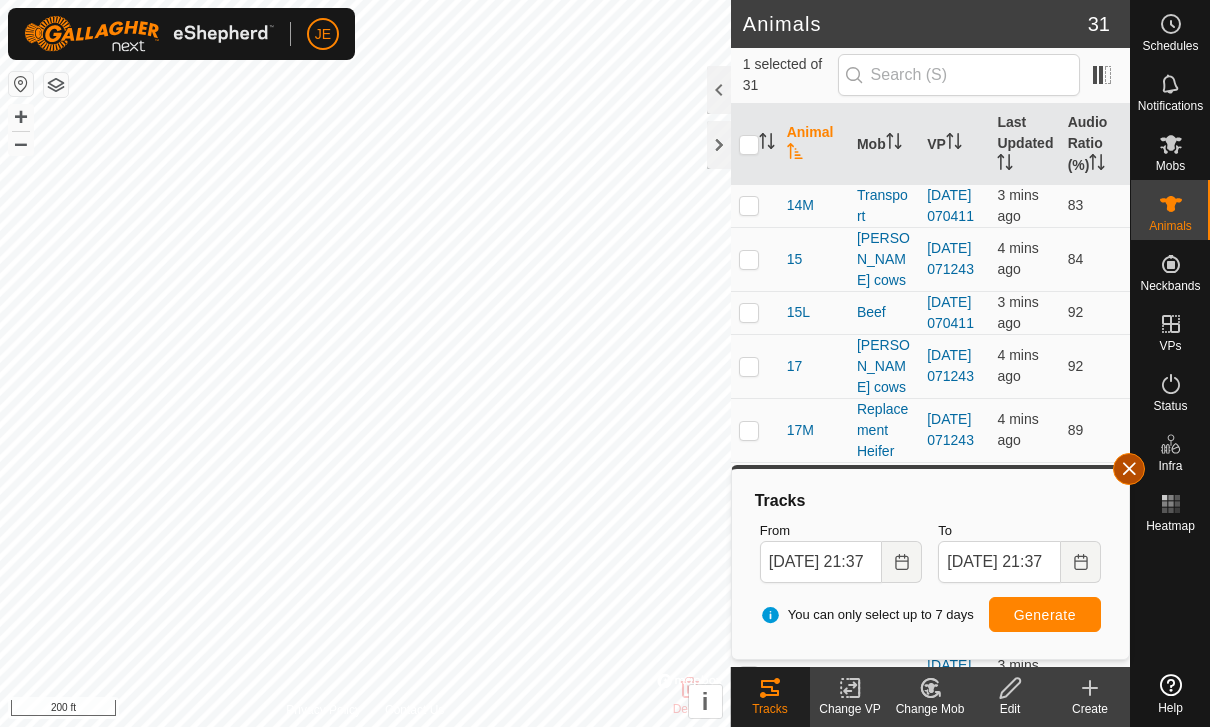 click at bounding box center [1129, 469] 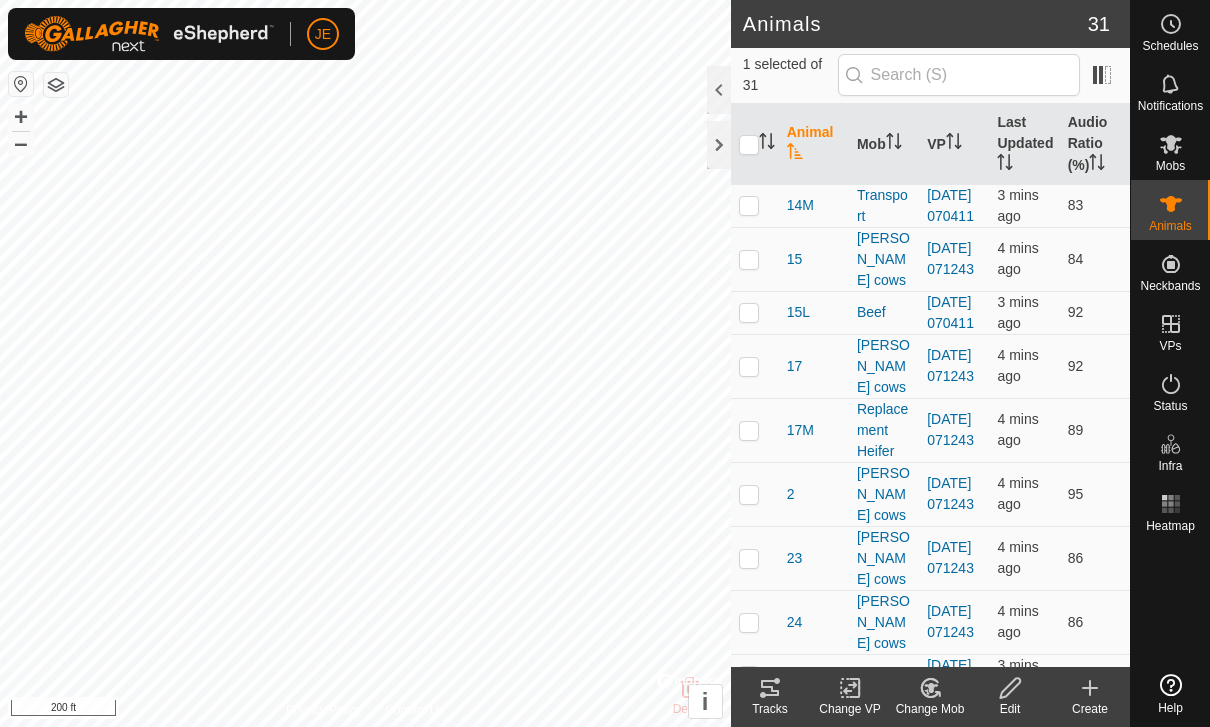 checkbox on "false" 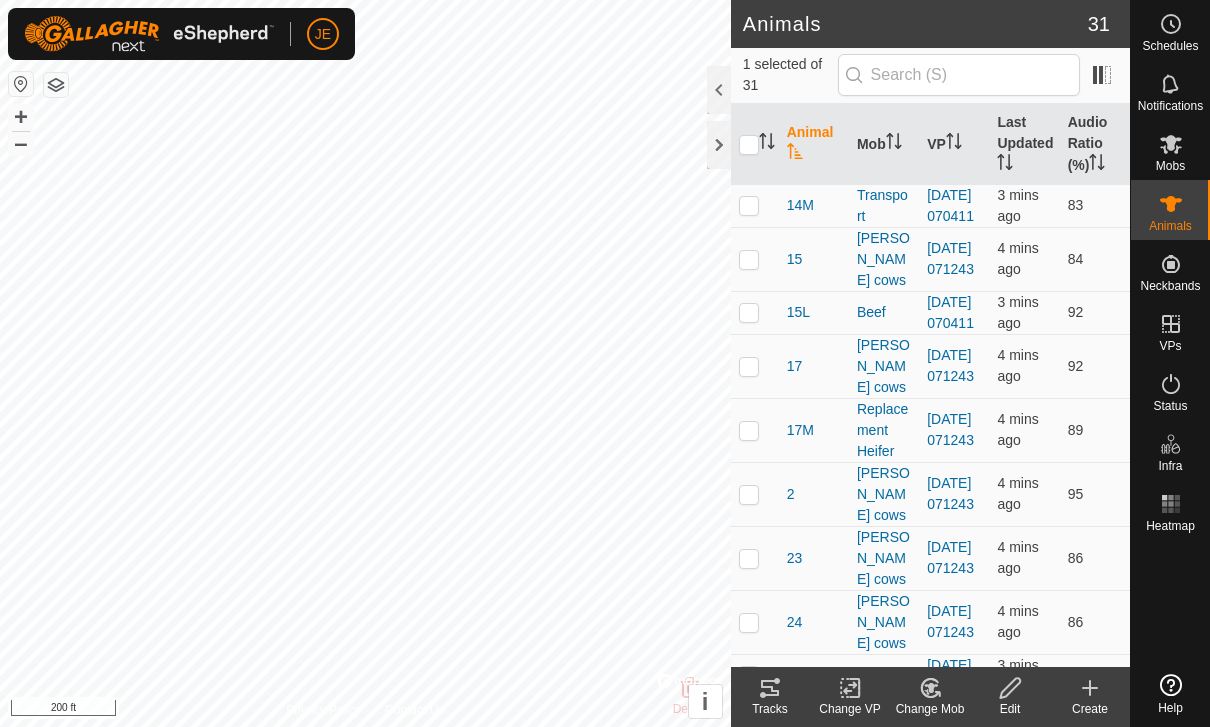 checkbox on "true" 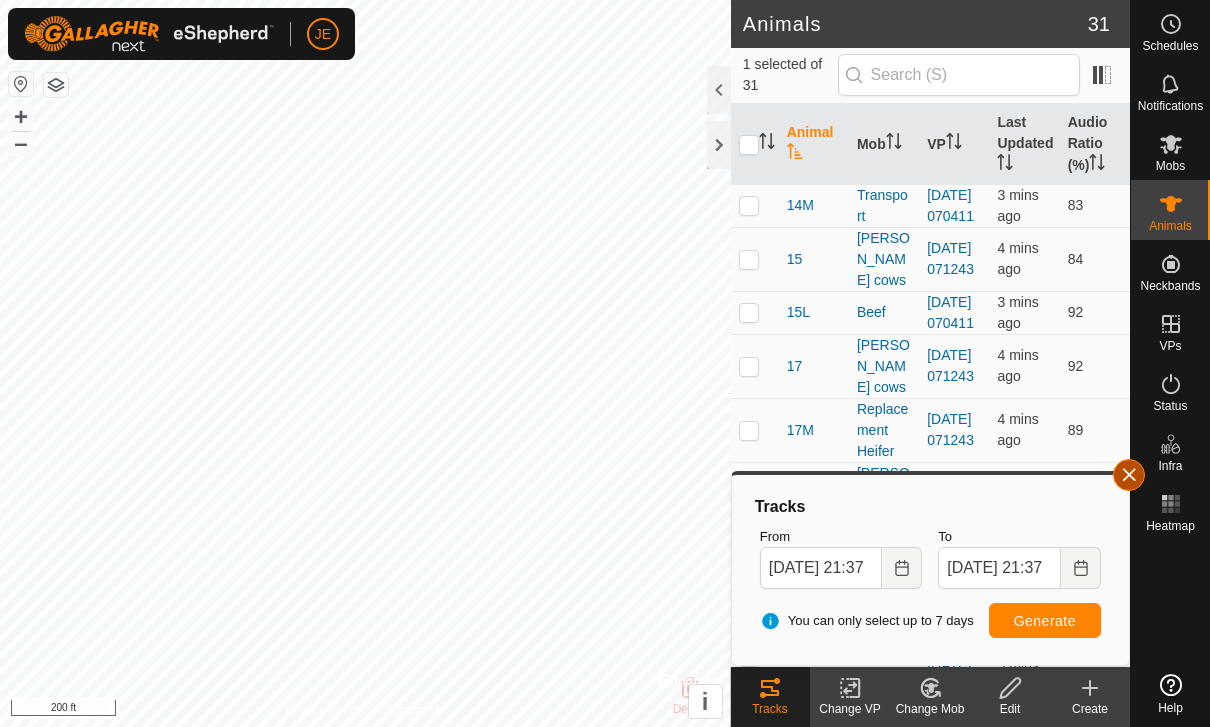 click at bounding box center [1129, 475] 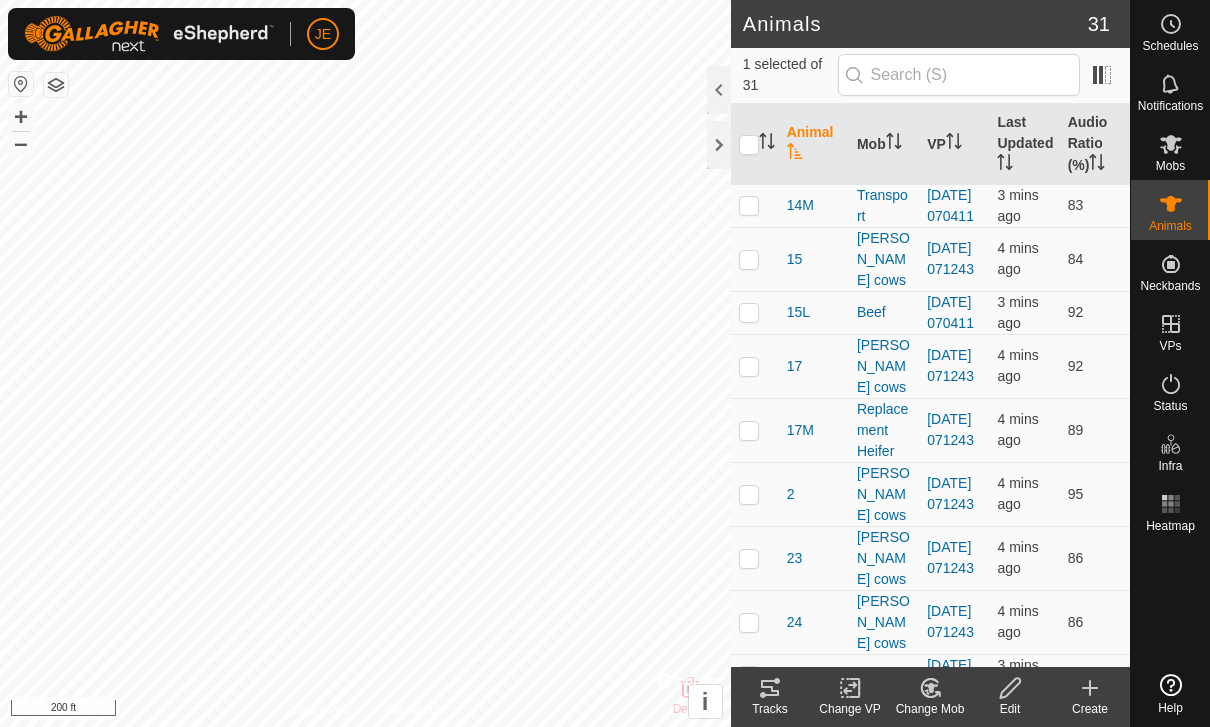 checkbox on "true" 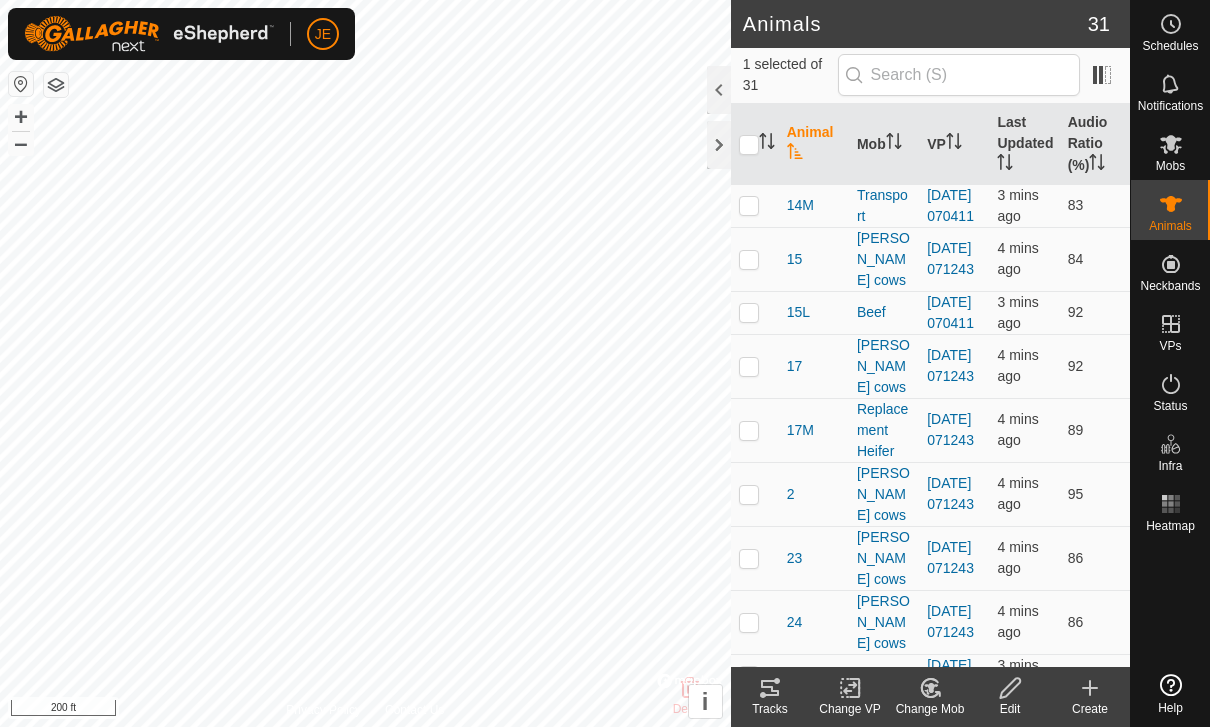 checkbox on "false" 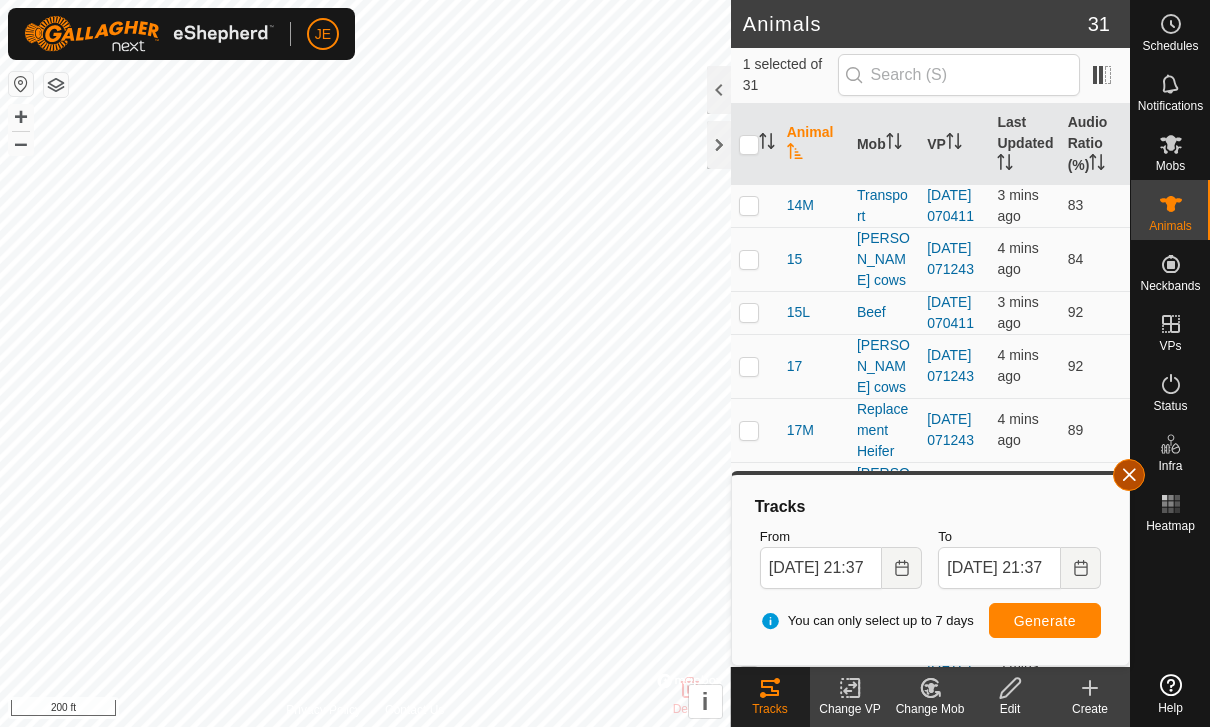 click at bounding box center (1129, 475) 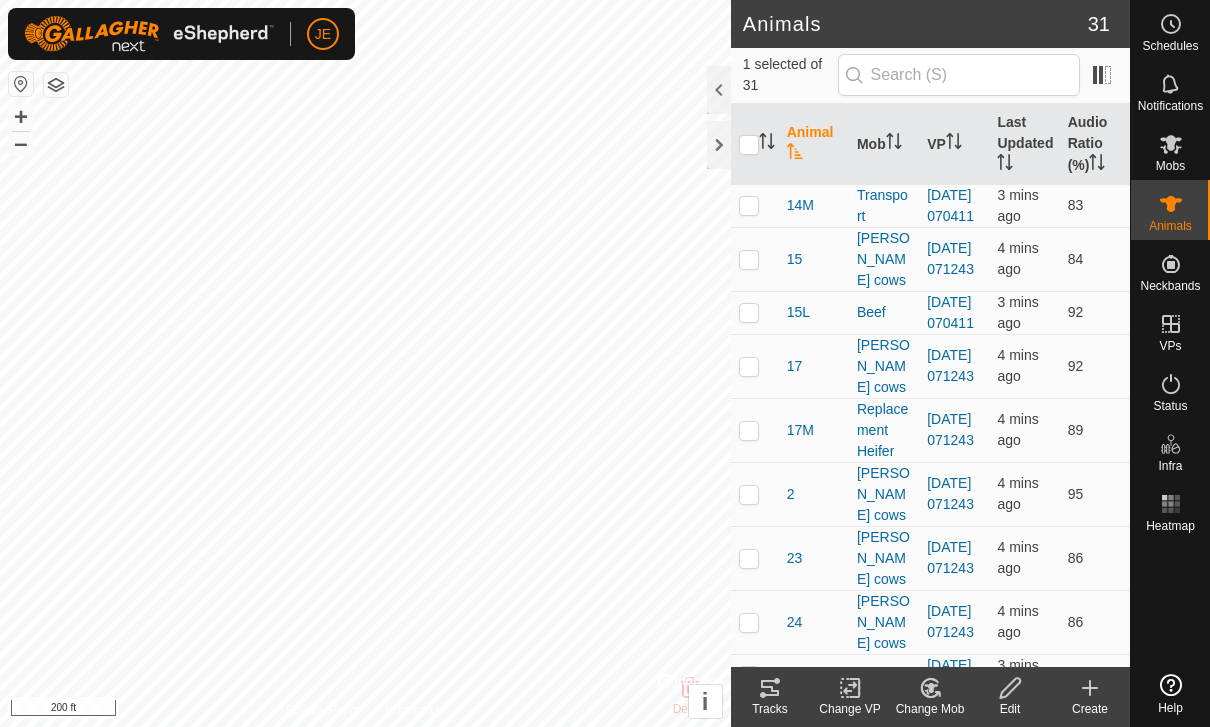 checkbox on "false" 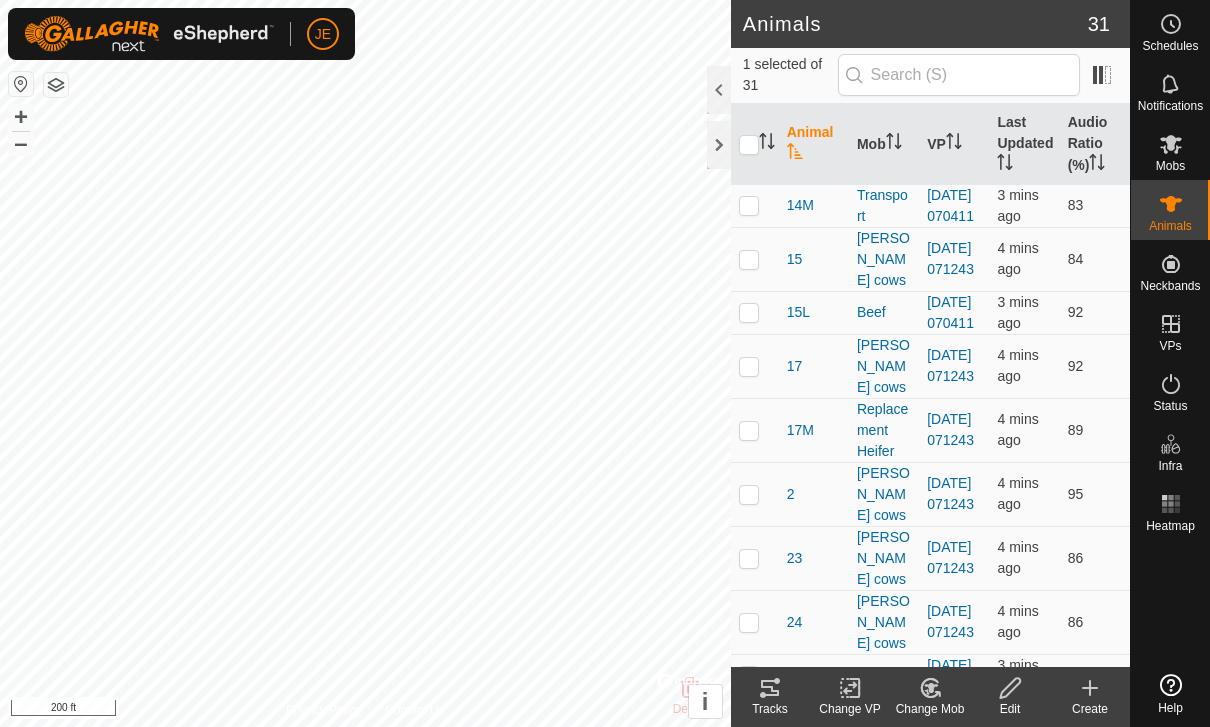 checkbox on "true" 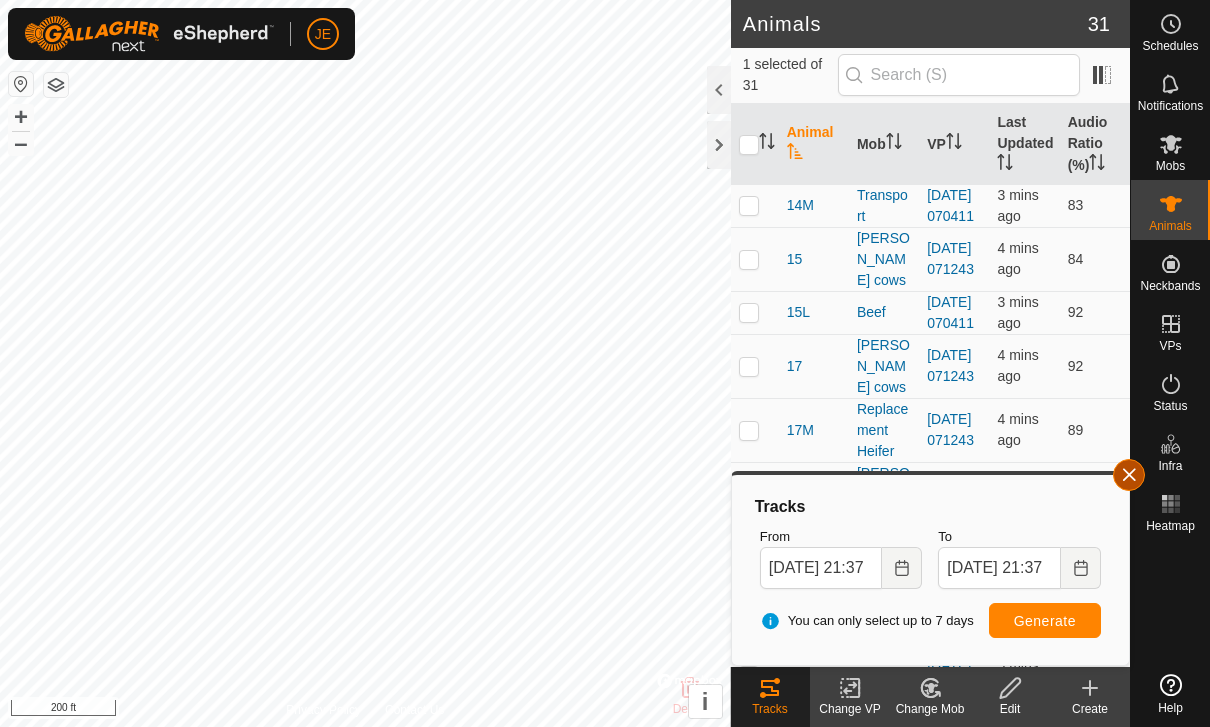 click at bounding box center [1129, 475] 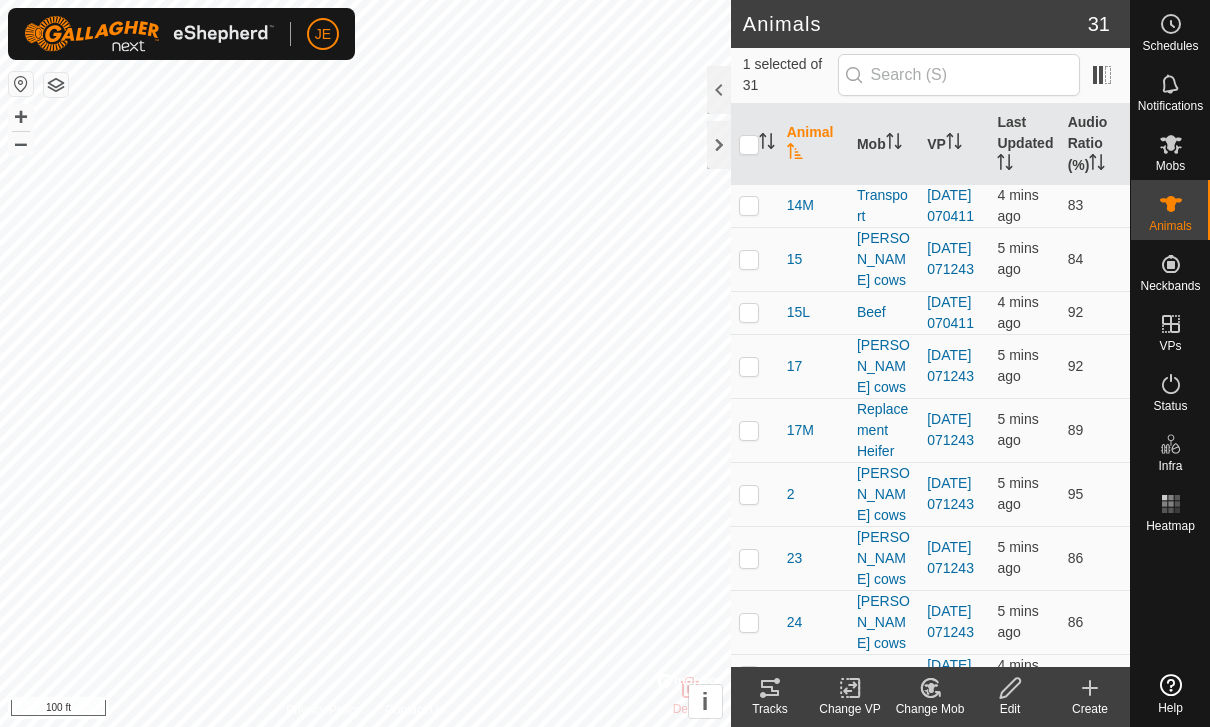 checkbox on "true" 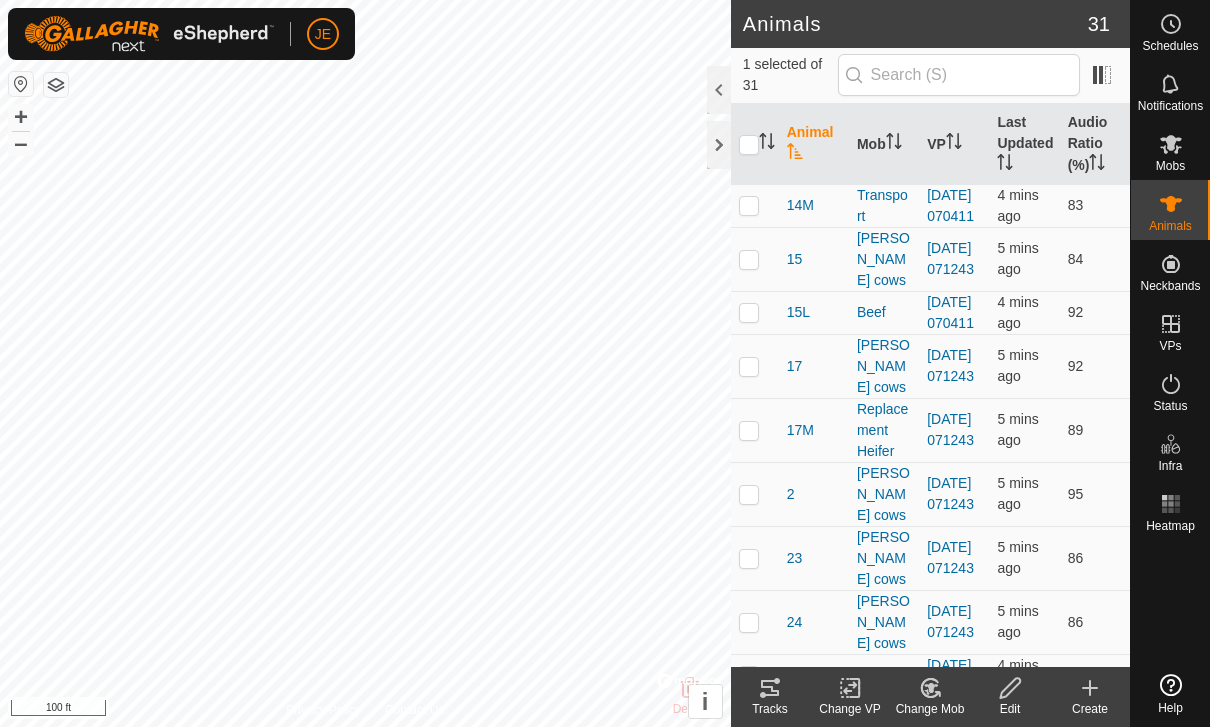 checkbox on "false" 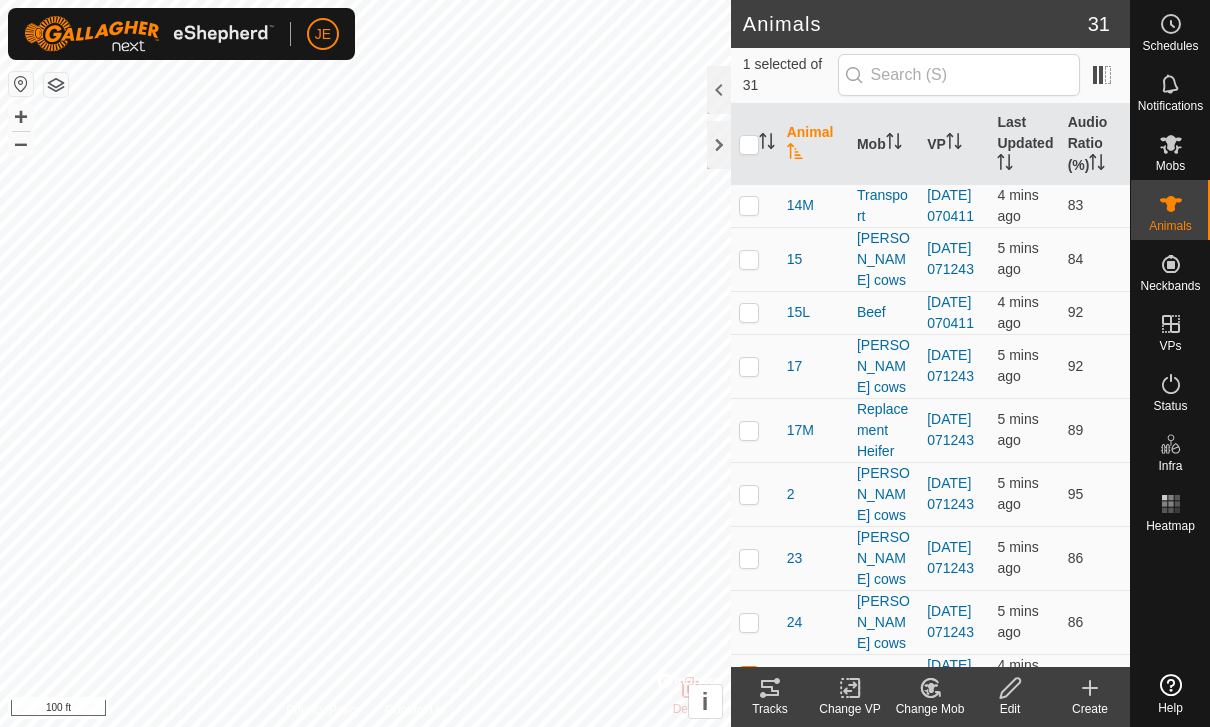 click 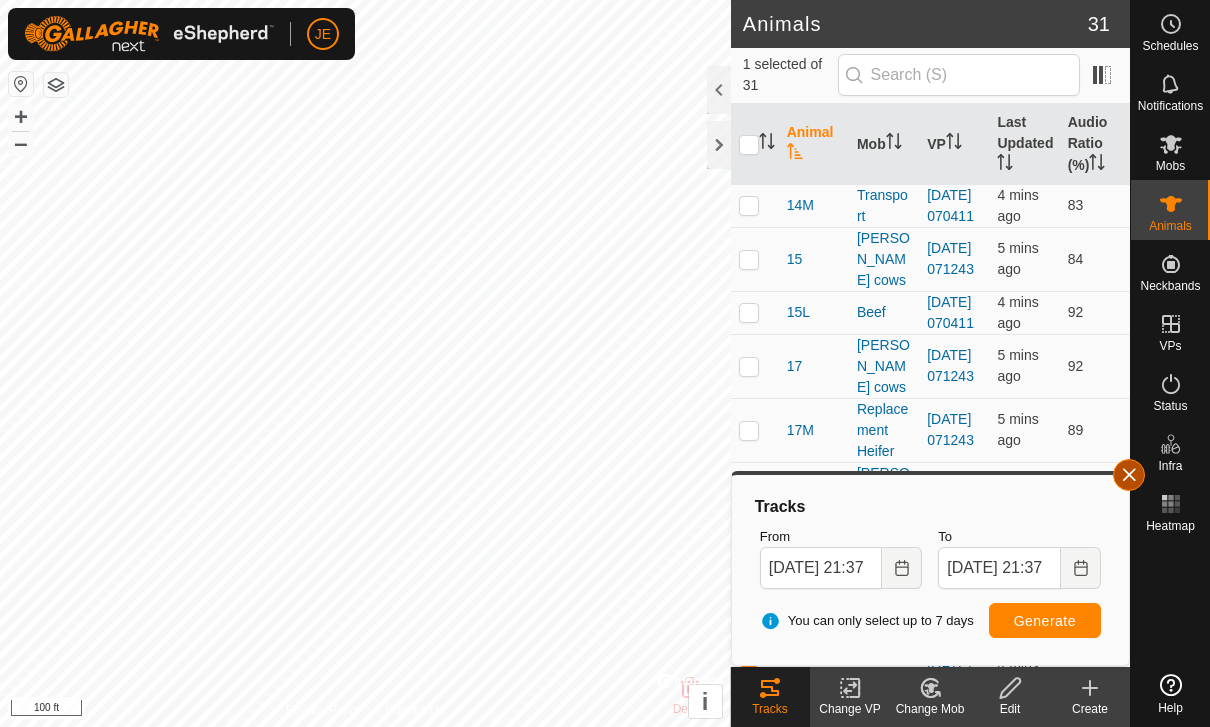 click at bounding box center (1129, 475) 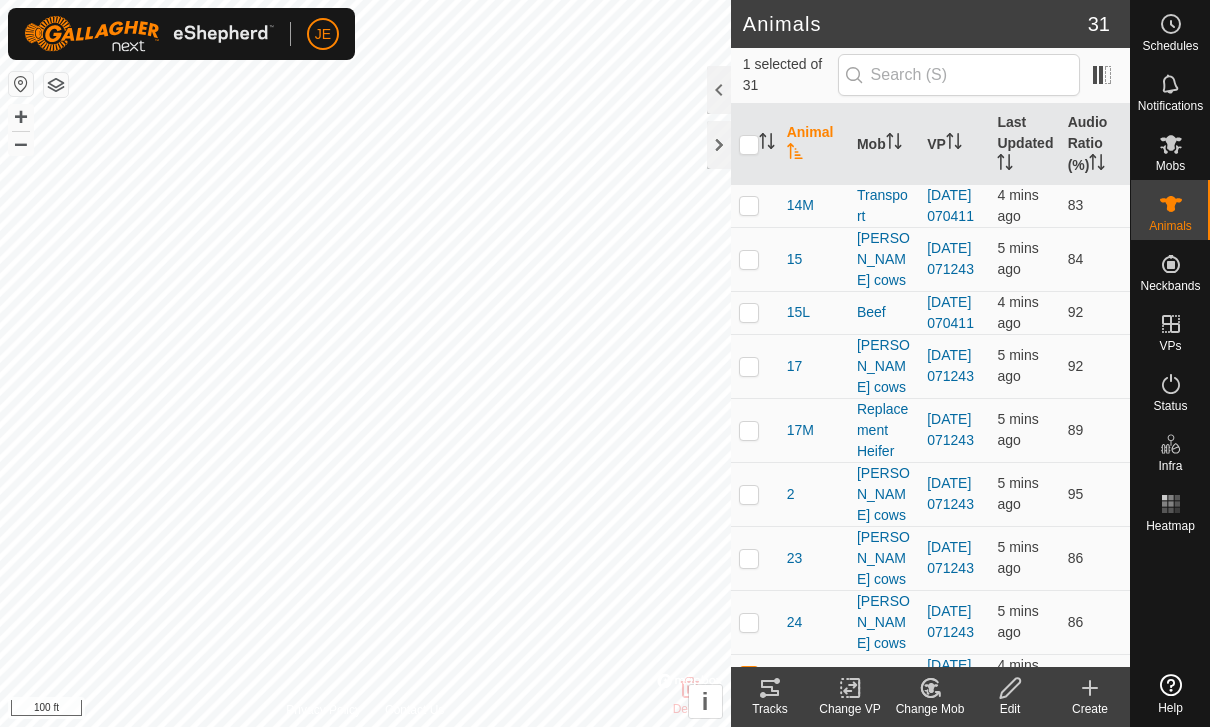 checkbox on "false" 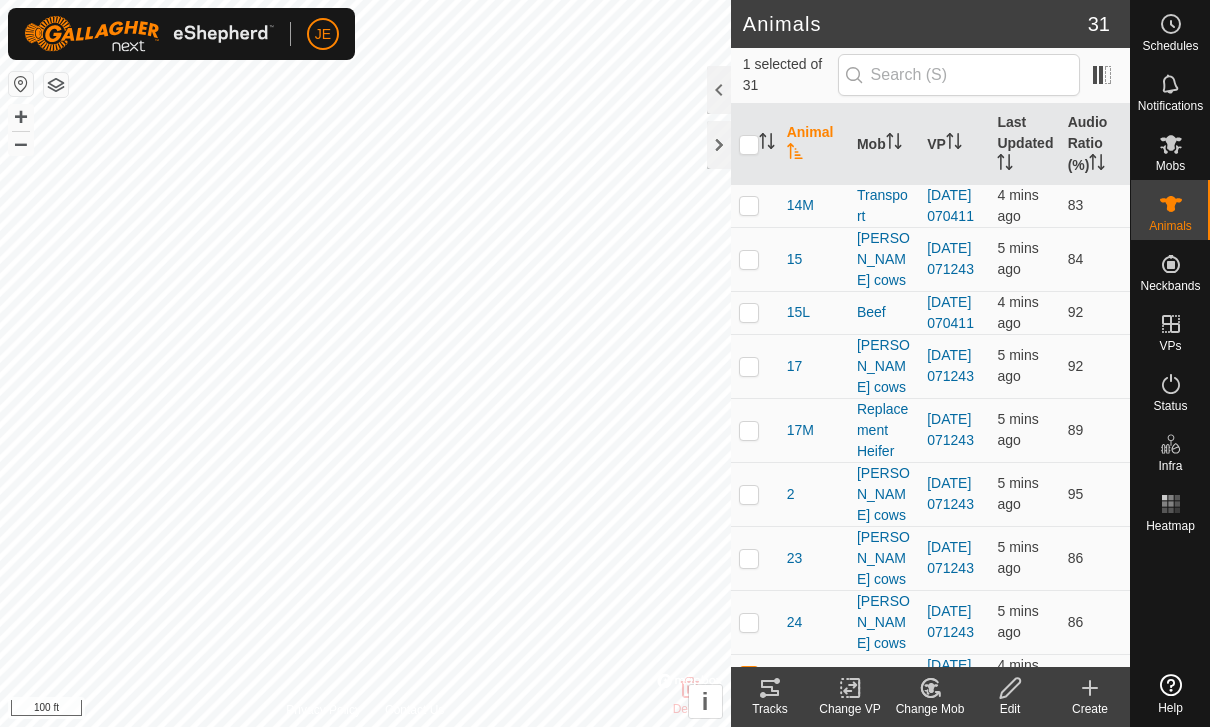 checkbox on "true" 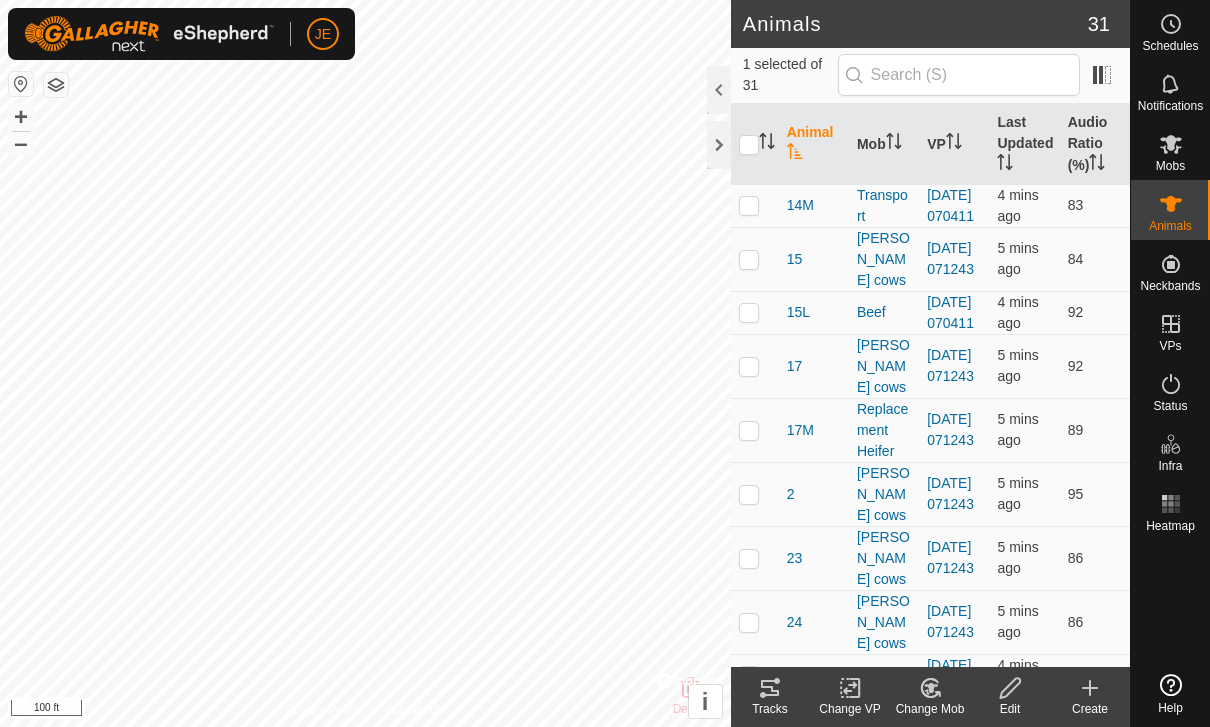 click 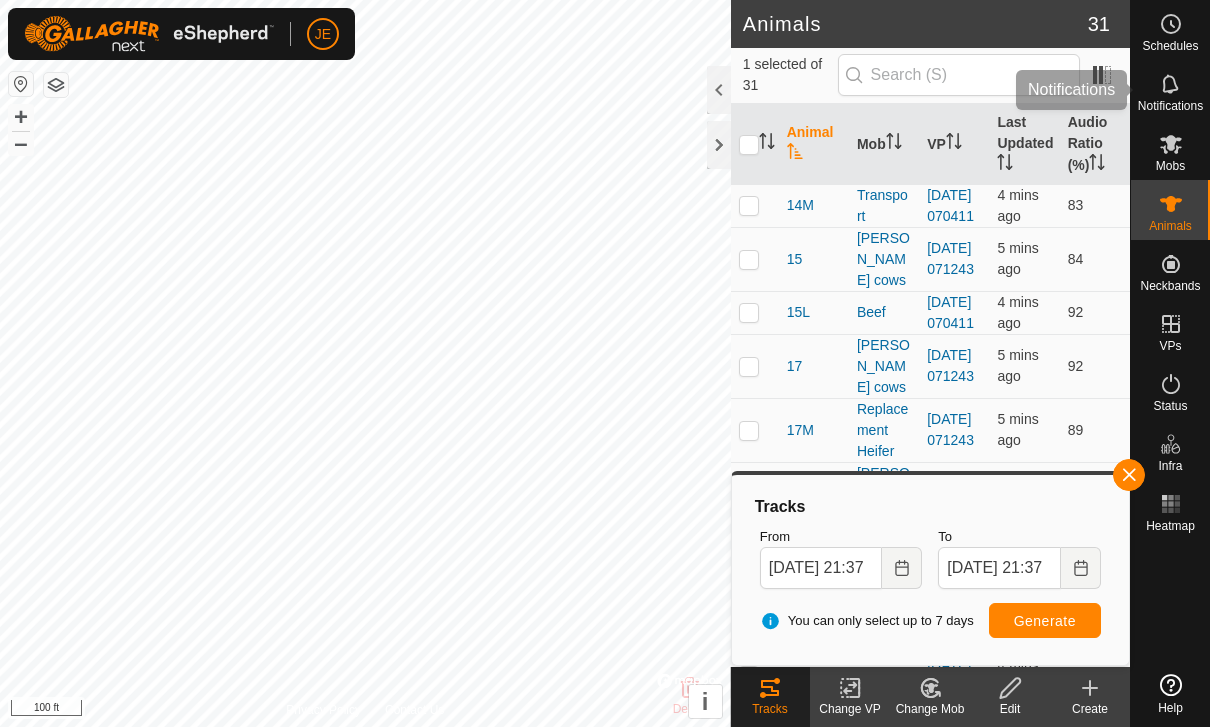 click 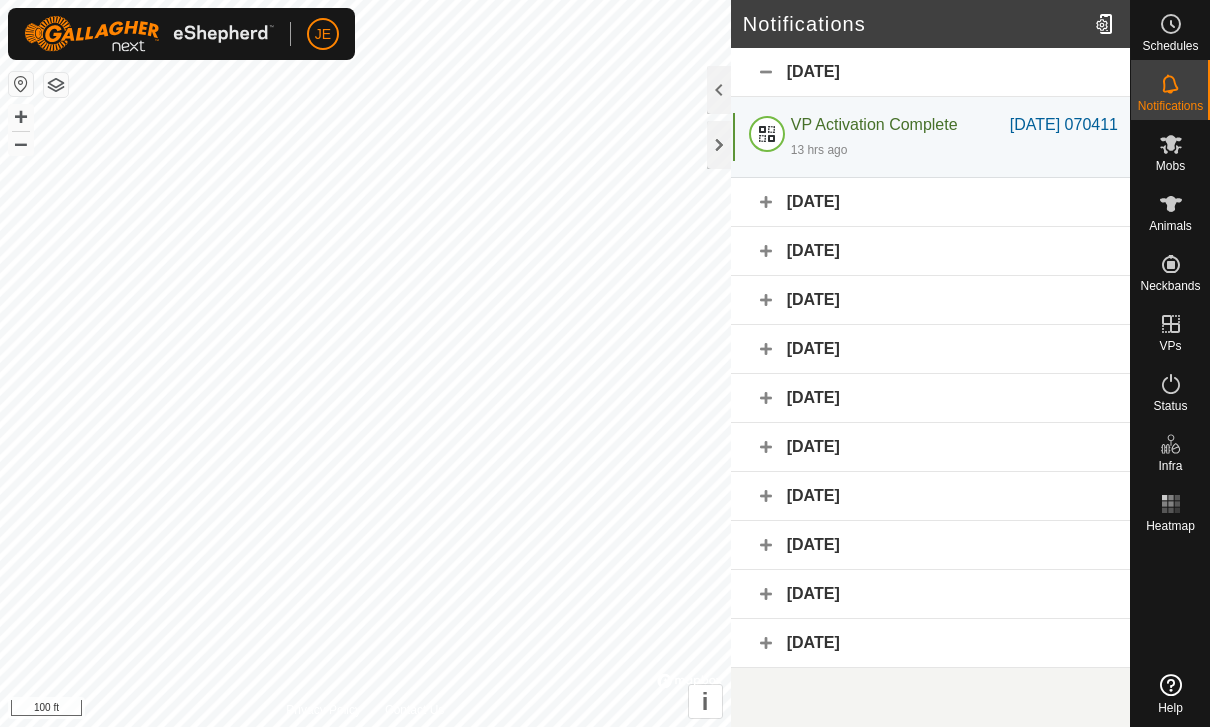 click on "[DATE]" 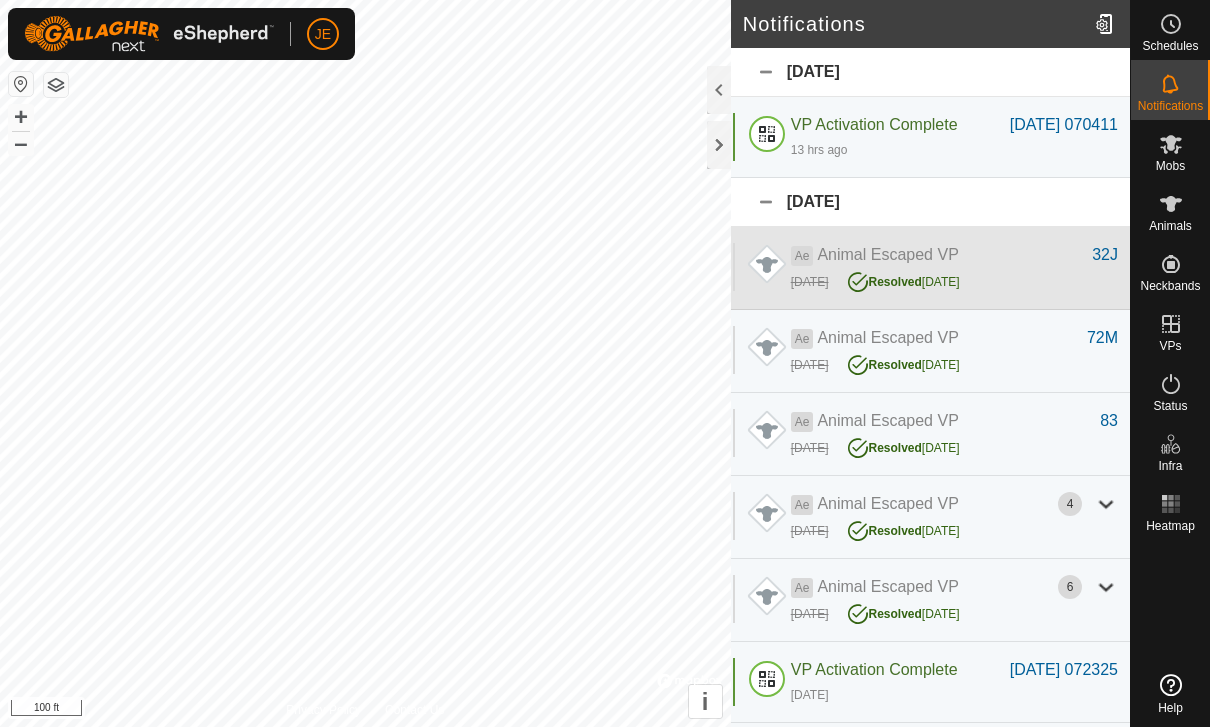 click on "[DATE]   Resolved  [DATE]" 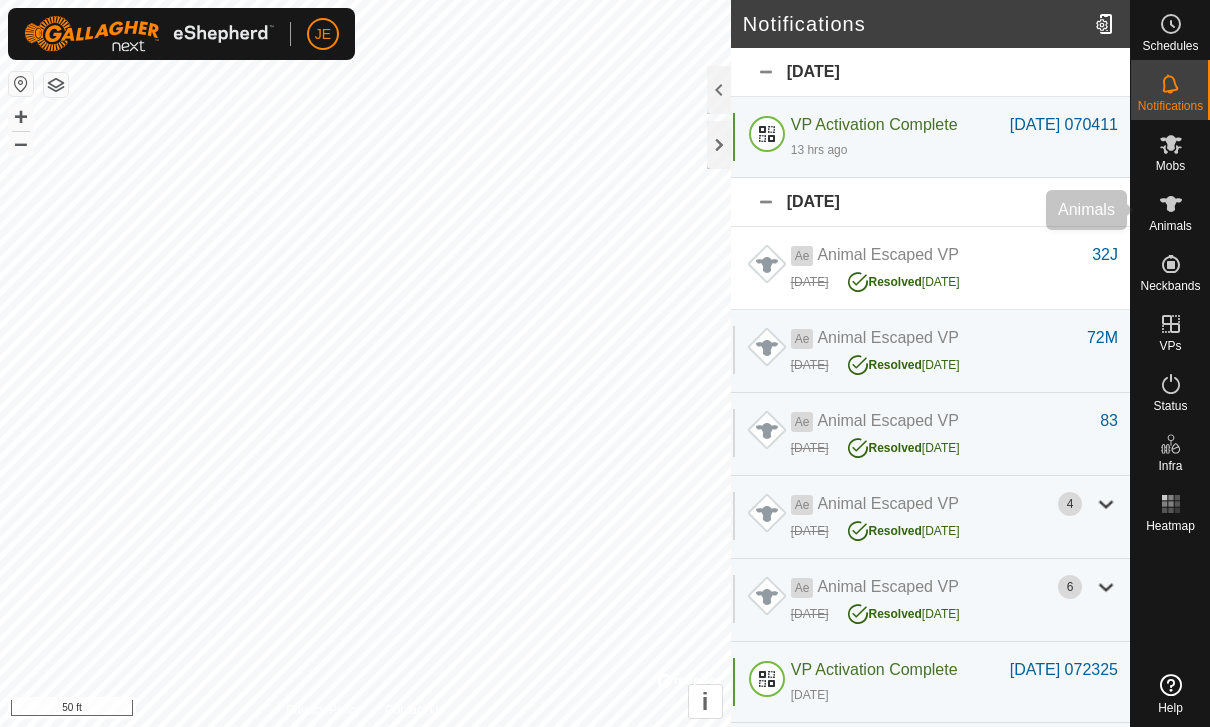 click 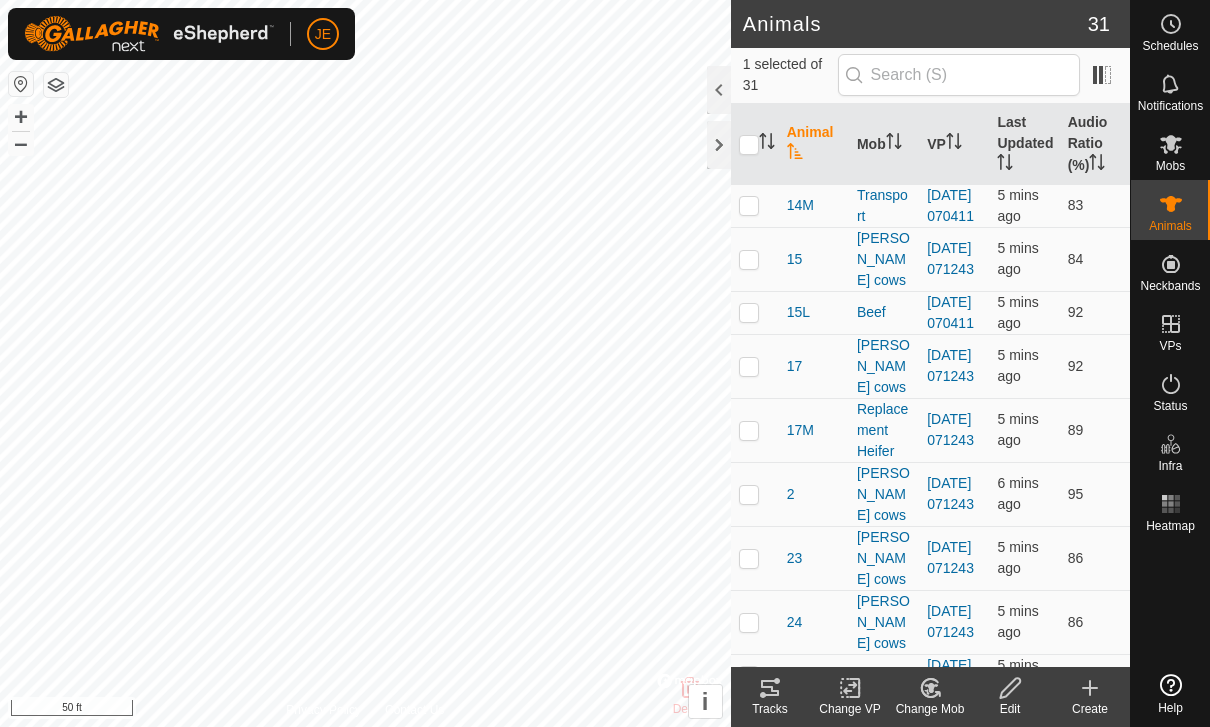 click 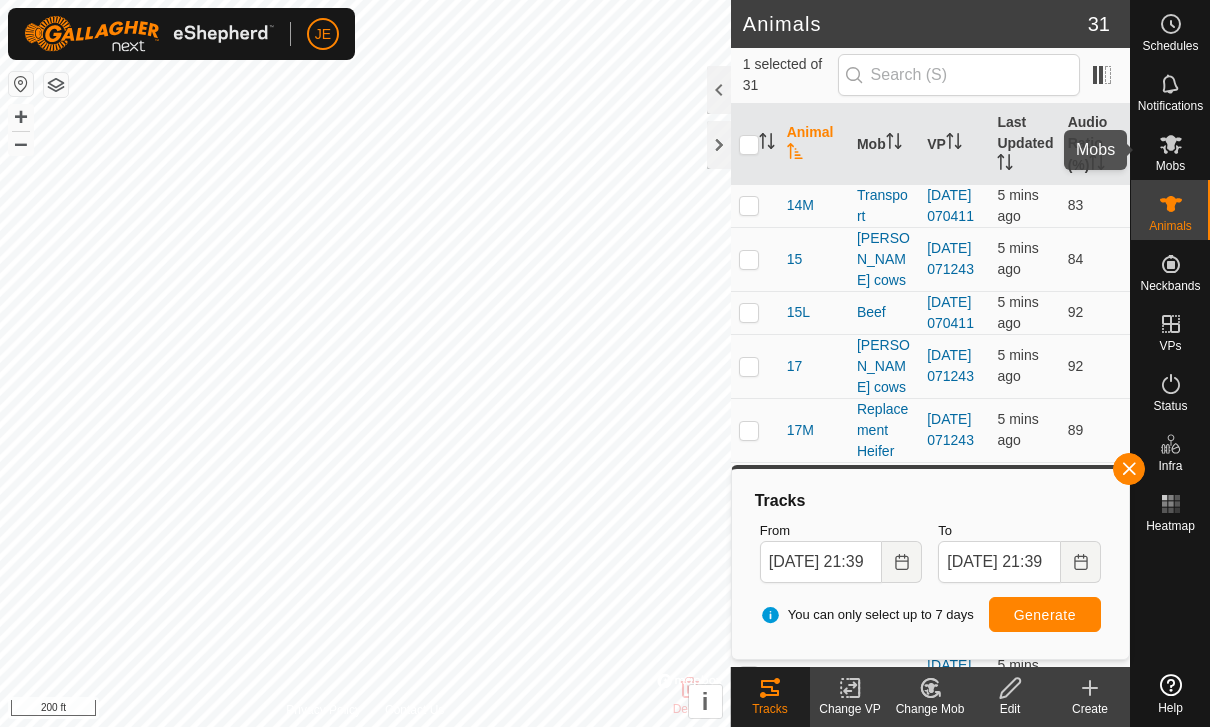 click 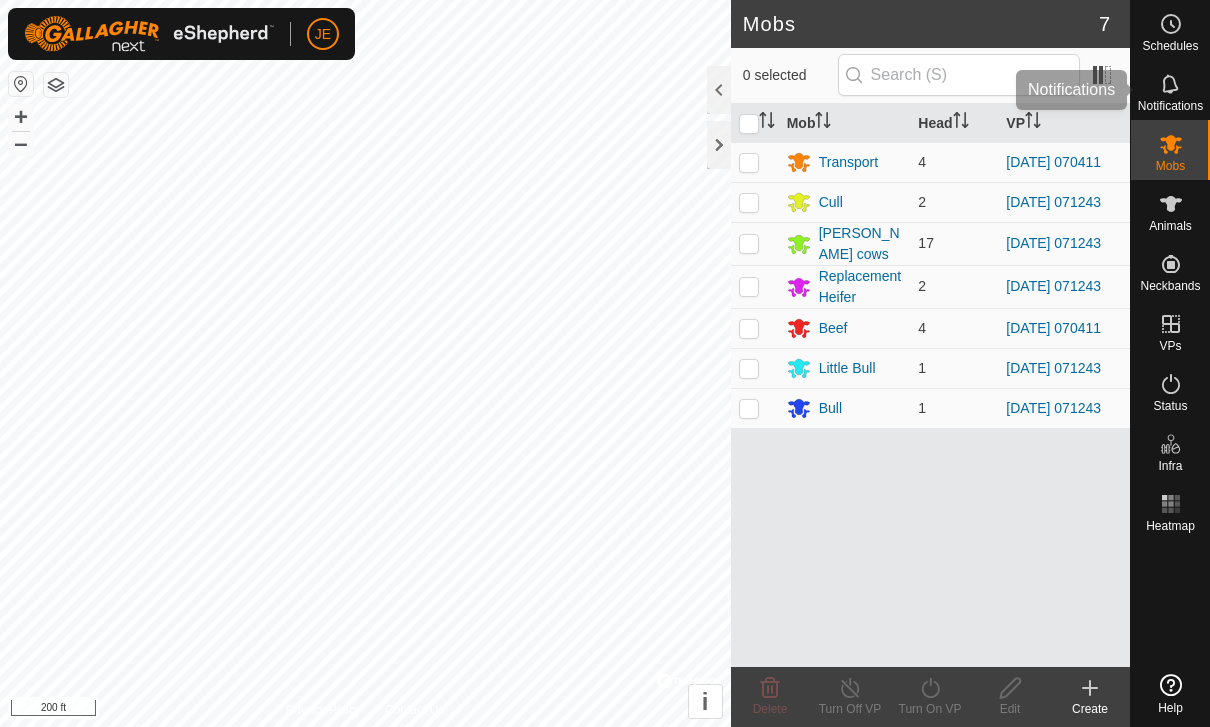 click 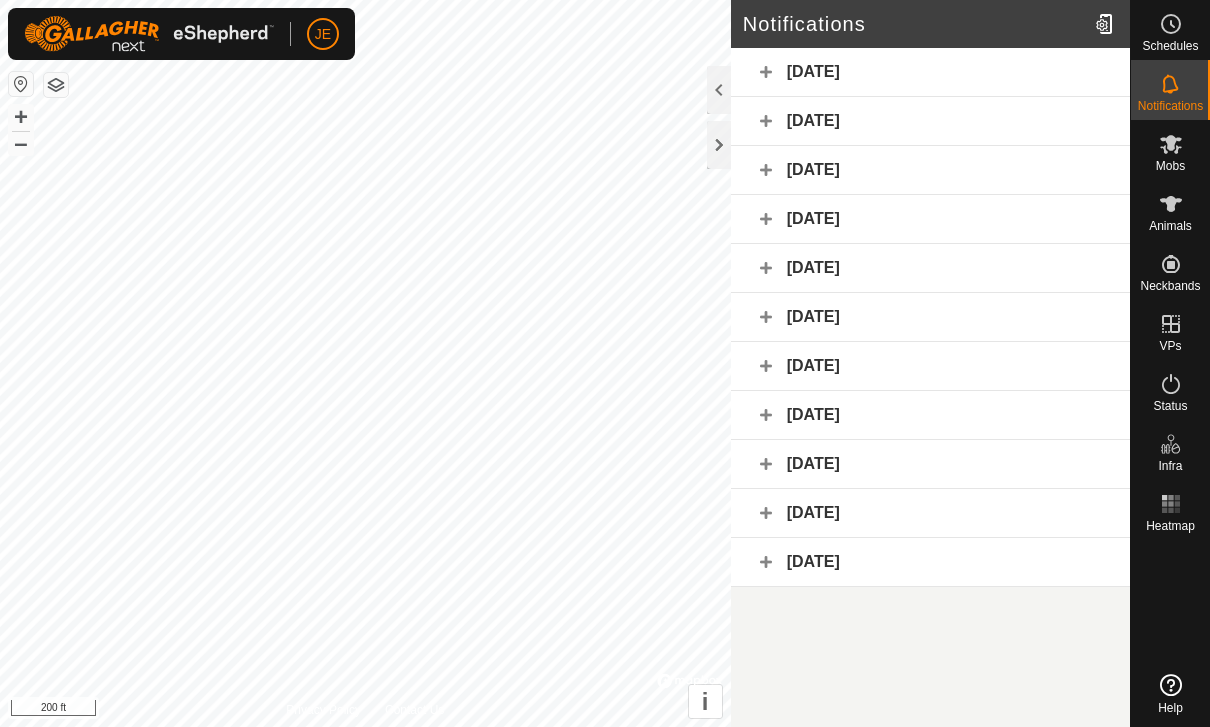 click on "[DATE]" 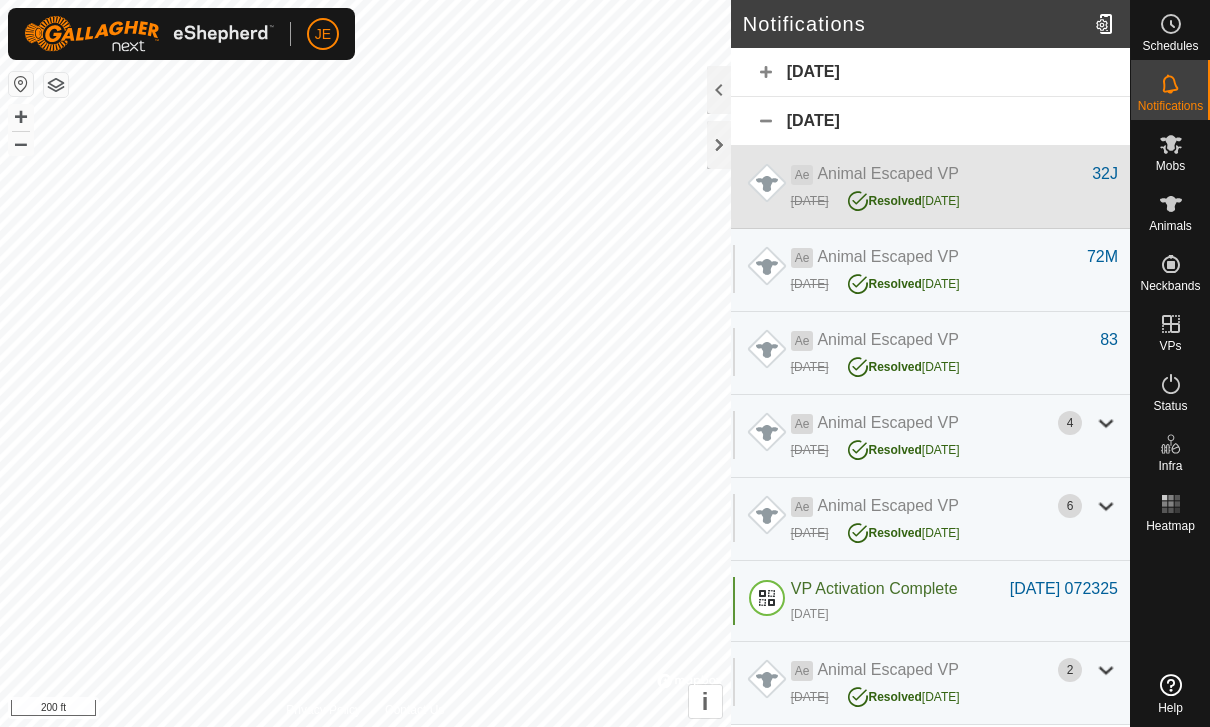 click on "[DATE]   Resolved  [DATE]" 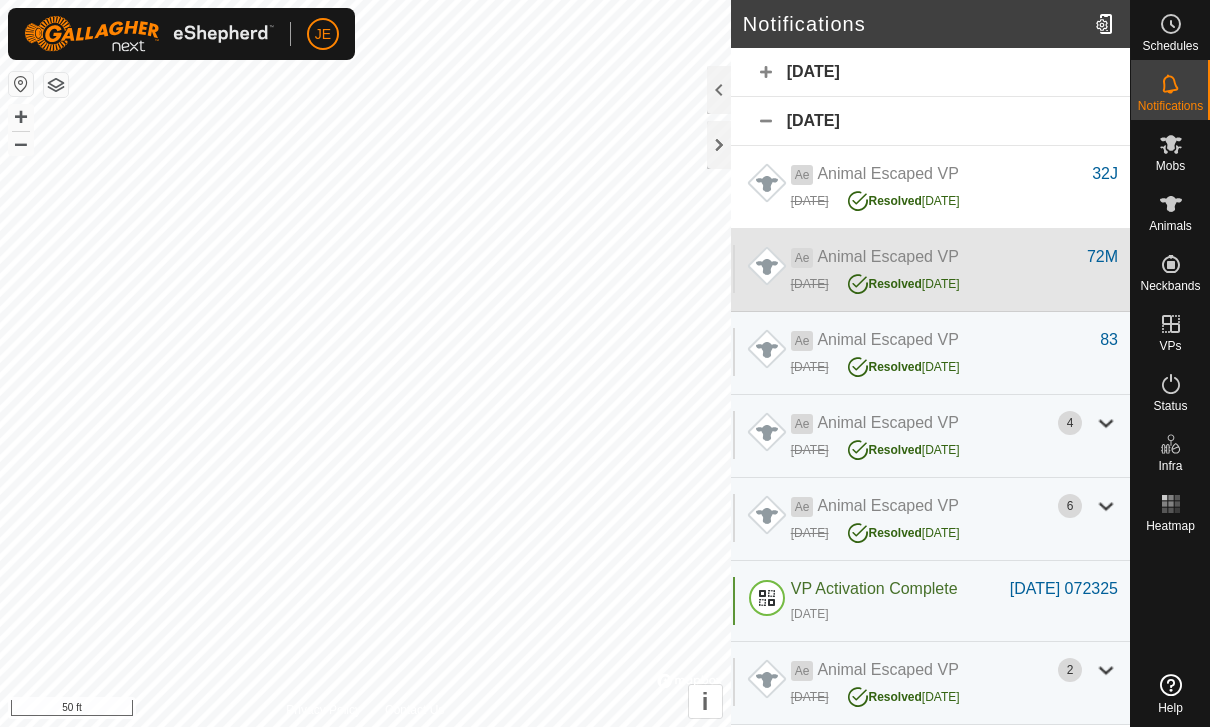 click on "[DATE]   Resolved  [DATE]" 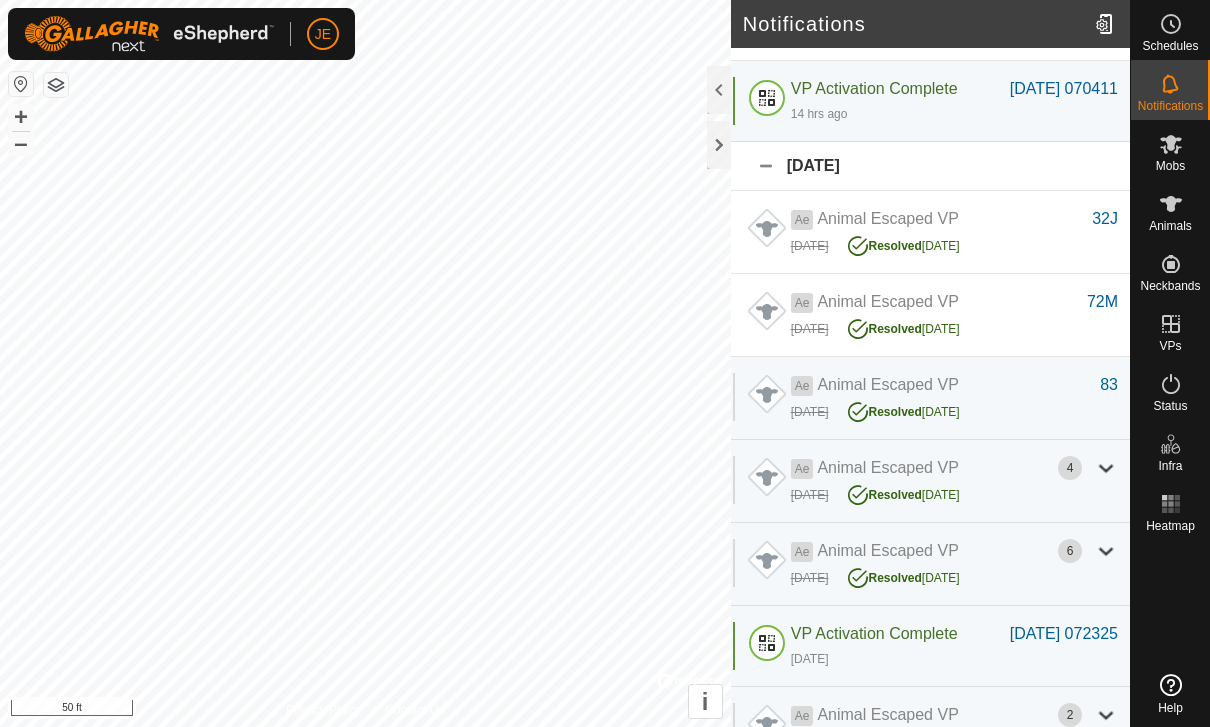 scroll, scrollTop: 37, scrollLeft: 0, axis: vertical 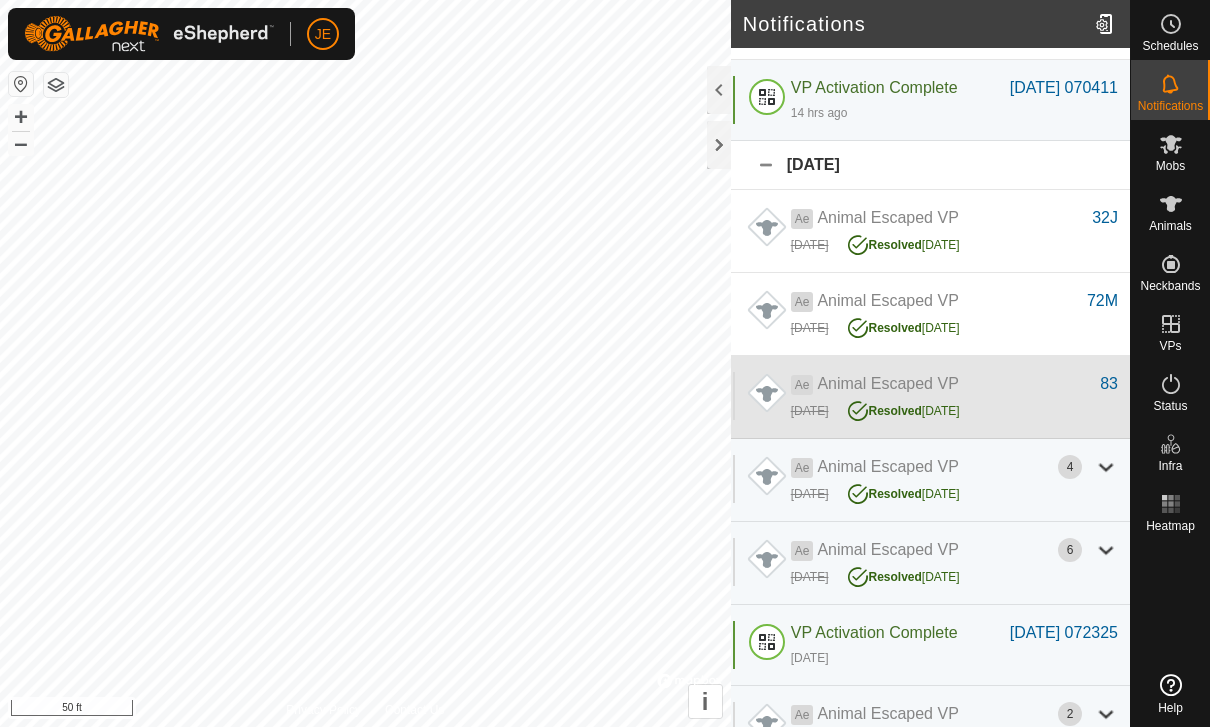 click on "[DATE]   Resolved  [DATE]" 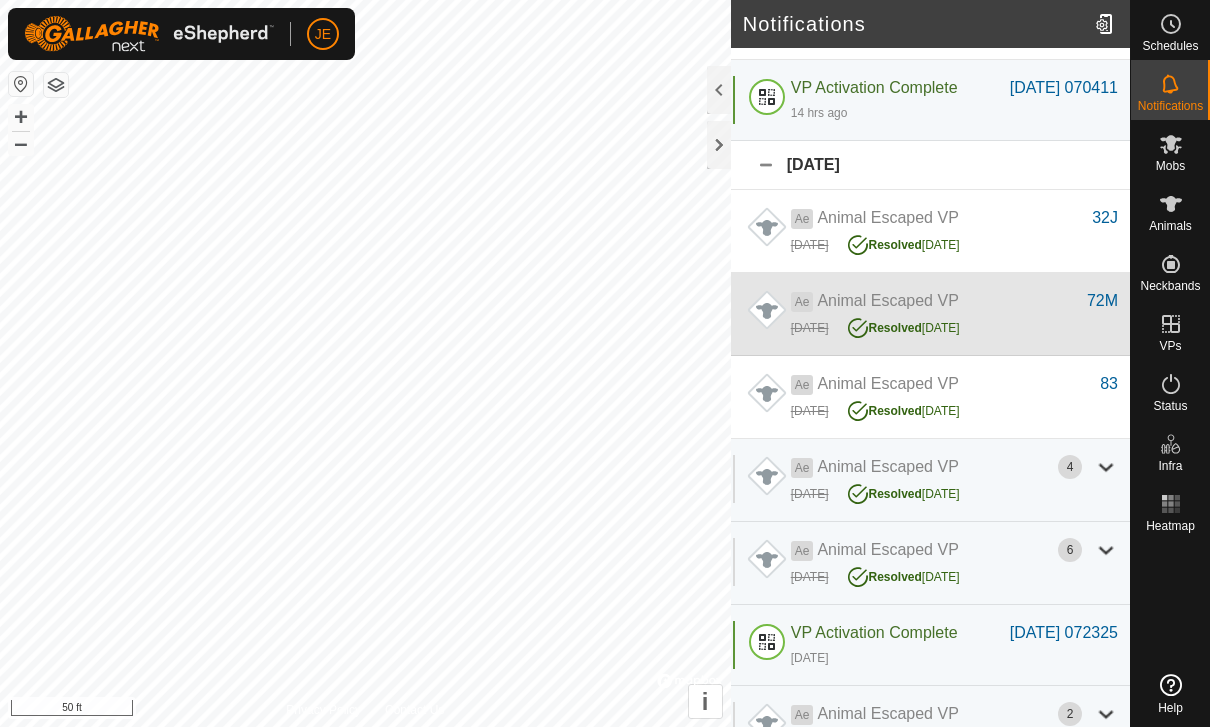 click on "Ae  Animal Escaped VP" 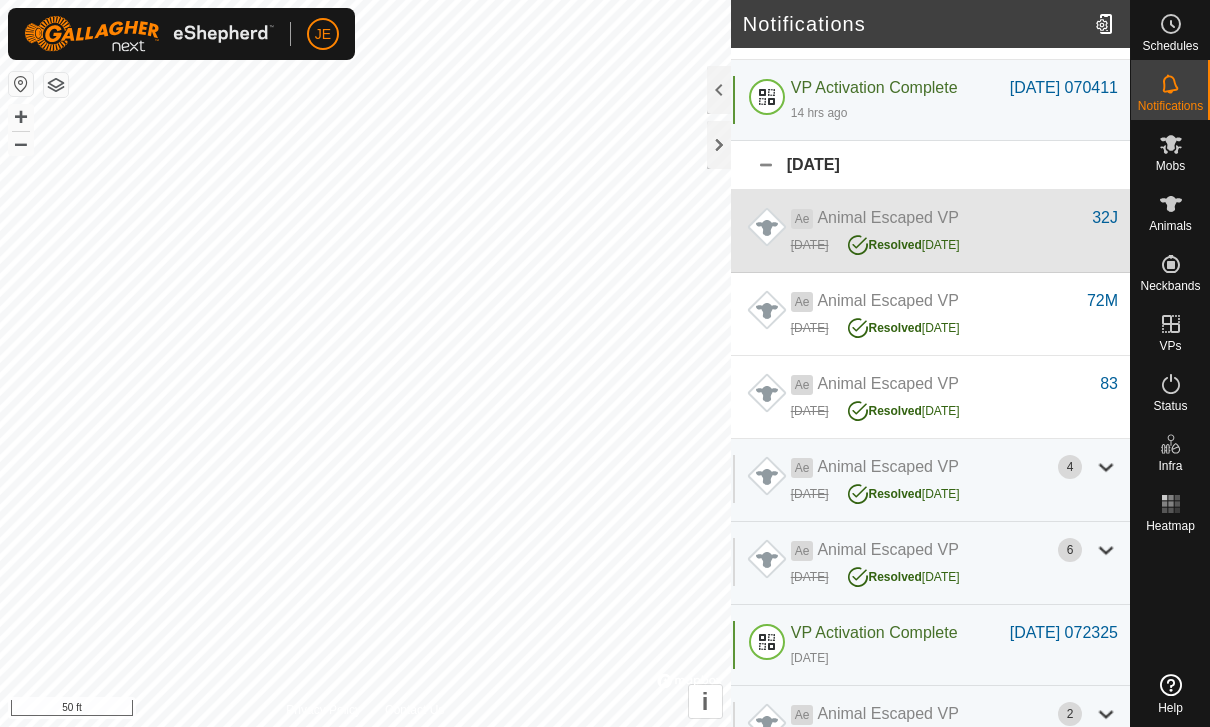 click on "[DATE]   Resolved  [DATE]" 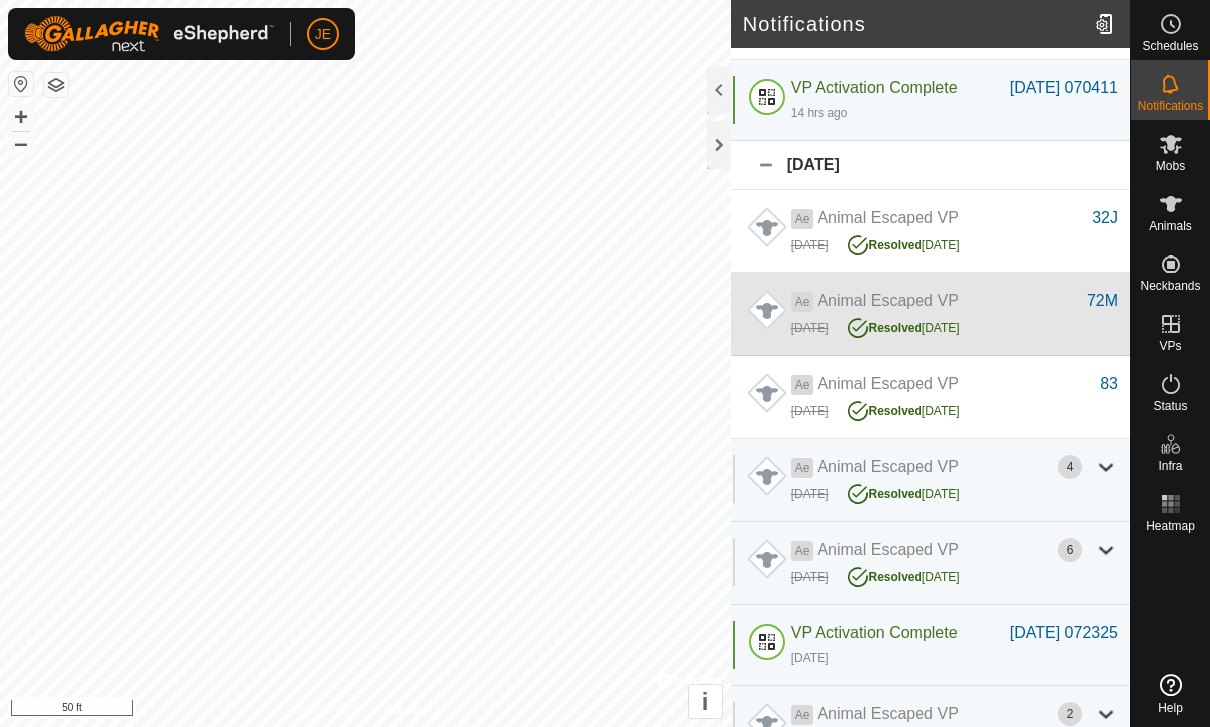 click on "[DATE]   Resolved  [DATE]" 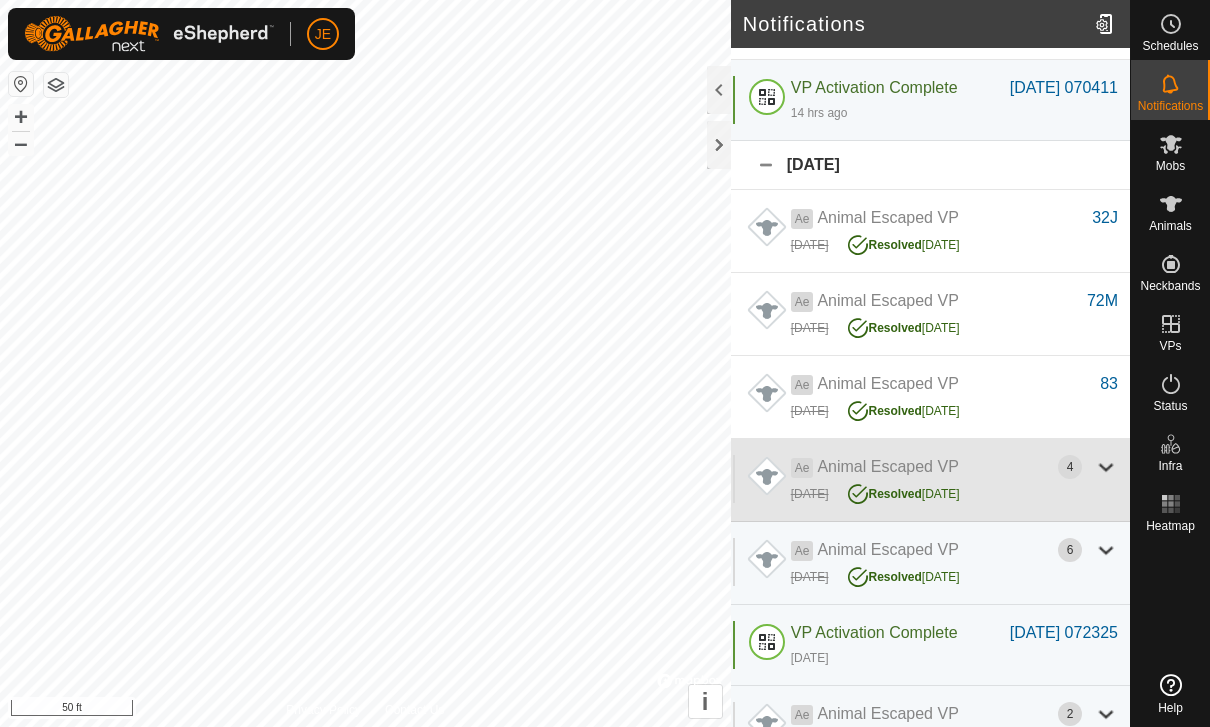 click 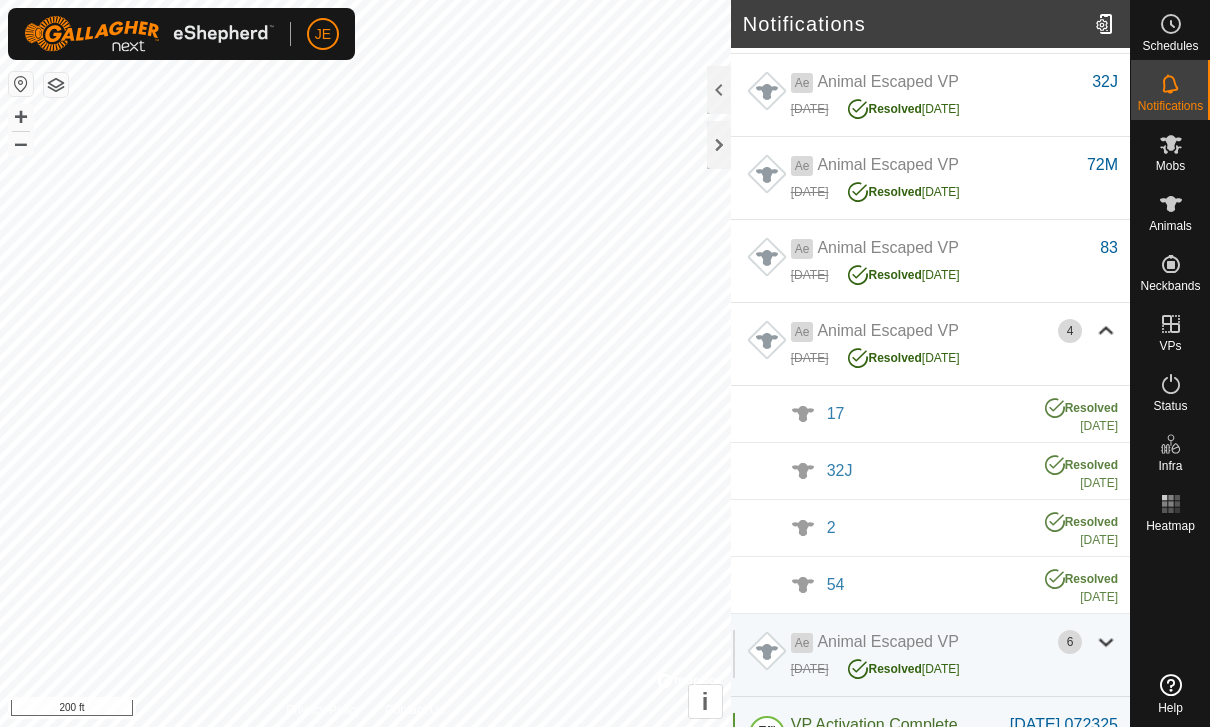 scroll, scrollTop: 305, scrollLeft: 0, axis: vertical 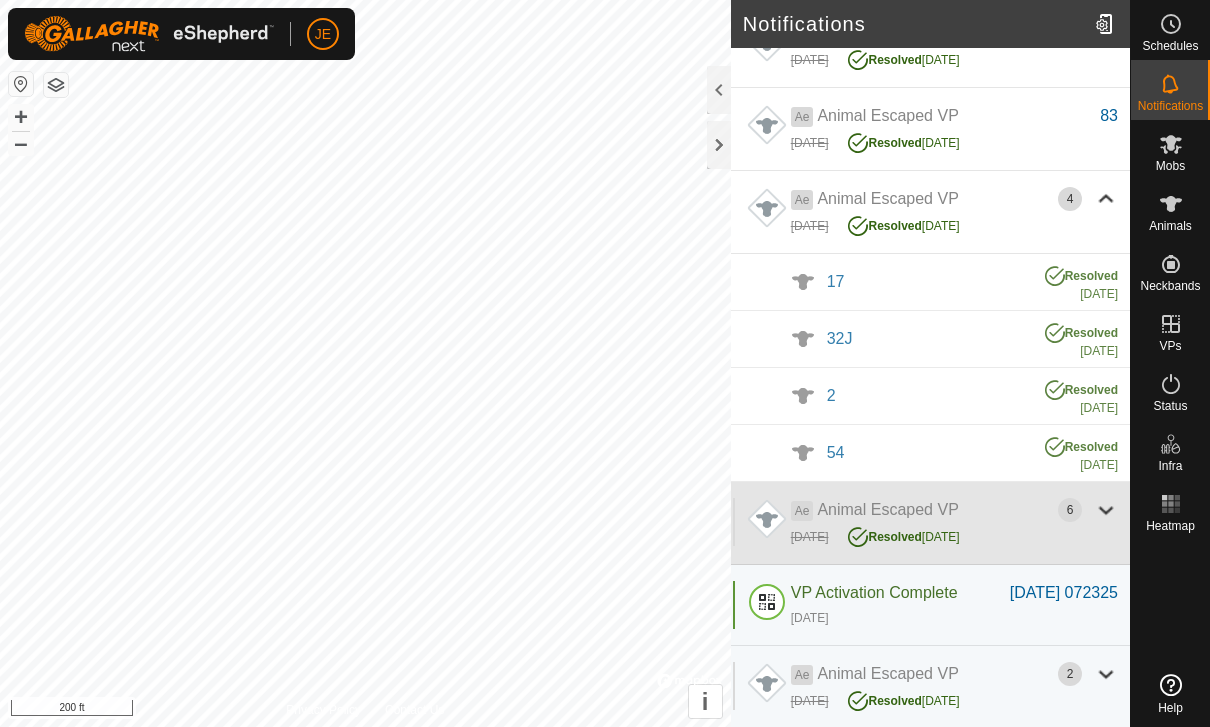 click 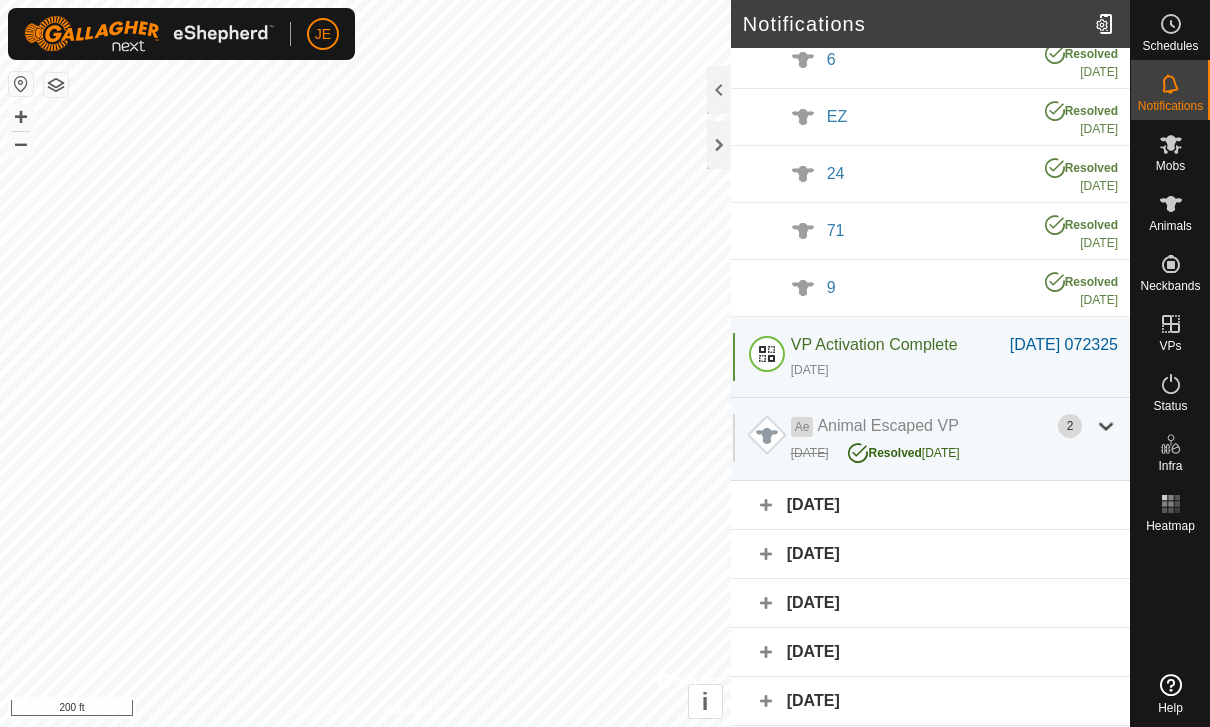 scroll, scrollTop: 906, scrollLeft: 0, axis: vertical 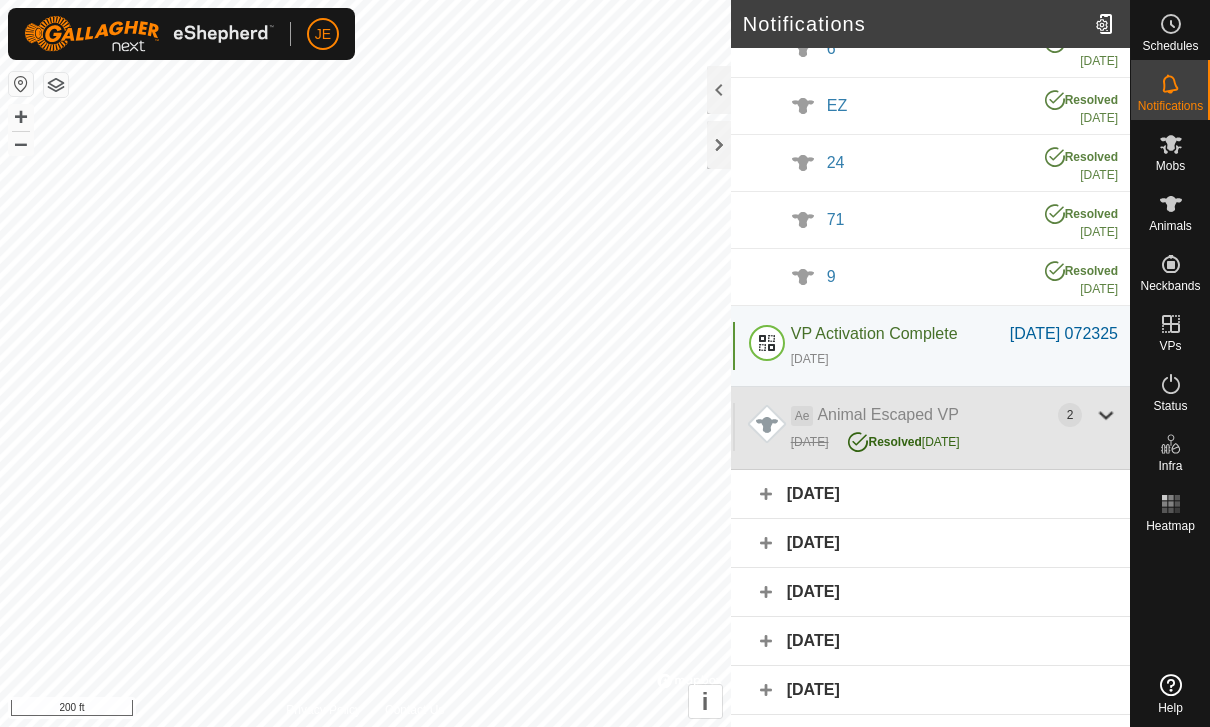 click on "2" 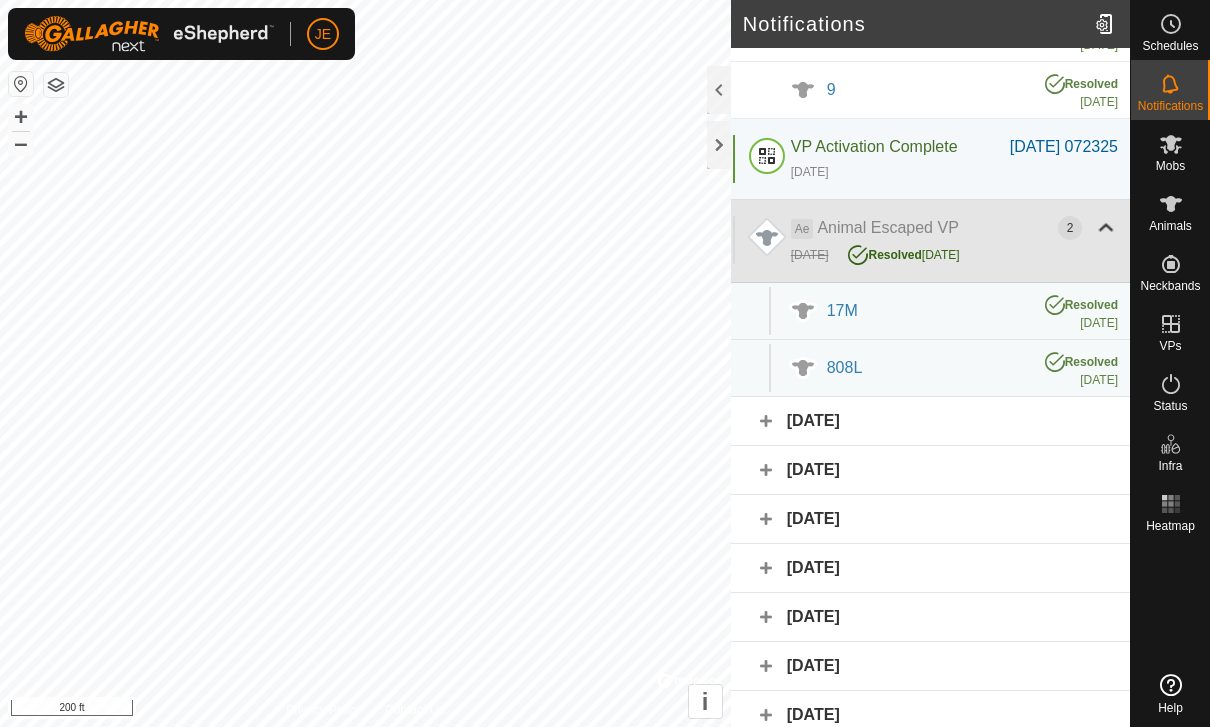 scroll, scrollTop: 1078, scrollLeft: 0, axis: vertical 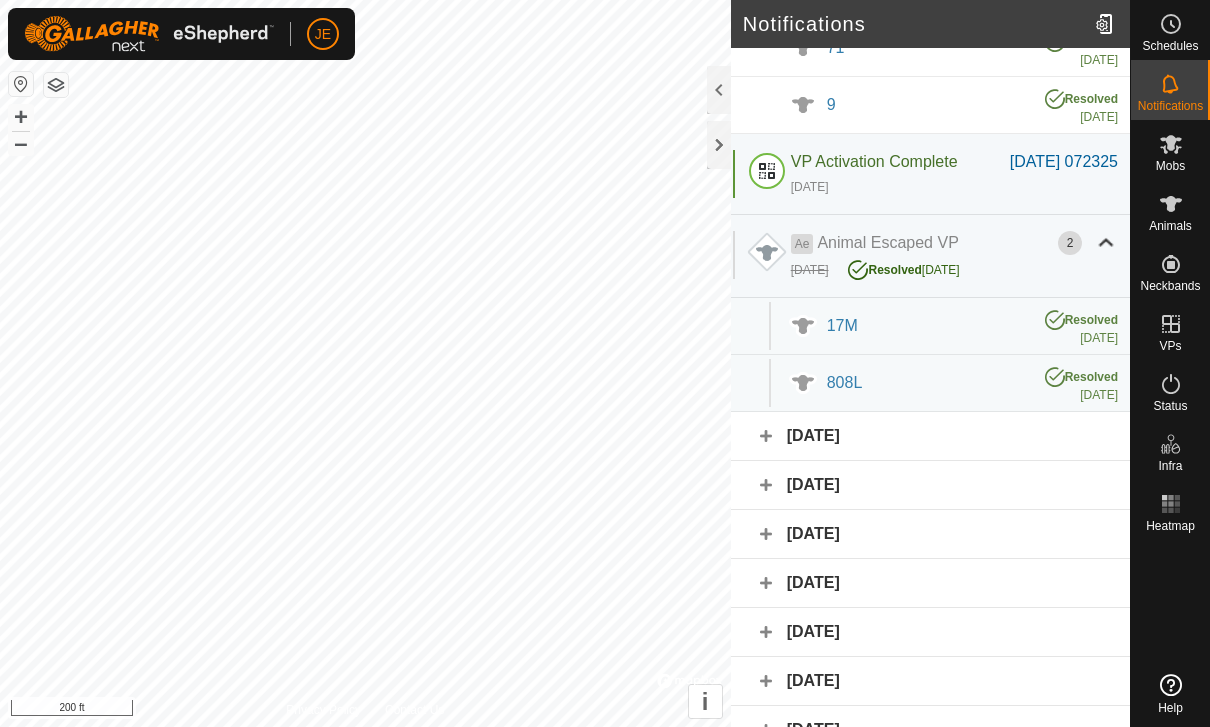 click on "[DATE]" 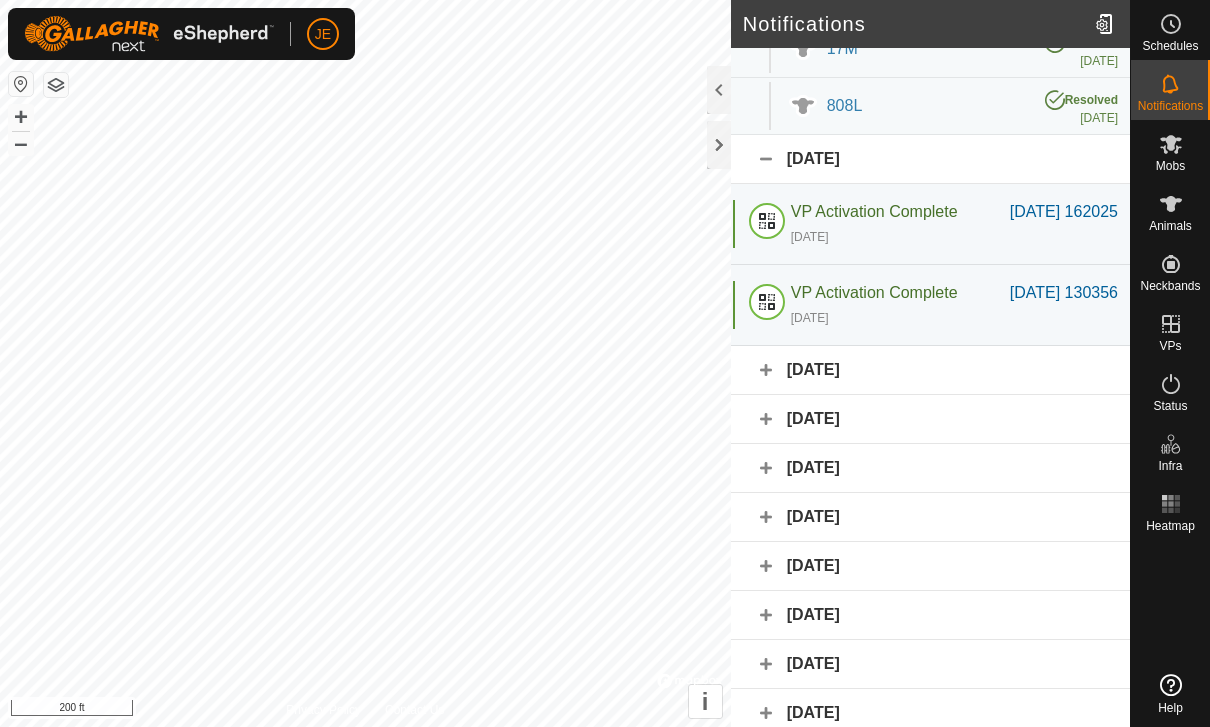 scroll, scrollTop: 1339, scrollLeft: 0, axis: vertical 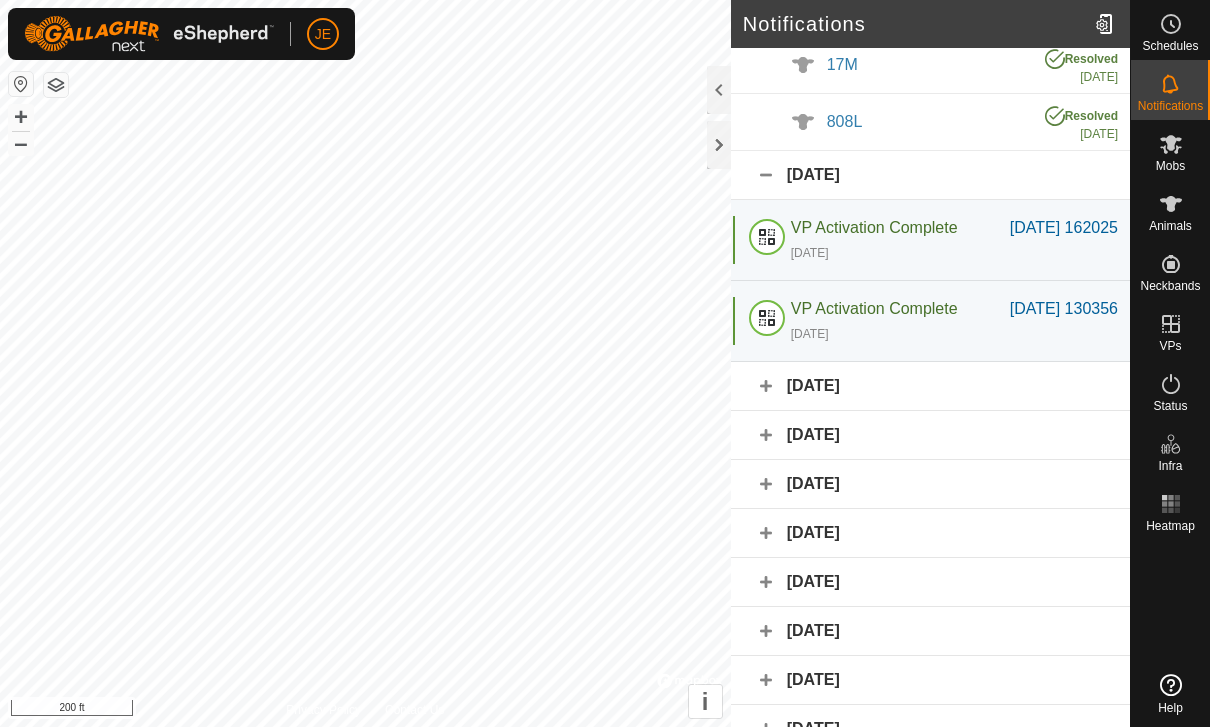 click on "[DATE]" 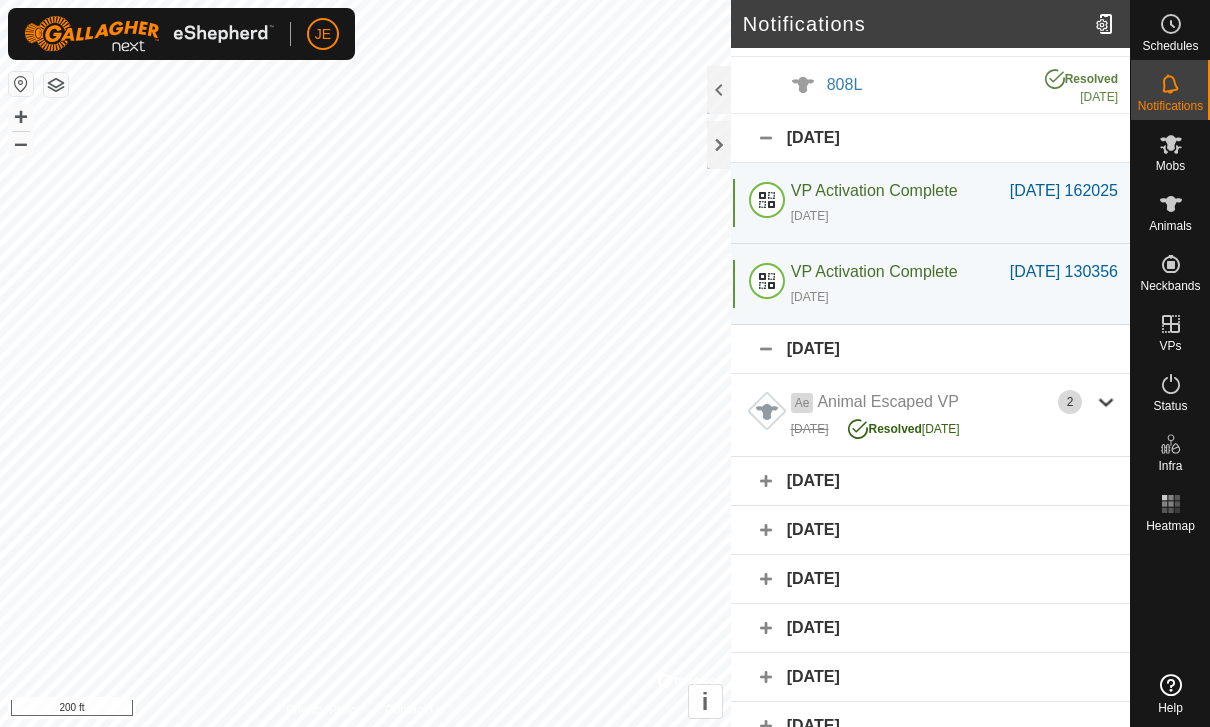 scroll, scrollTop: 1380, scrollLeft: 0, axis: vertical 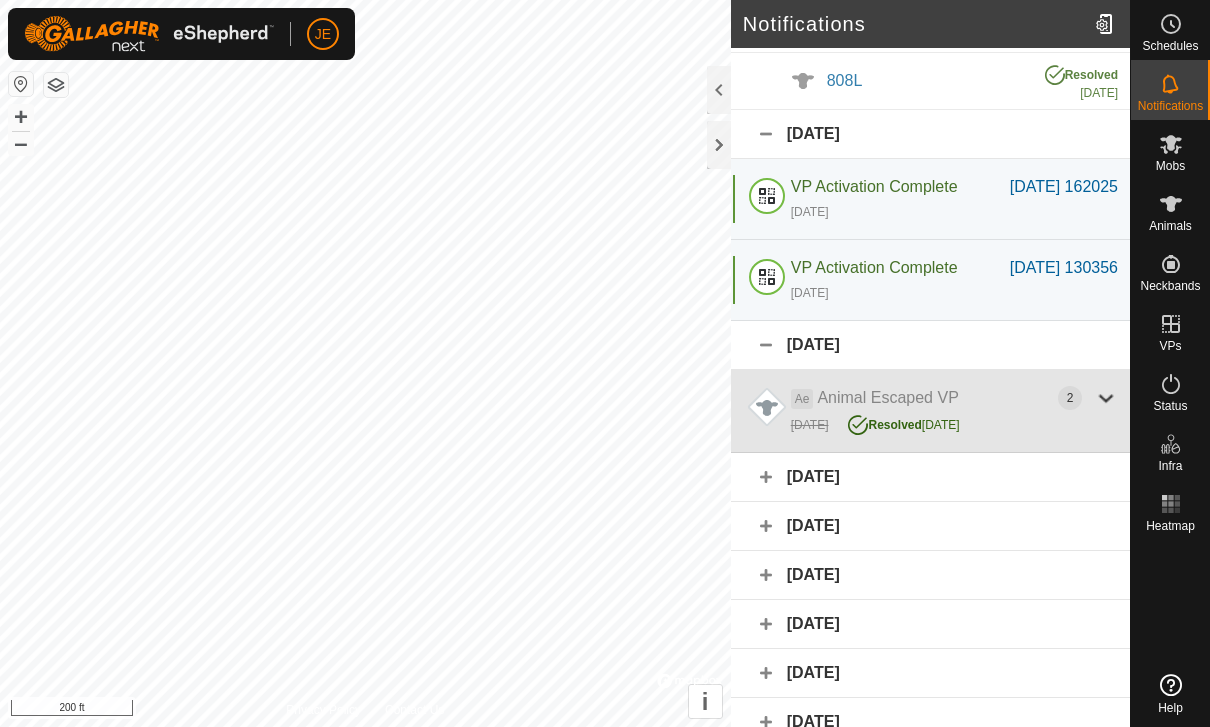 click 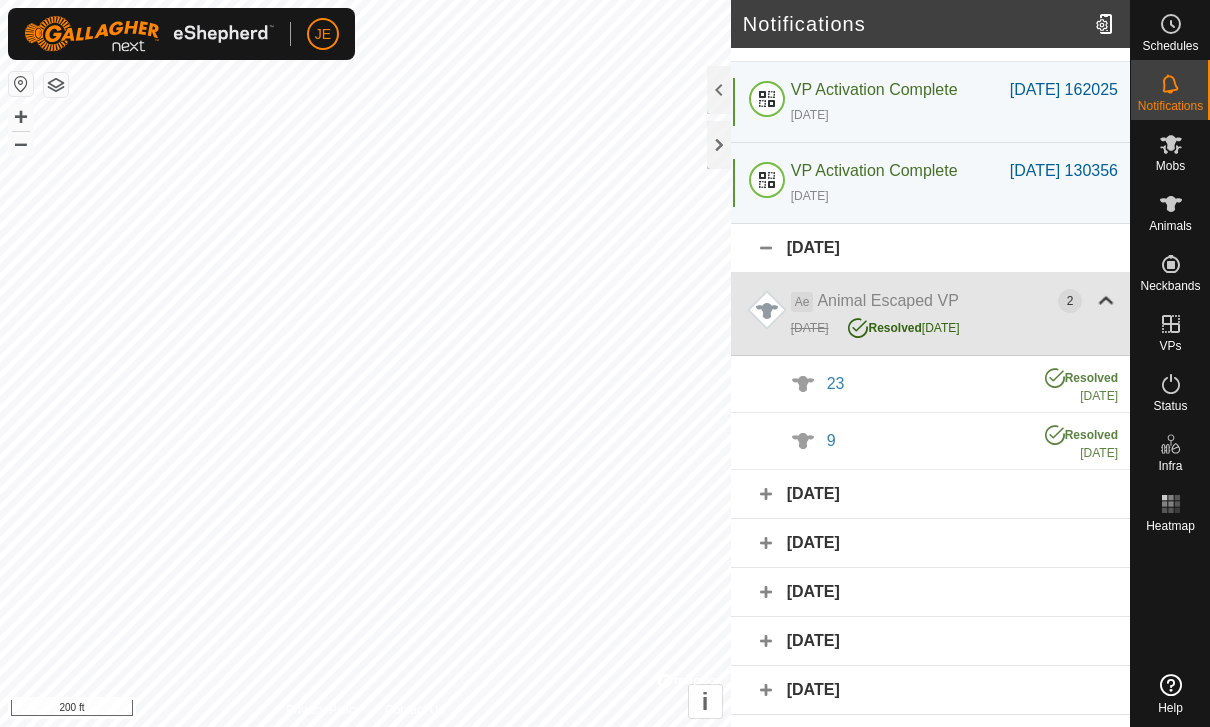 scroll, scrollTop: 1479, scrollLeft: 0, axis: vertical 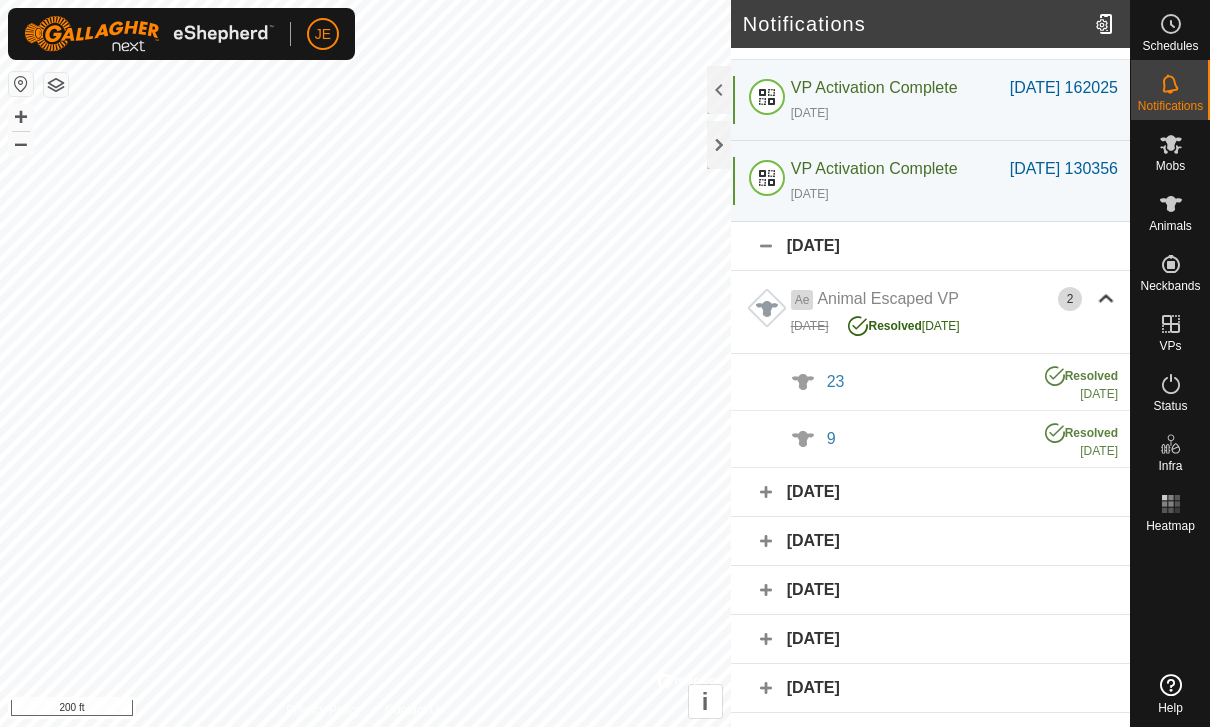 click on "[DATE]" 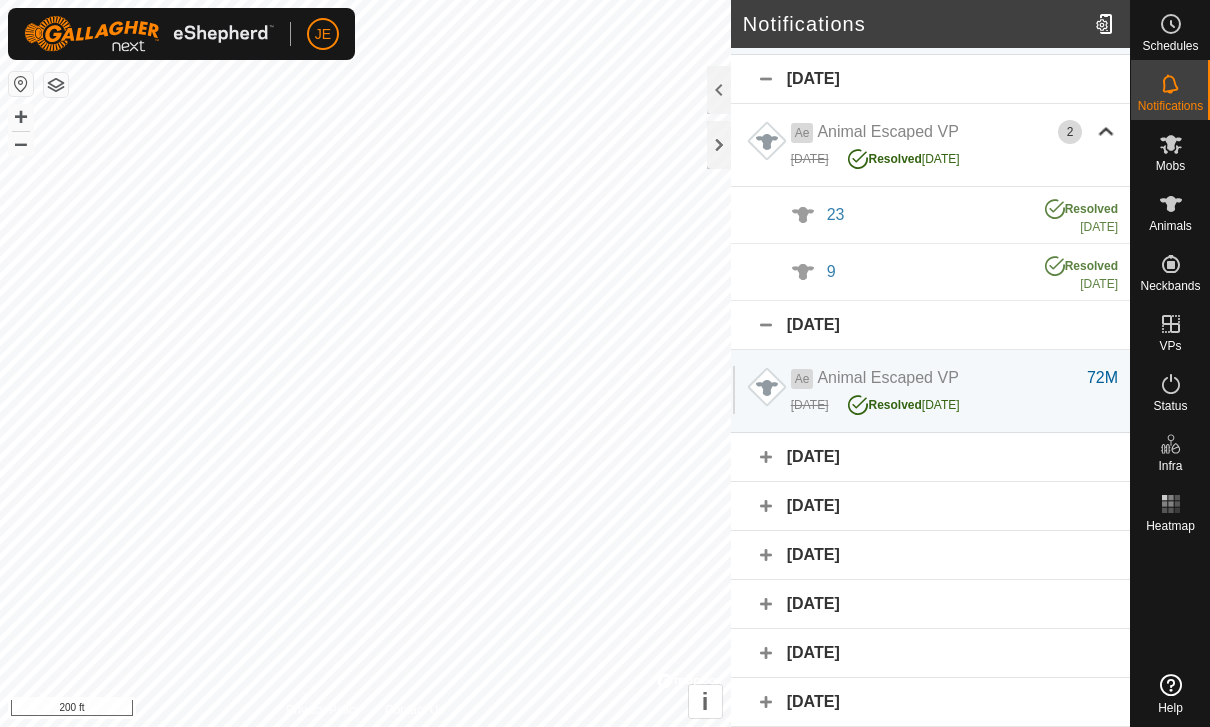 scroll, scrollTop: 1726, scrollLeft: 0, axis: vertical 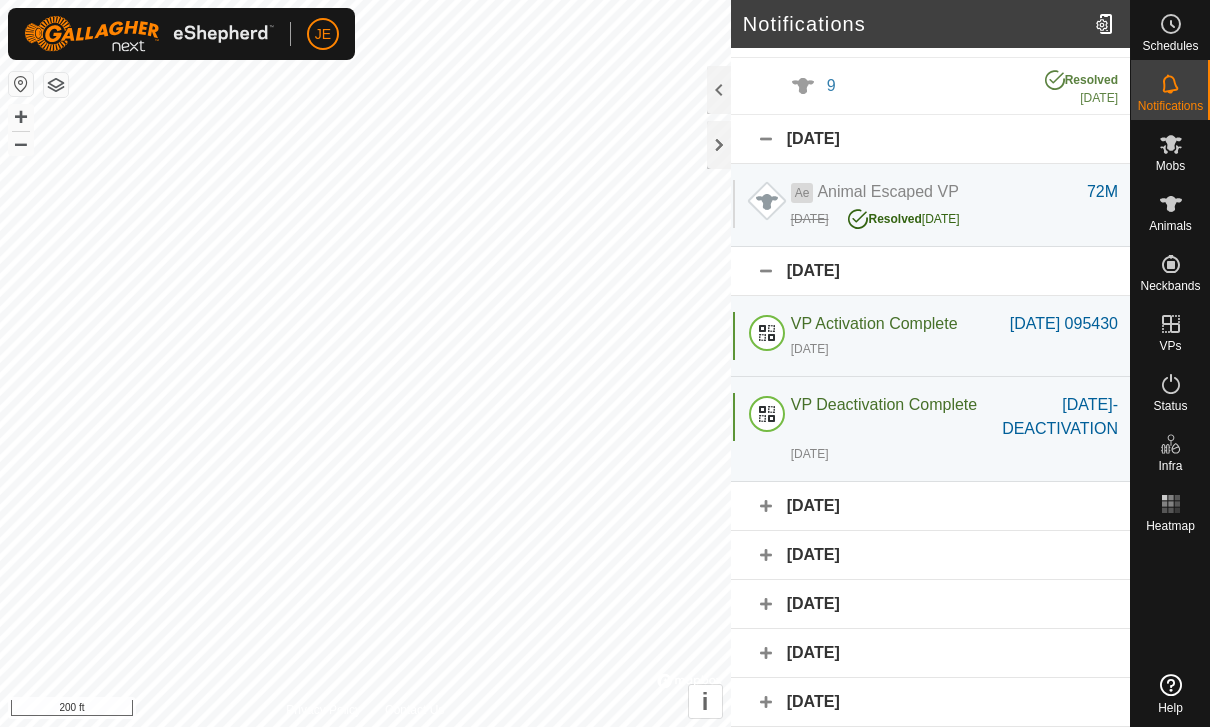 click on "[DATE]" 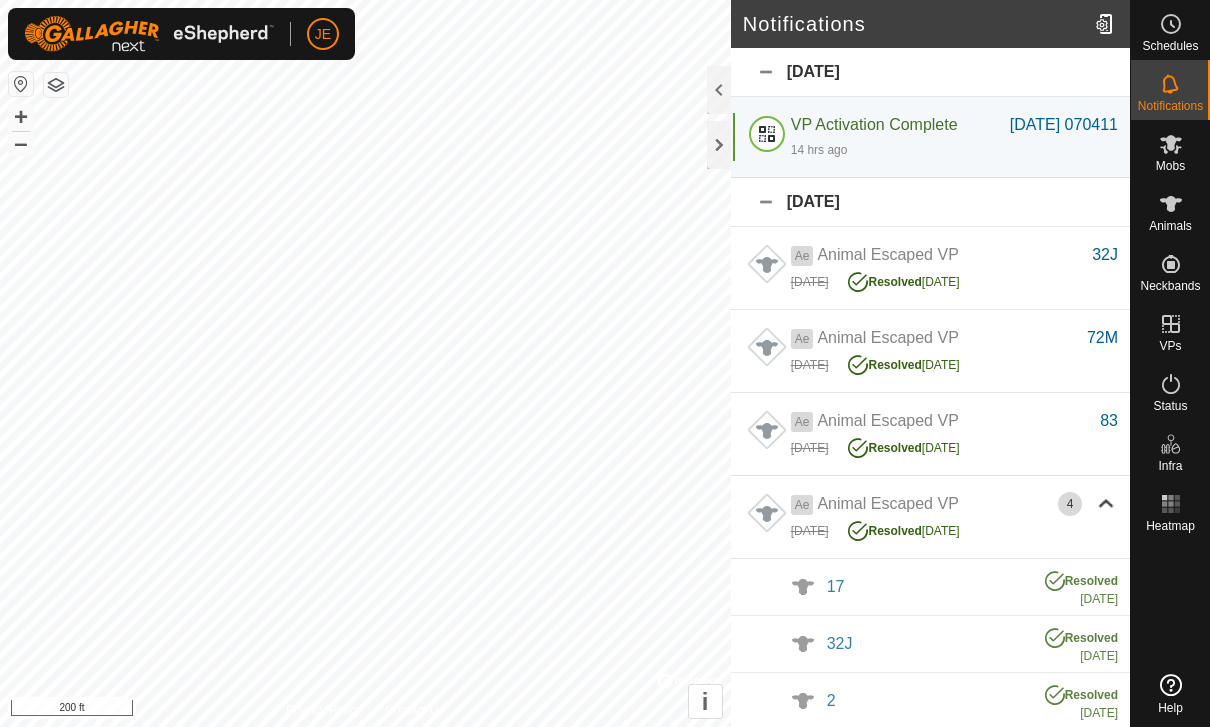 scroll, scrollTop: 0, scrollLeft: 0, axis: both 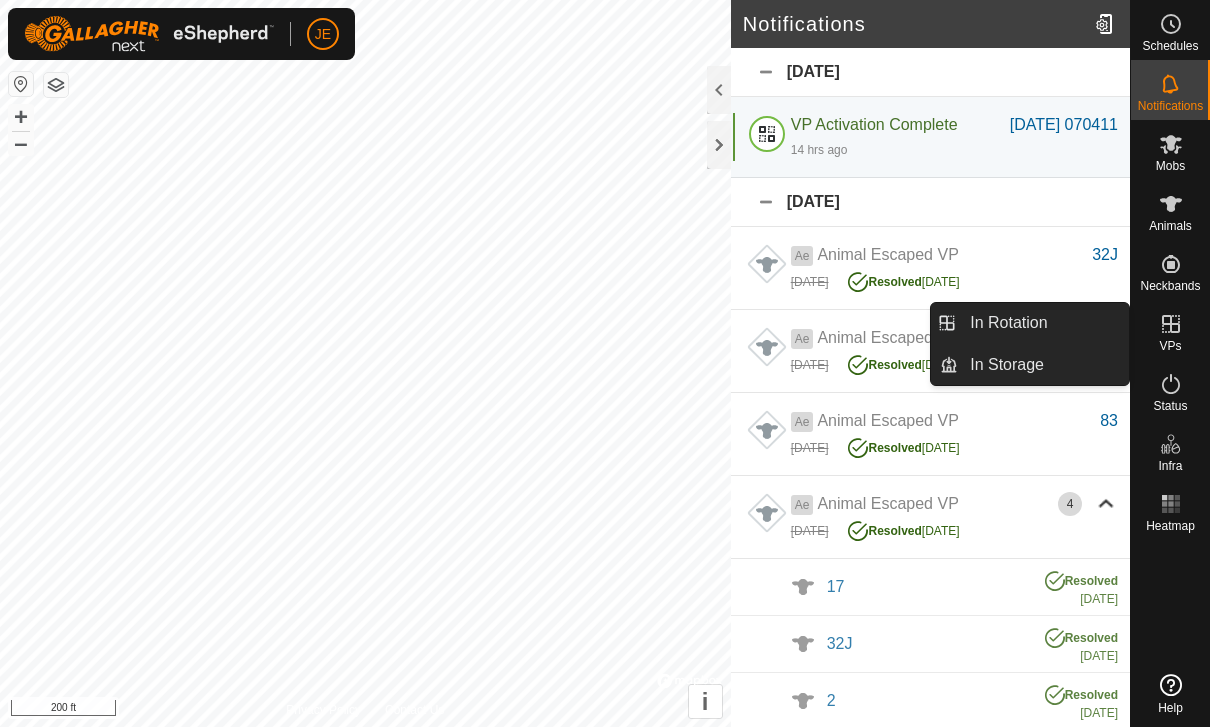 click 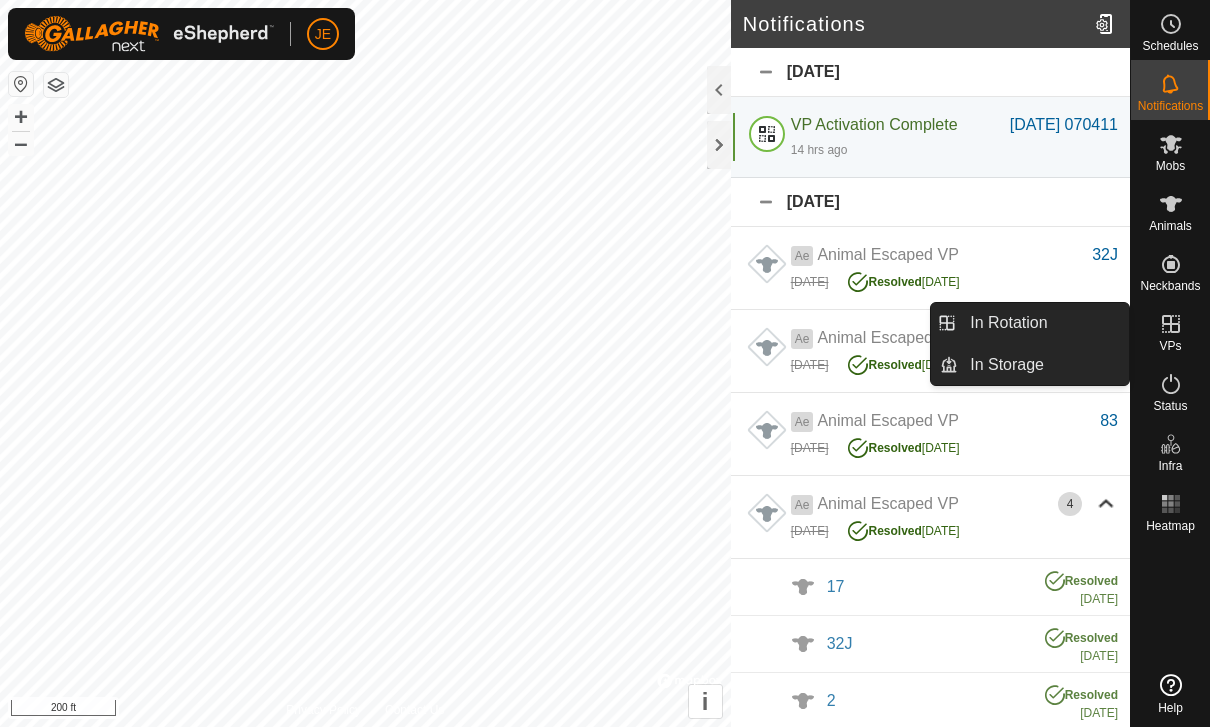 click 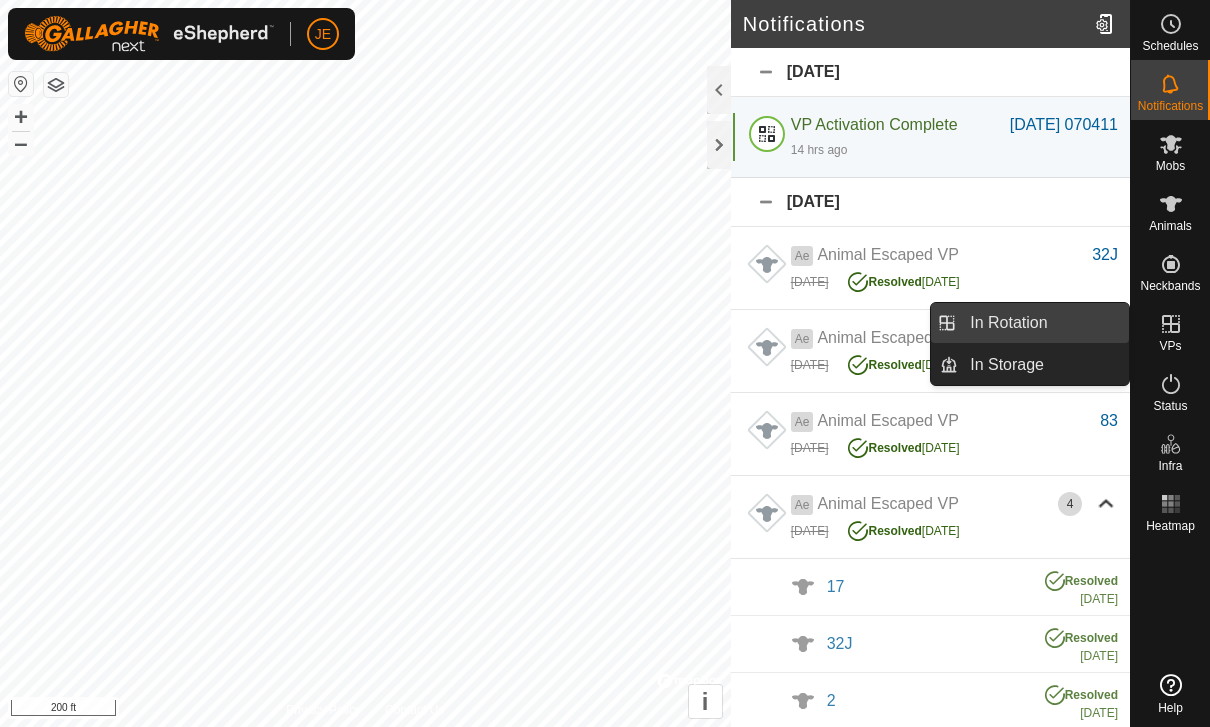 click on "In Rotation" at bounding box center (1043, 323) 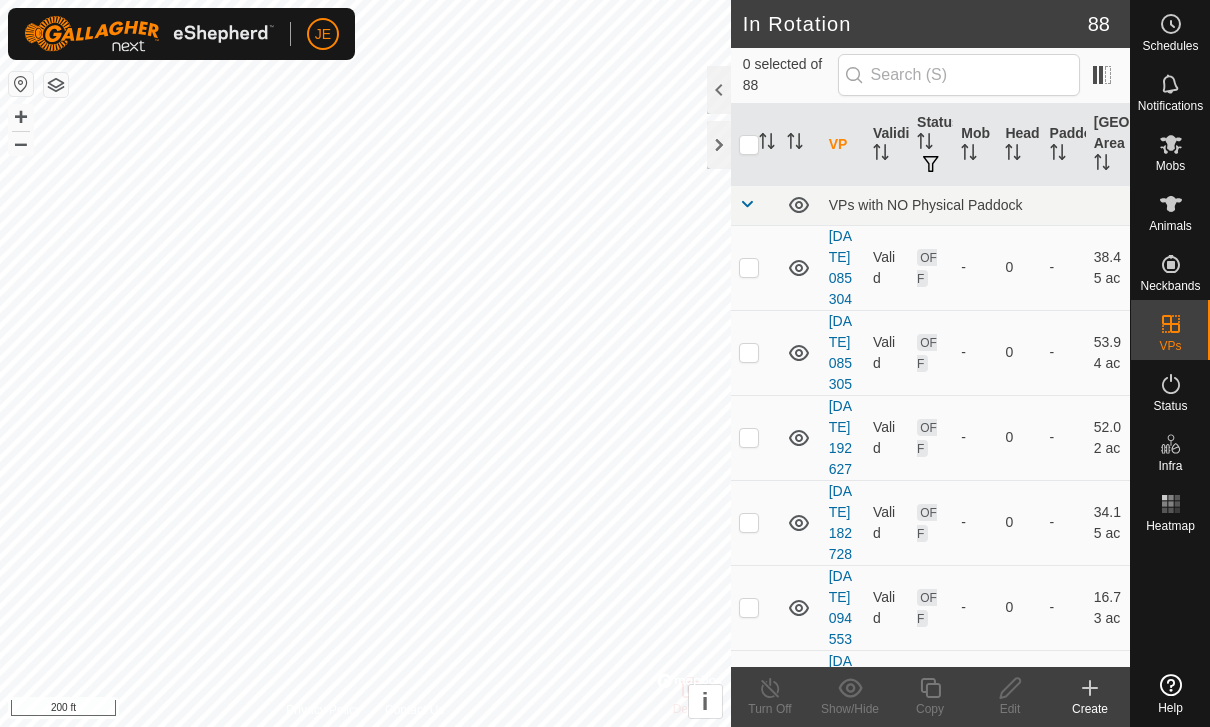 scroll, scrollTop: 0, scrollLeft: 0, axis: both 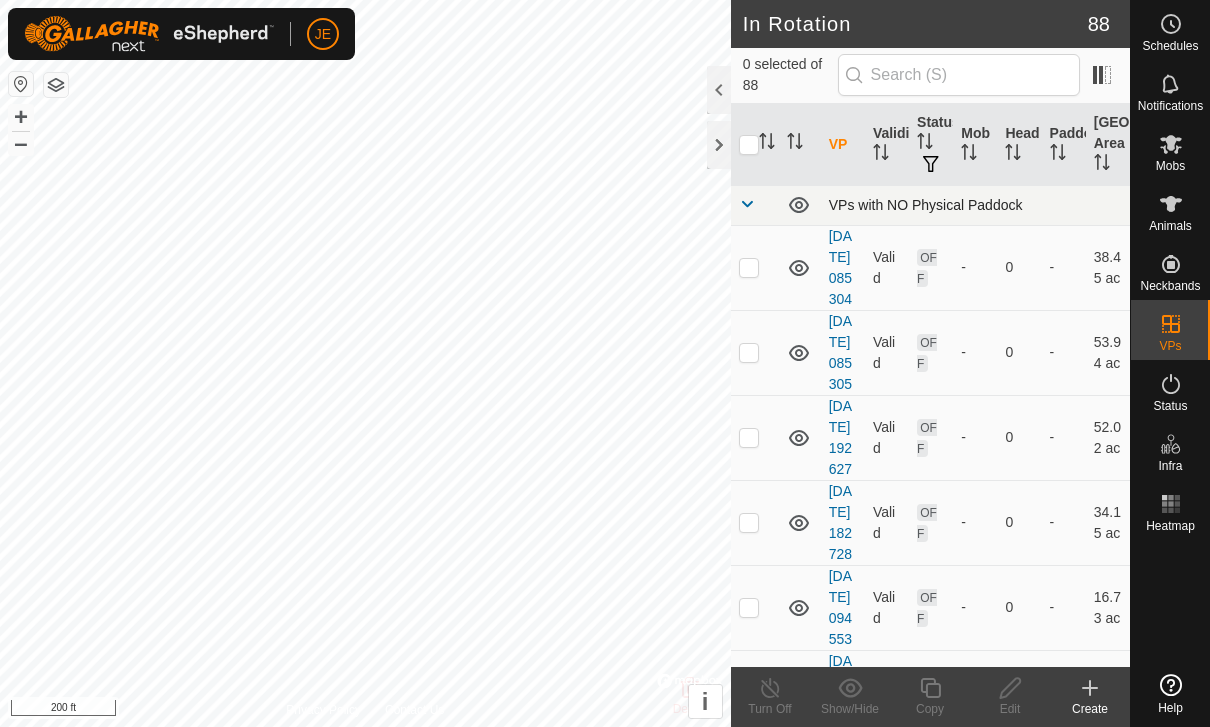 click at bounding box center [747, 204] 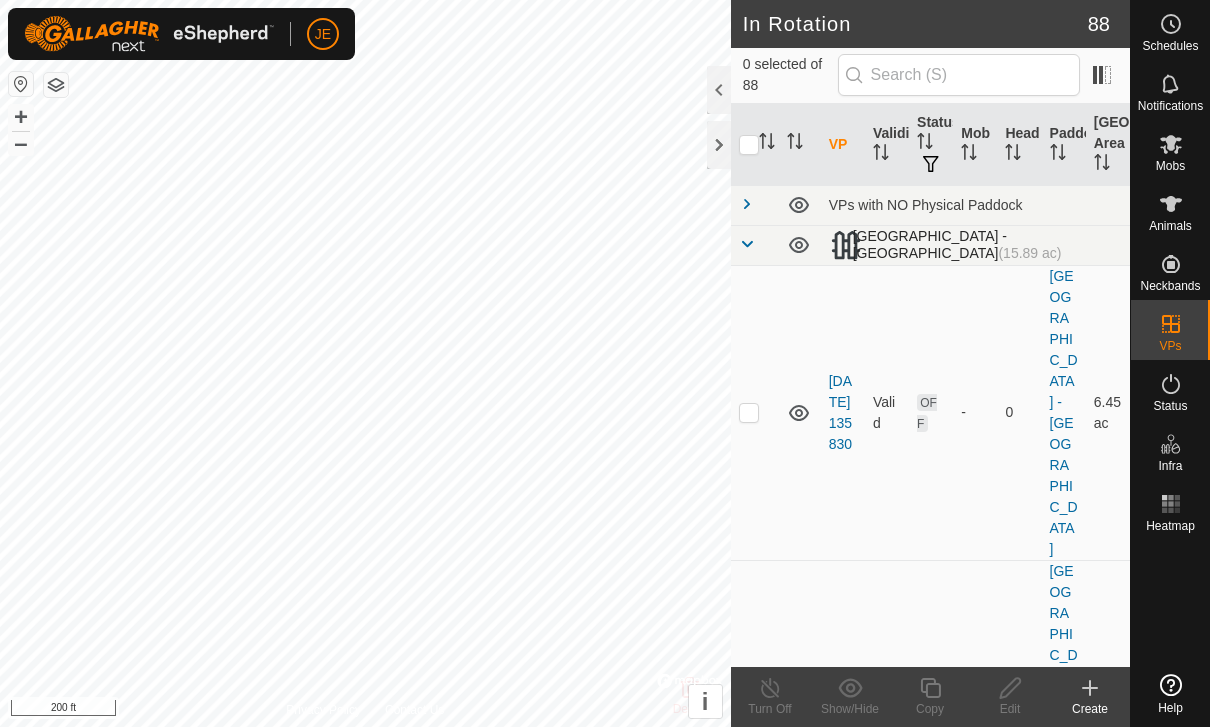 click at bounding box center (747, 244) 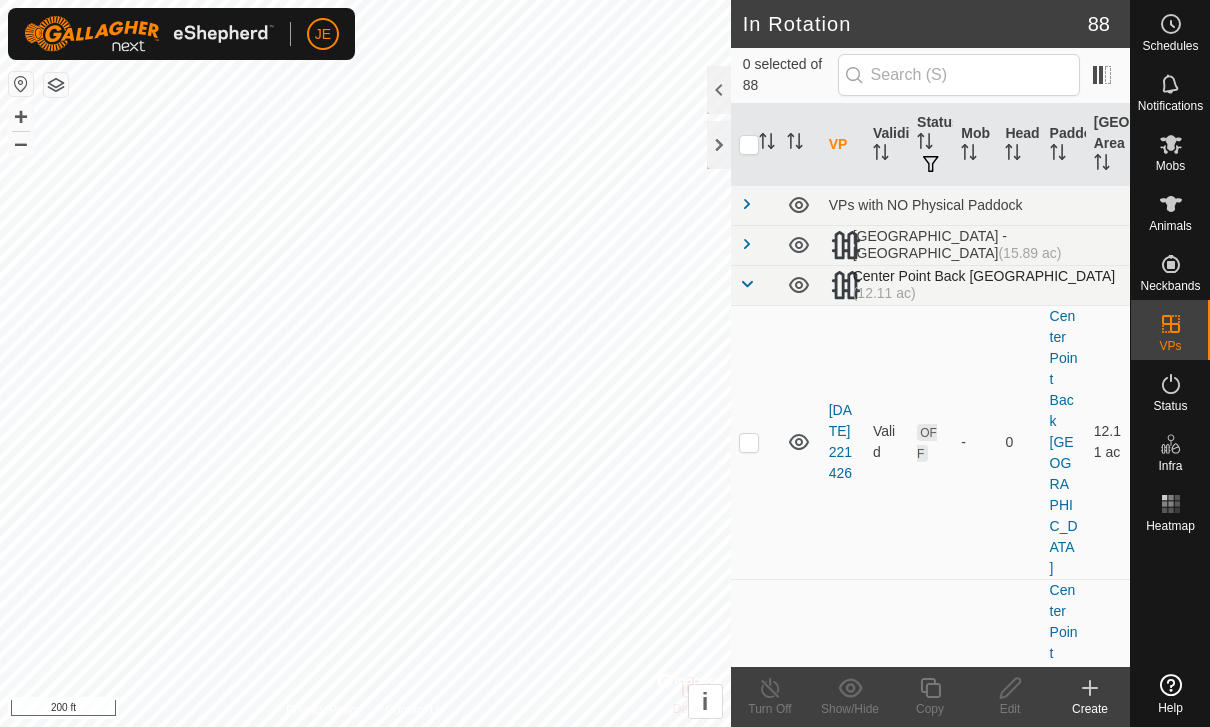 click at bounding box center [747, 284] 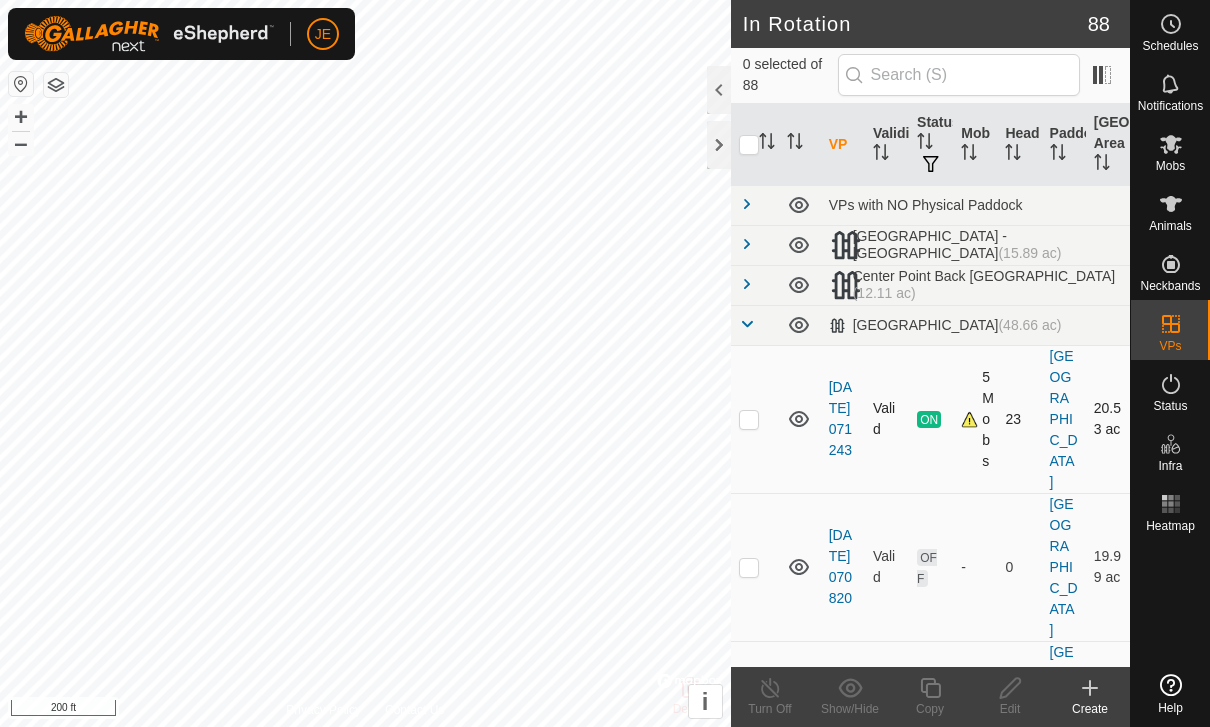 click at bounding box center (749, 419) 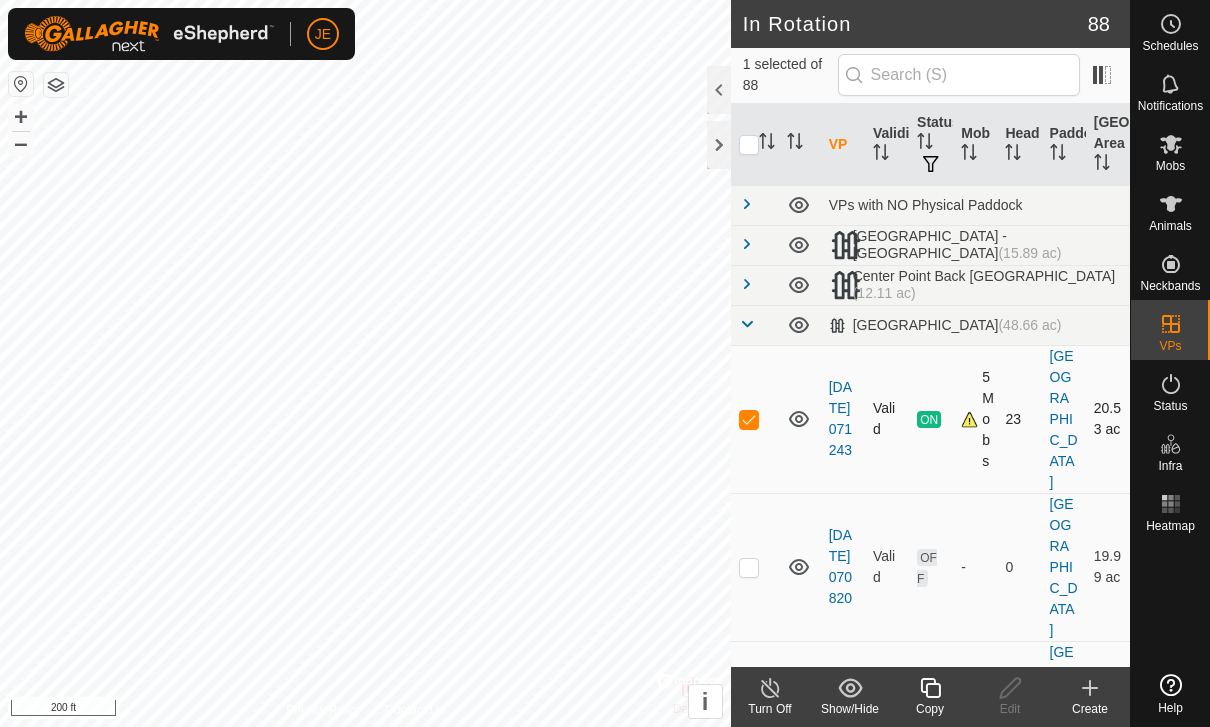 checkbox on "true" 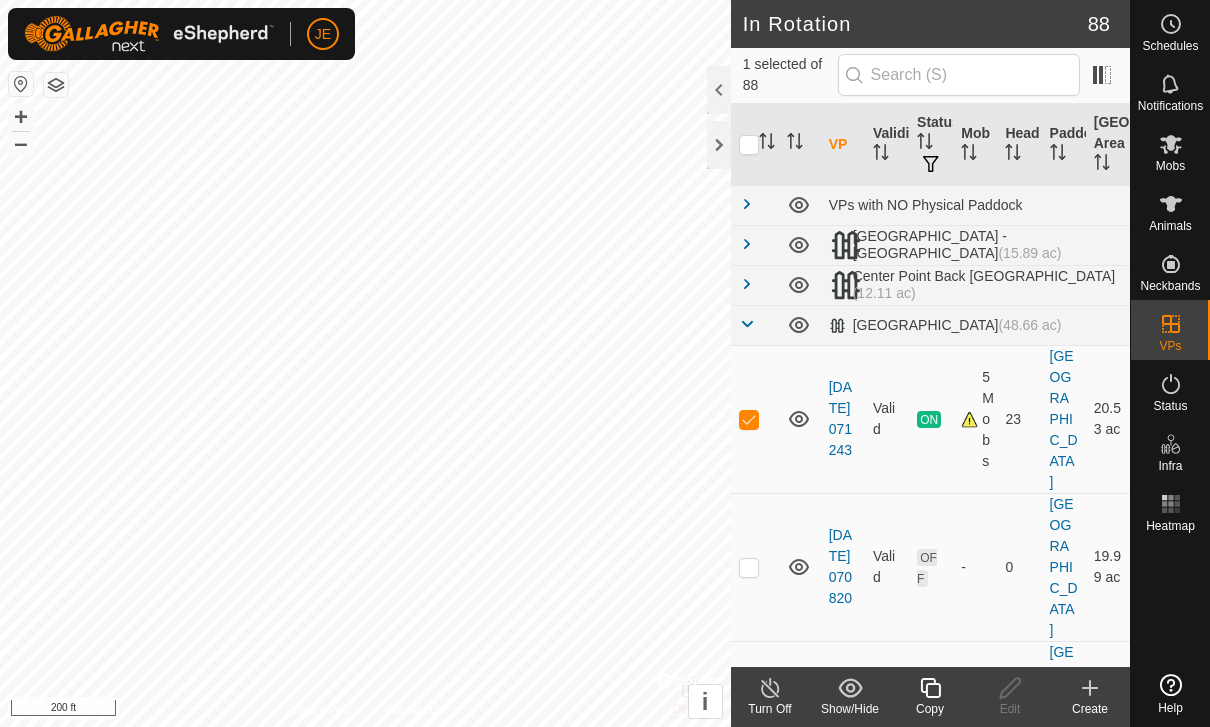 click 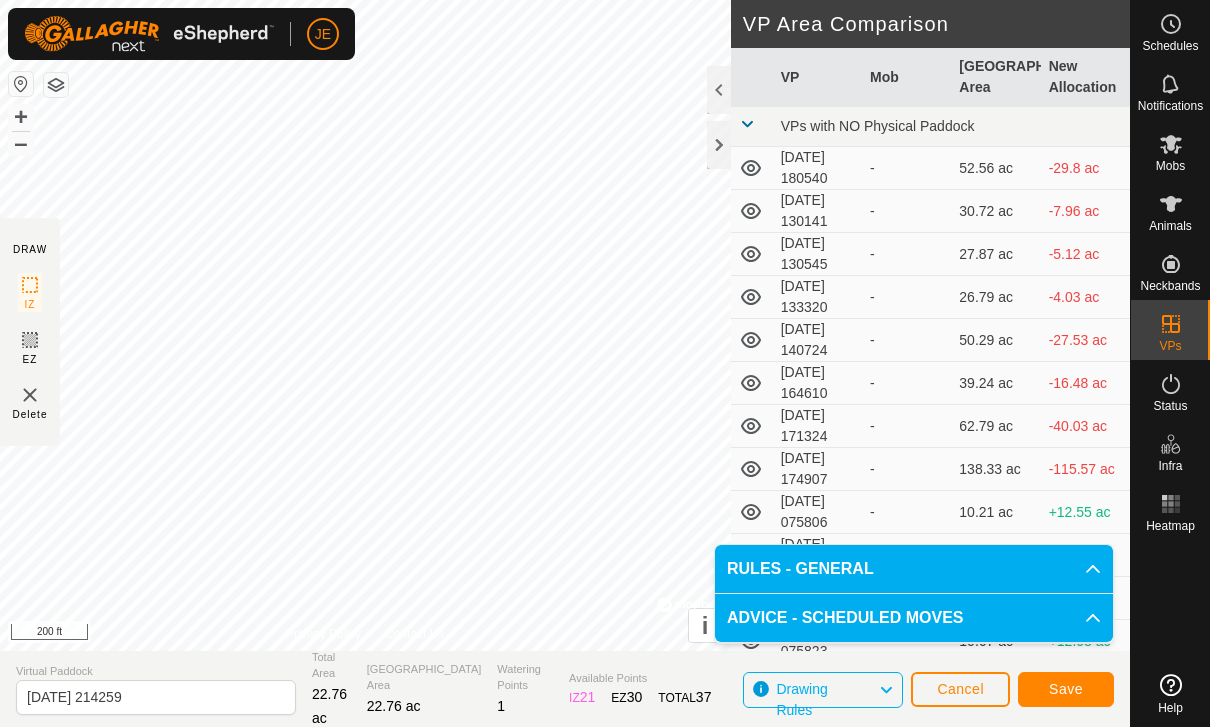 click on "Save" 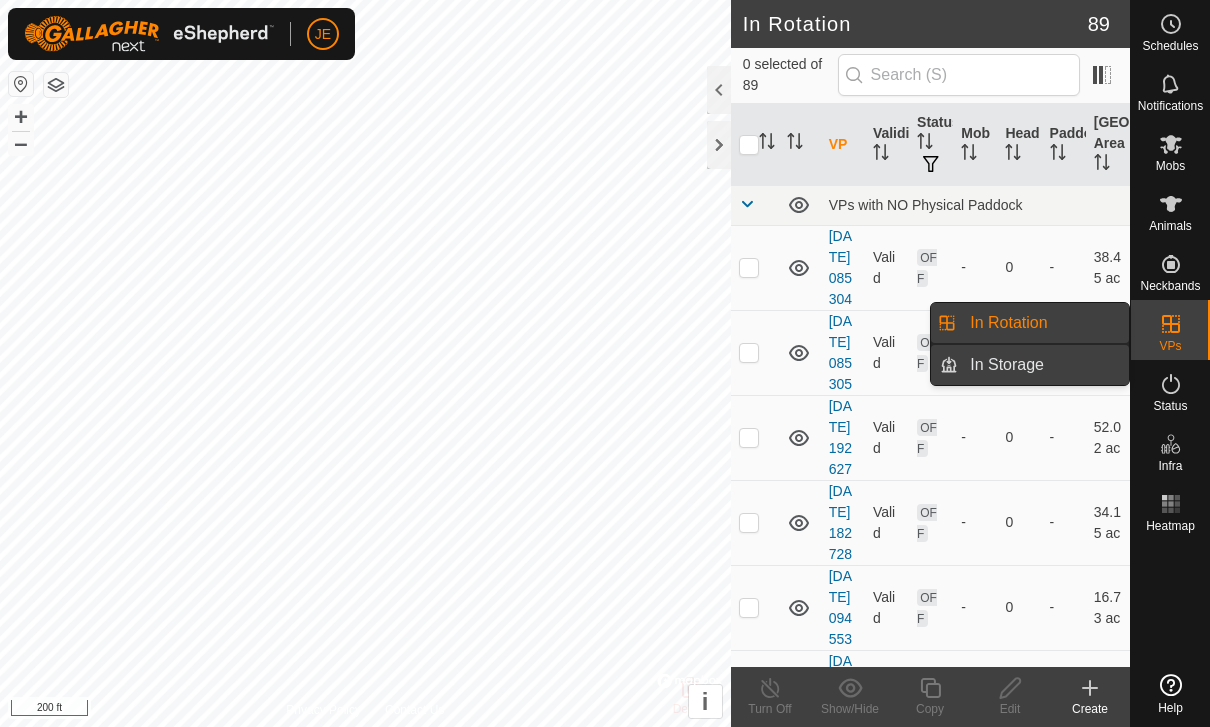 click on "In Storage" at bounding box center (1043, 365) 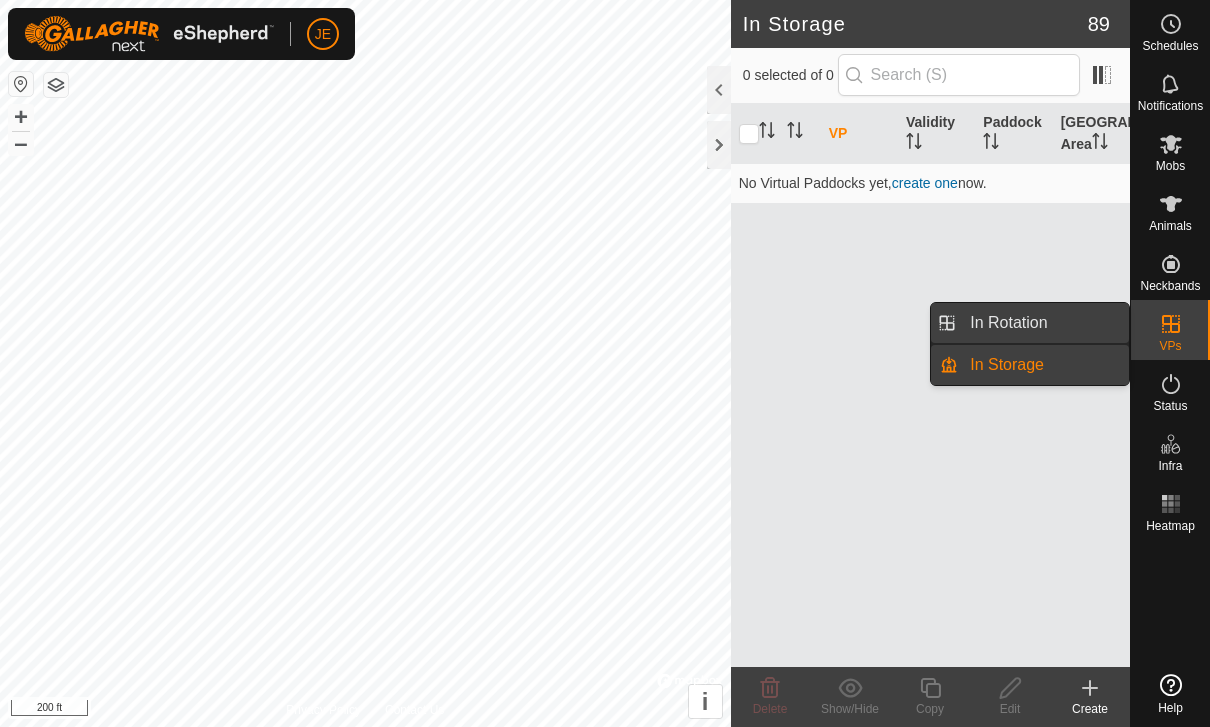 click on "In Rotation" at bounding box center (1043, 323) 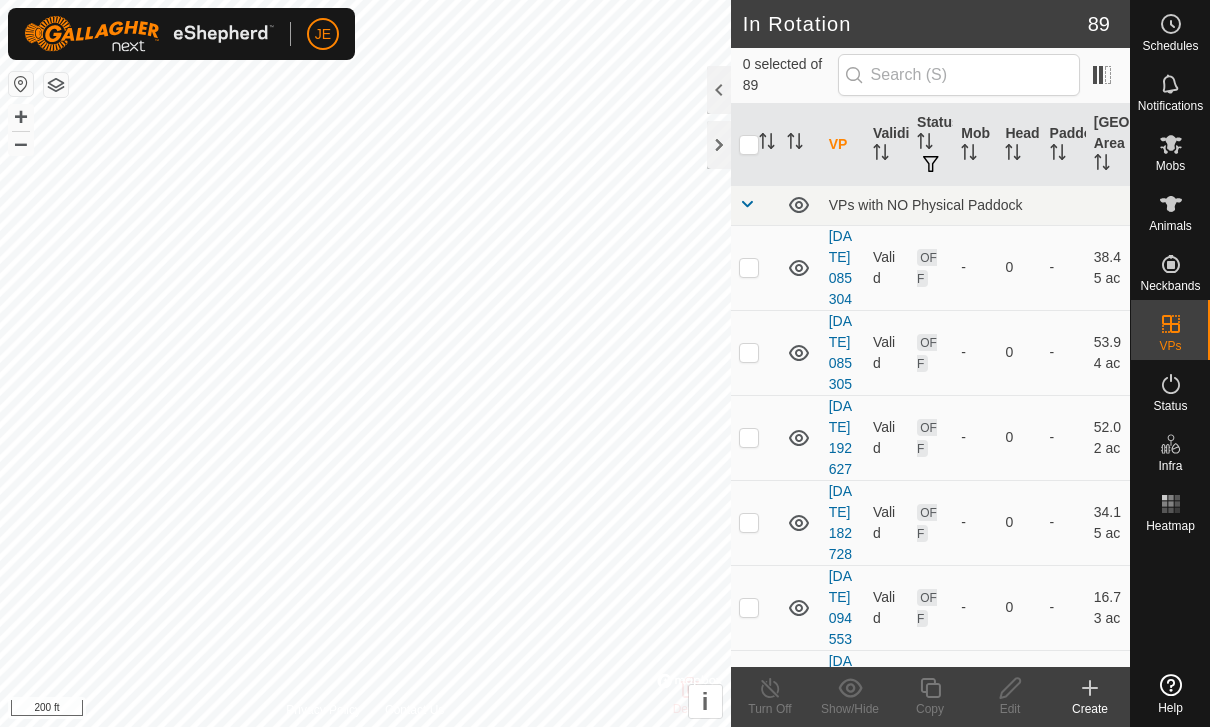 scroll, scrollTop: 0, scrollLeft: 0, axis: both 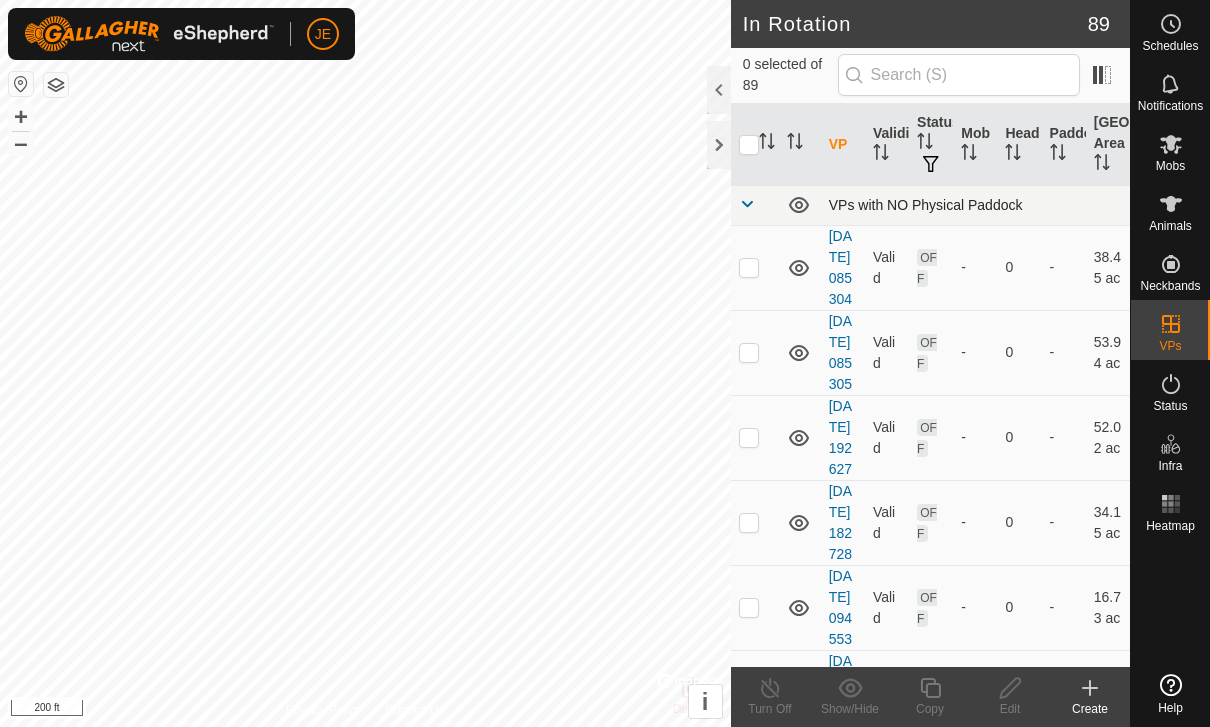 click at bounding box center [747, 204] 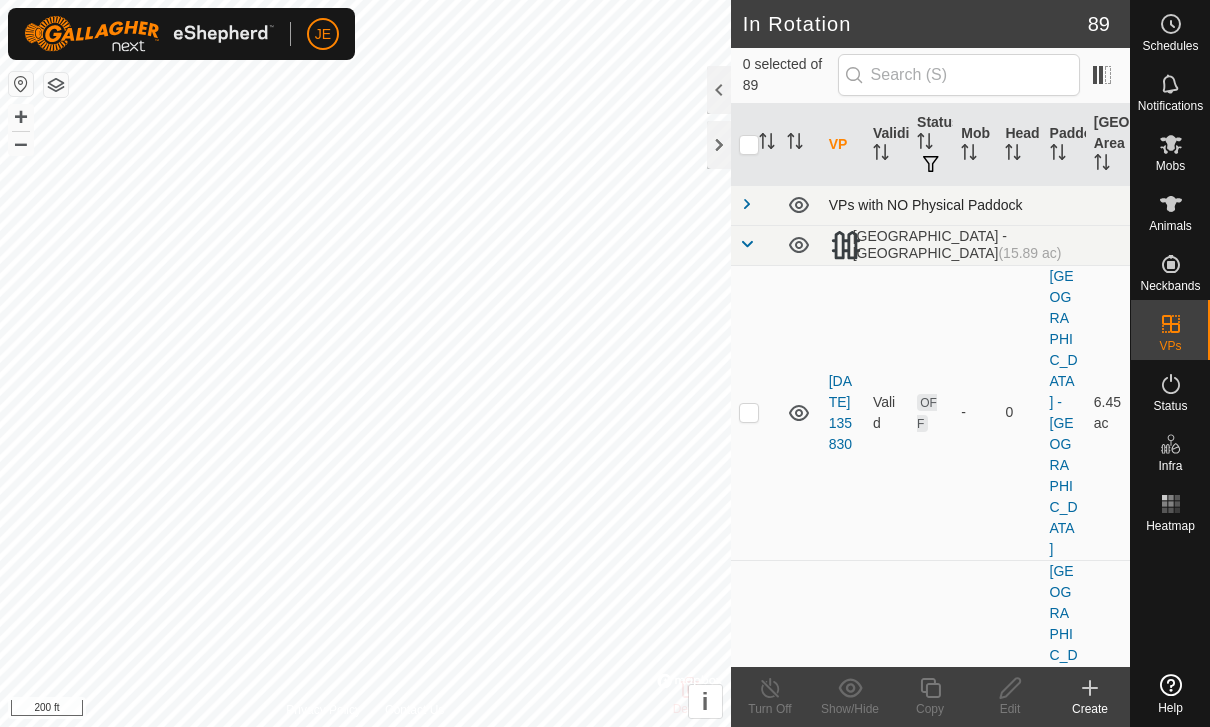 click at bounding box center [747, 204] 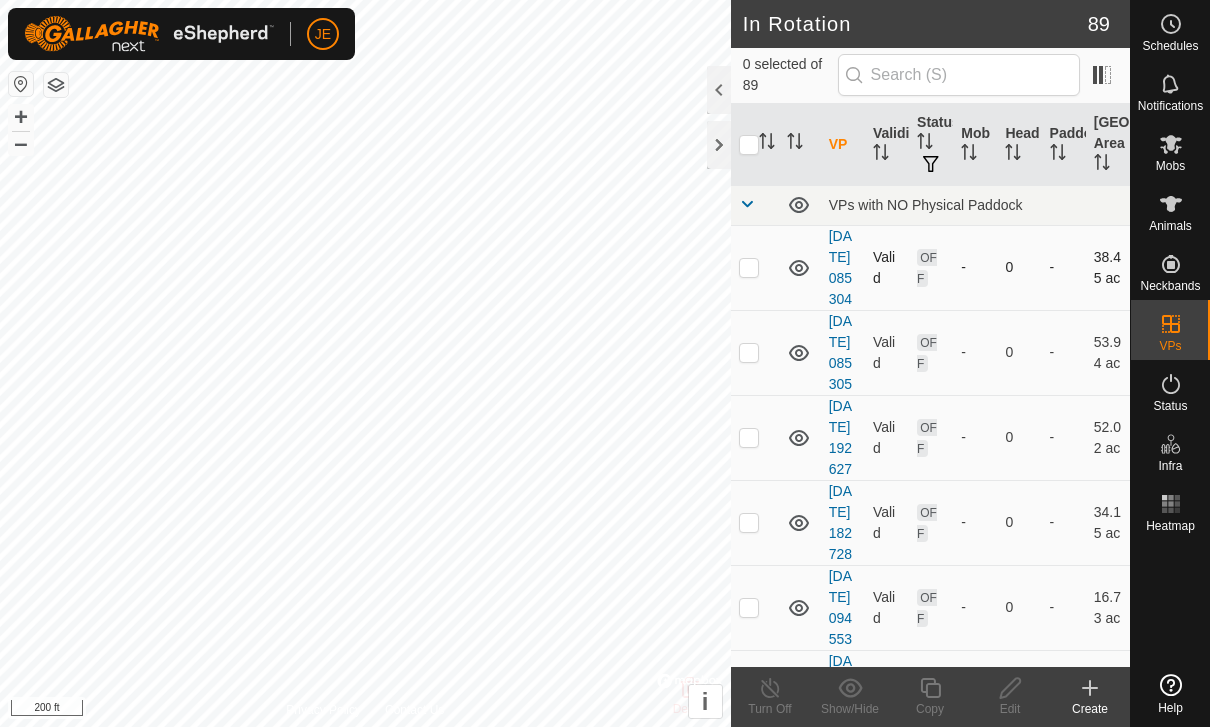 click at bounding box center [749, 267] 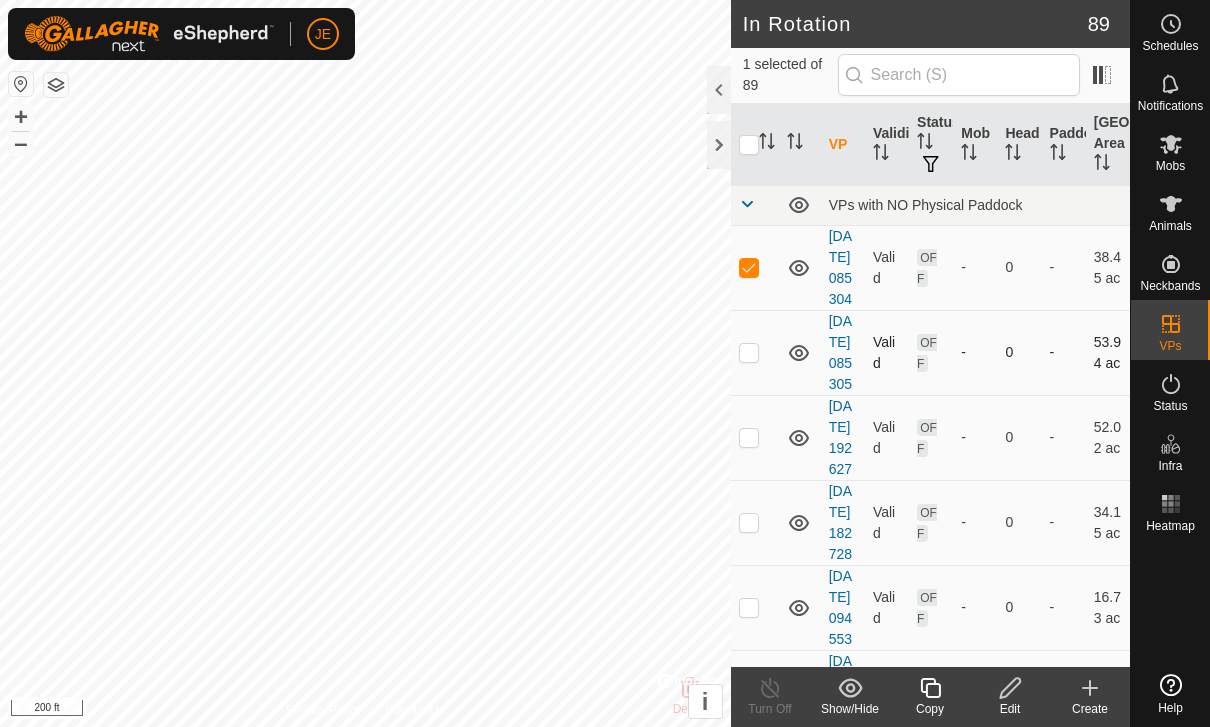click at bounding box center [755, 352] 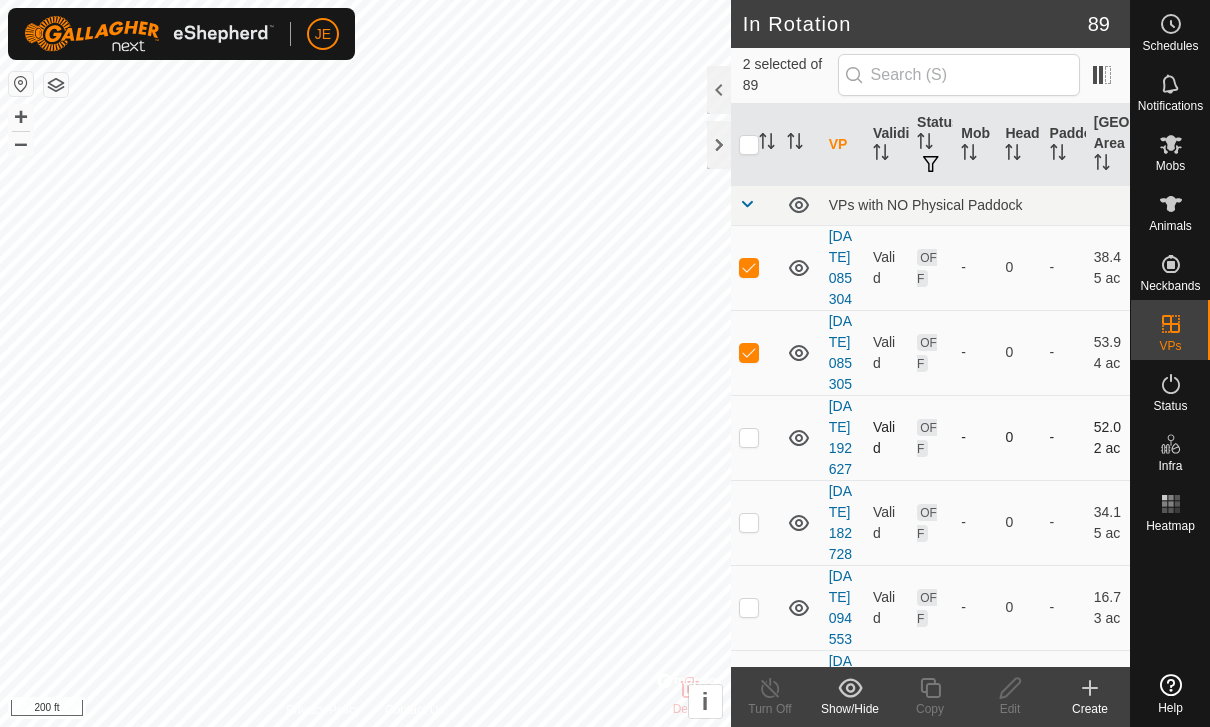 click at bounding box center (749, 437) 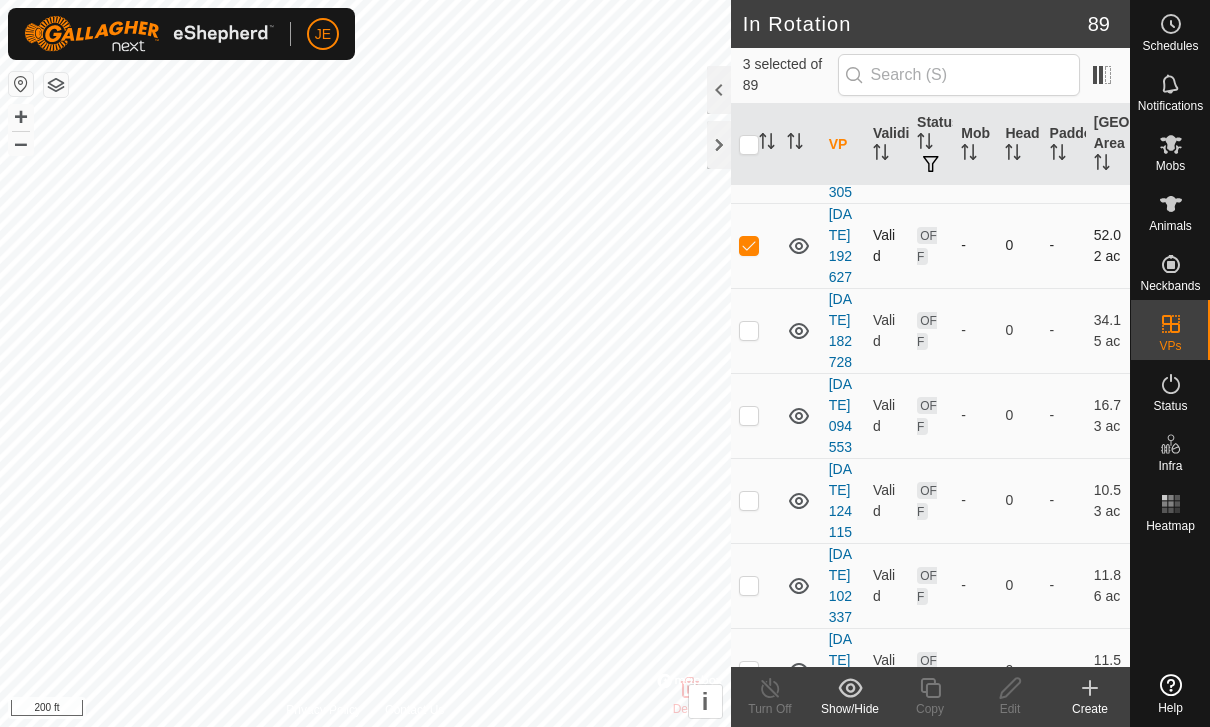 scroll, scrollTop: 207, scrollLeft: 0, axis: vertical 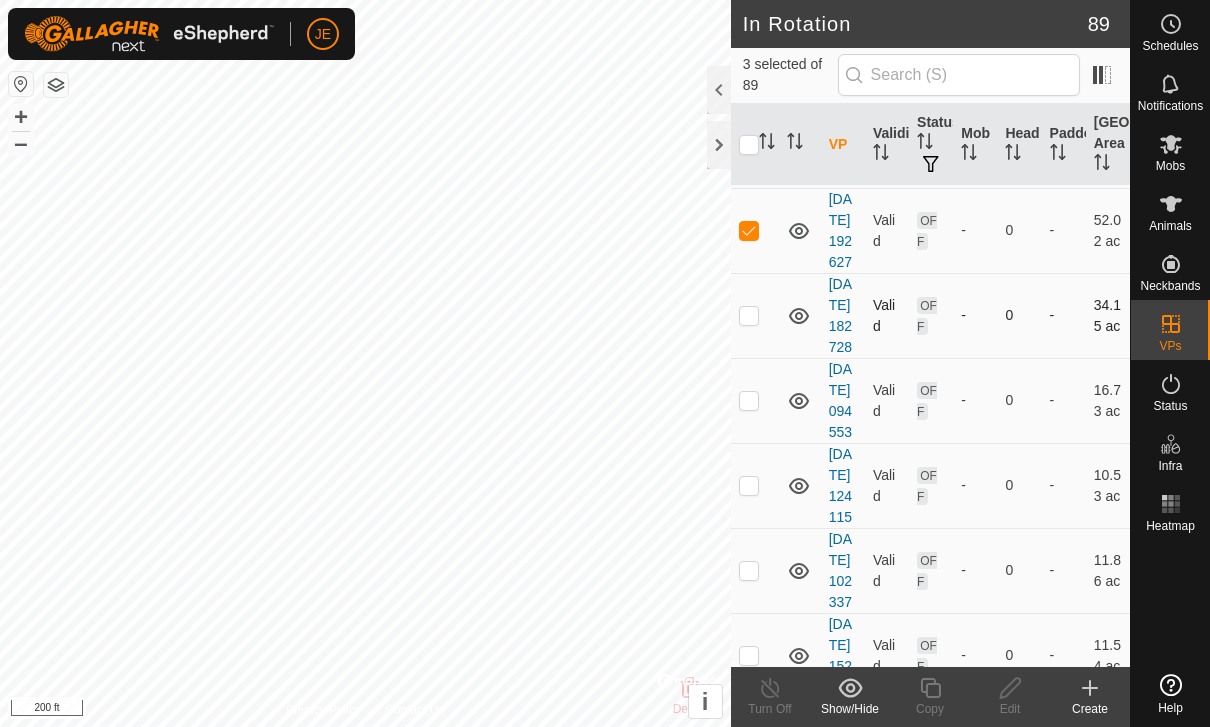 click at bounding box center (749, 315) 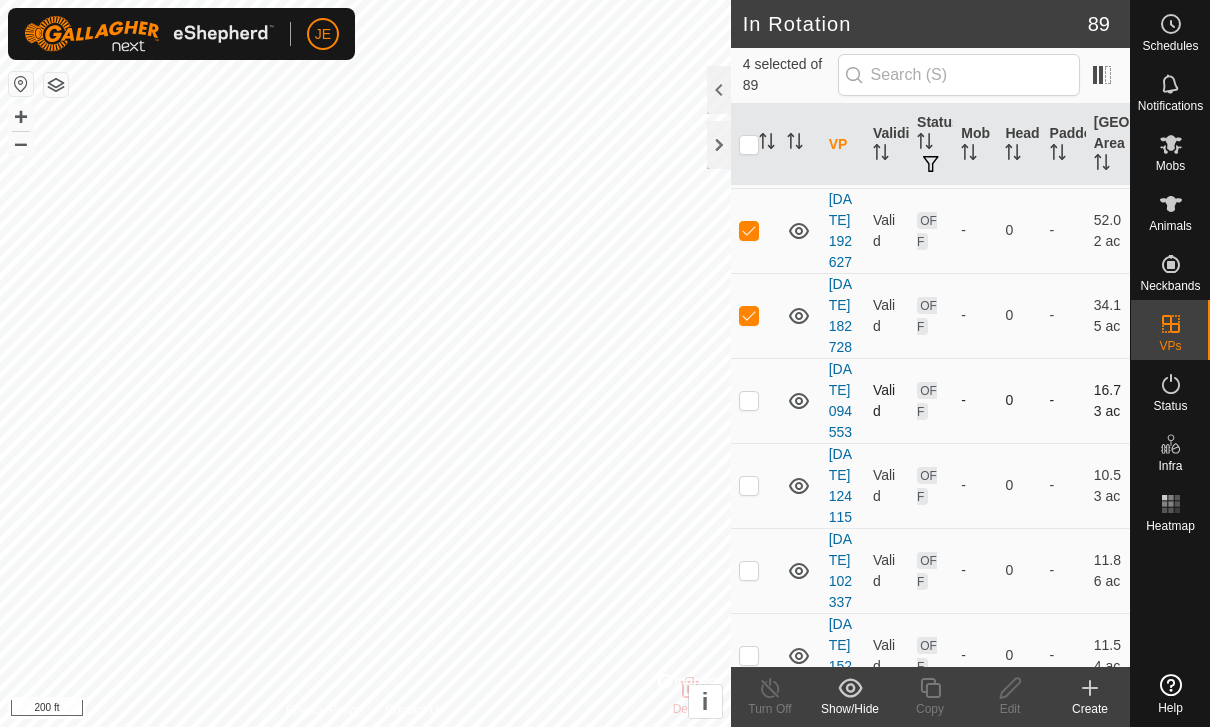 click at bounding box center (755, 400) 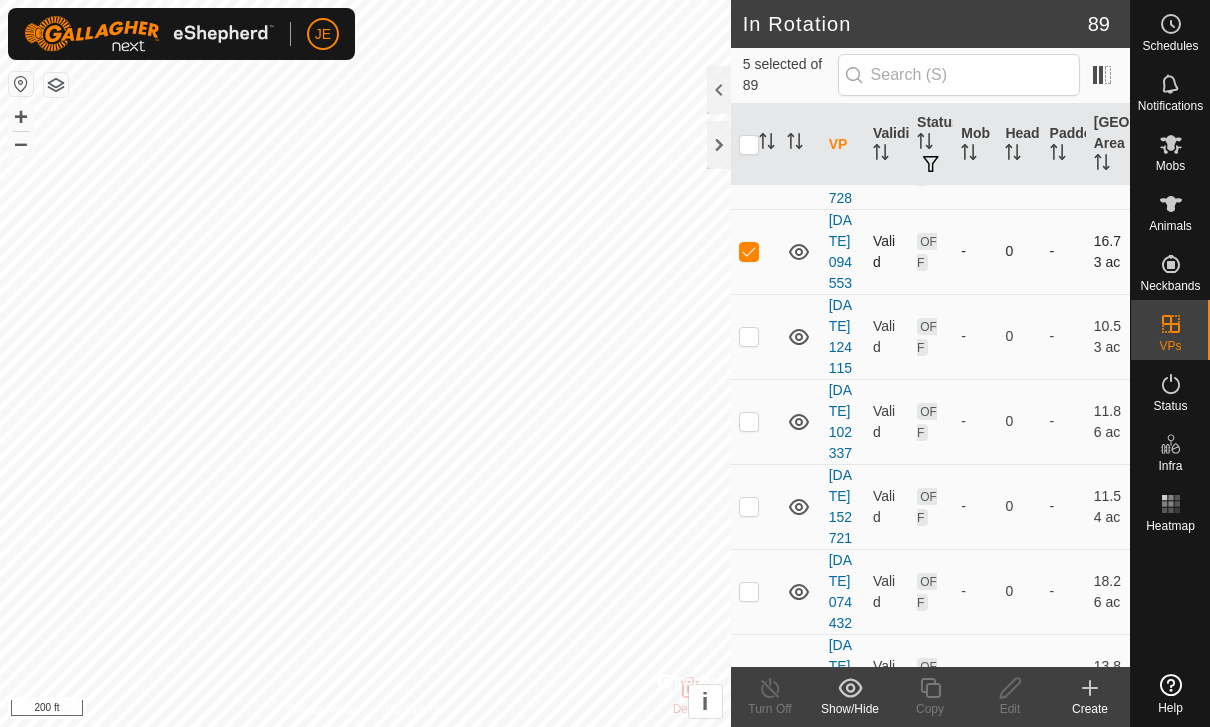 scroll, scrollTop: 377, scrollLeft: 0, axis: vertical 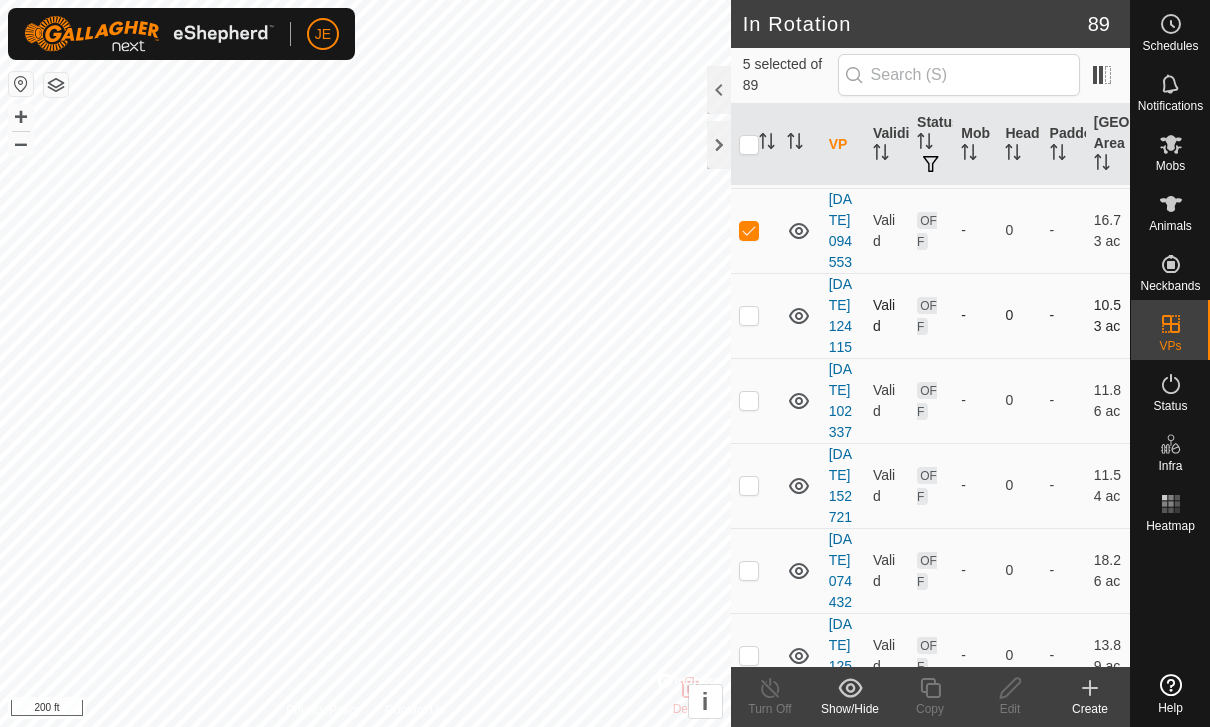 click at bounding box center (749, 315) 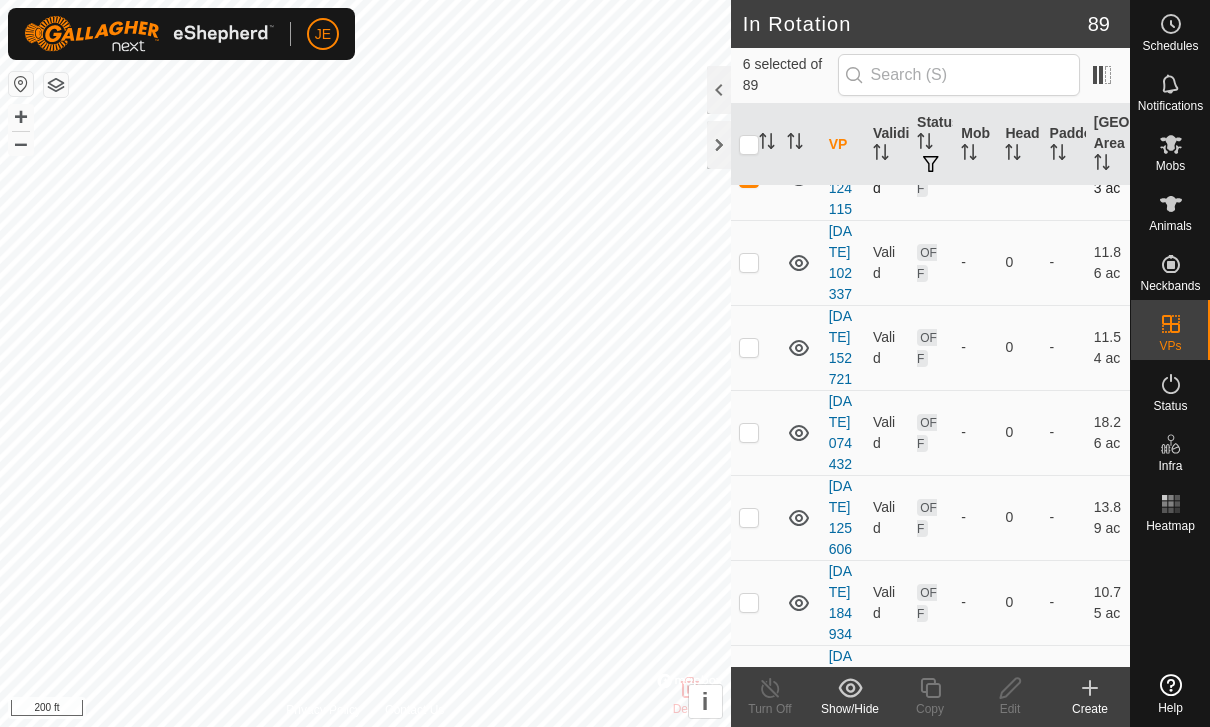 scroll, scrollTop: 560, scrollLeft: 0, axis: vertical 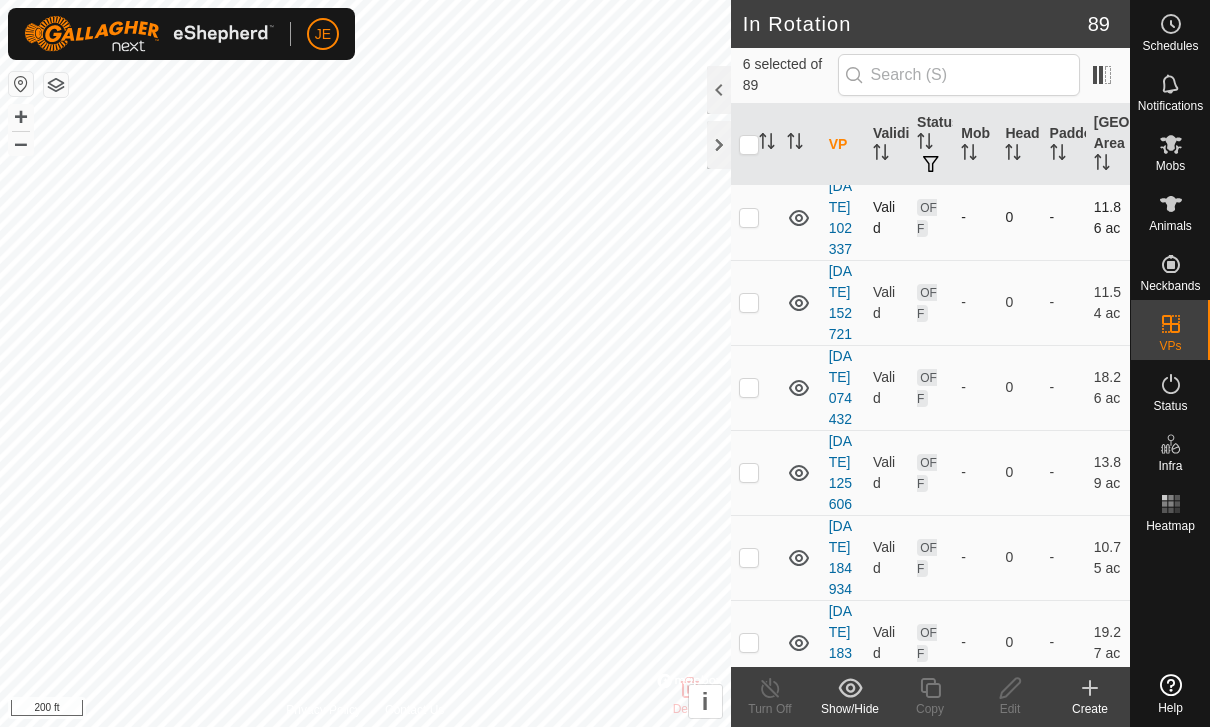 click at bounding box center (755, 217) 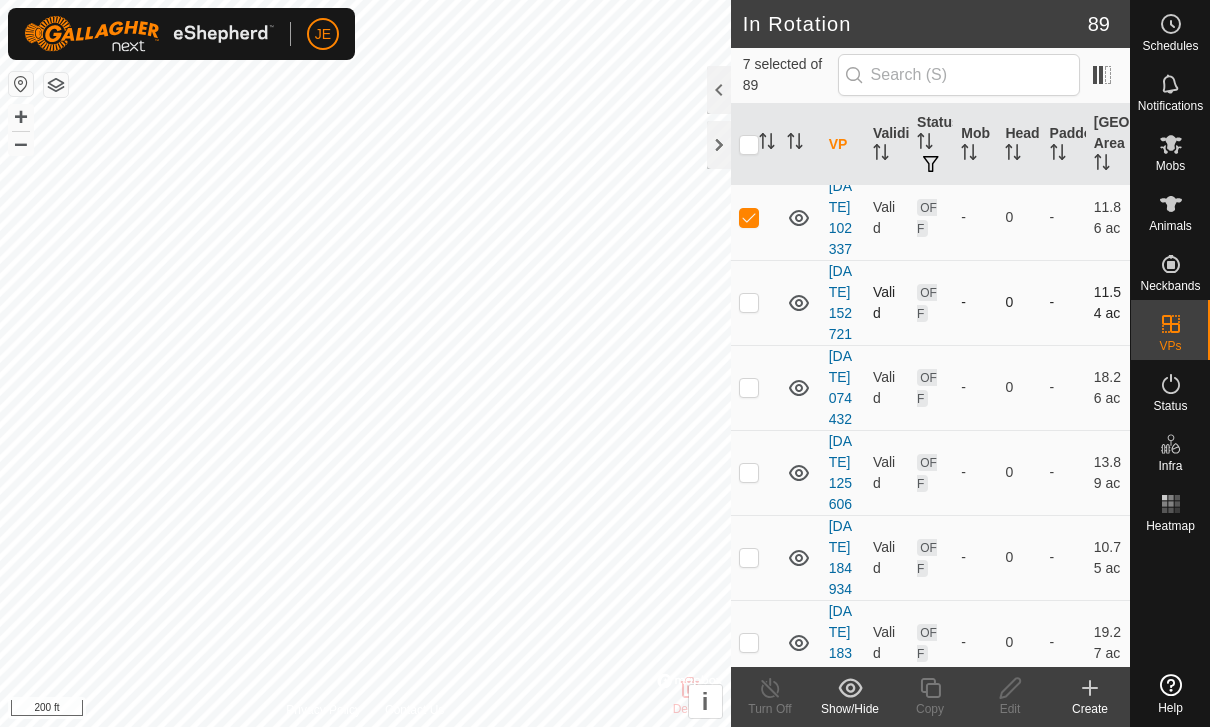 click at bounding box center [749, 302] 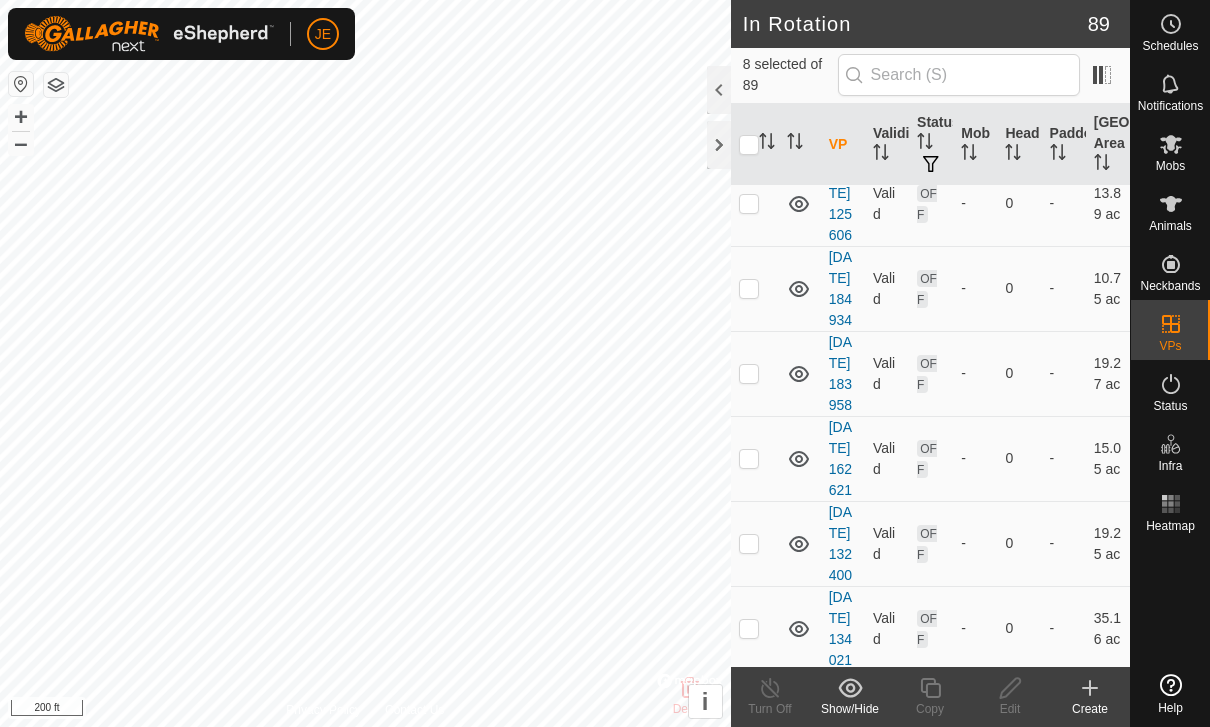 scroll, scrollTop: 828, scrollLeft: 0, axis: vertical 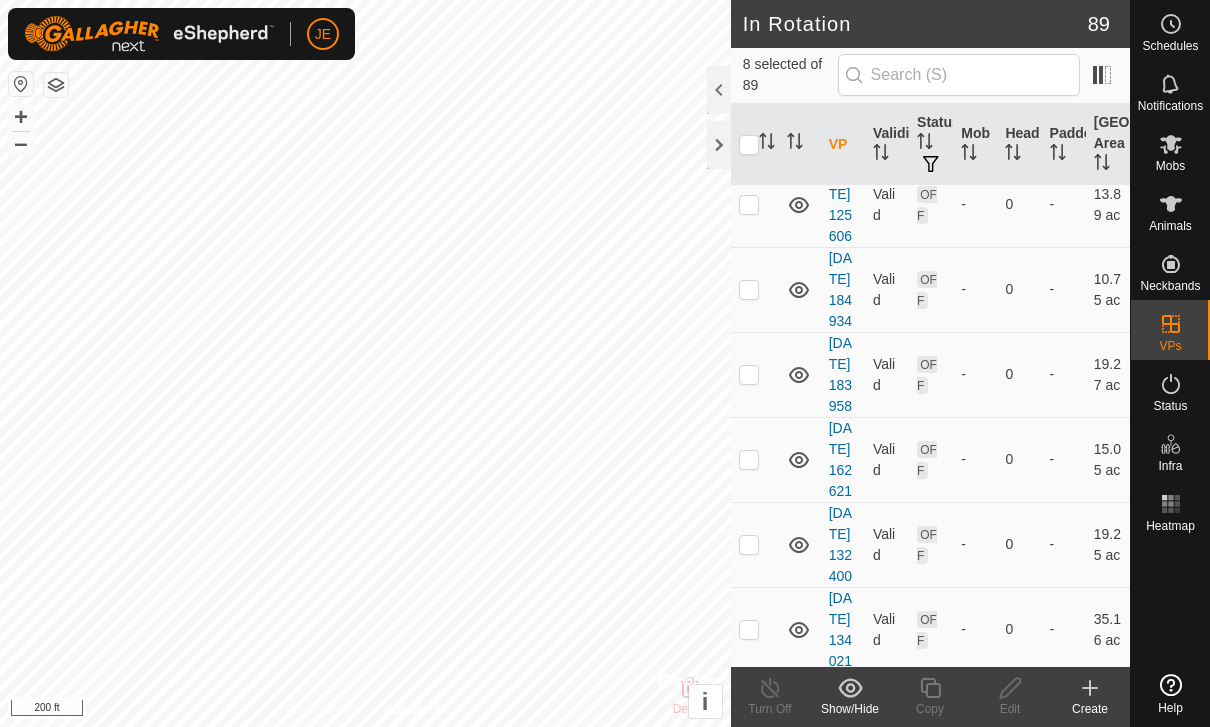 click at bounding box center (749, 119) 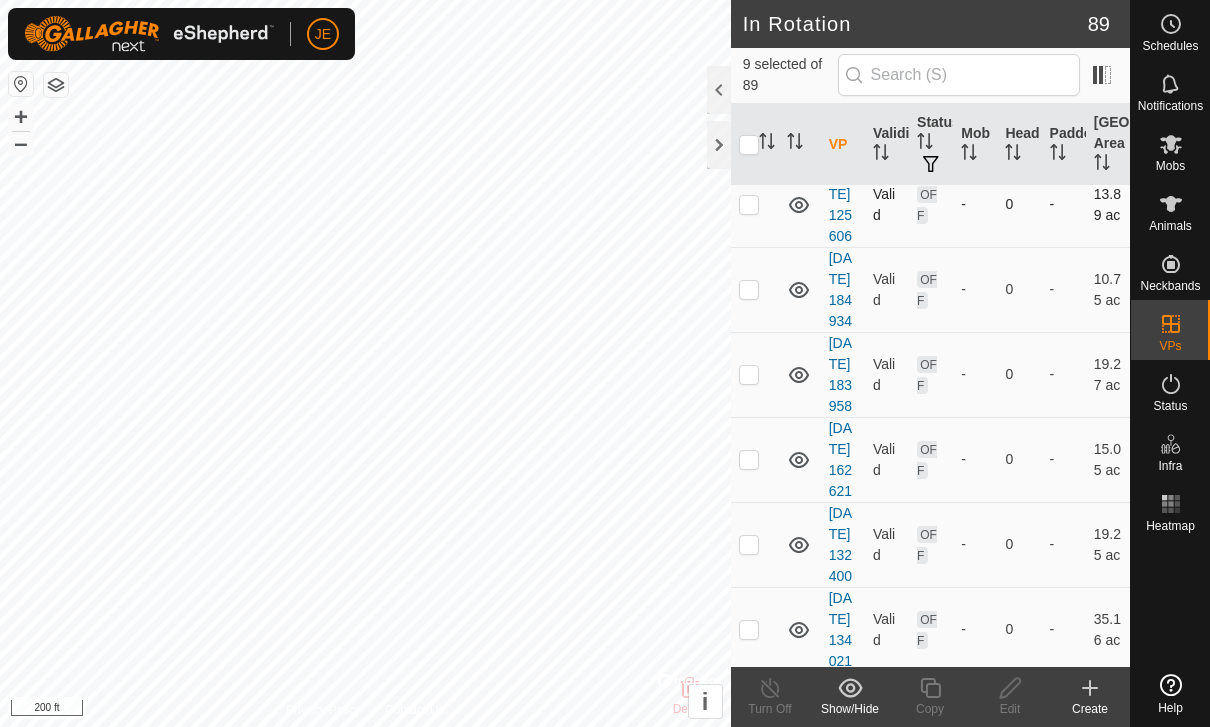 click at bounding box center (749, 204) 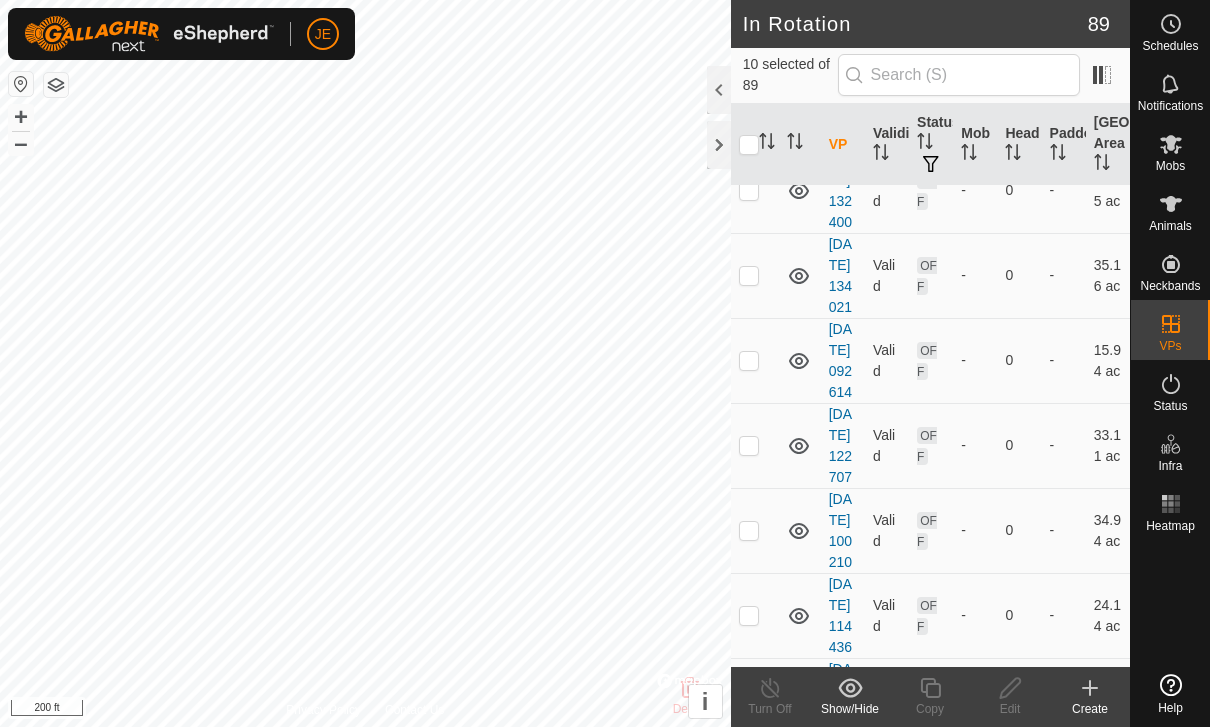 scroll, scrollTop: 1182, scrollLeft: 0, axis: vertical 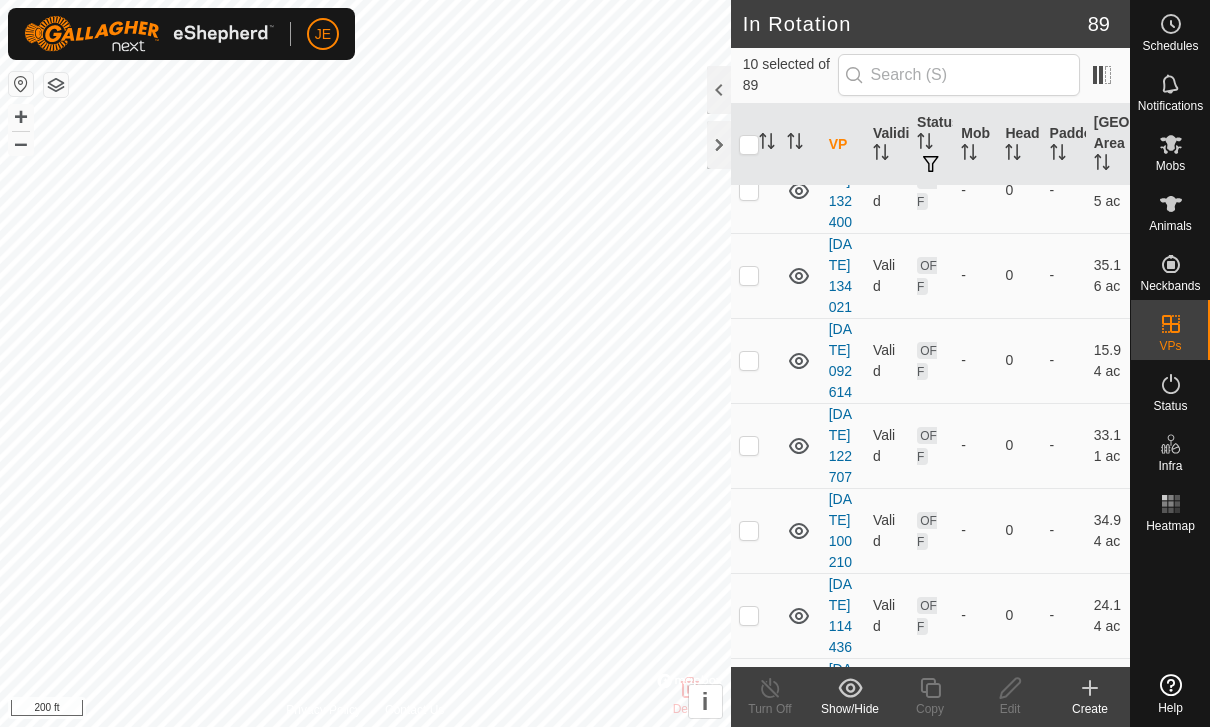 click at bounding box center (749, -65) 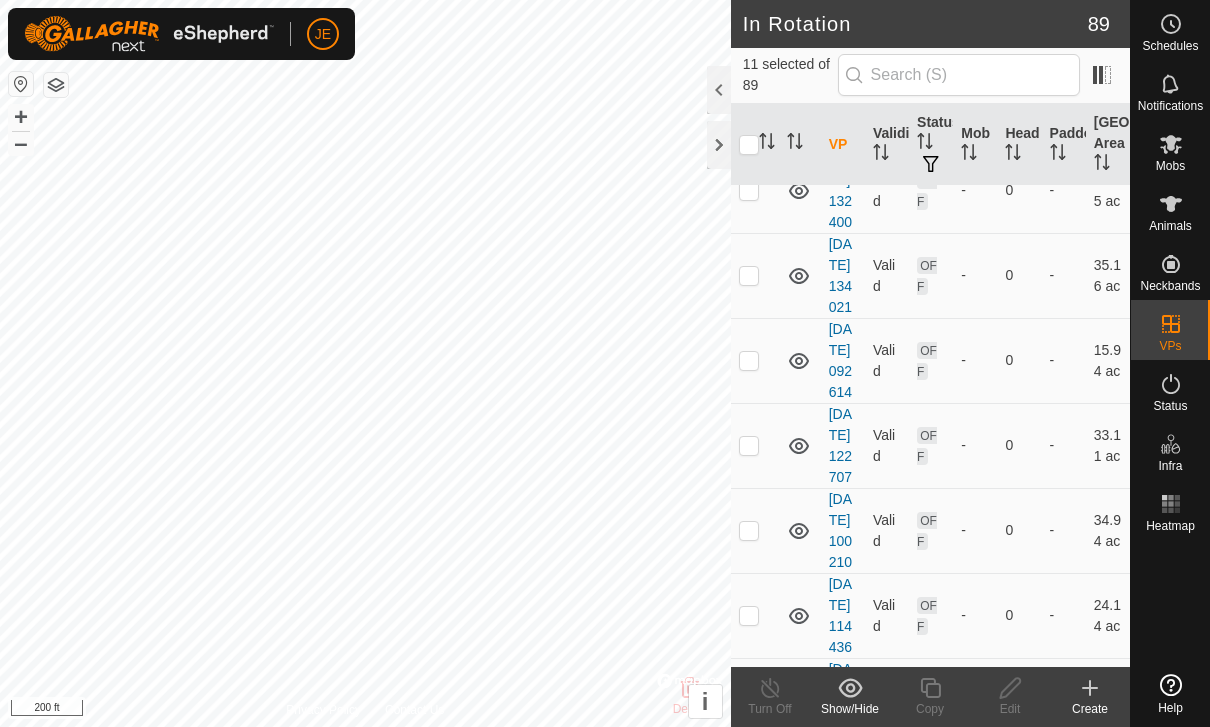click at bounding box center [749, 20] 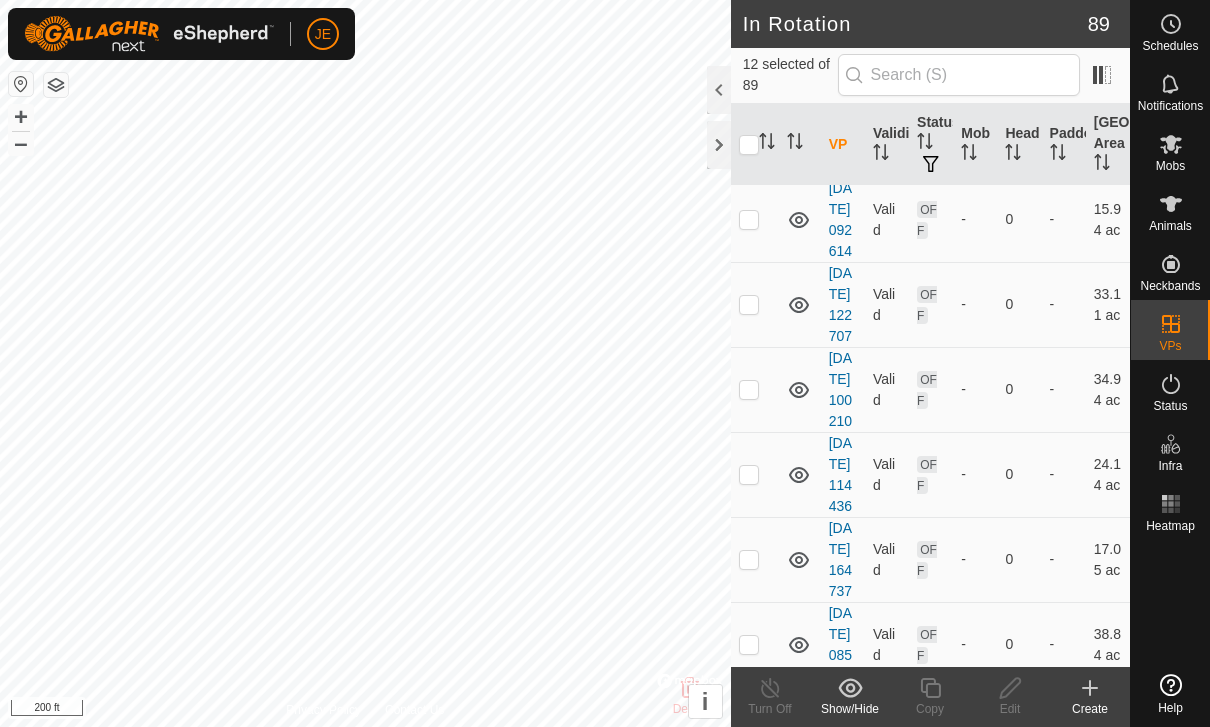 scroll, scrollTop: 1340, scrollLeft: 0, axis: vertical 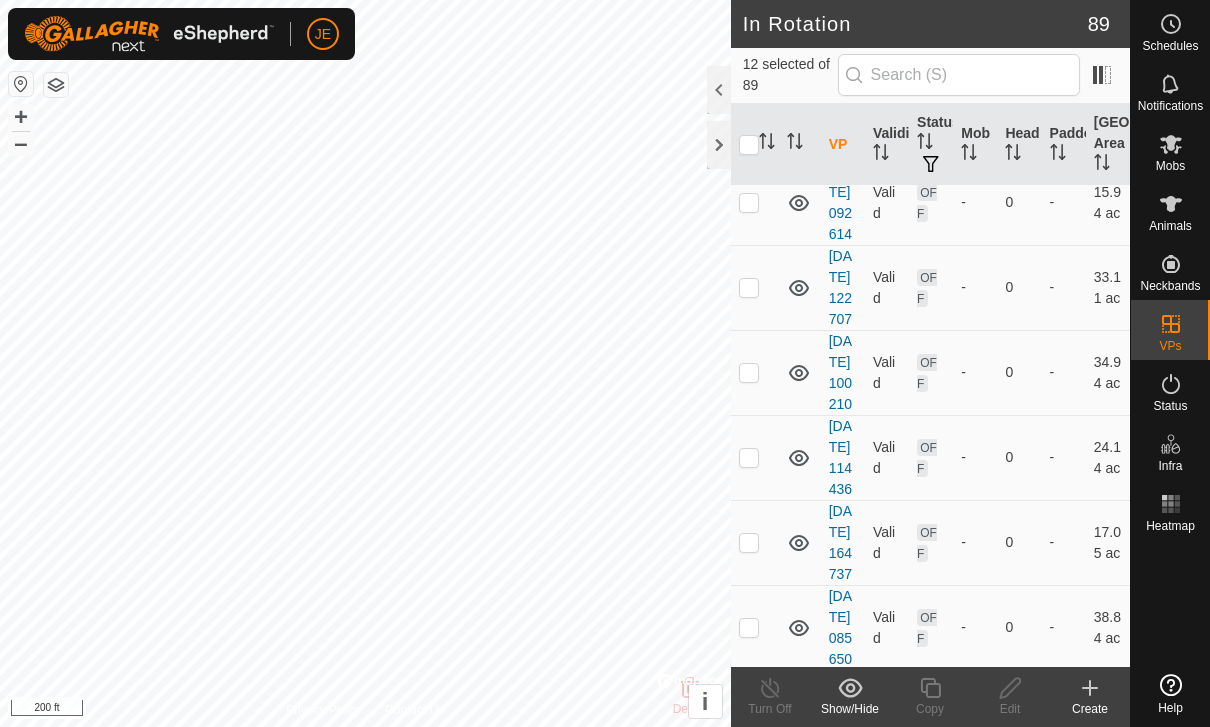 click at bounding box center (749, -53) 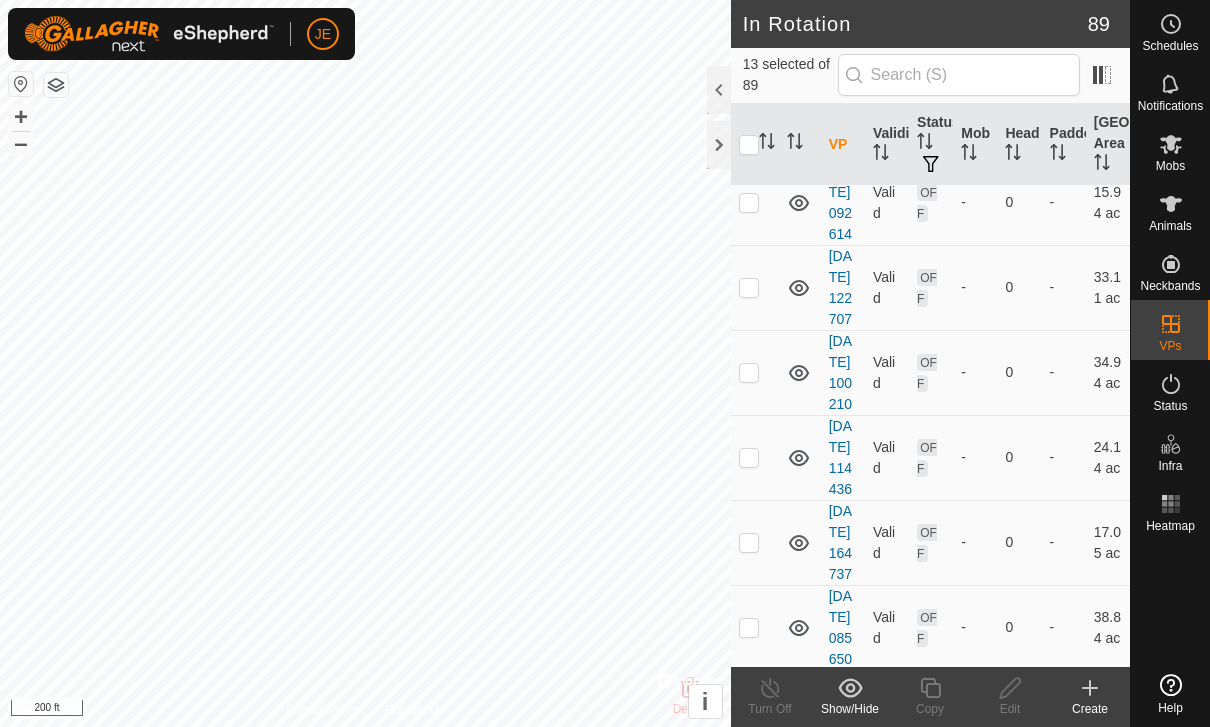 click at bounding box center [749, 32] 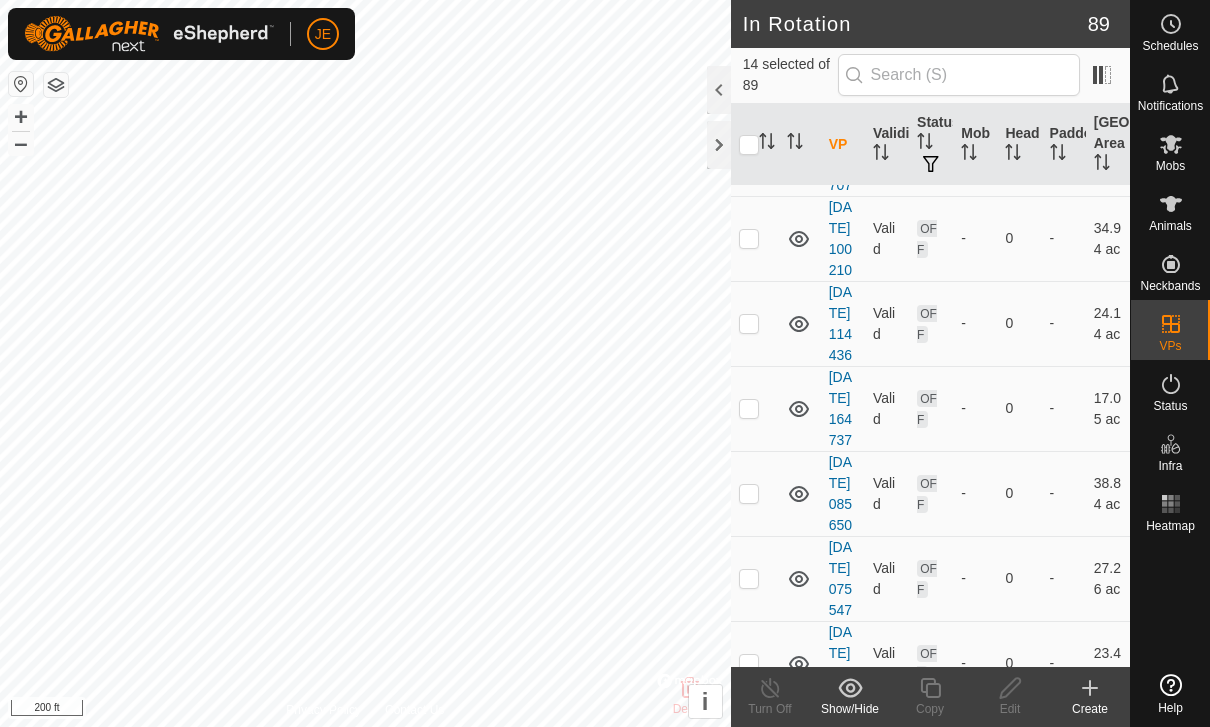 scroll, scrollTop: 1494, scrollLeft: 0, axis: vertical 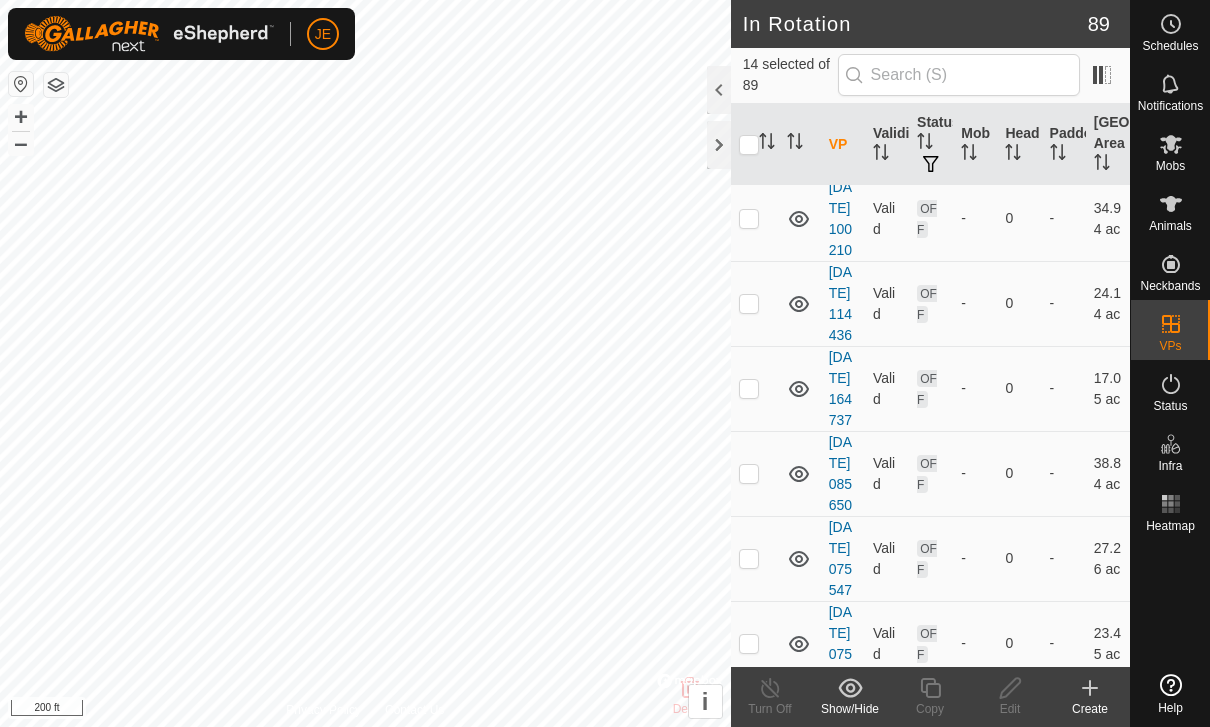 click at bounding box center (749, -37) 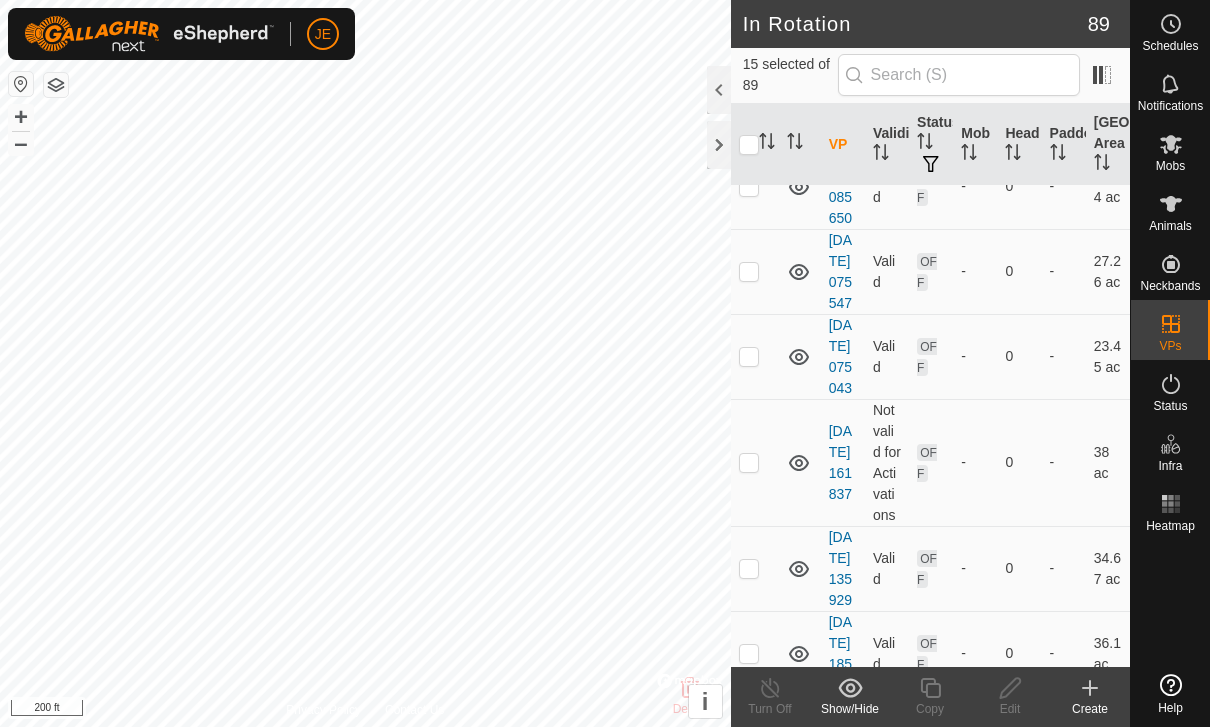 scroll, scrollTop: 1783, scrollLeft: 0, axis: vertical 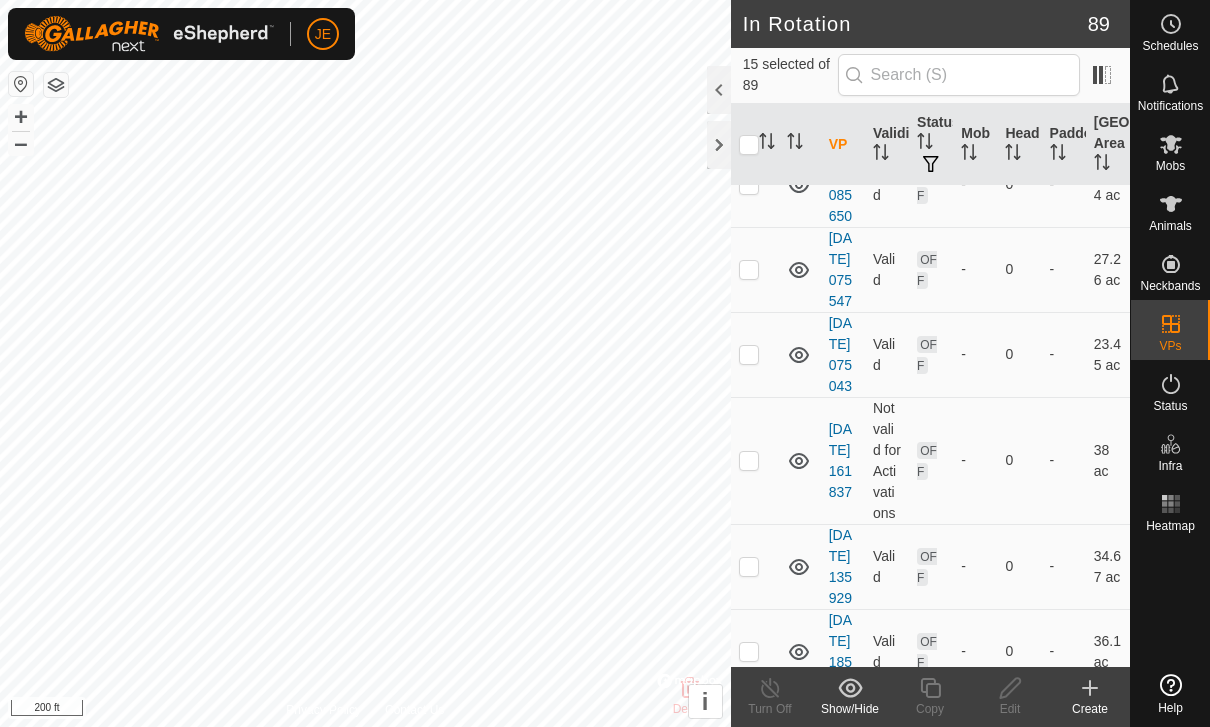 click at bounding box center (749, -241) 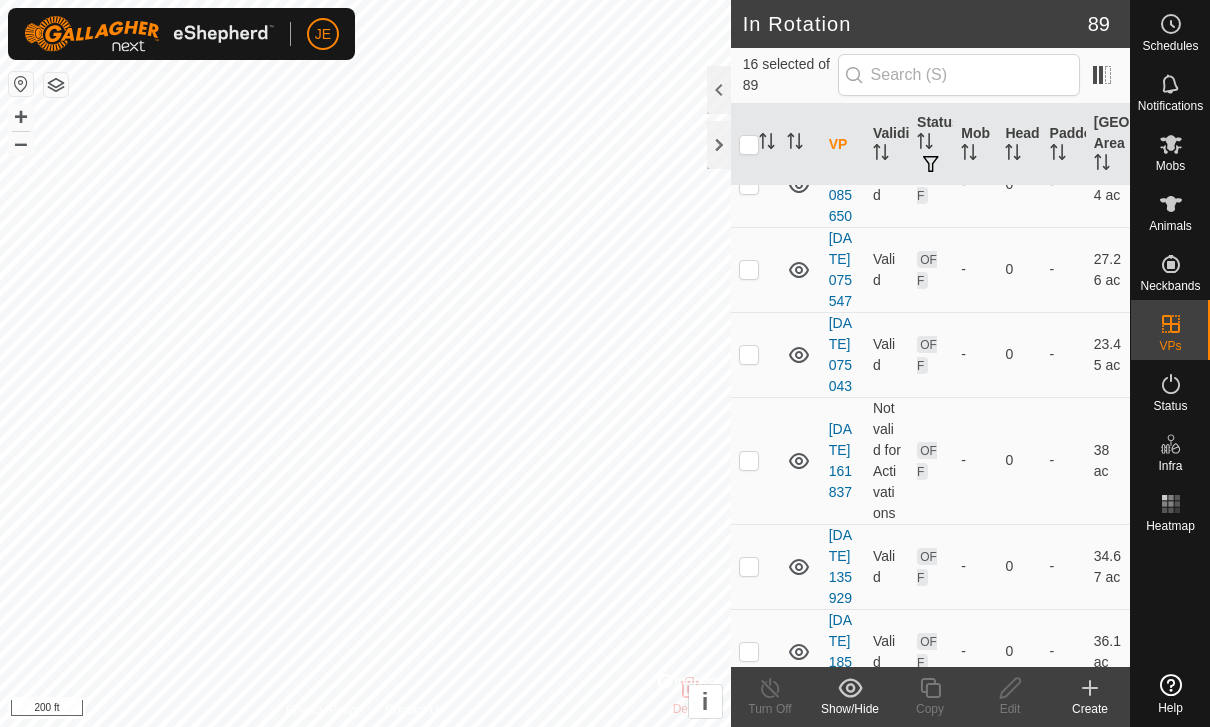 click at bounding box center (749, -156) 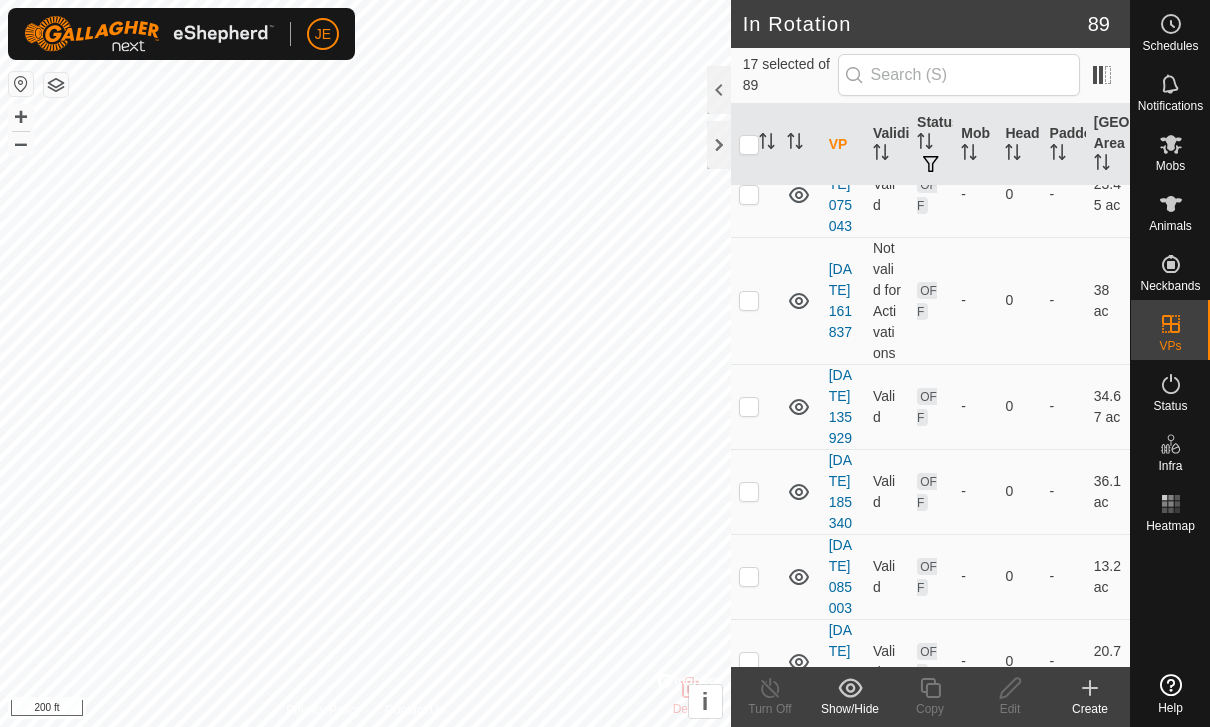 scroll, scrollTop: 1959, scrollLeft: 0, axis: vertical 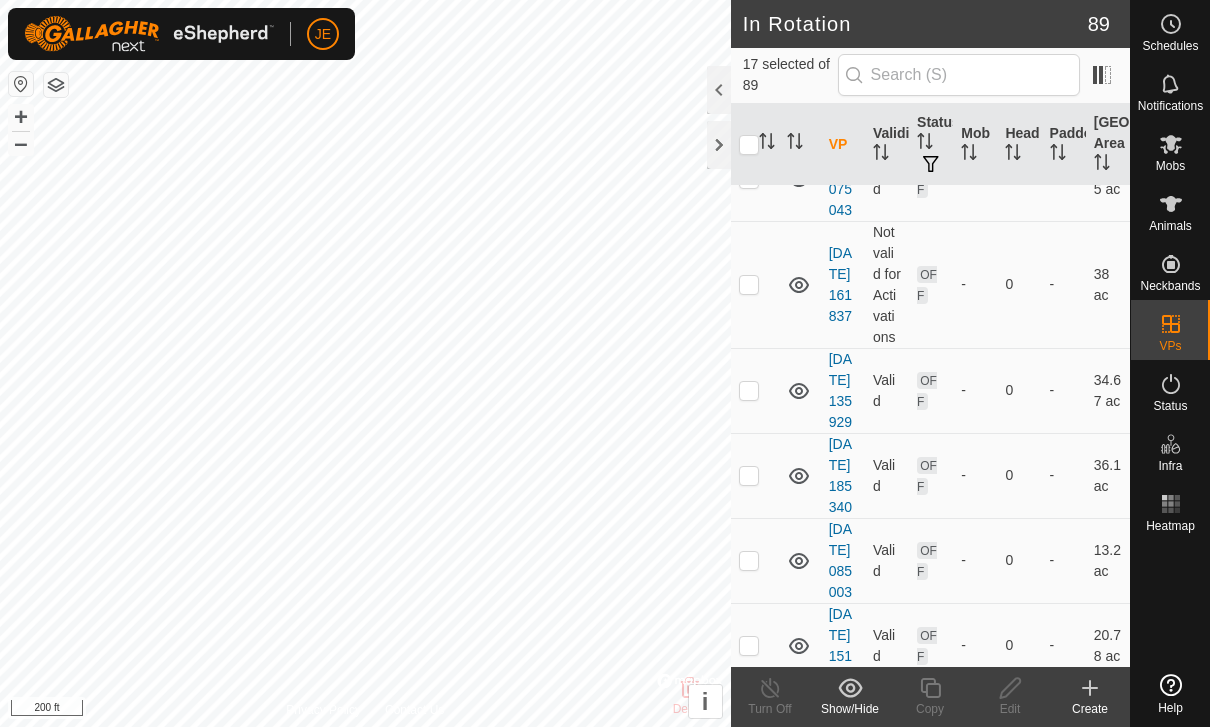 click at bounding box center (749, -247) 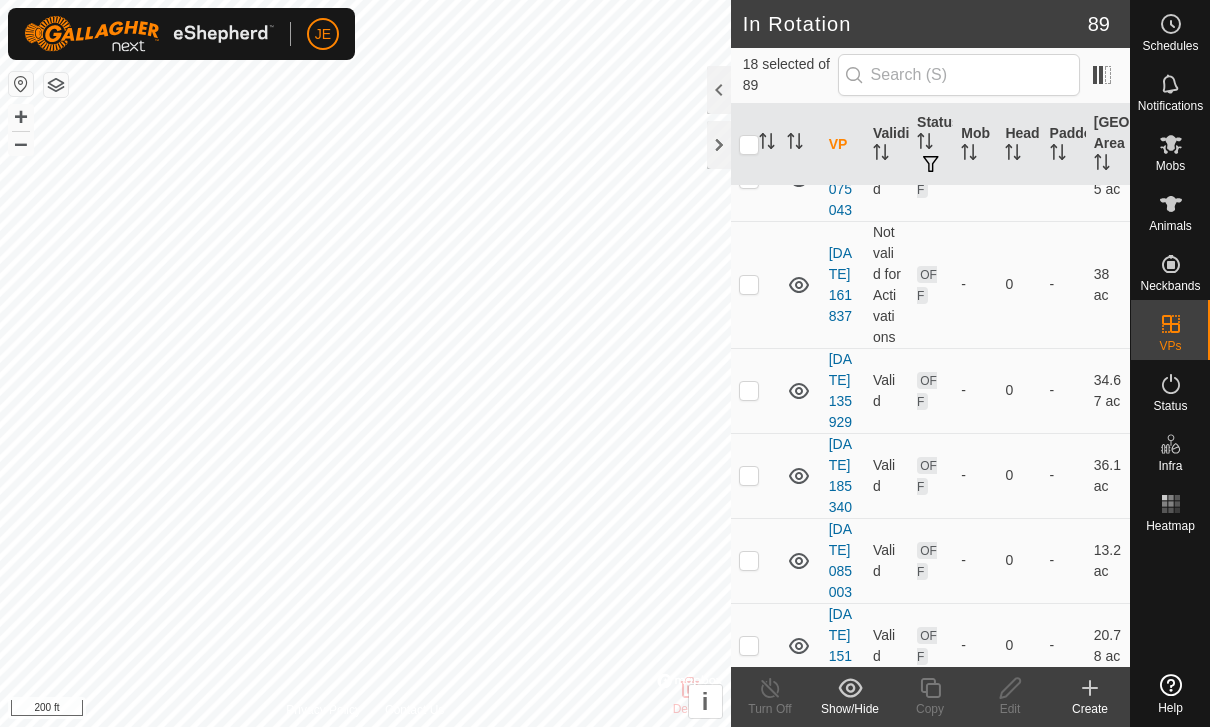 click at bounding box center [755, -162] 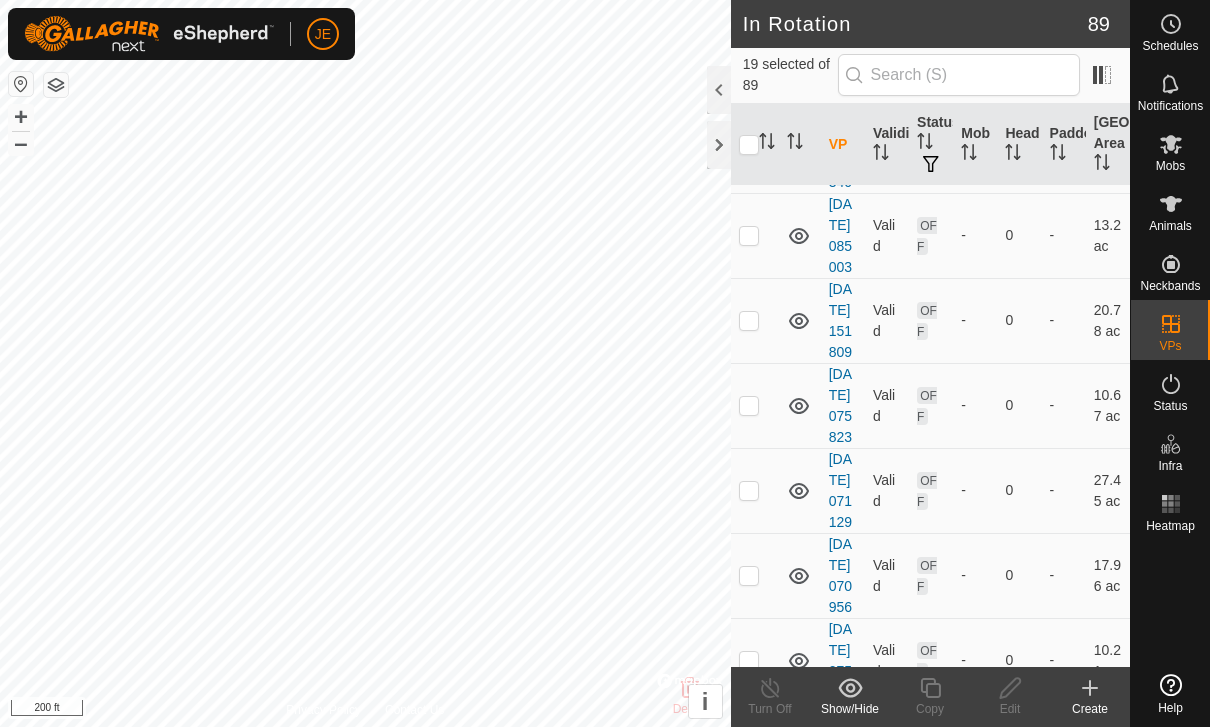 scroll, scrollTop: 2289, scrollLeft: 0, axis: vertical 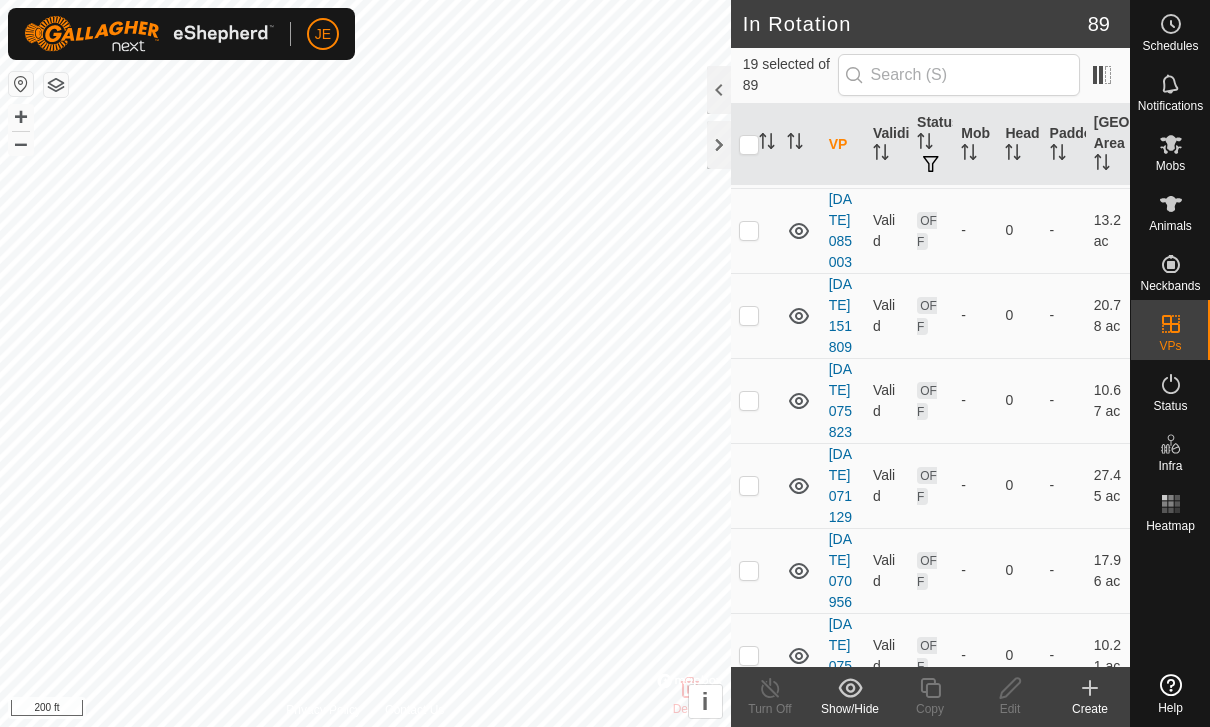 click at bounding box center [749, -407] 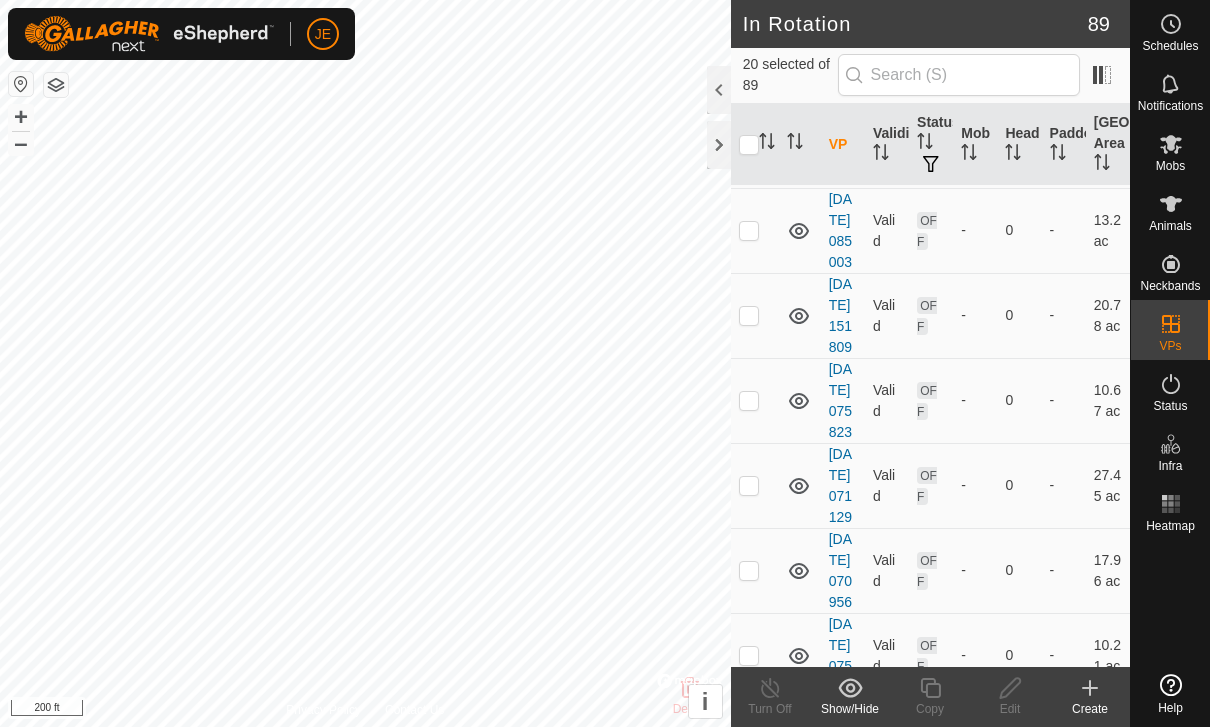 click at bounding box center [749, -322] 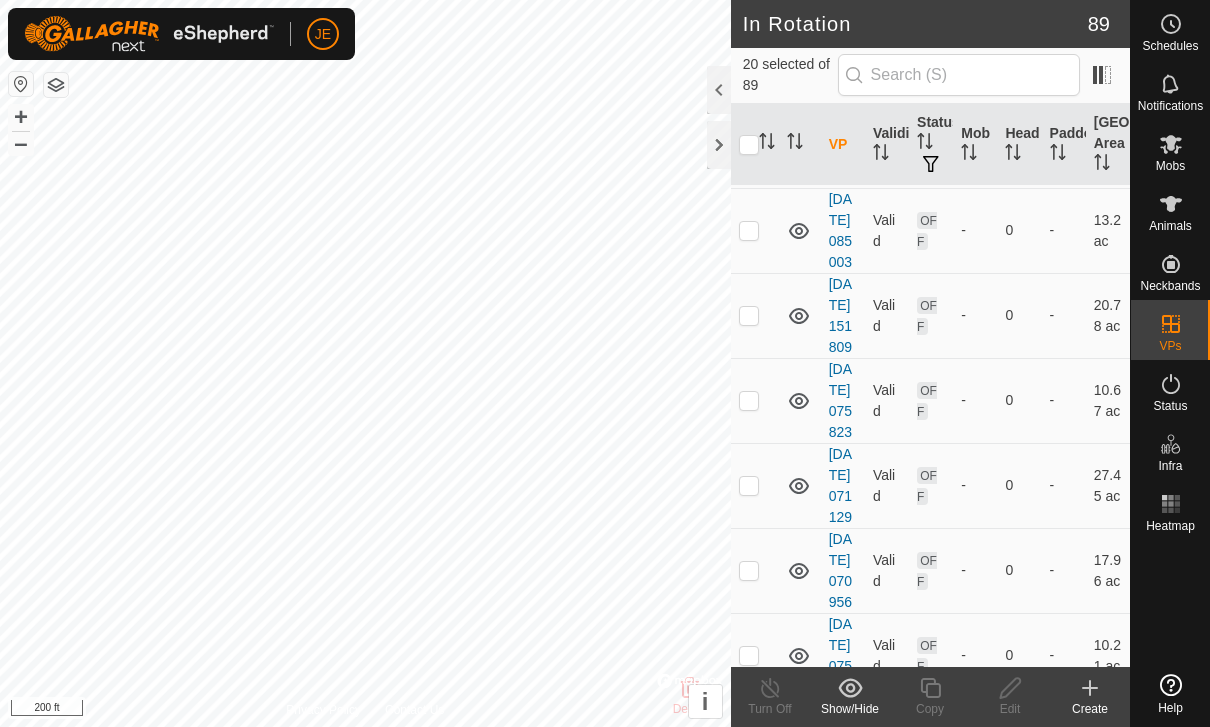 checkbox on "true" 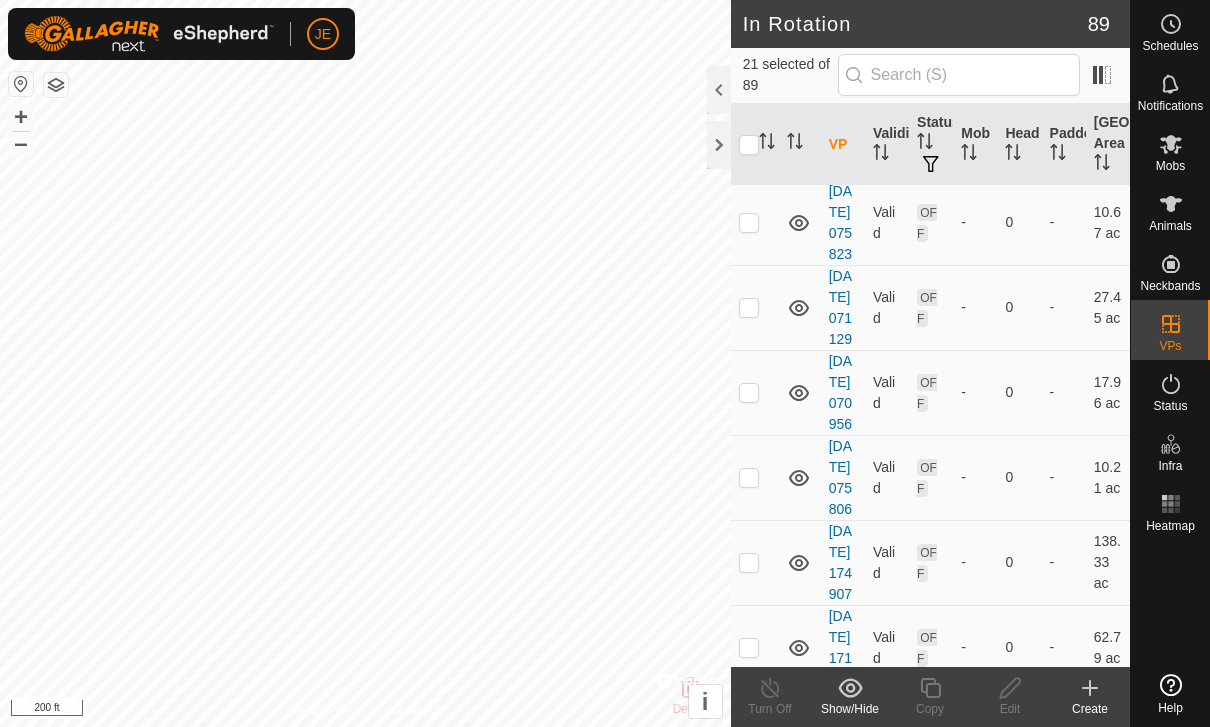 scroll, scrollTop: 2474, scrollLeft: 0, axis: vertical 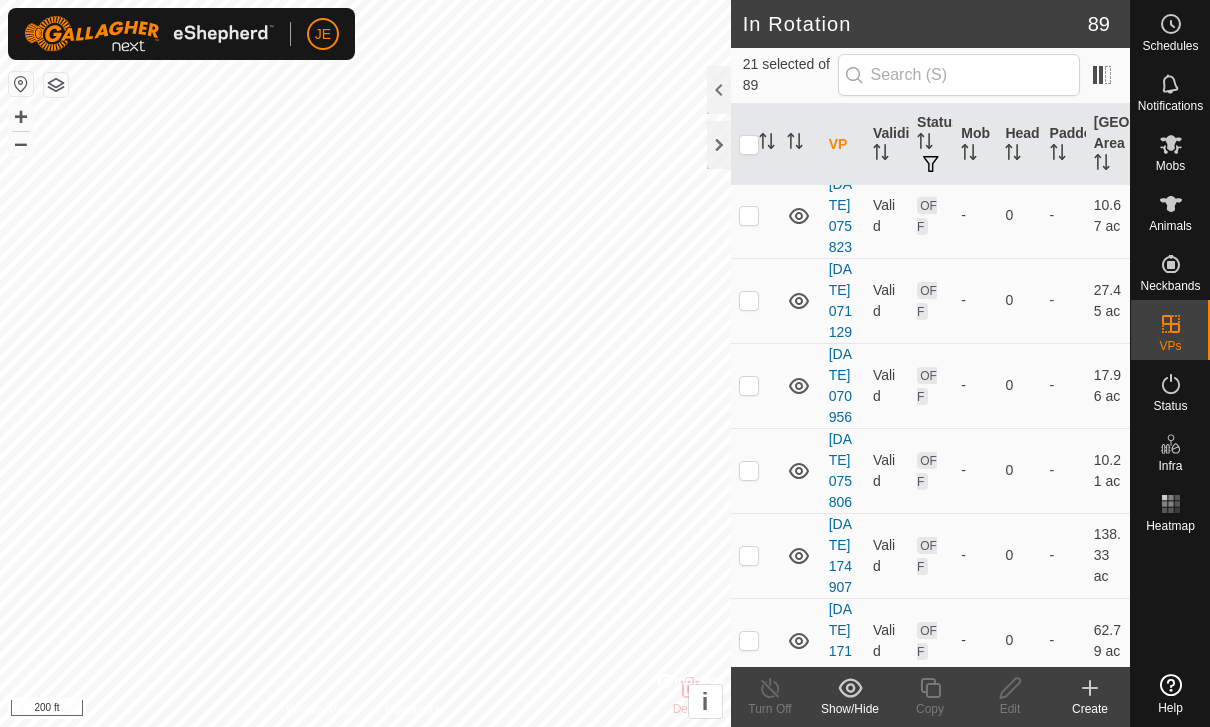 click at bounding box center [749, -422] 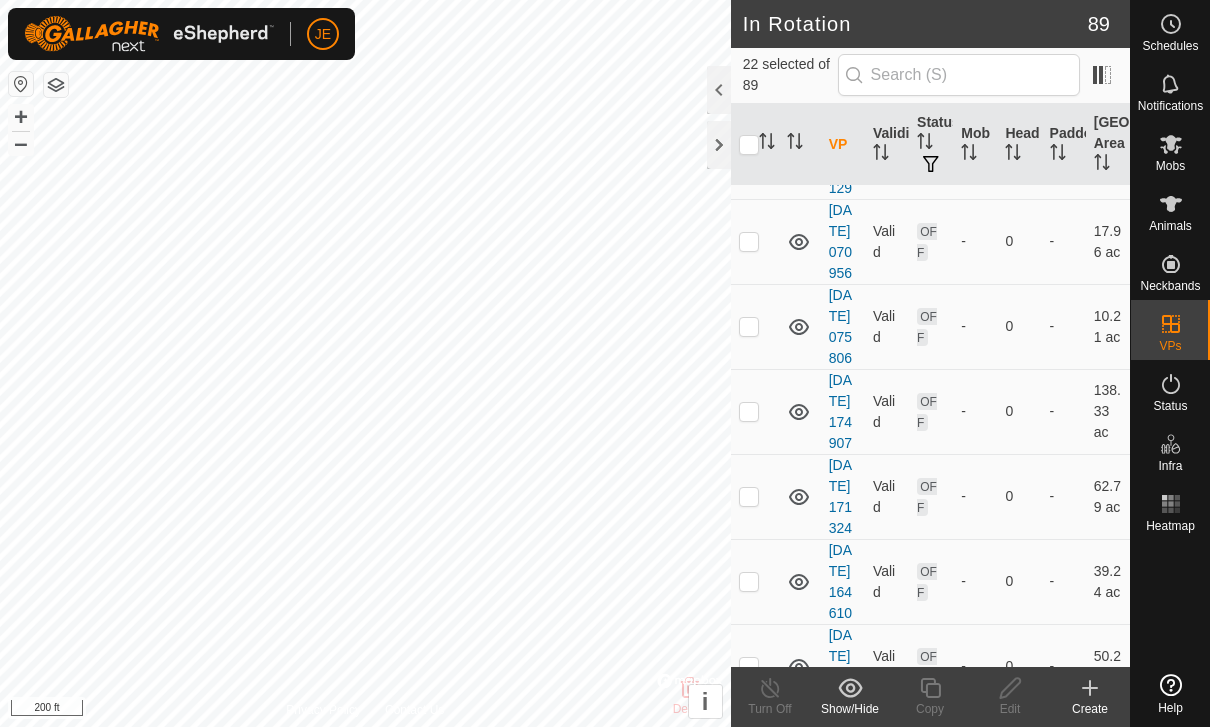 scroll, scrollTop: 2627, scrollLeft: 0, axis: vertical 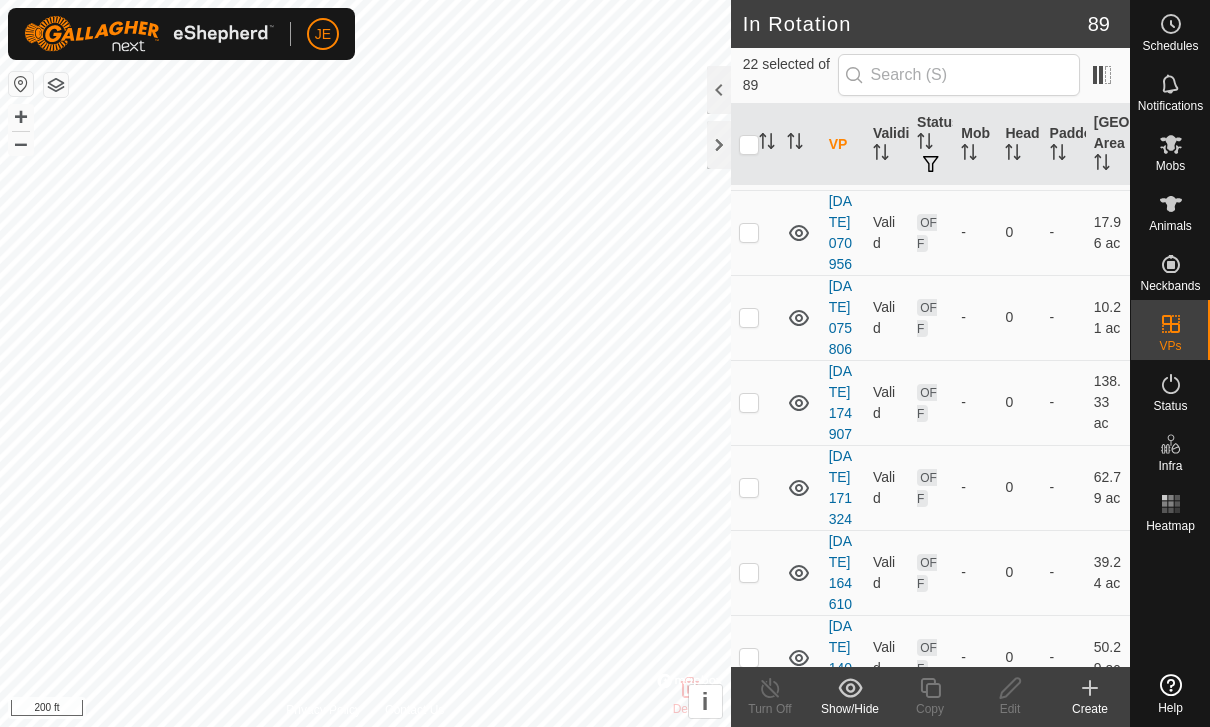 click at bounding box center (749, -490) 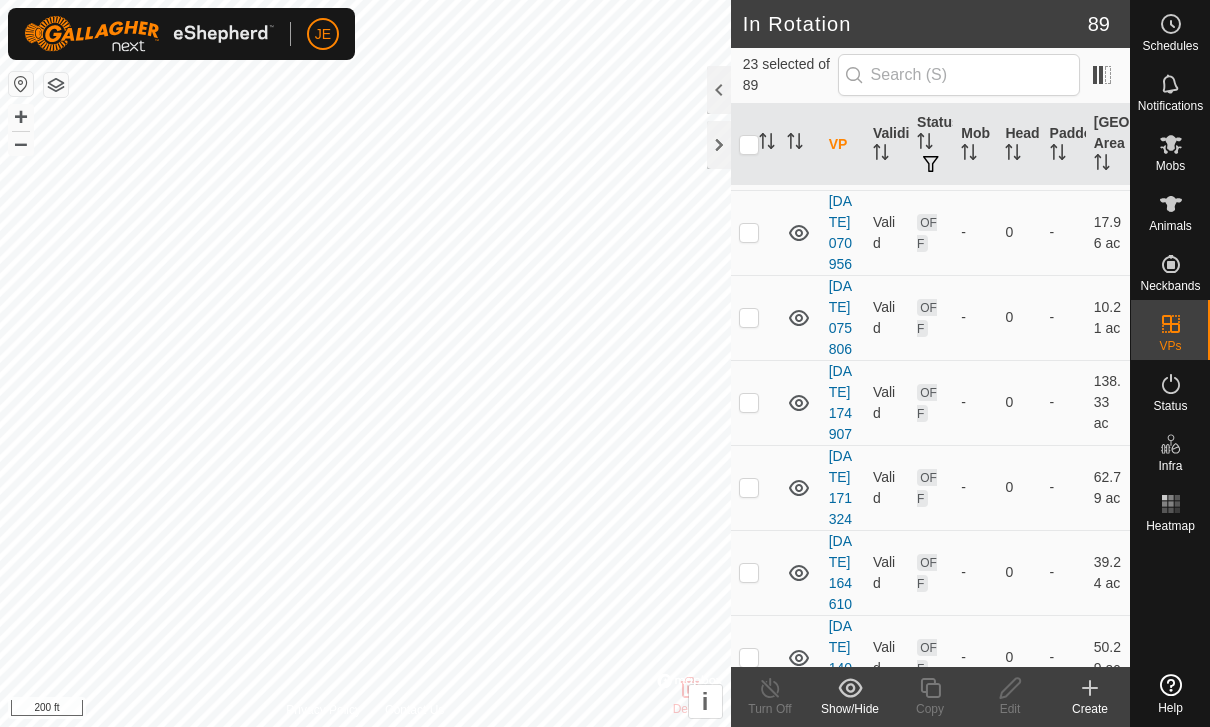 click at bounding box center (755, -384) 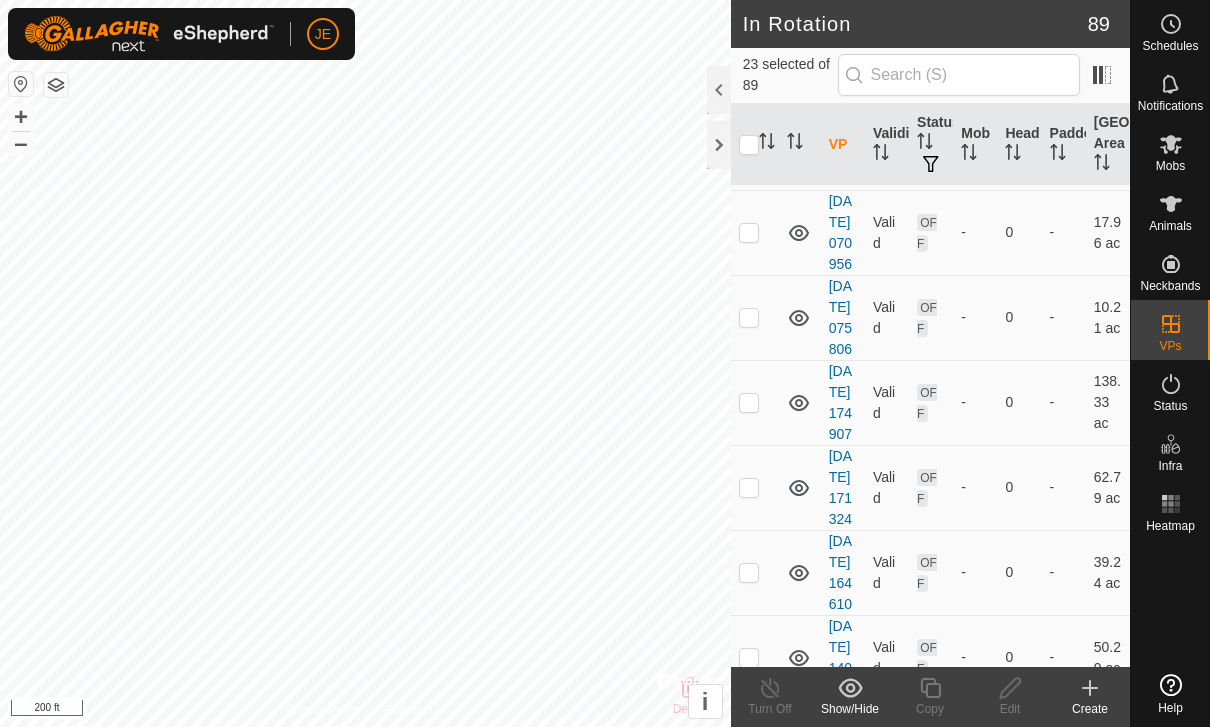 checkbox on "true" 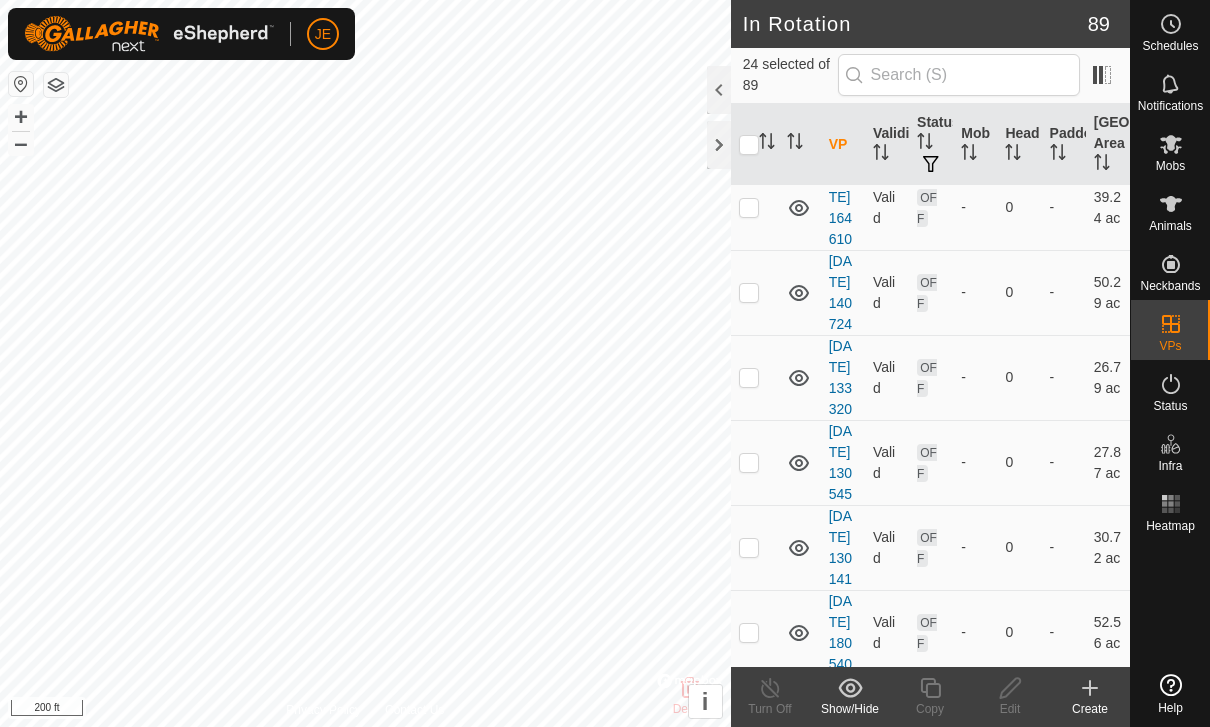 scroll, scrollTop: 2995, scrollLeft: 0, axis: vertical 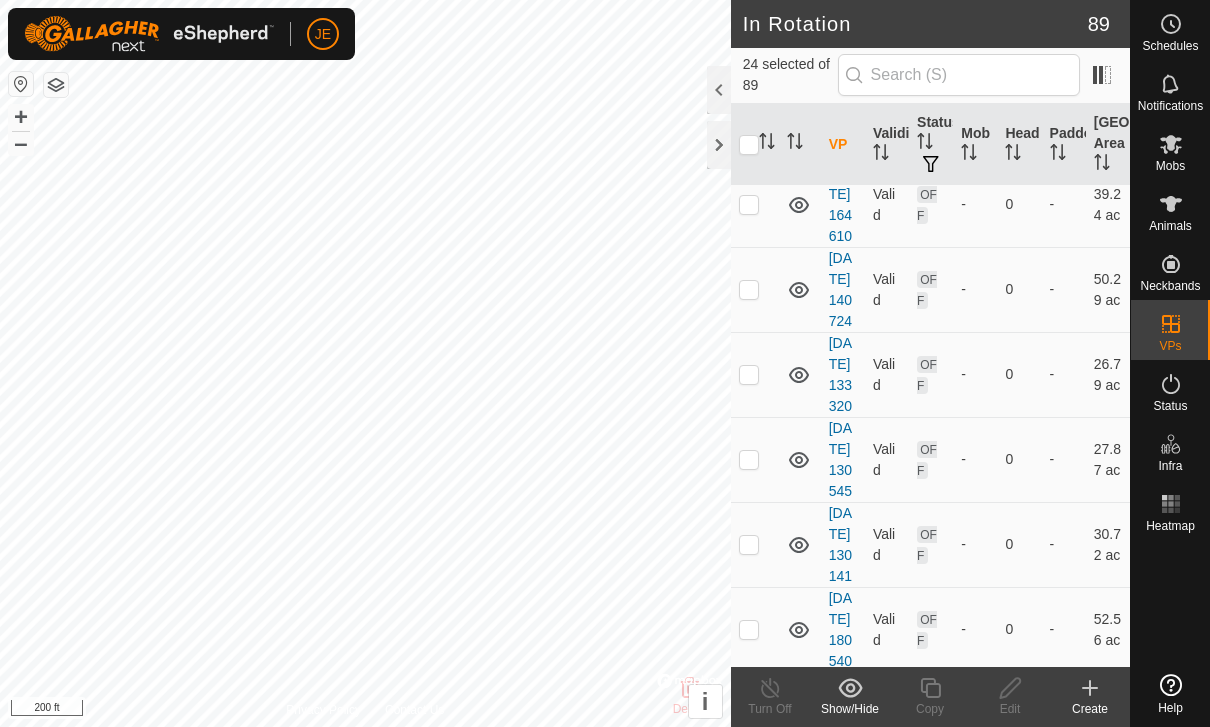 click at bounding box center [749, -646] 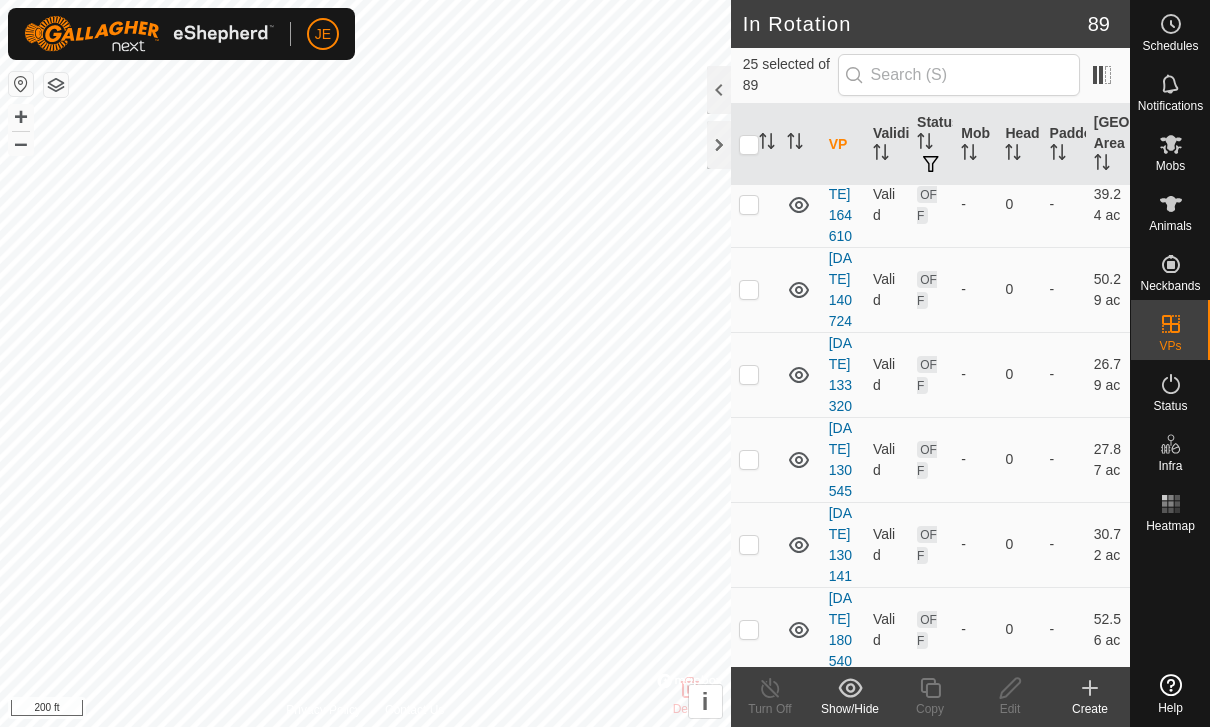 click at bounding box center [749, -561] 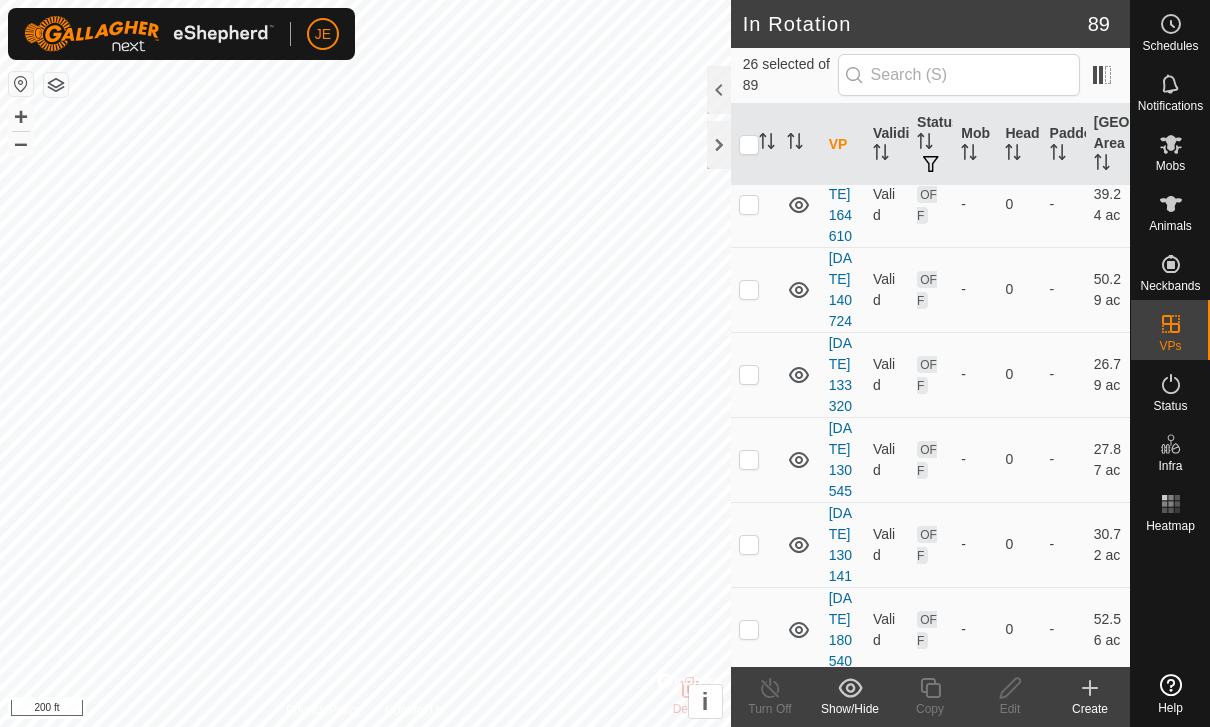 click at bounding box center [749, -476] 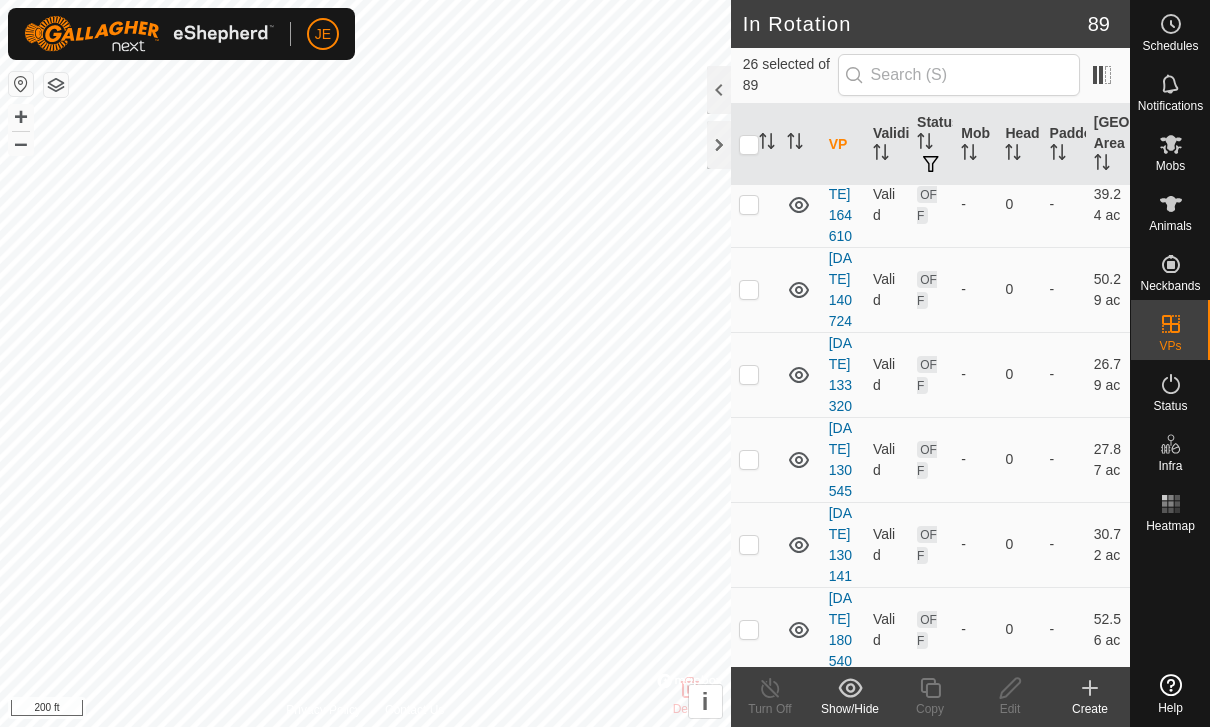 checkbox on "true" 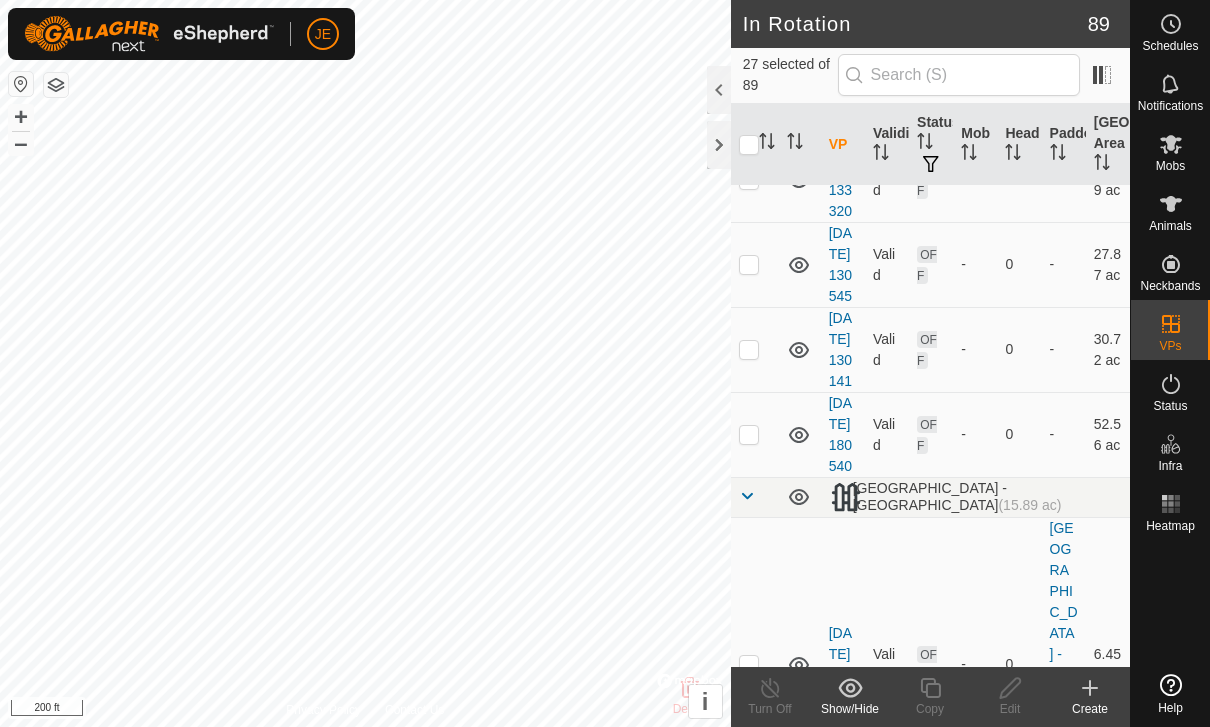 scroll, scrollTop: 3213, scrollLeft: 0, axis: vertical 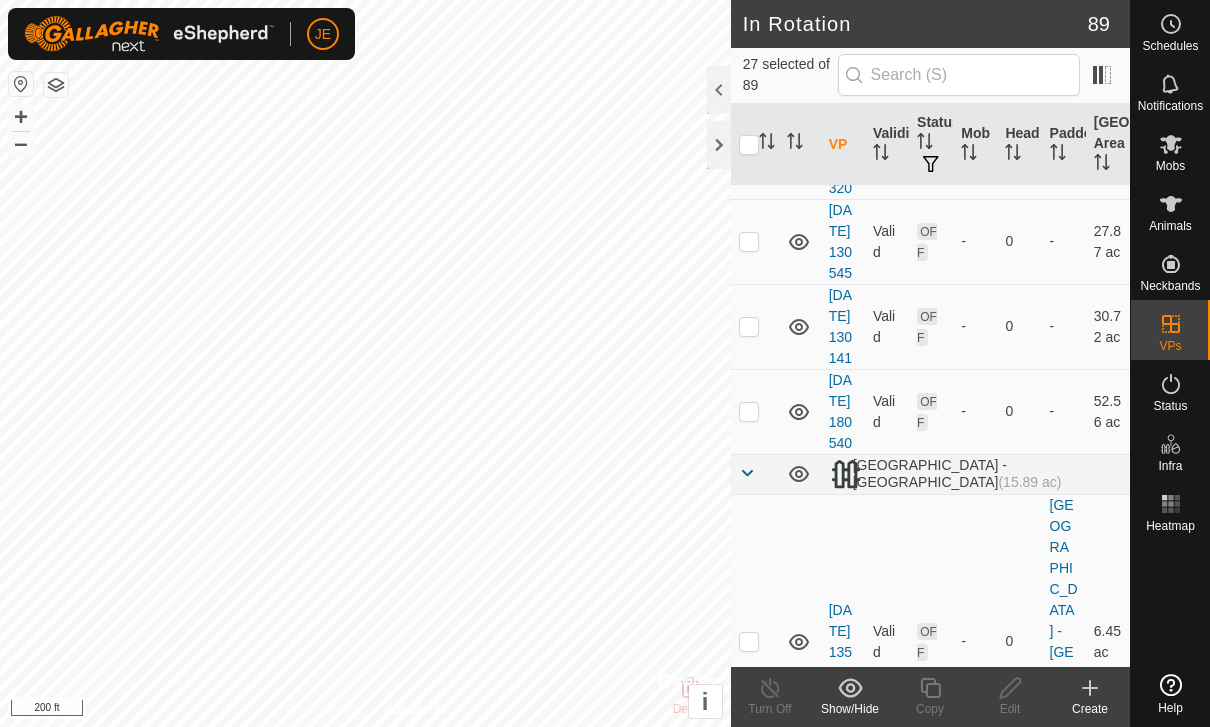 click at bounding box center (749, -609) 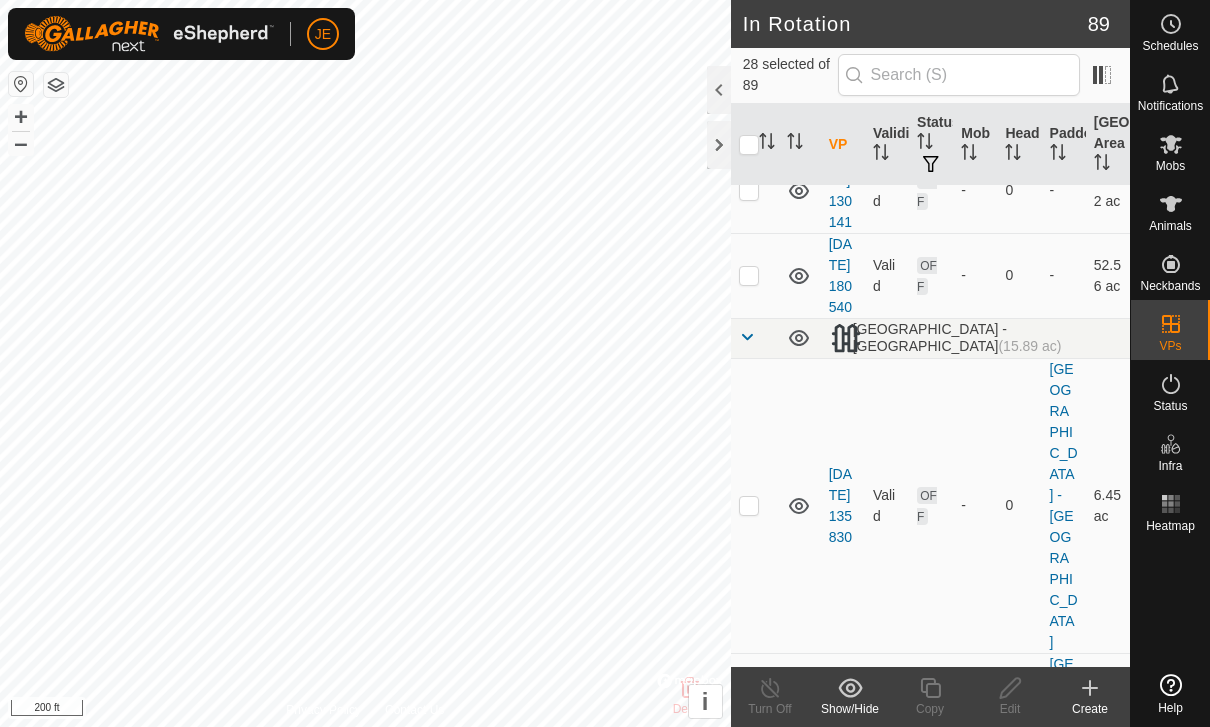 scroll, scrollTop: 3368, scrollLeft: 0, axis: vertical 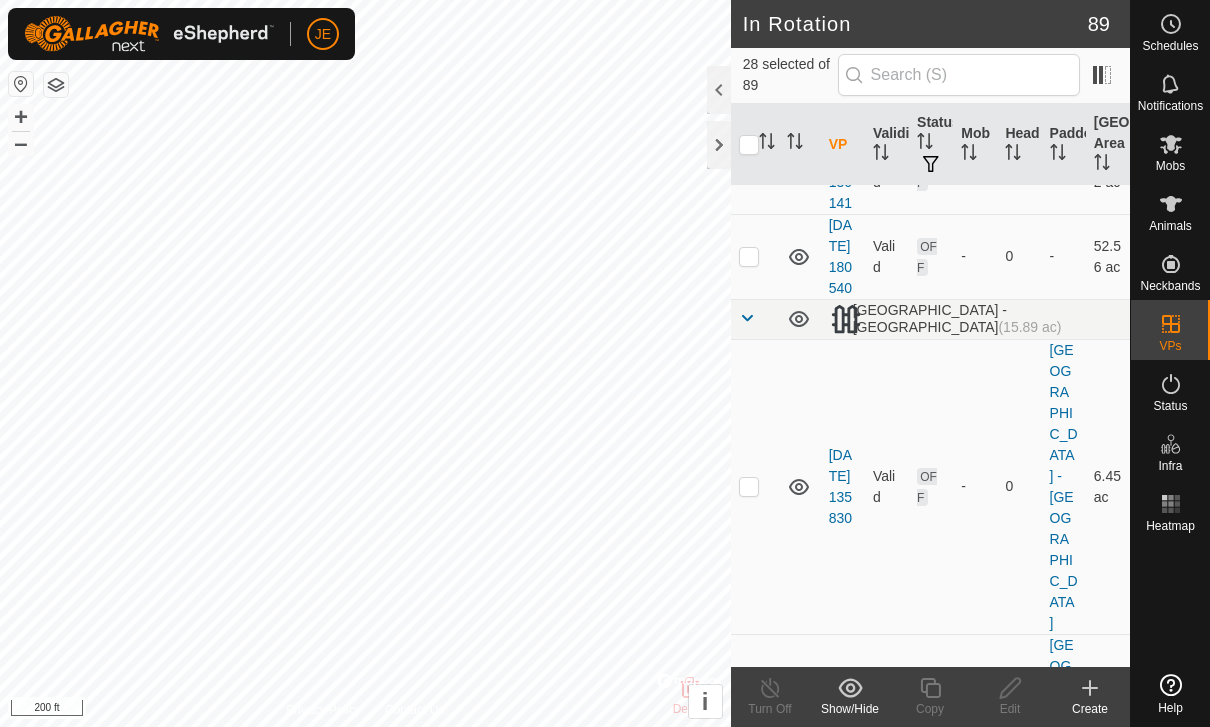 click at bounding box center [749, -679] 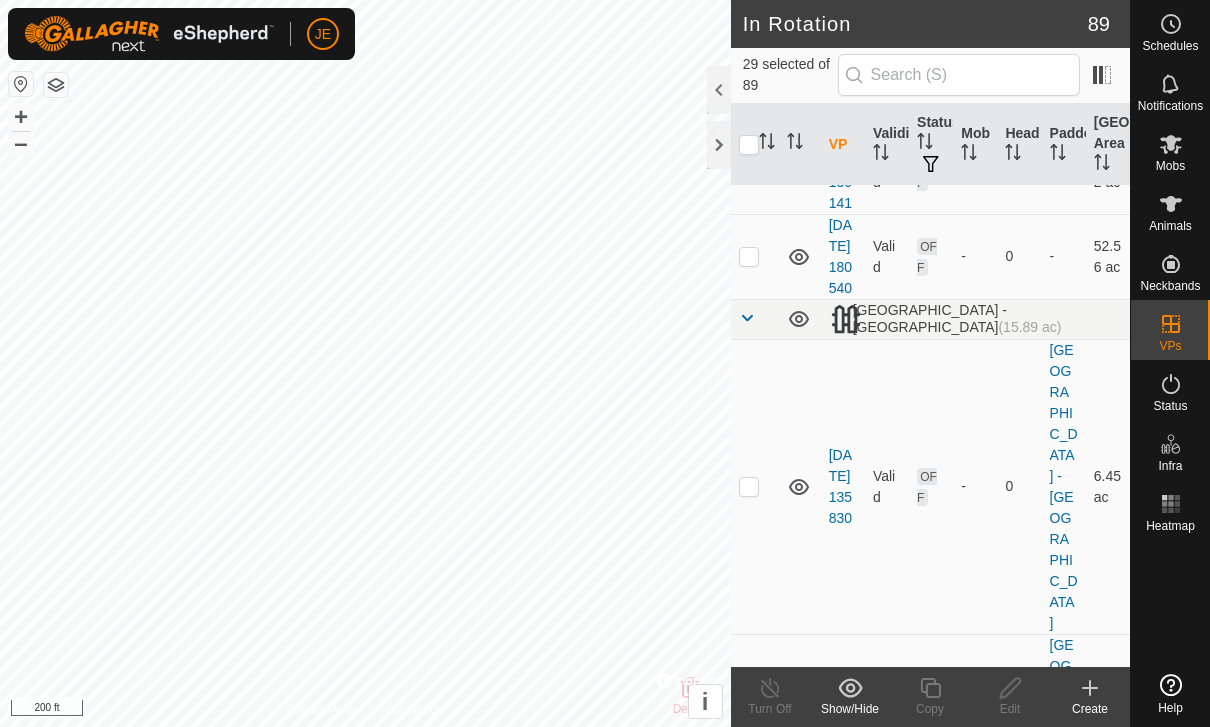 click at bounding box center (749, -594) 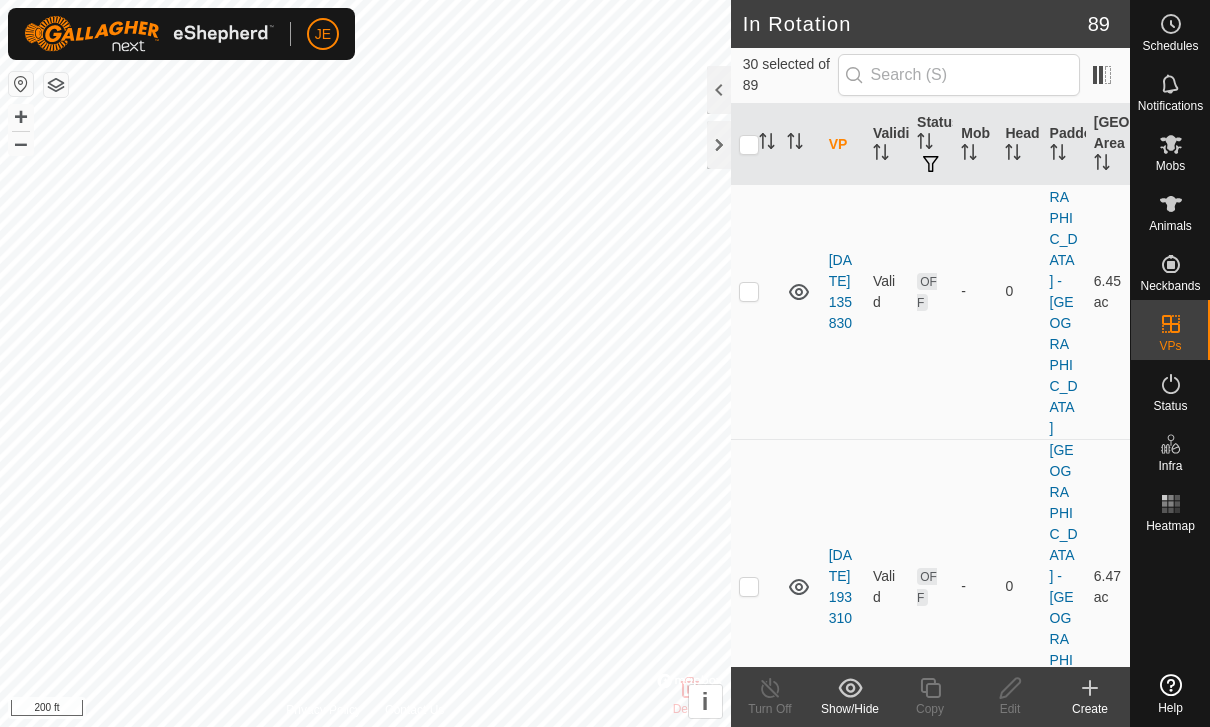 scroll, scrollTop: 3575, scrollLeft: 0, axis: vertical 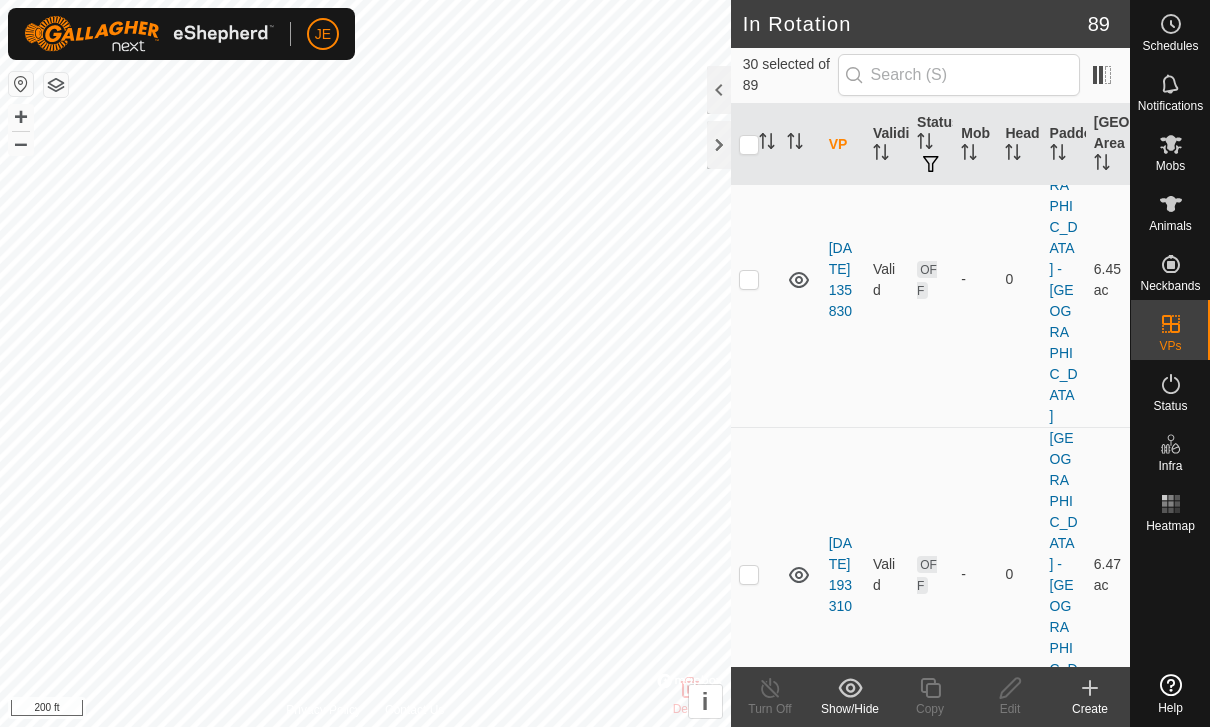 click at bounding box center (749, -716) 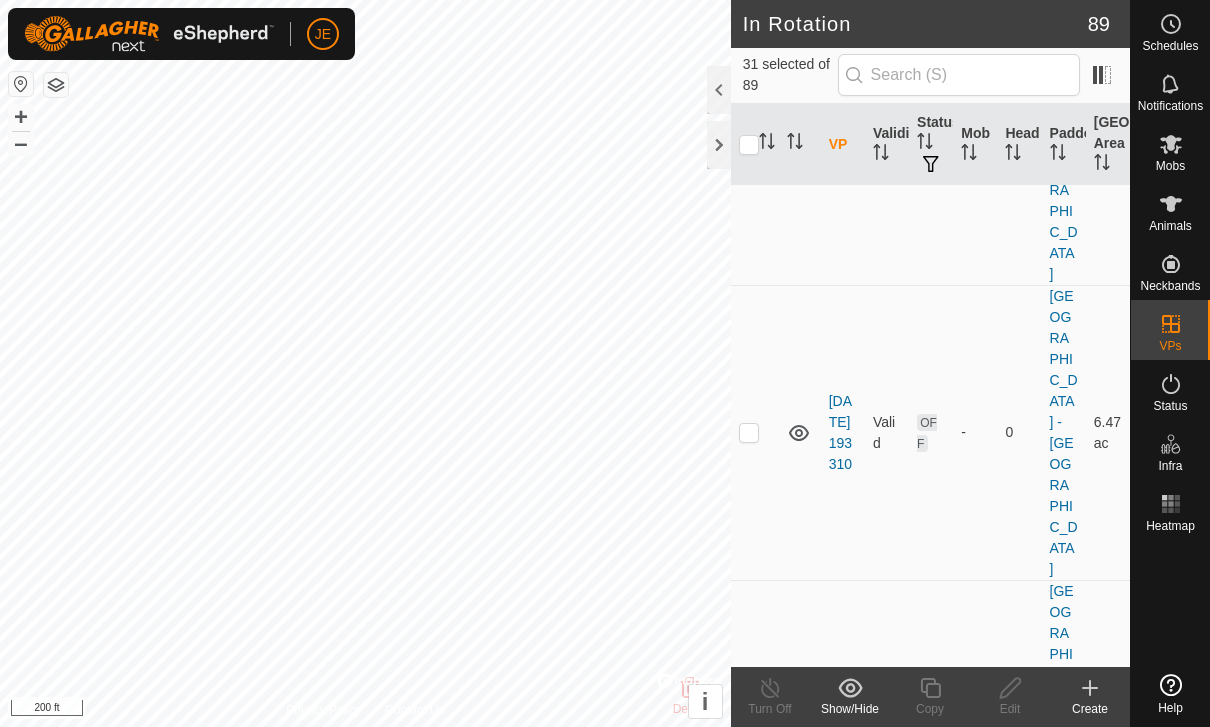 scroll, scrollTop: 3719, scrollLeft: 0, axis: vertical 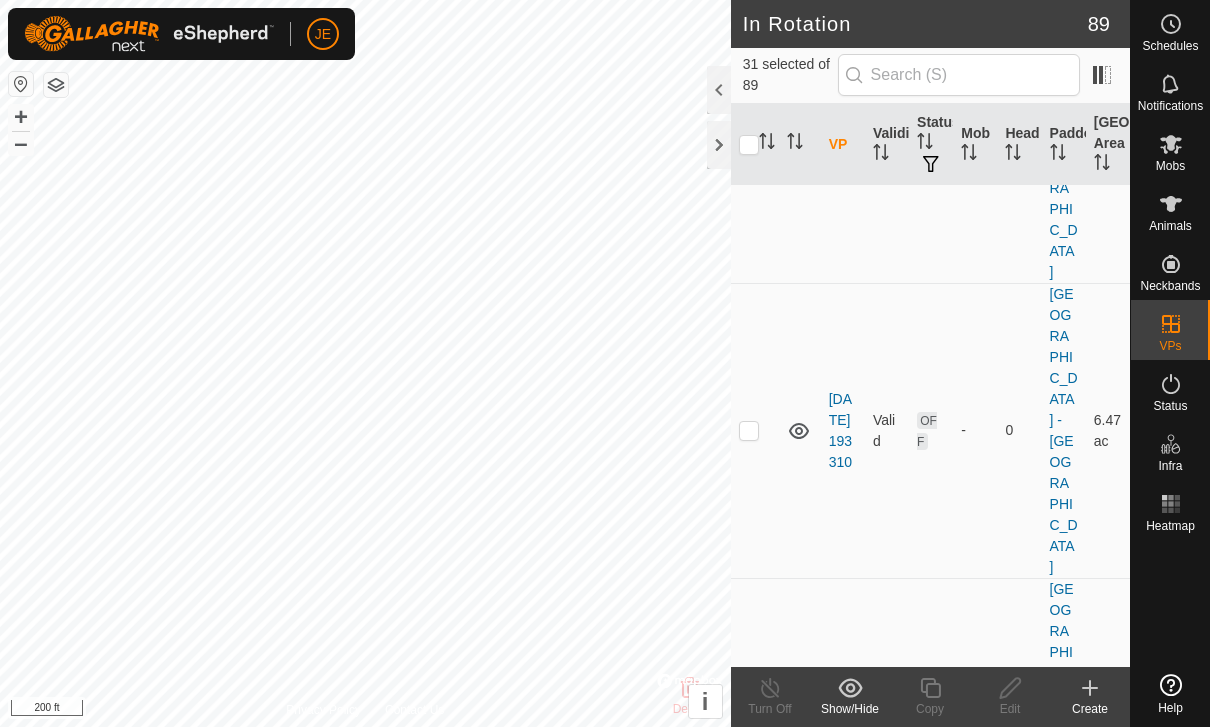 click at bounding box center [749, -775] 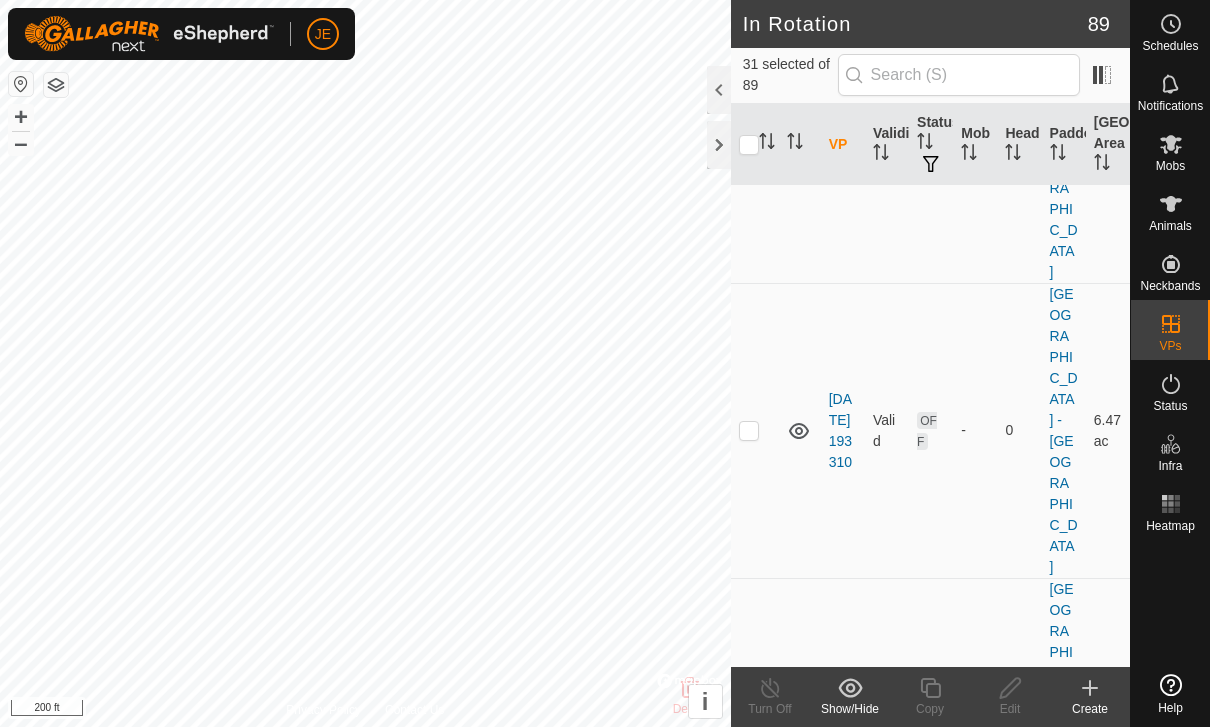 checkbox on "true" 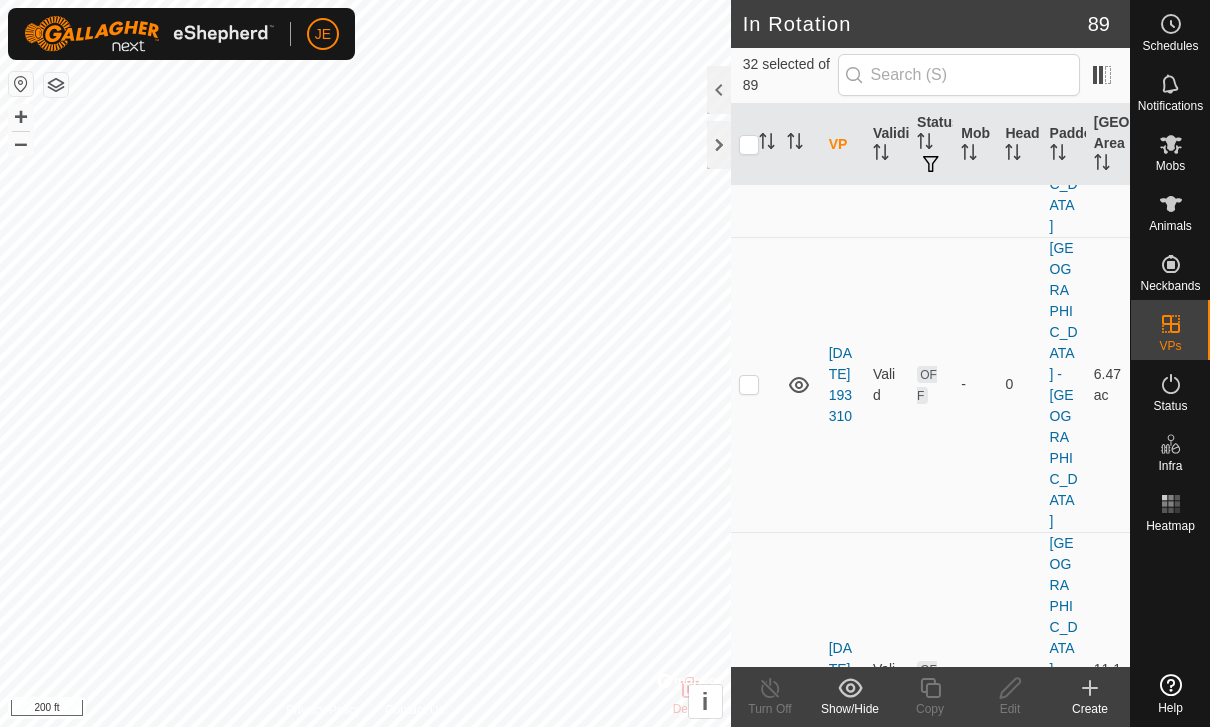 scroll, scrollTop: 3844, scrollLeft: 0, axis: vertical 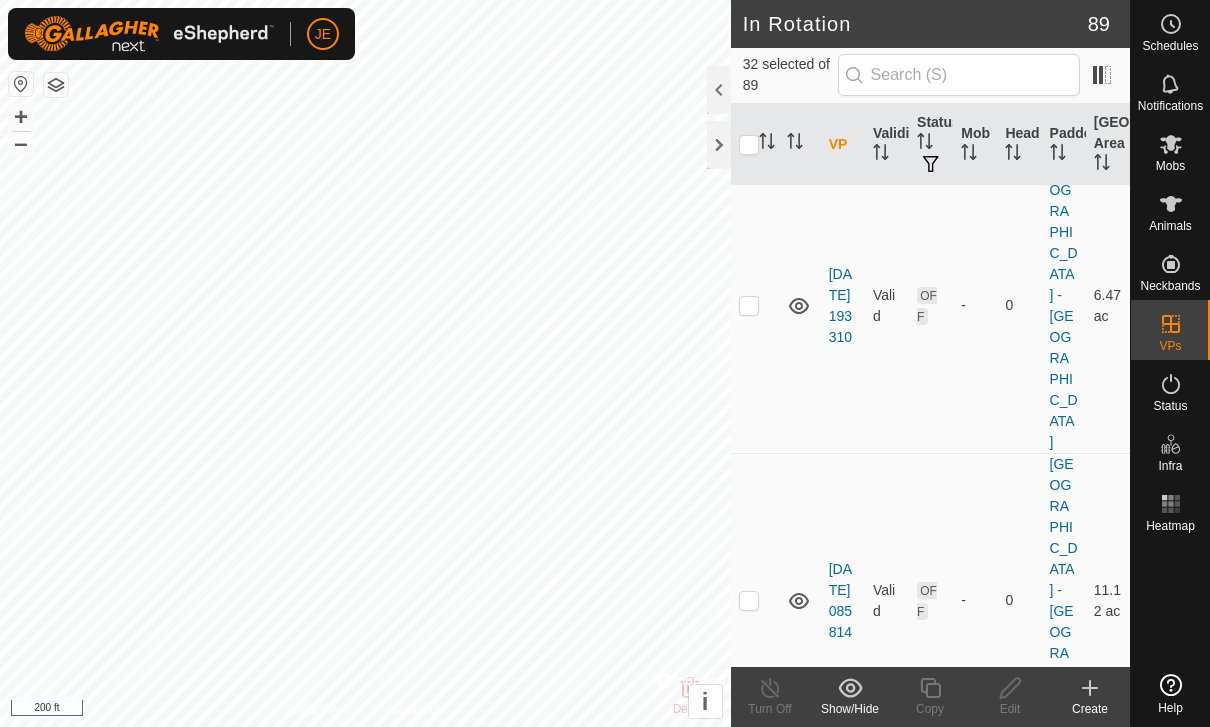 click at bounding box center (749, -815) 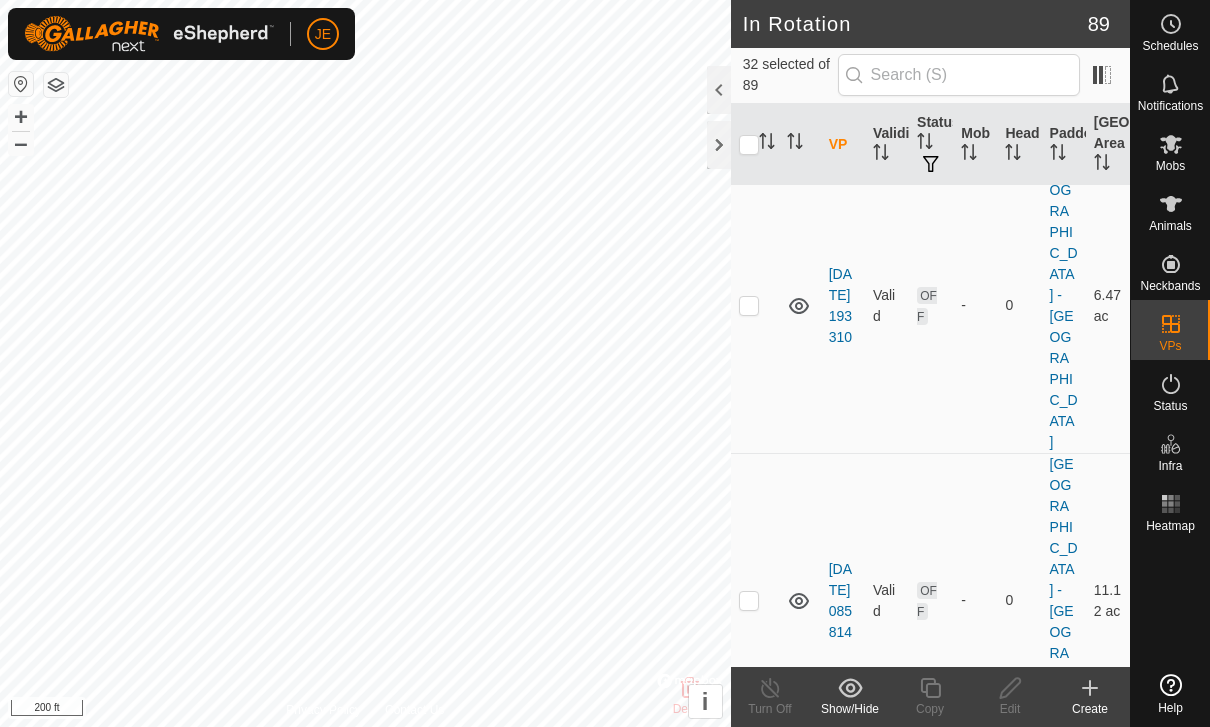 checkbox on "true" 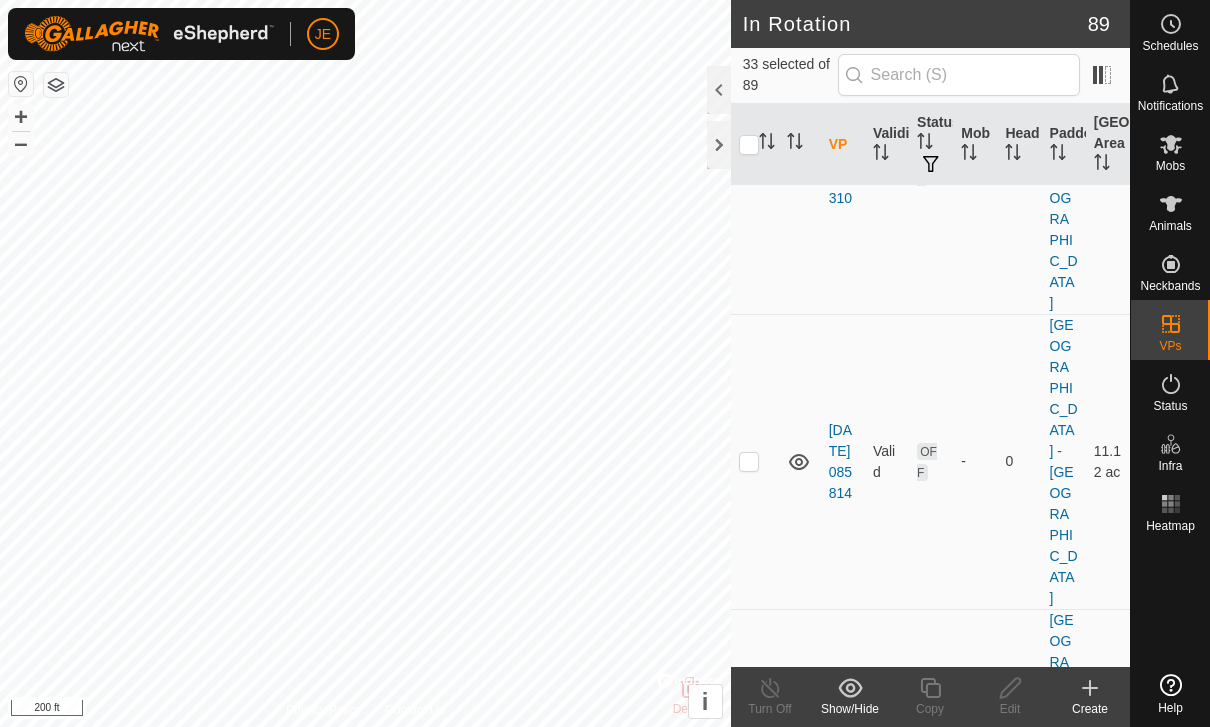 scroll, scrollTop: 3989, scrollLeft: 0, axis: vertical 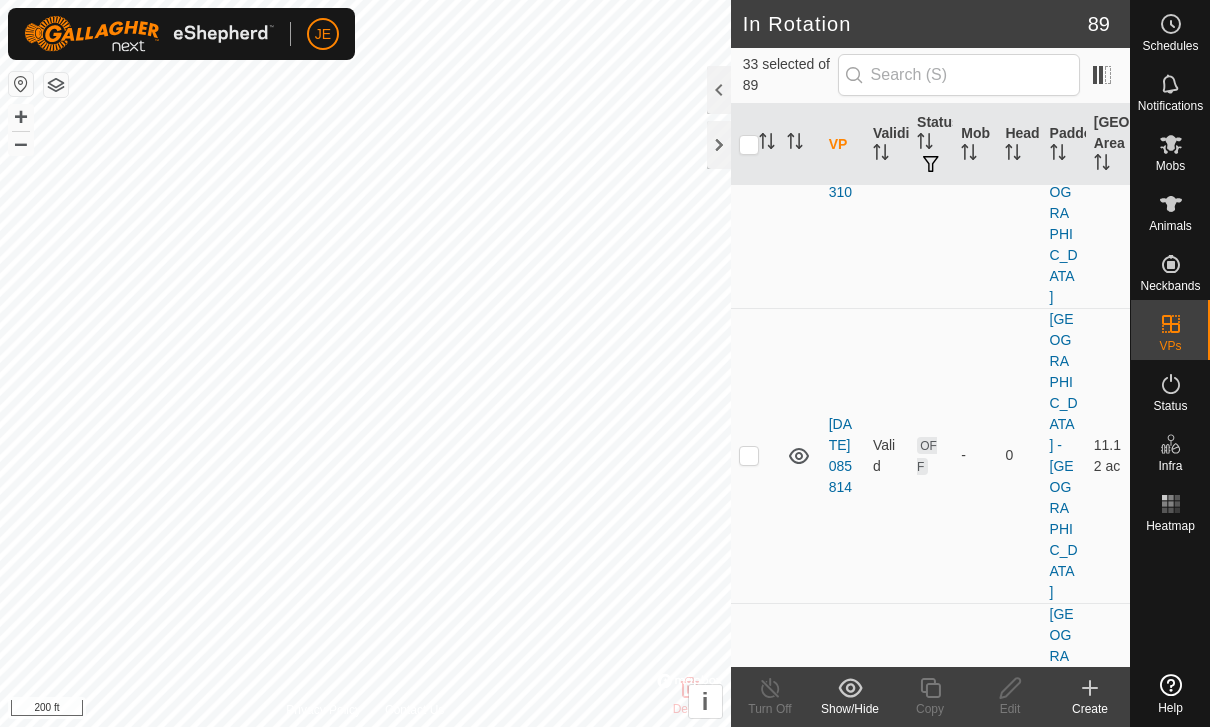 click at bounding box center [749, -875] 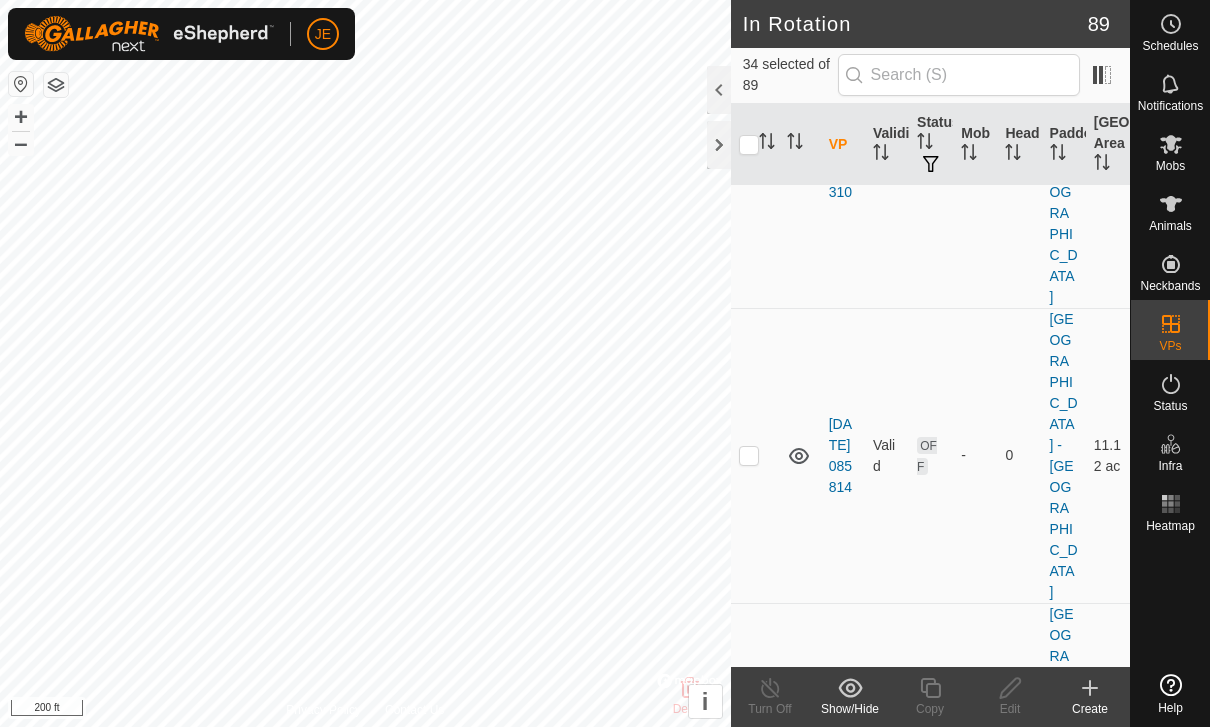 click at bounding box center (755, -790) 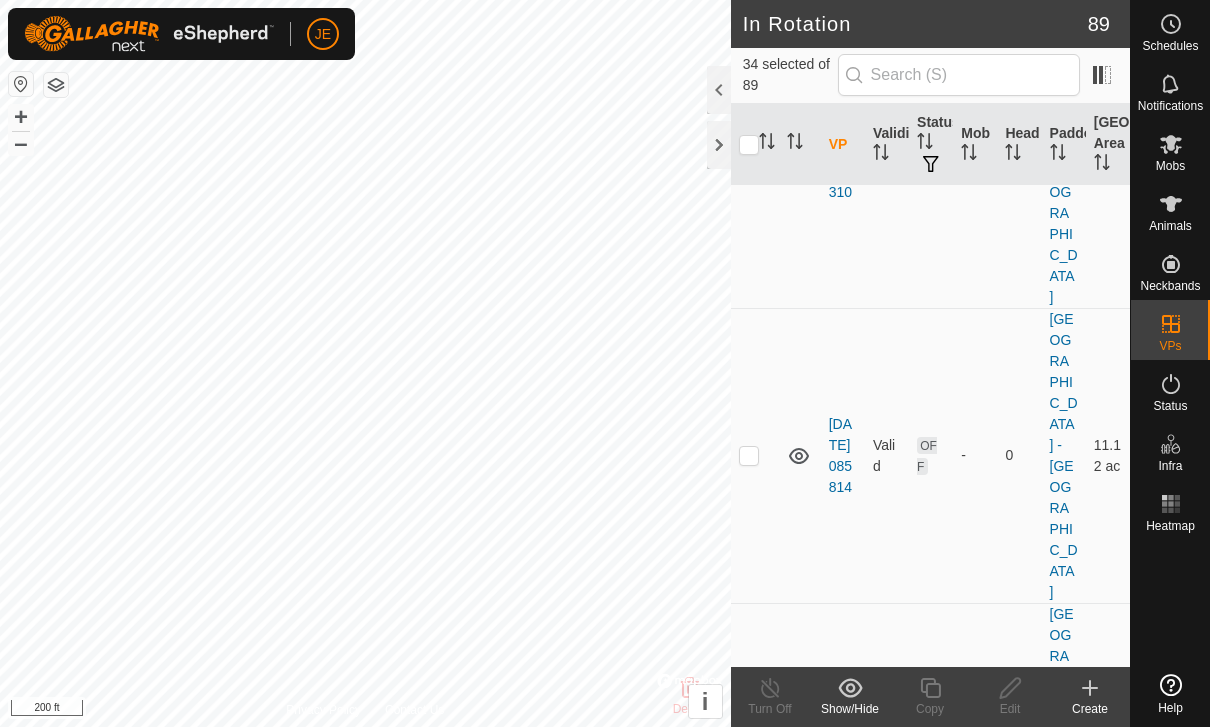 checkbox on "true" 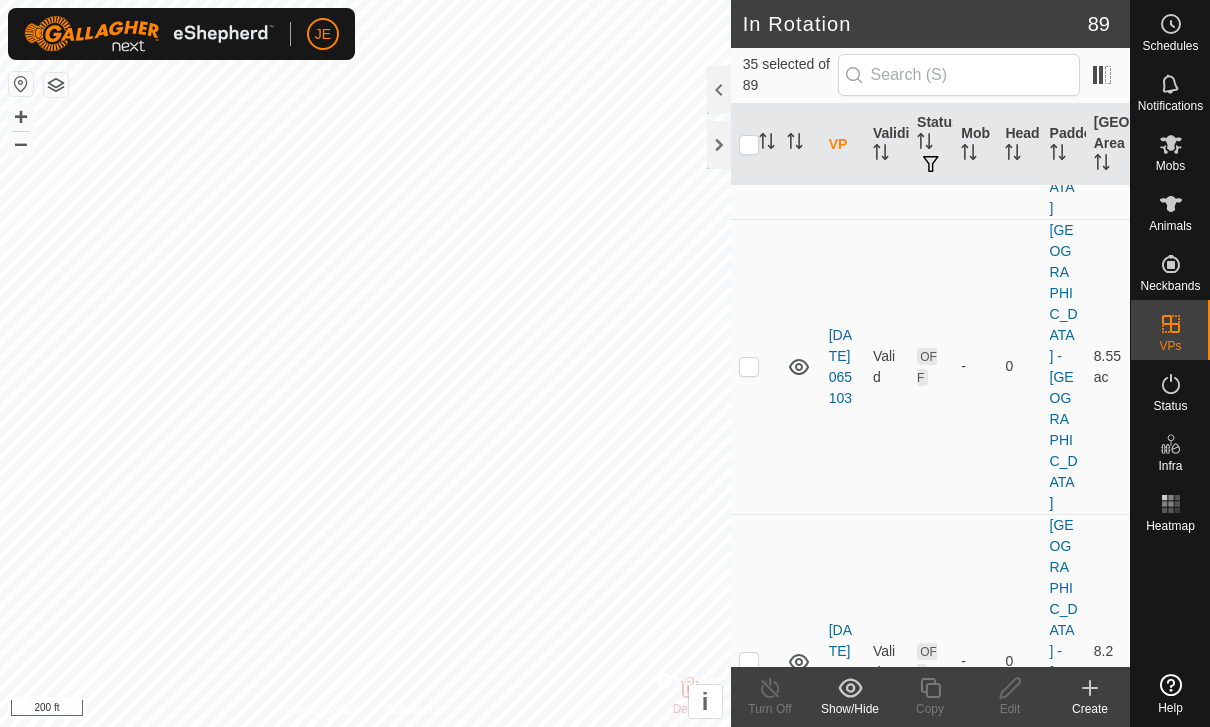 scroll, scrollTop: 4375, scrollLeft: 0, axis: vertical 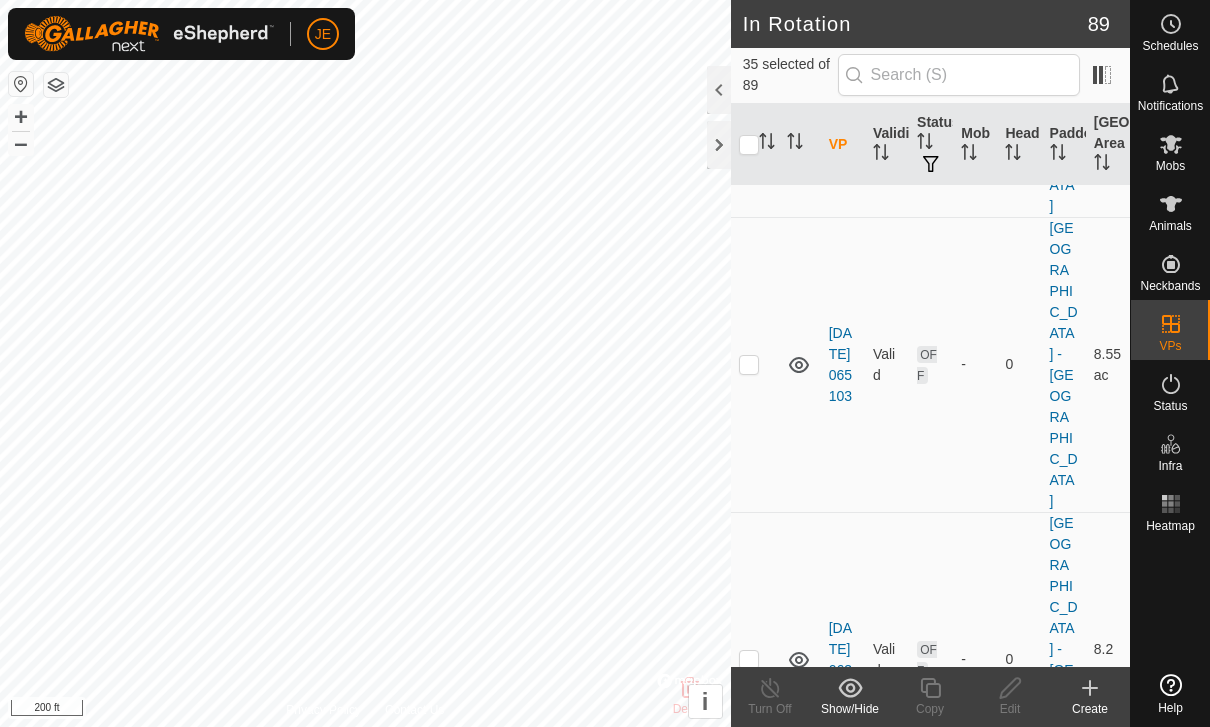 click at bounding box center [749, -1091] 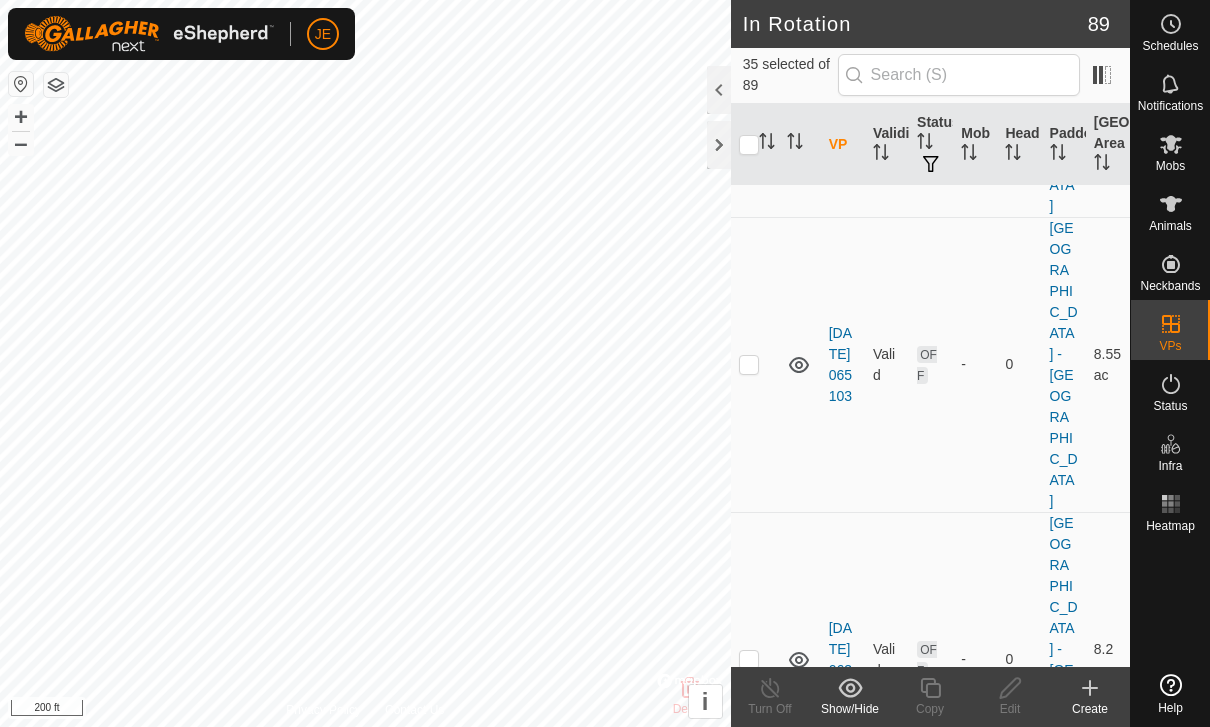 checkbox on "true" 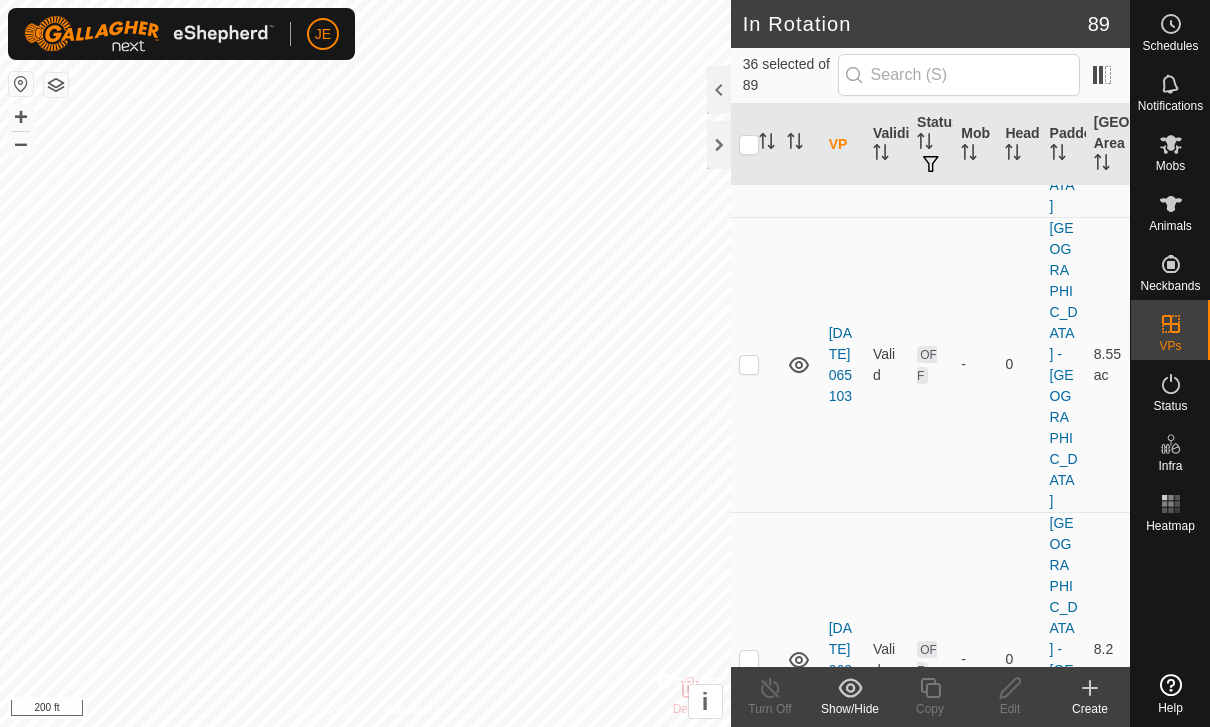 click at bounding box center [749, -1006] 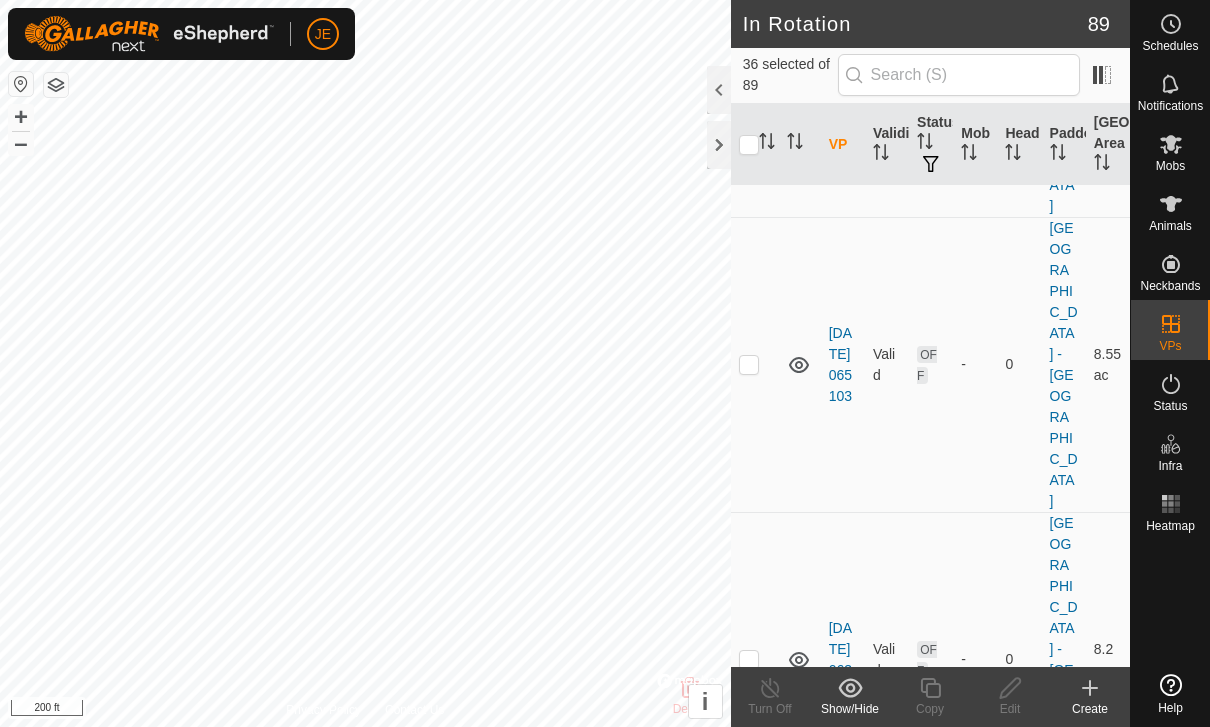 checkbox on "true" 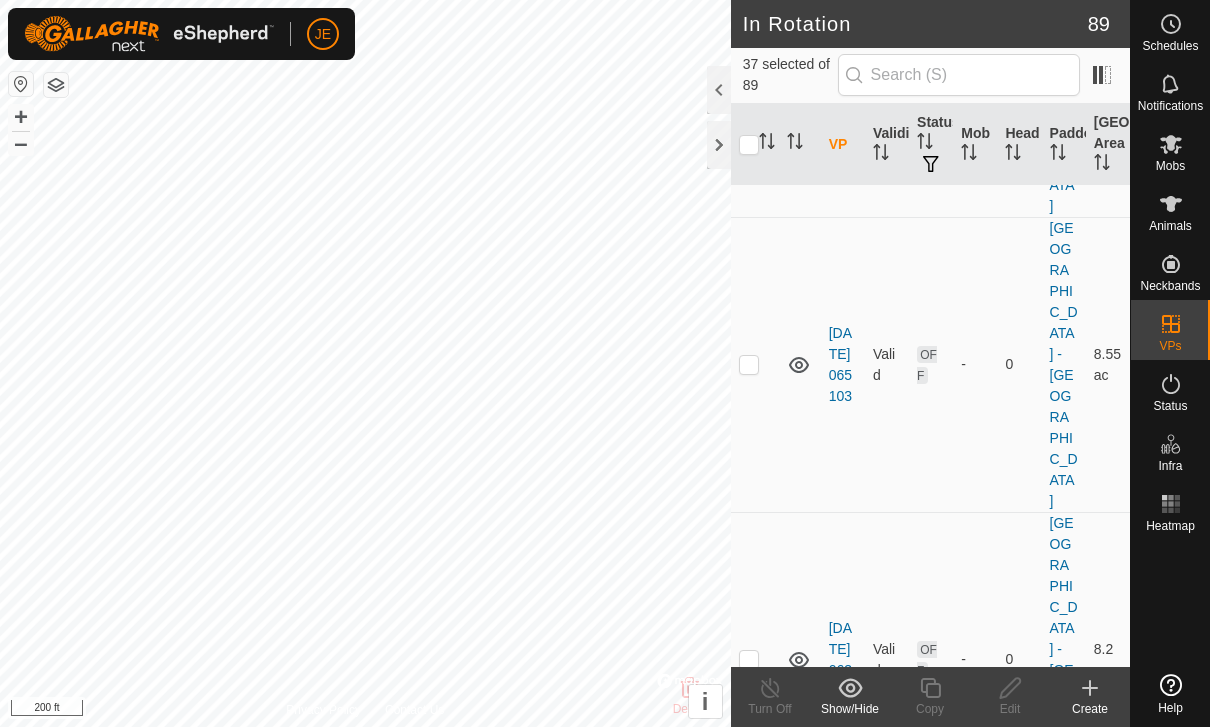 click at bounding box center [755, -921] 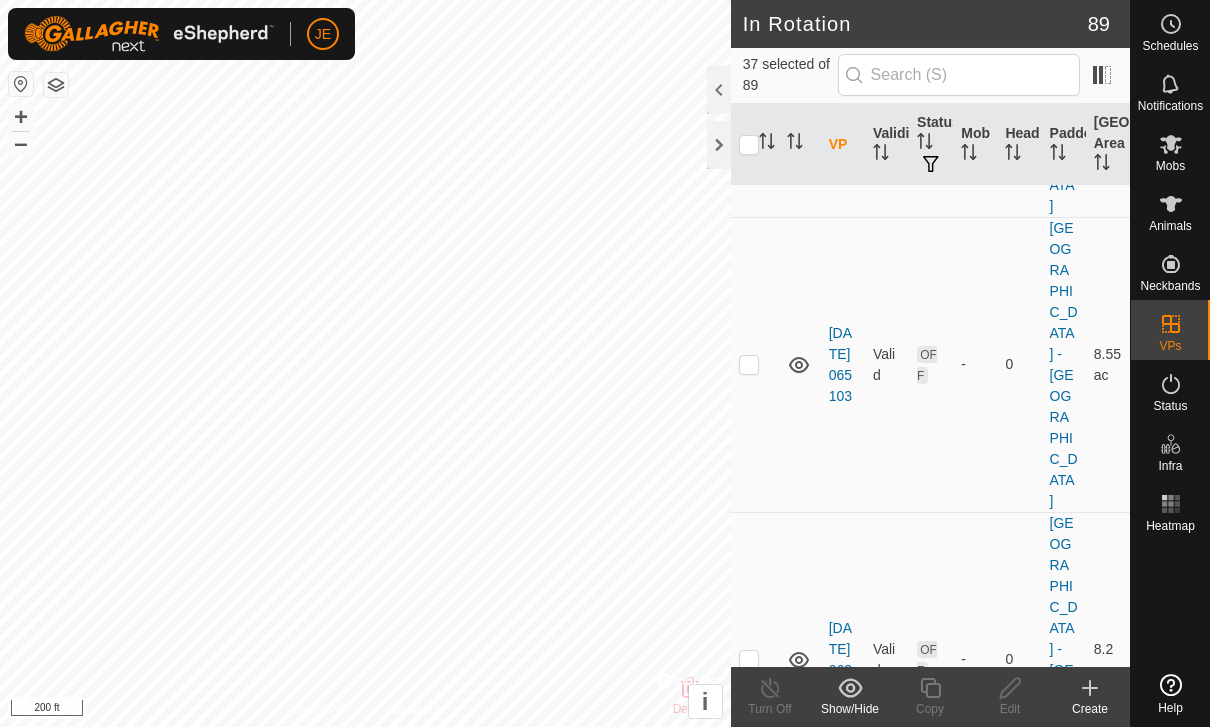 checkbox on "true" 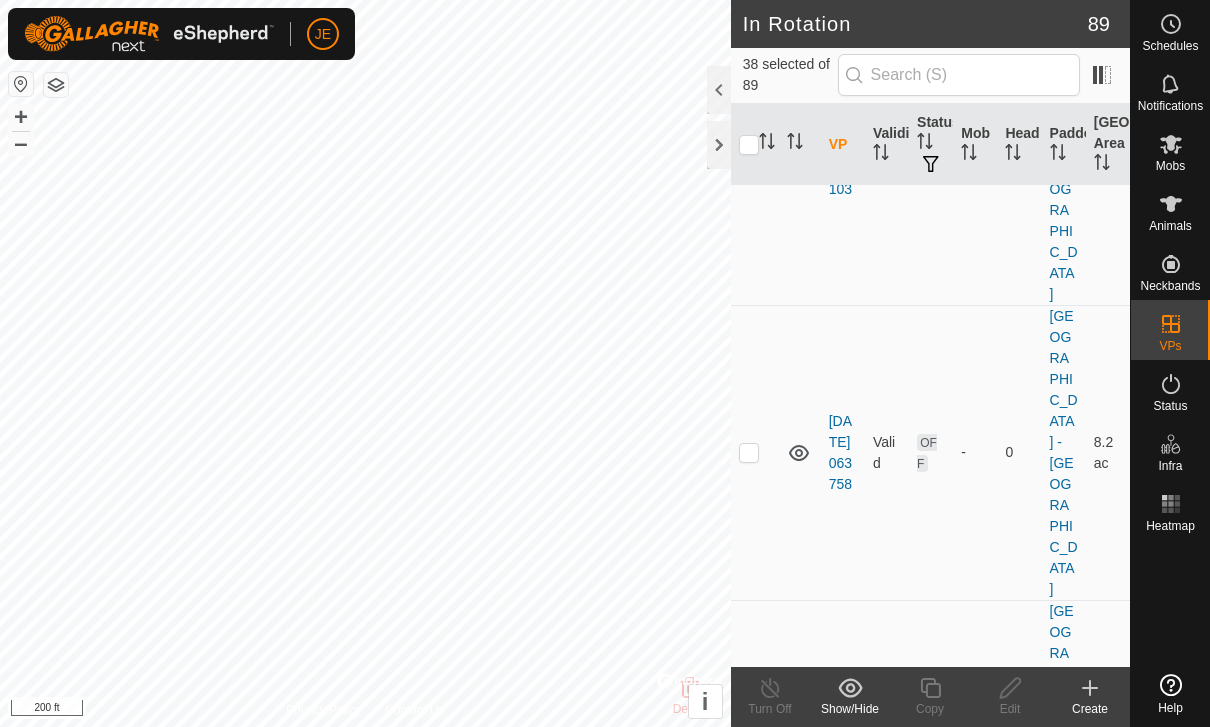 scroll, scrollTop: 4590, scrollLeft: 0, axis: vertical 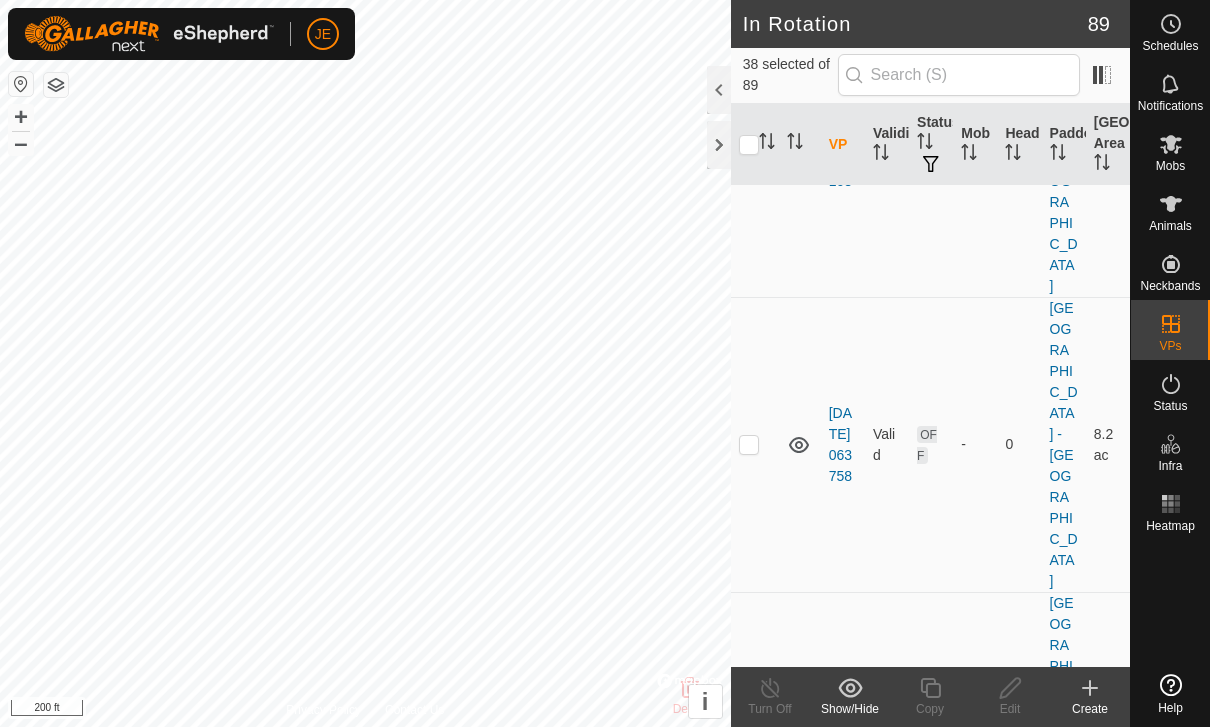 click at bounding box center (749, -1051) 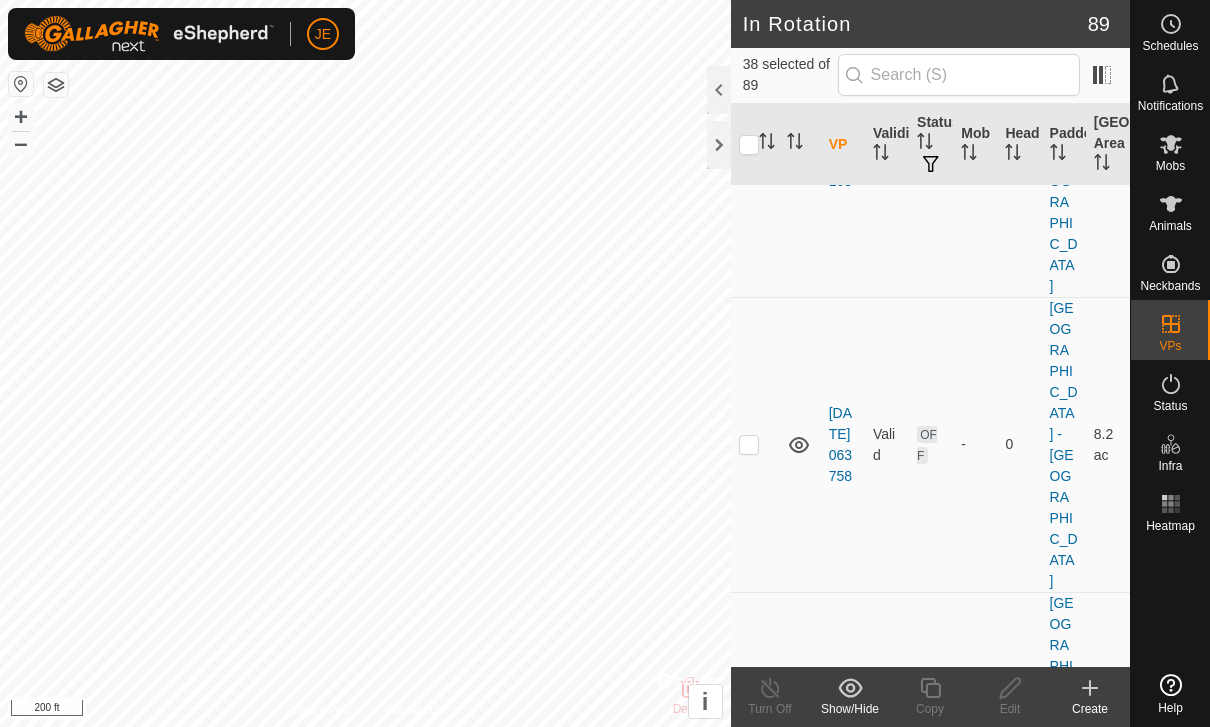 checkbox on "true" 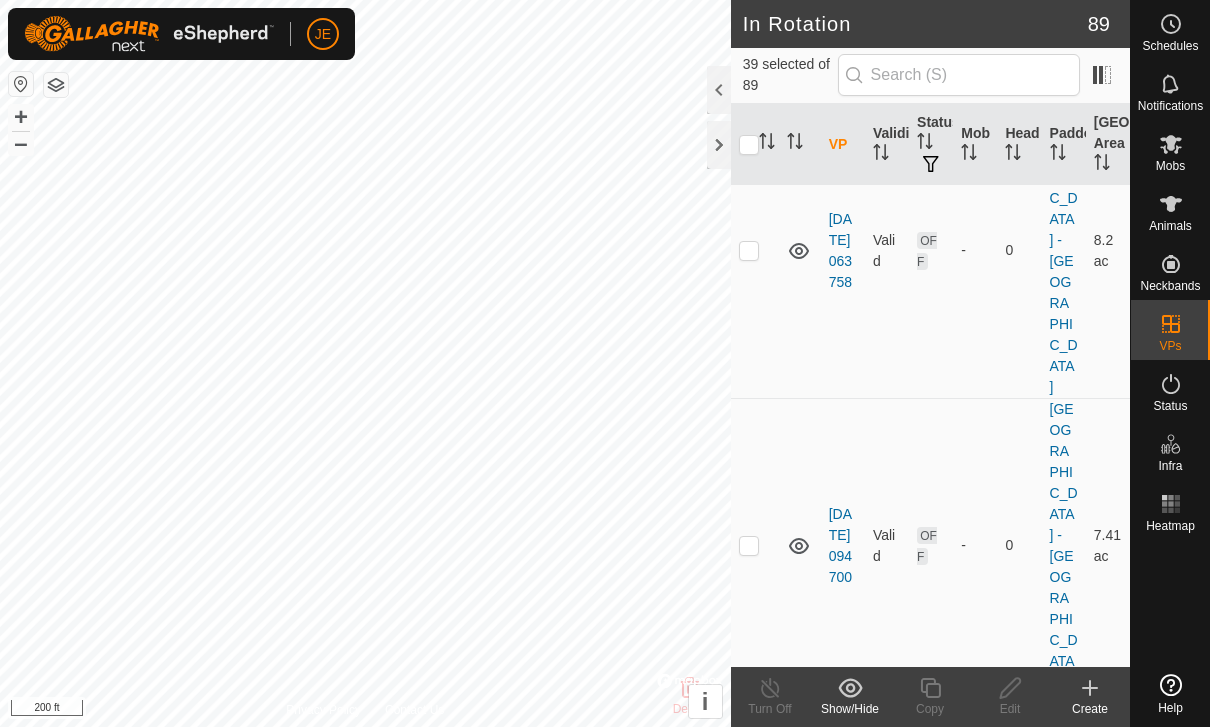 scroll, scrollTop: 4786, scrollLeft: 0, axis: vertical 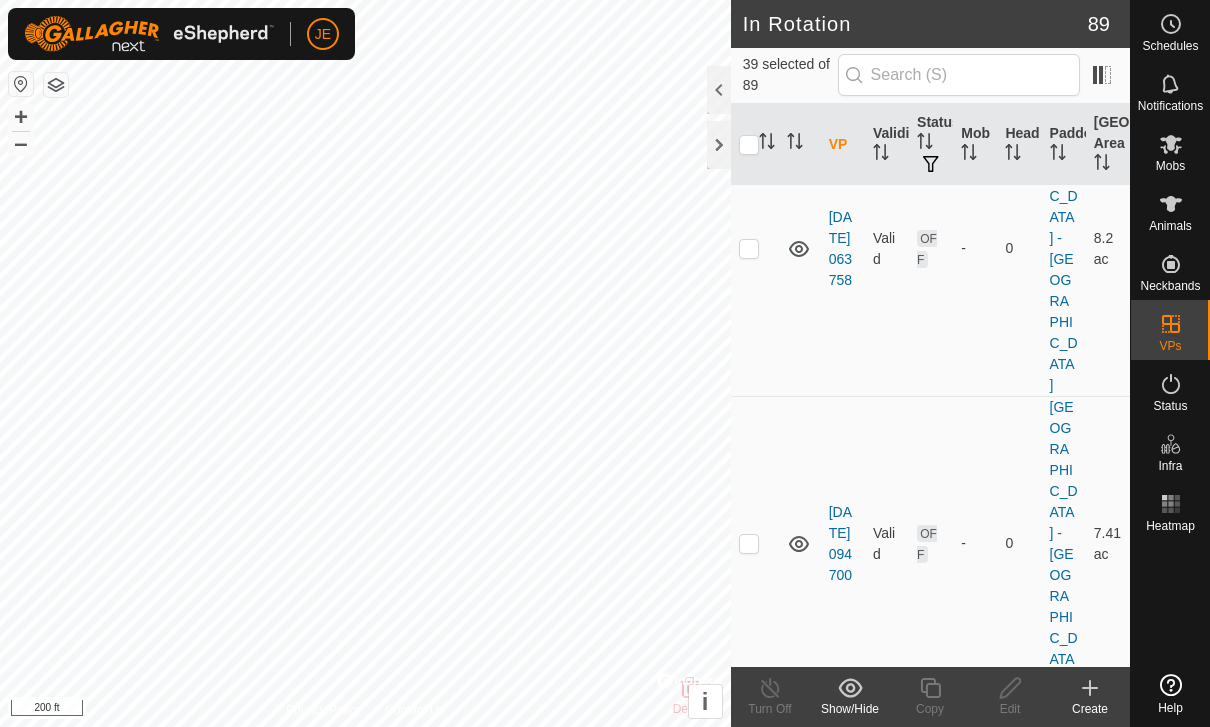 click at bounding box center [749, -1162] 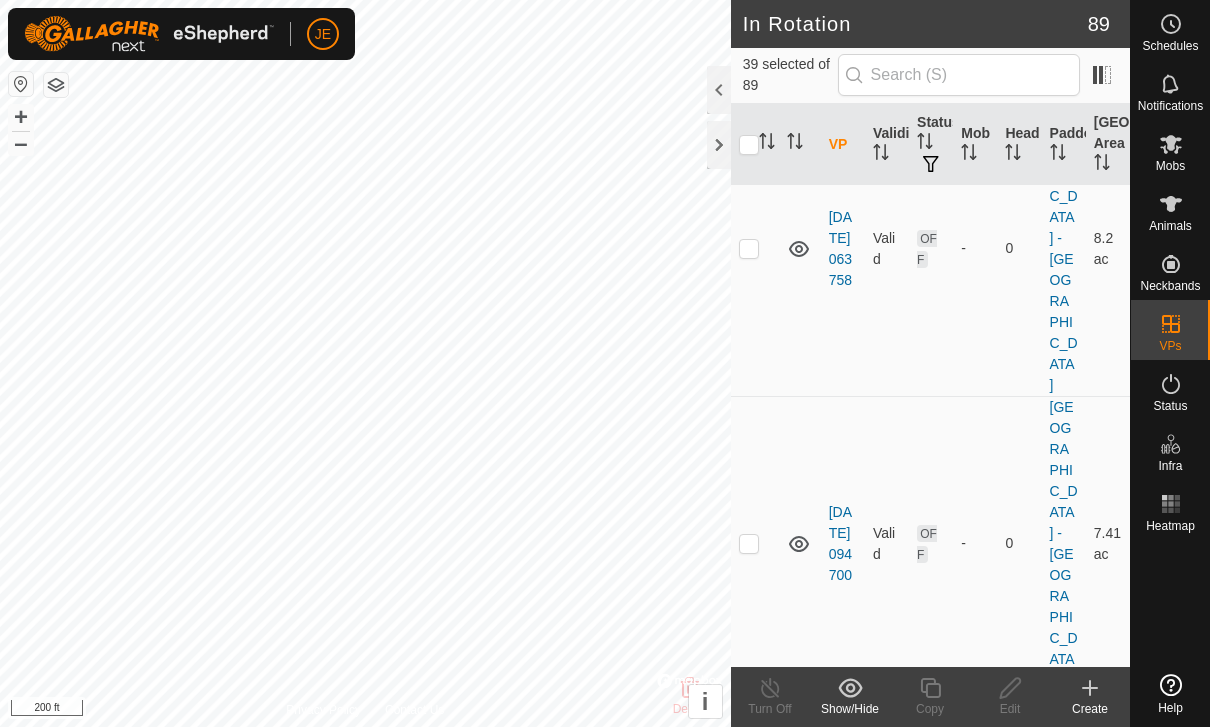 checkbox on "true" 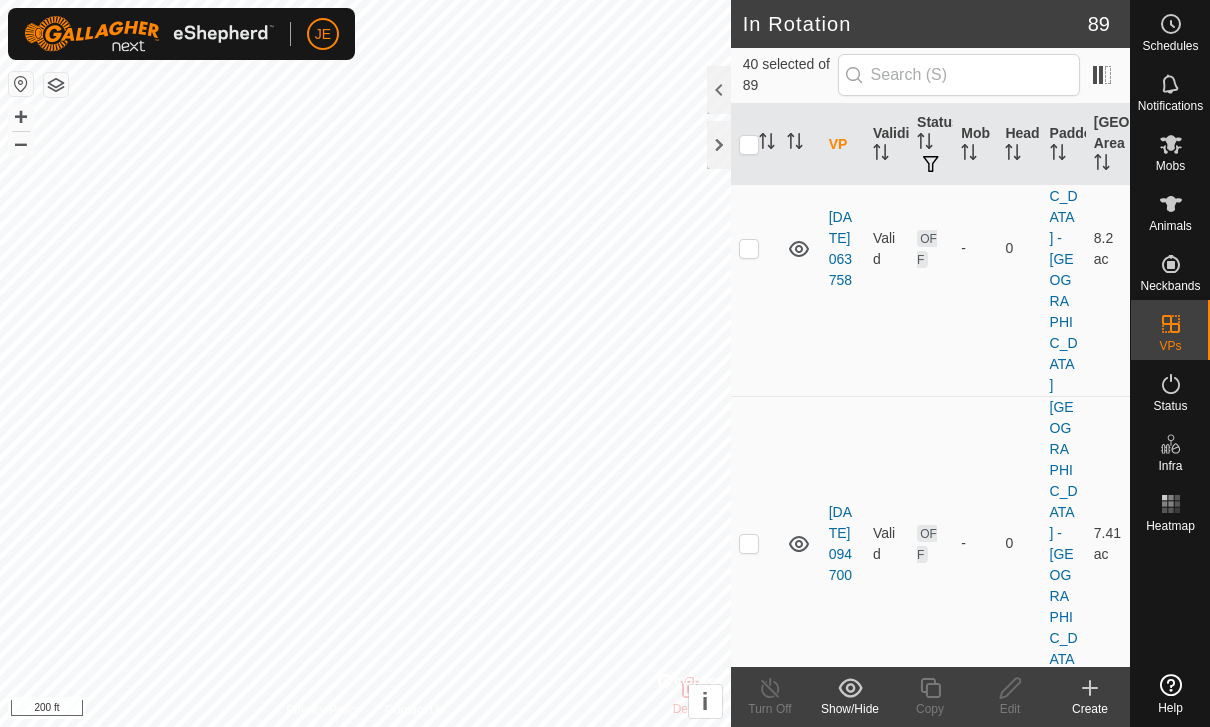 click 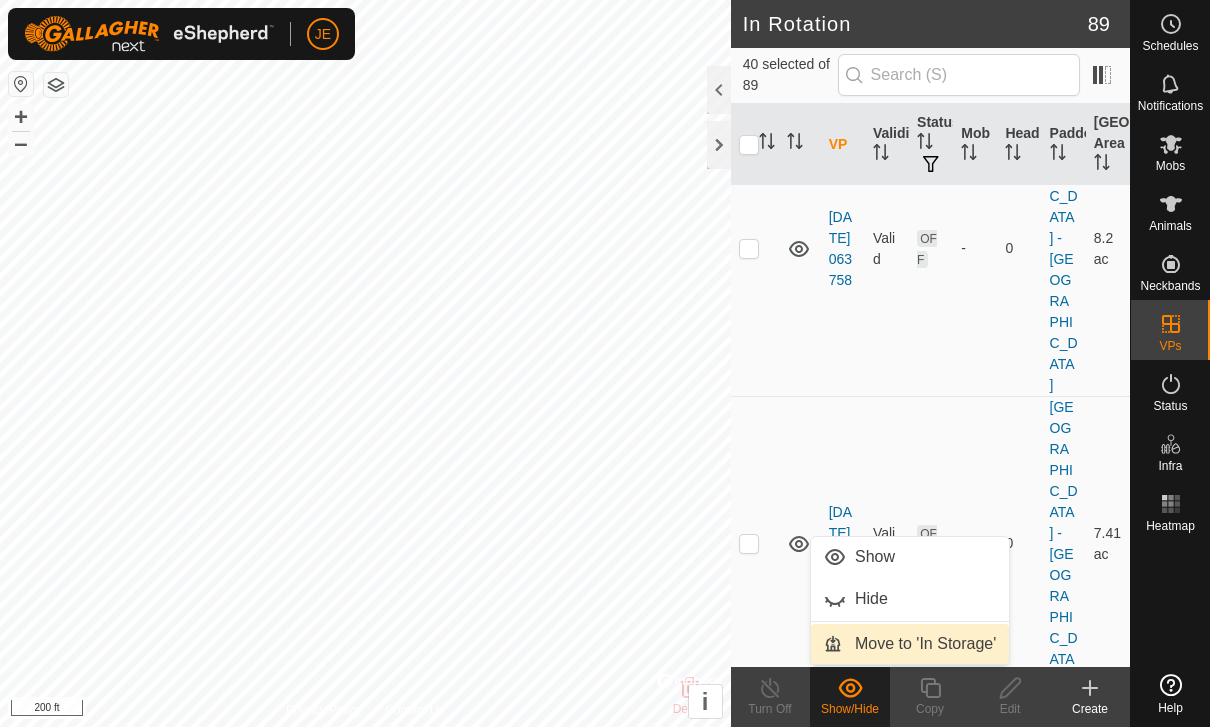 click on "Move to 'In Storage'" at bounding box center (925, 644) 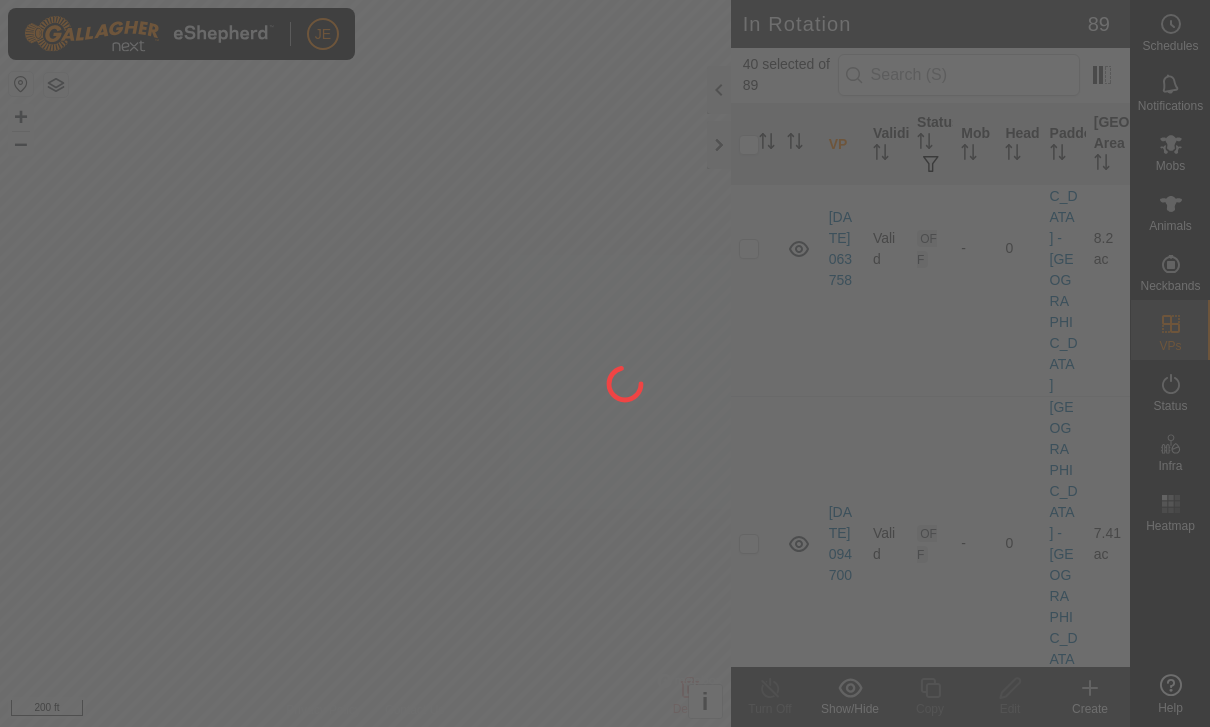 checkbox on "false" 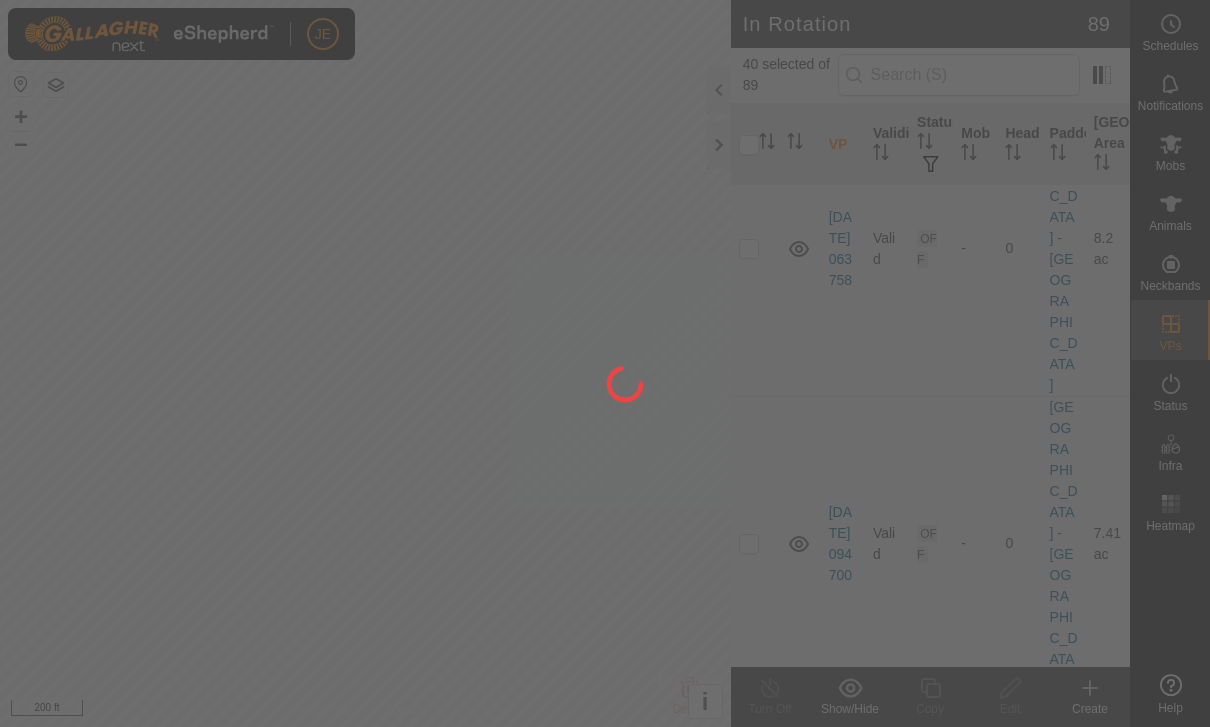 checkbox on "false" 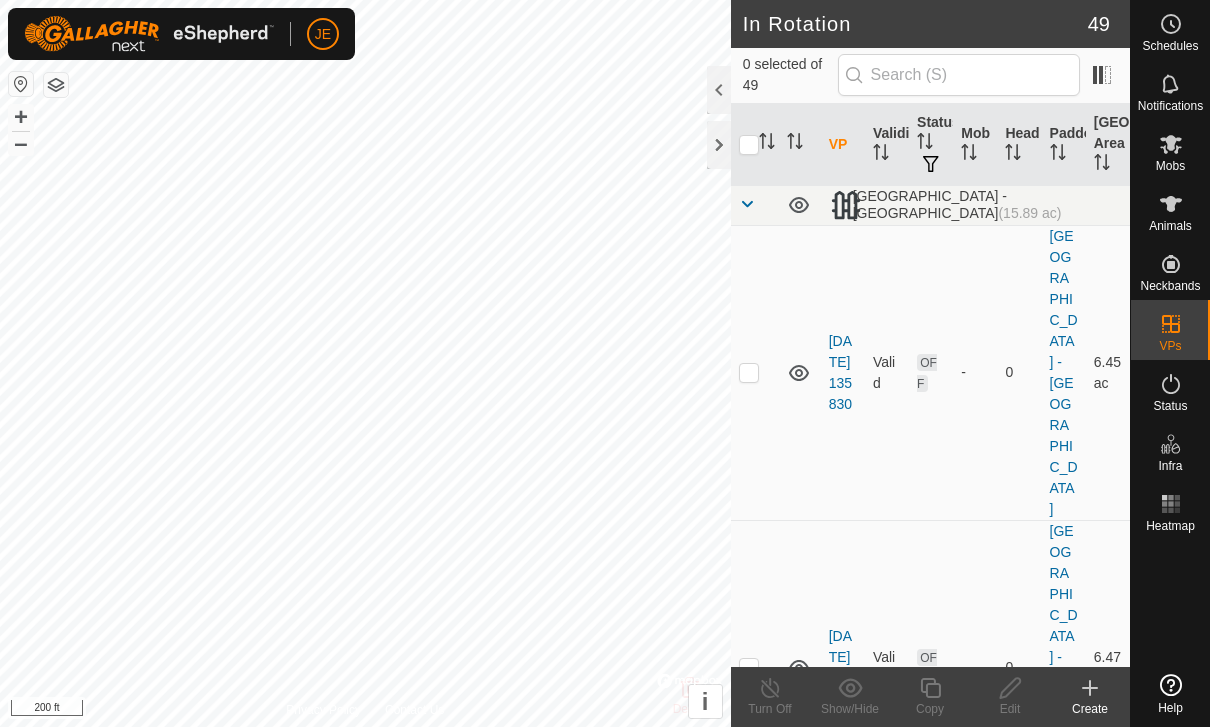 scroll, scrollTop: 0, scrollLeft: 0, axis: both 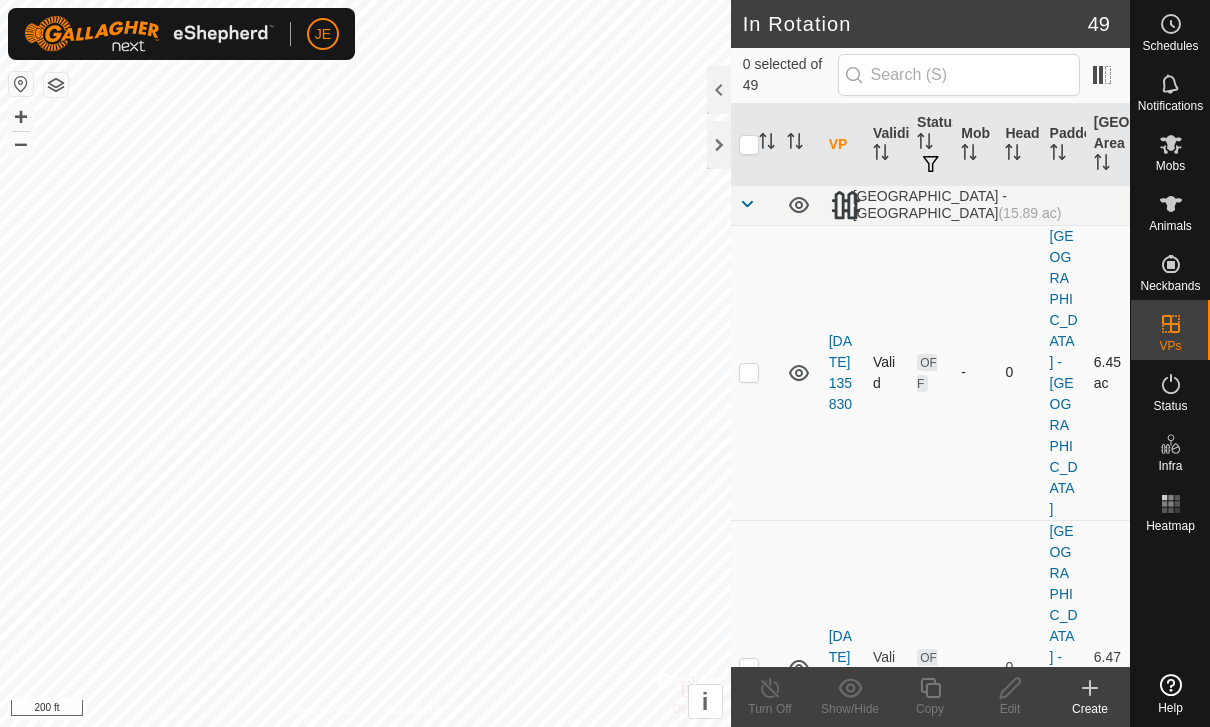 click at bounding box center [755, 372] 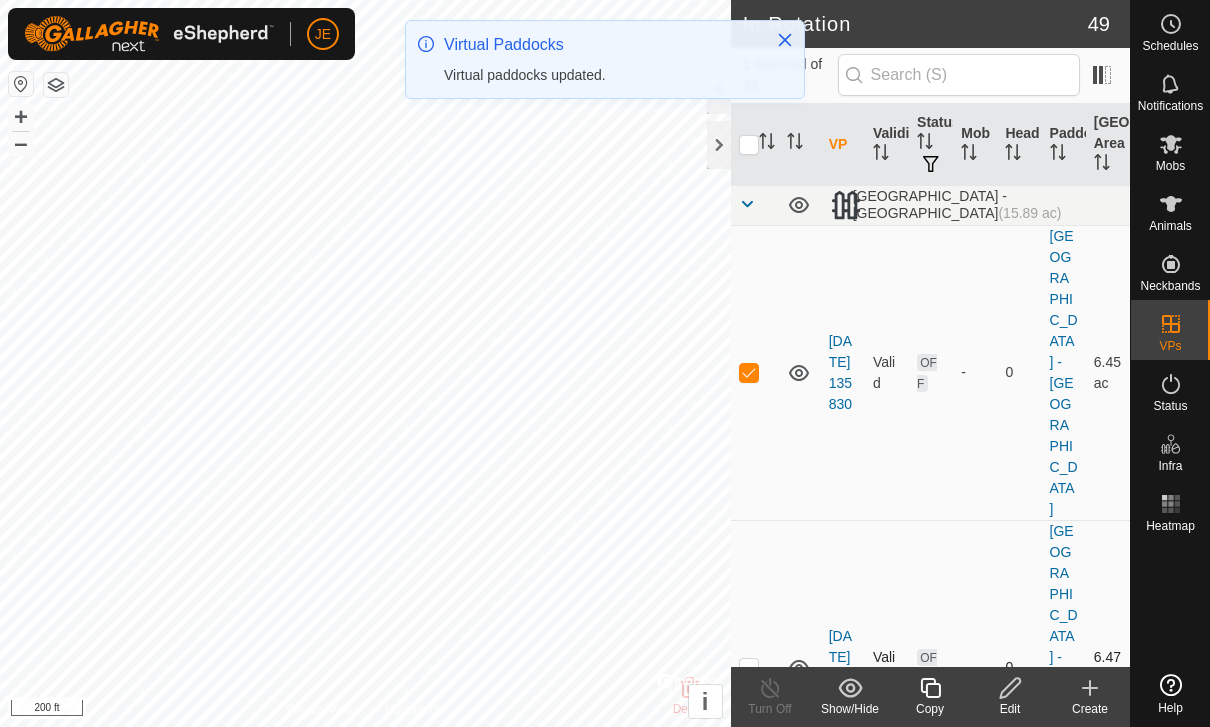 click at bounding box center [749, 667] 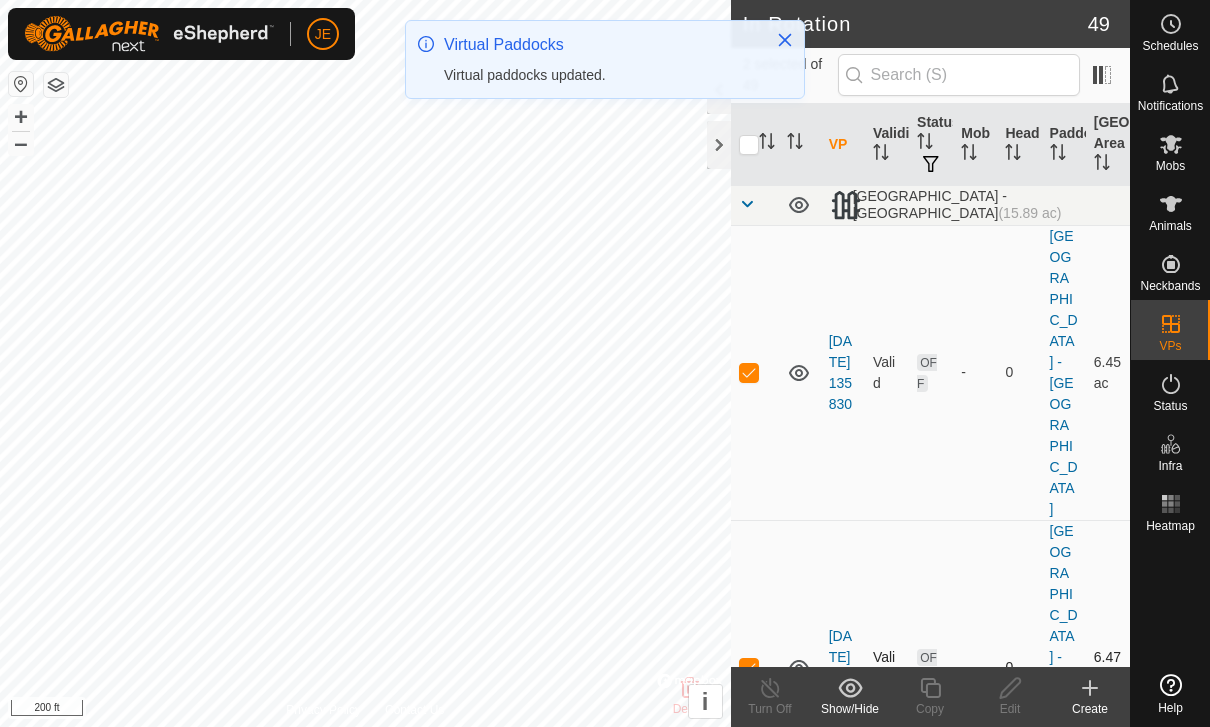 checkbox on "true" 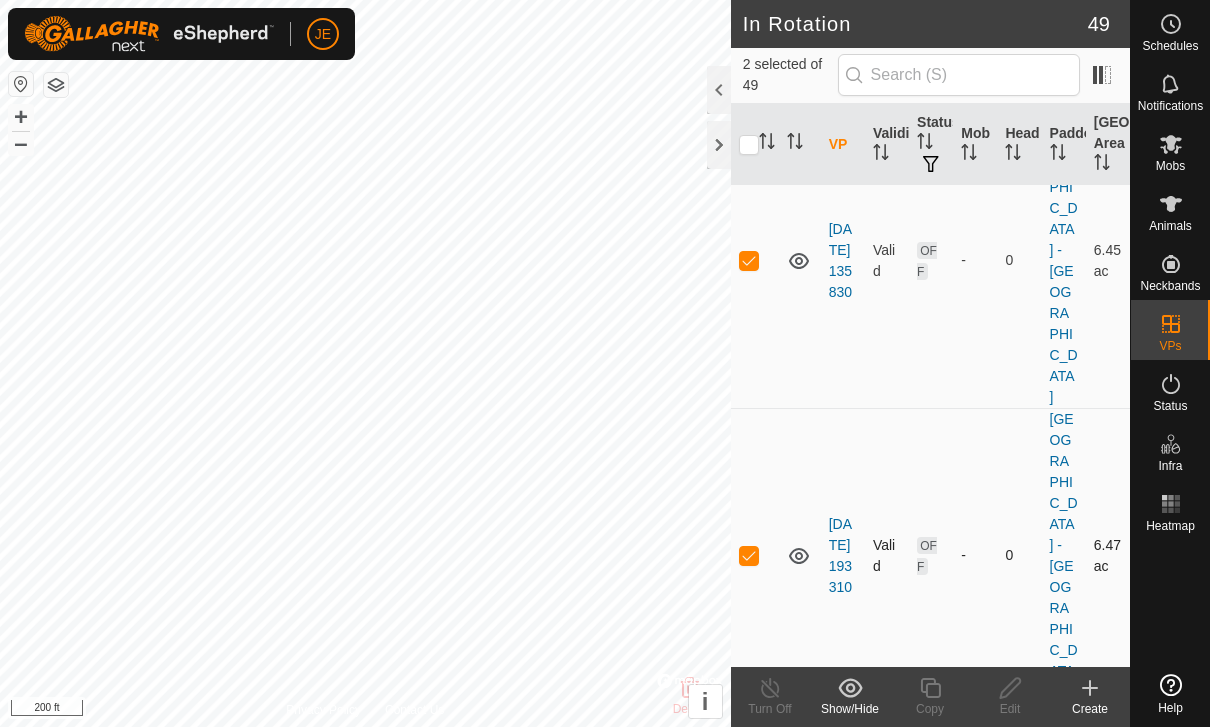 scroll, scrollTop: 120, scrollLeft: 0, axis: vertical 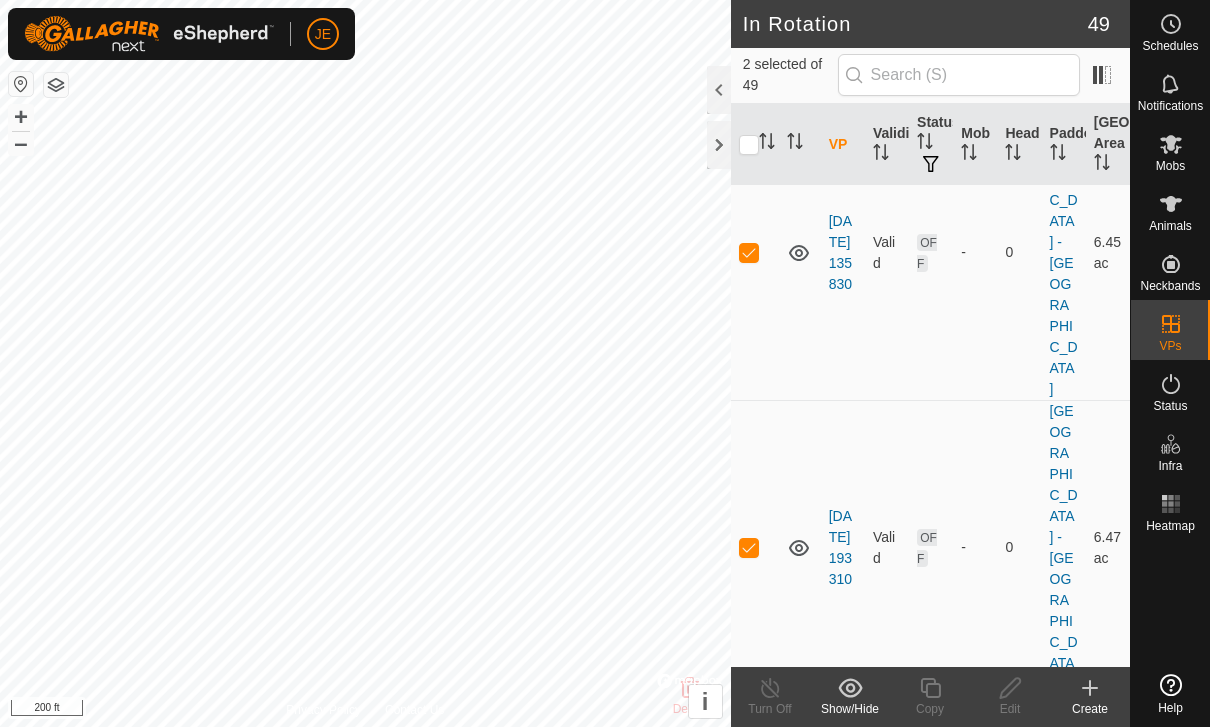 click at bounding box center (749, 842) 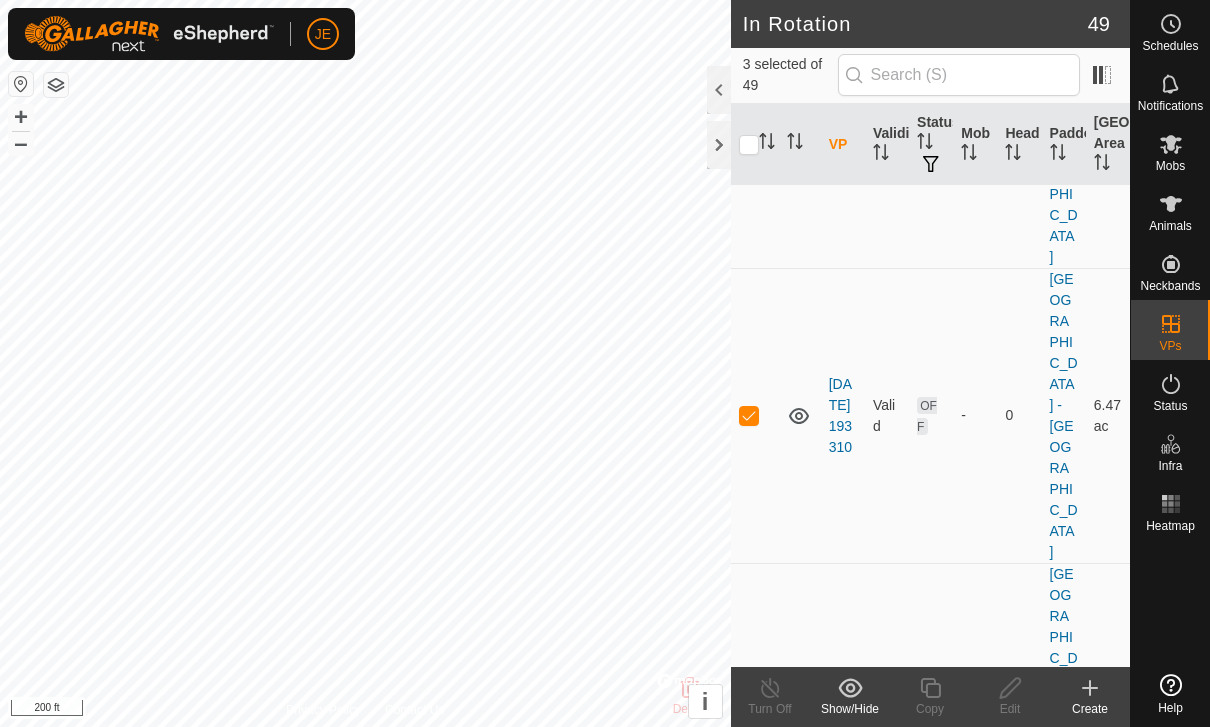 scroll, scrollTop: 264, scrollLeft: 0, axis: vertical 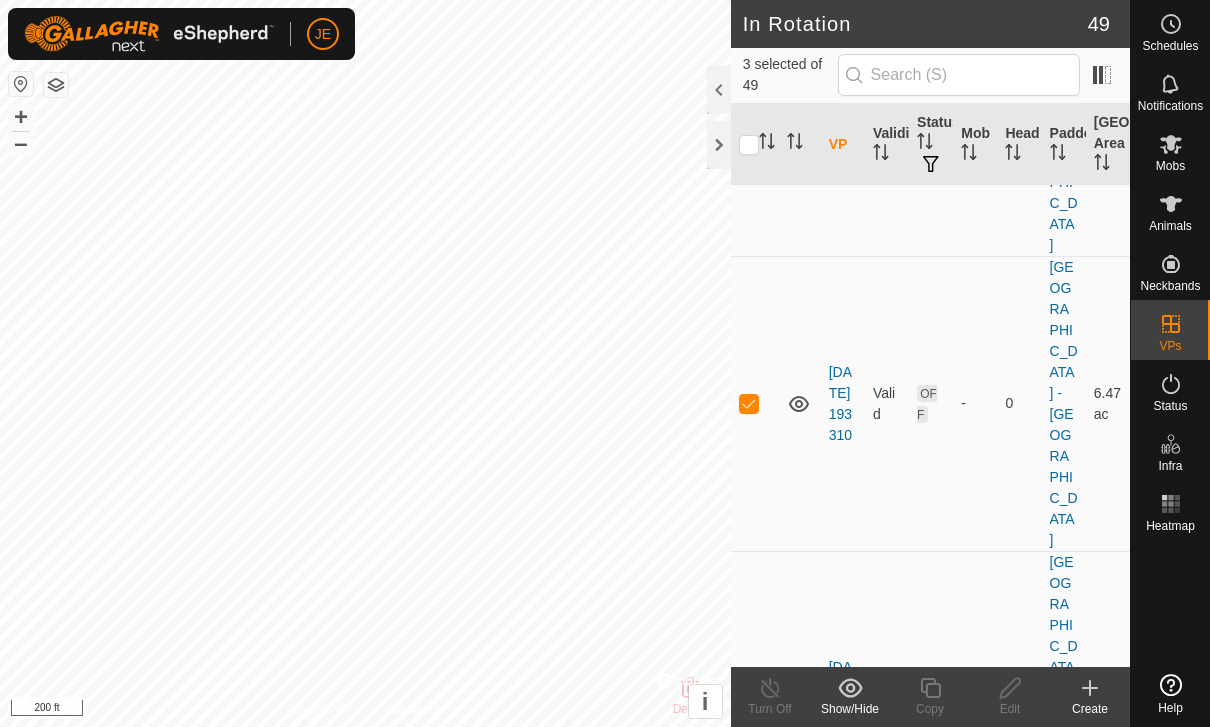 click at bounding box center (749, 993) 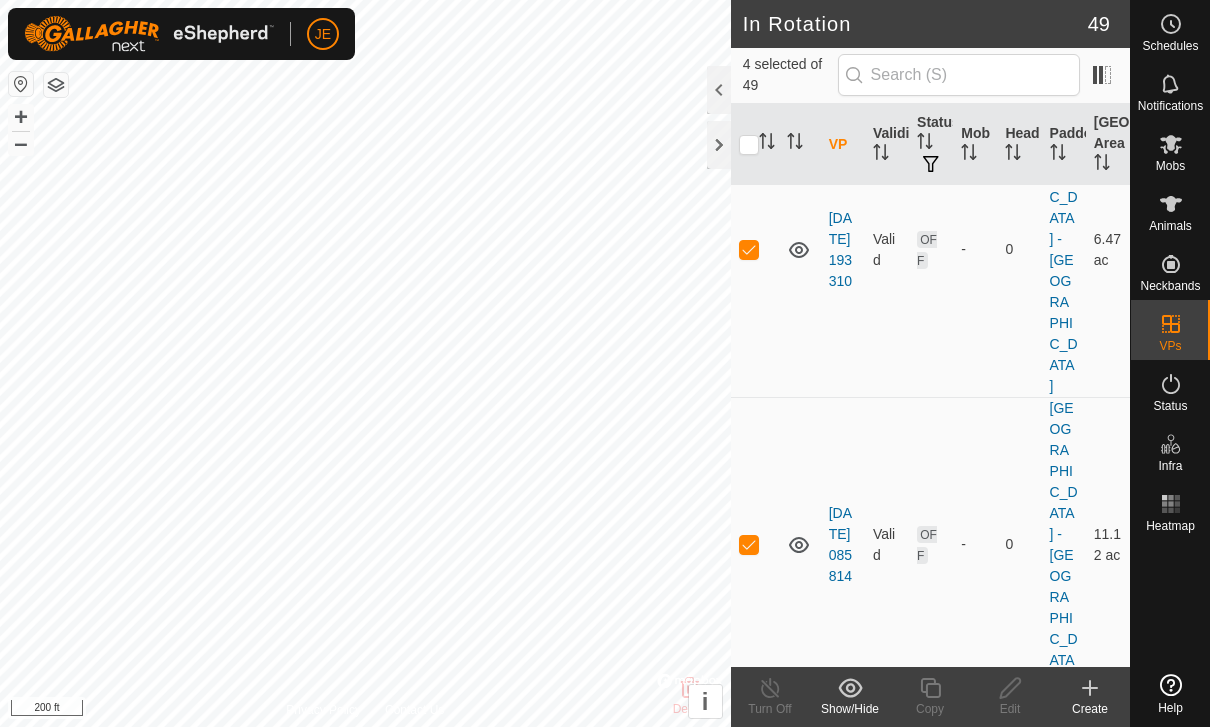 scroll, scrollTop: 420, scrollLeft: 0, axis: vertical 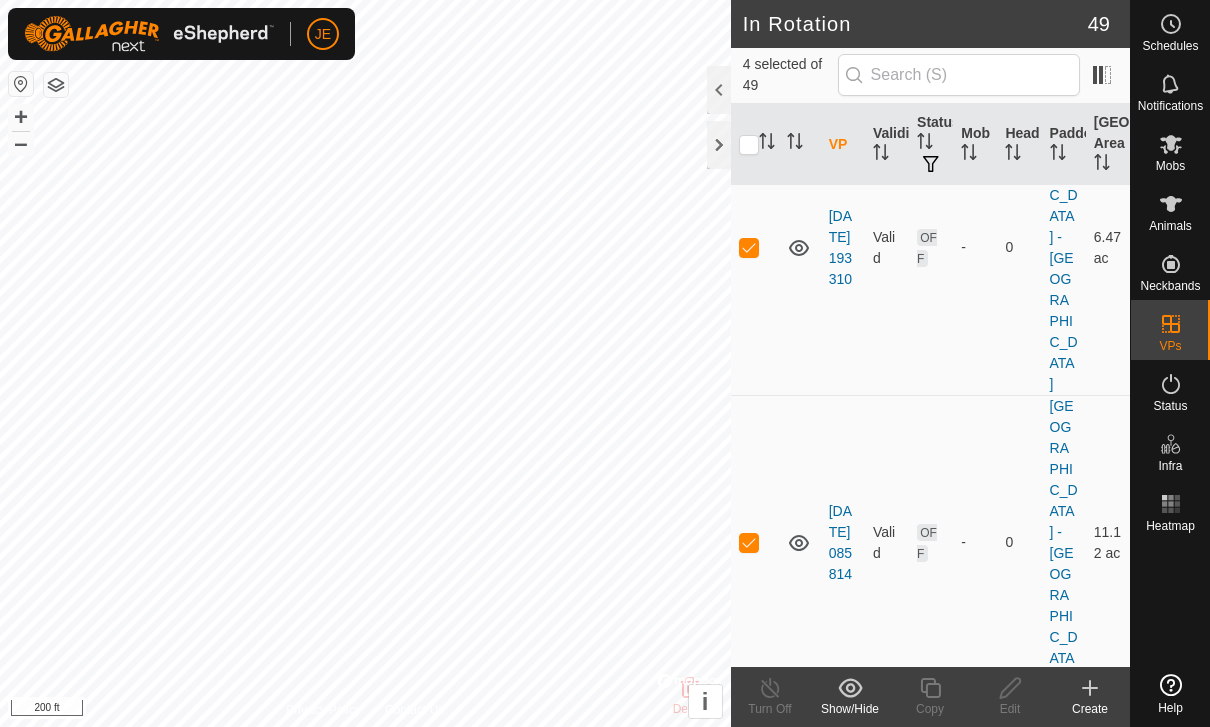 click at bounding box center [749, 1132] 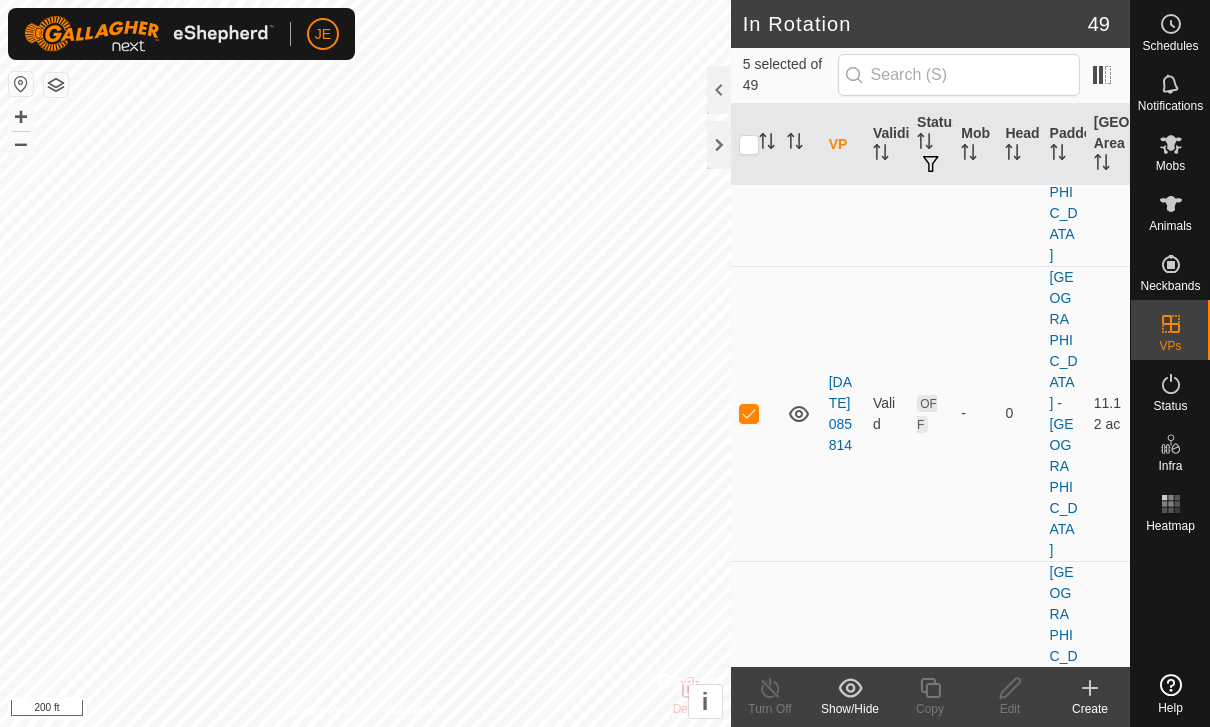 scroll, scrollTop: 558, scrollLeft: 0, axis: vertical 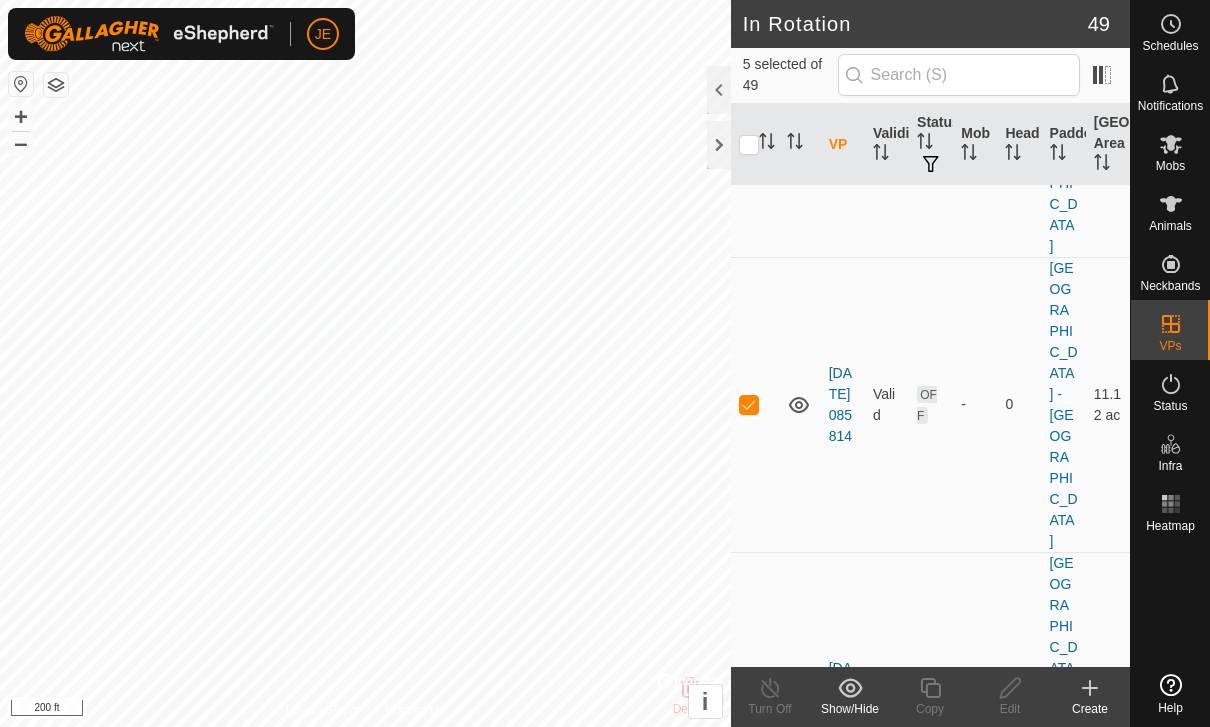 click at bounding box center (749, 1289) 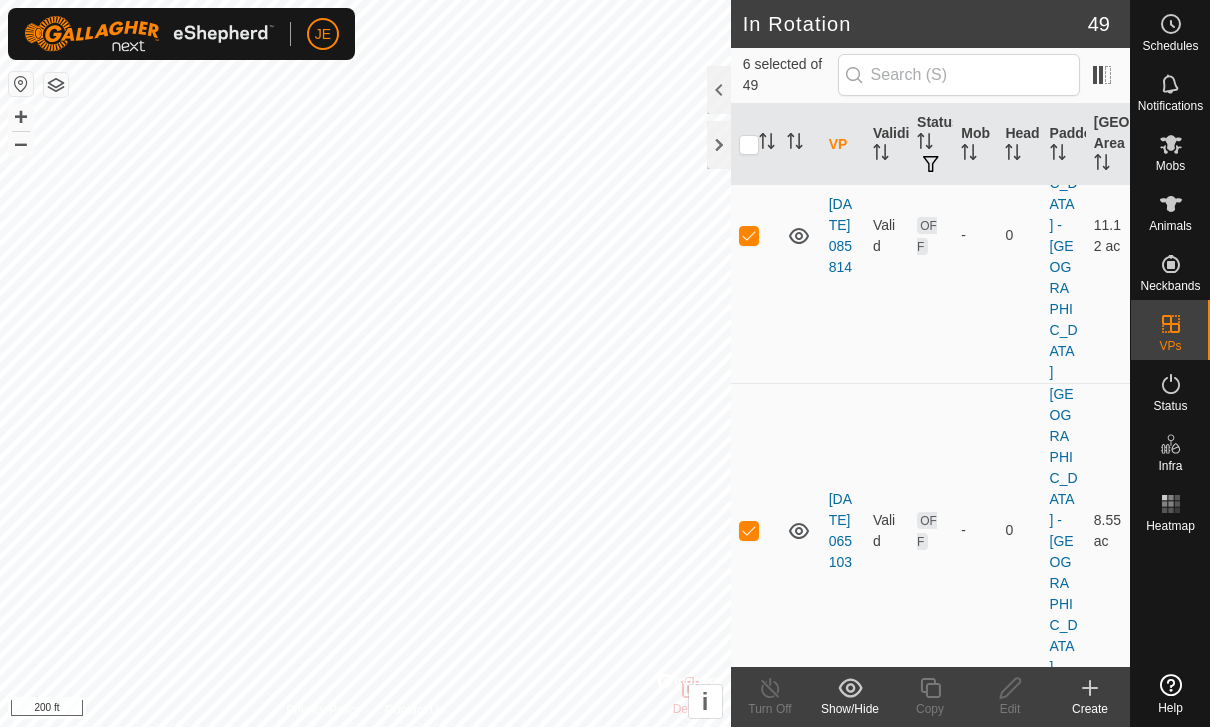scroll, scrollTop: 730, scrollLeft: 0, axis: vertical 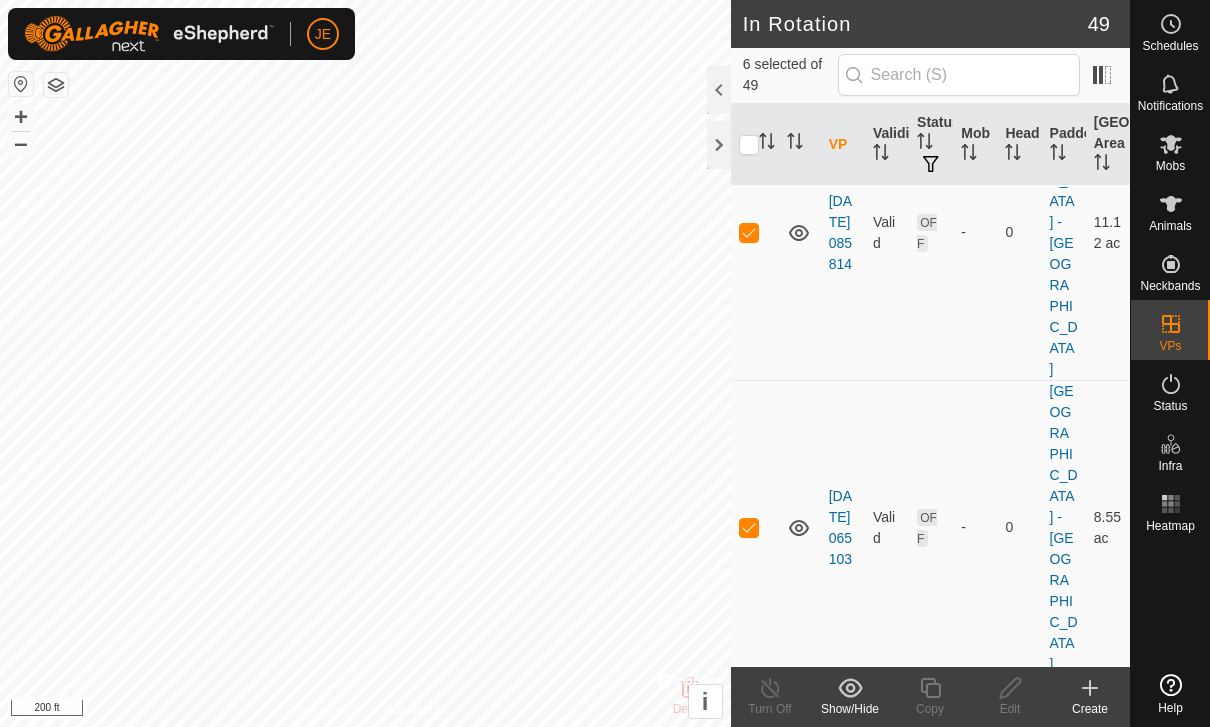 click at bounding box center (755, 1412) 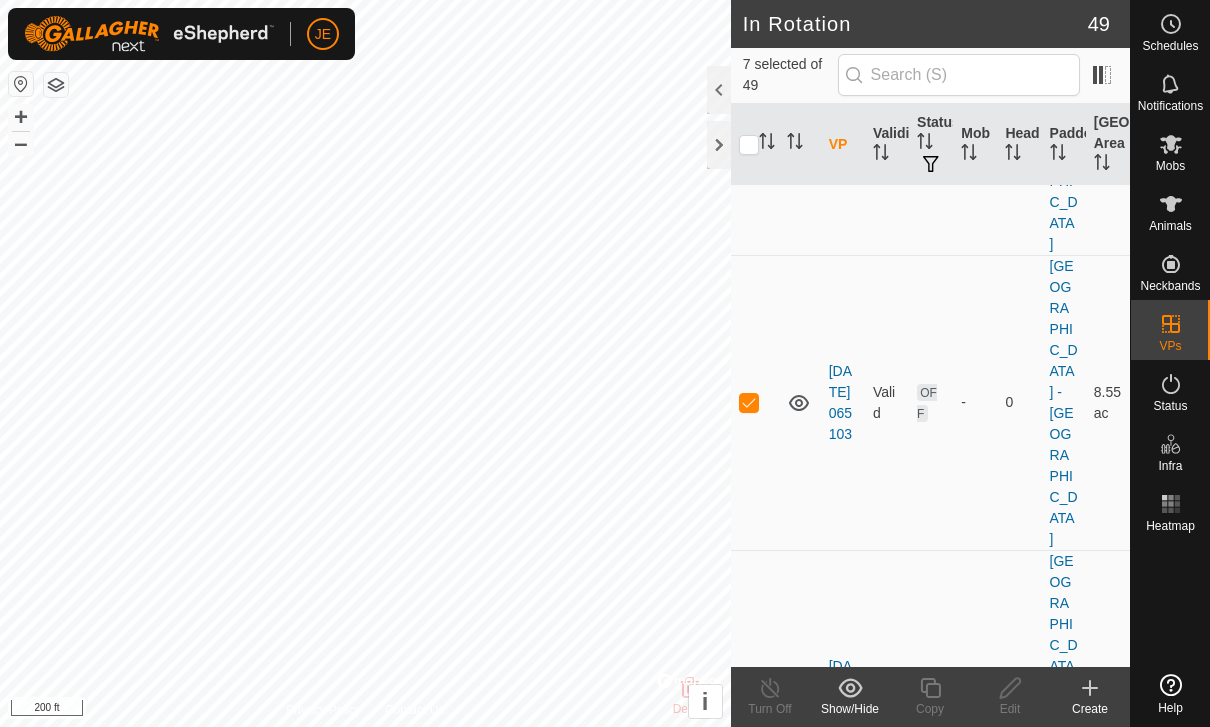 scroll, scrollTop: 859, scrollLeft: 0, axis: vertical 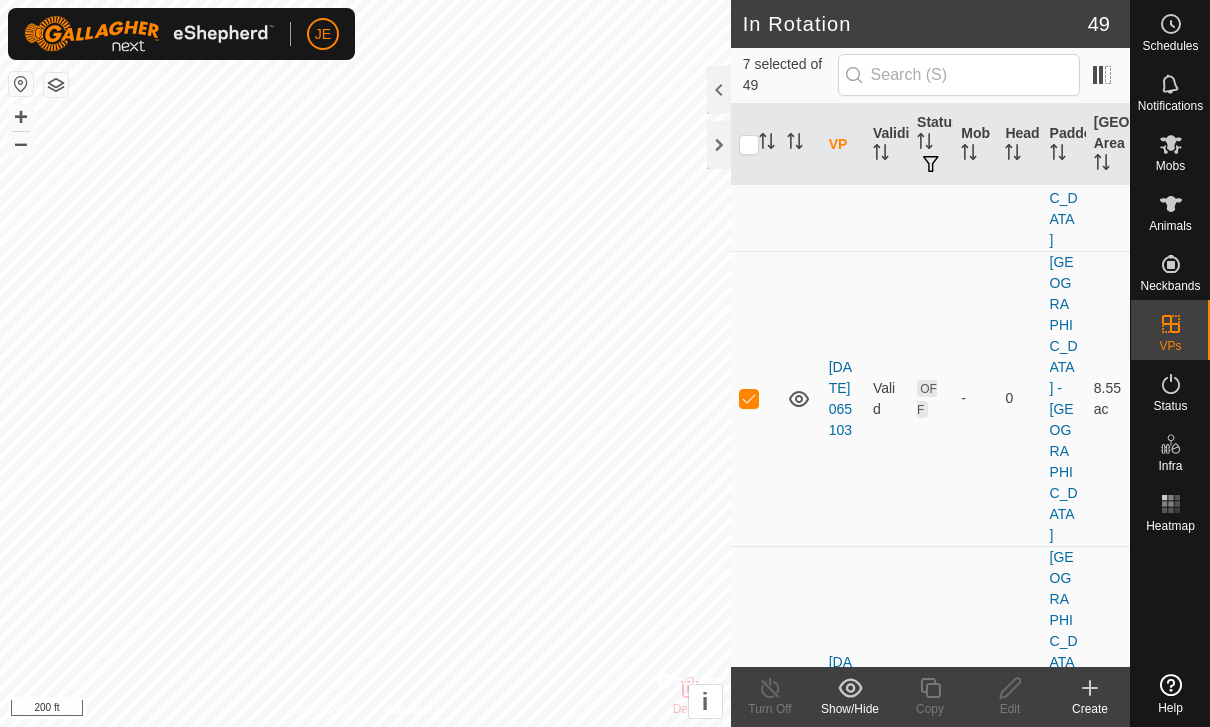 click at bounding box center (749, 1578) 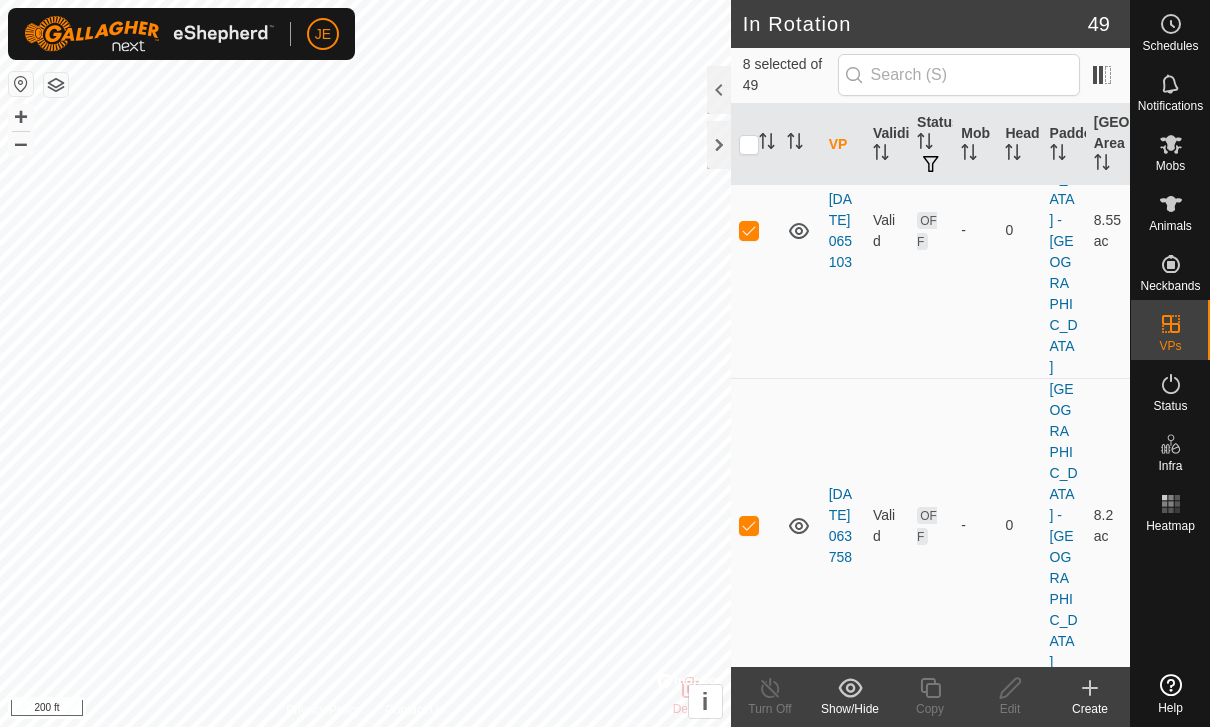scroll, scrollTop: 1031, scrollLeft: 0, axis: vertical 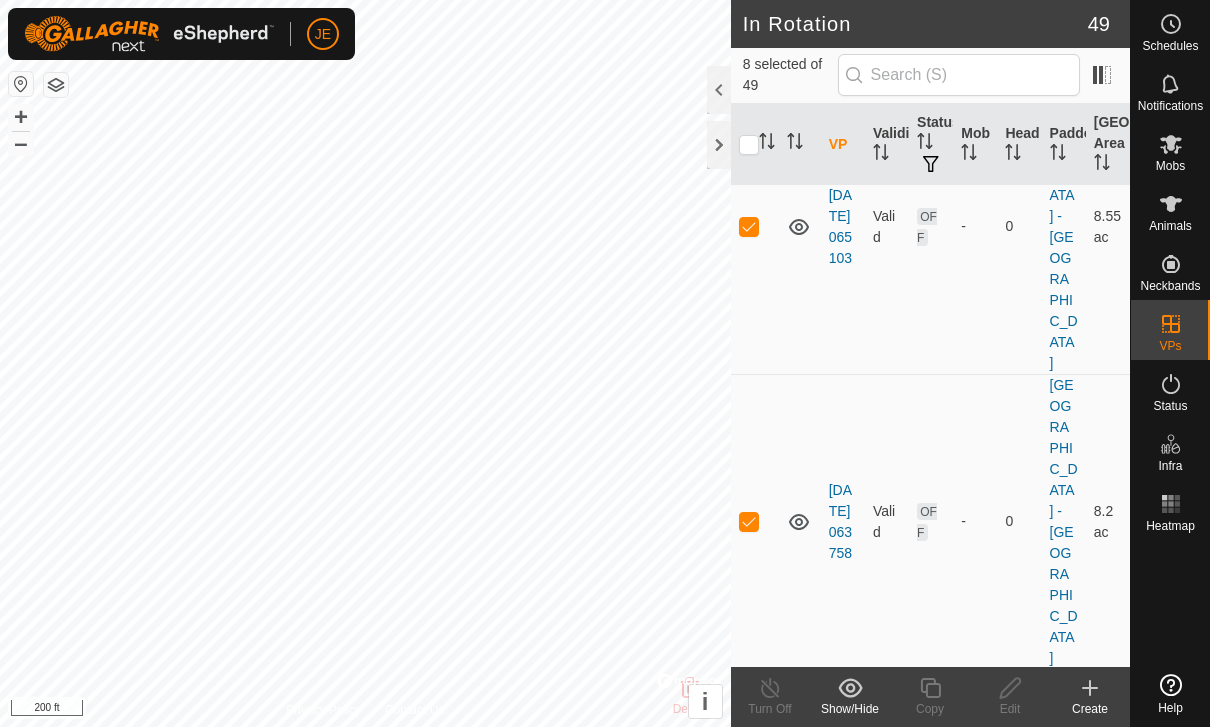 click at bounding box center [755, 1701] 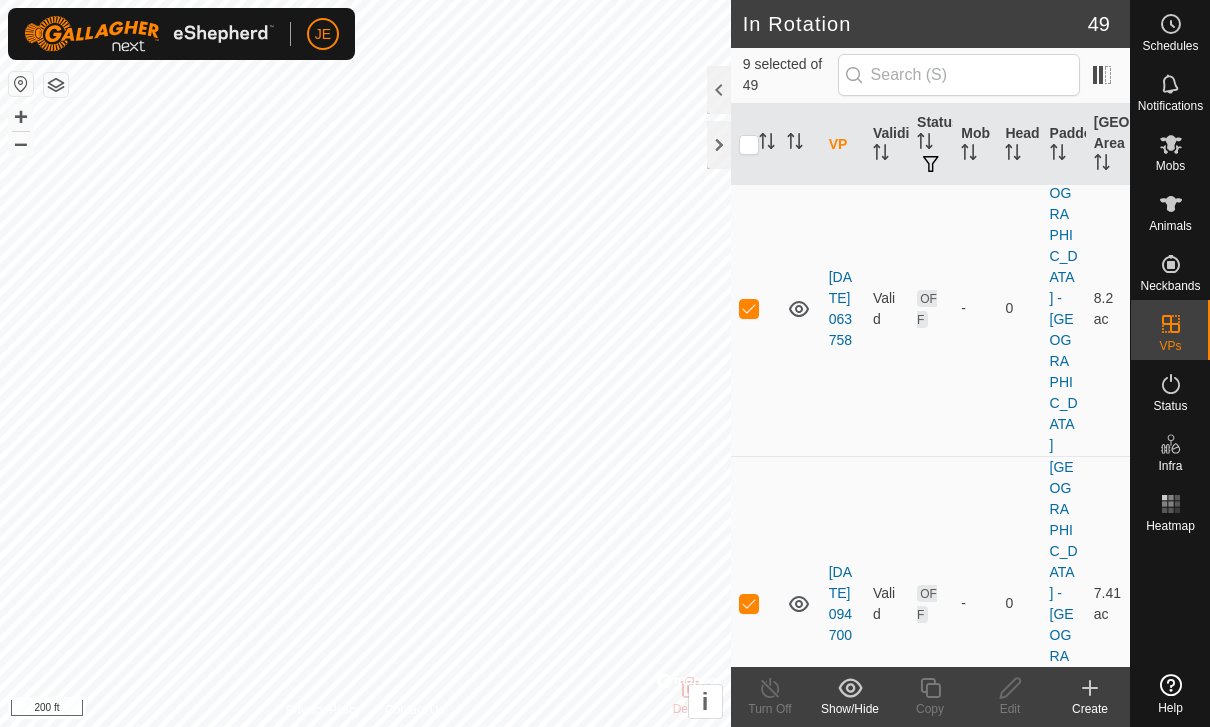 scroll, scrollTop: 1247, scrollLeft: 0, axis: vertical 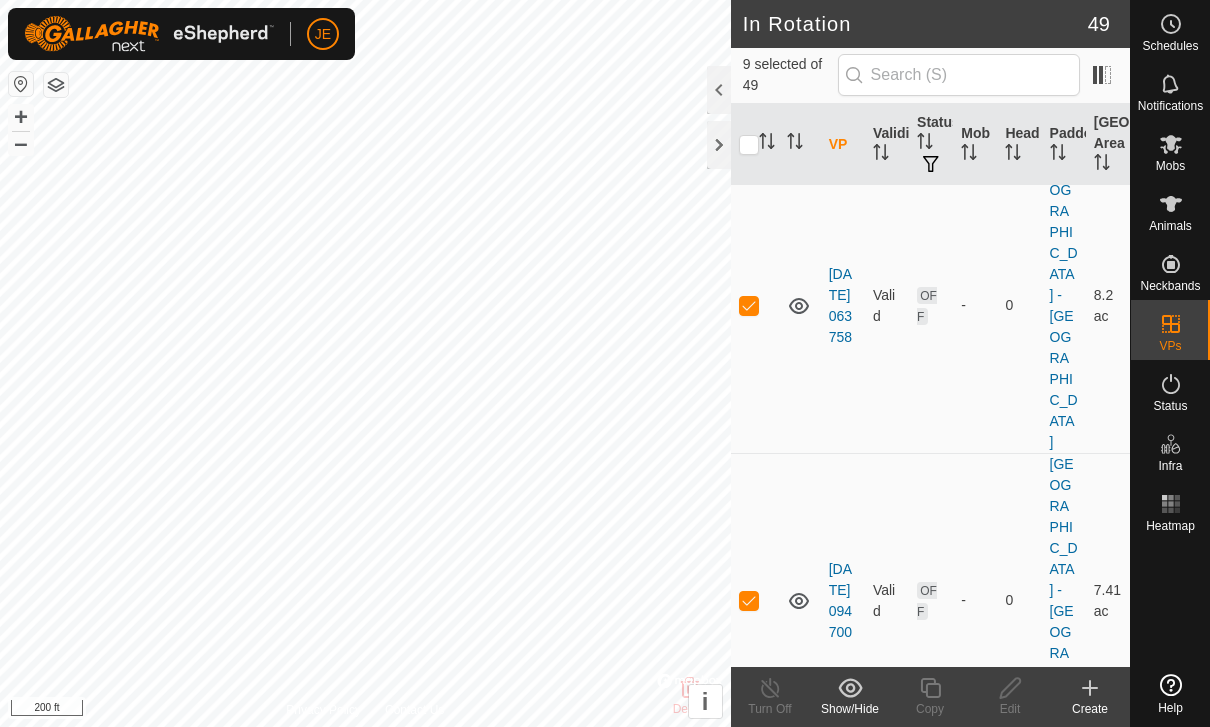 click at bounding box center [755, 1780] 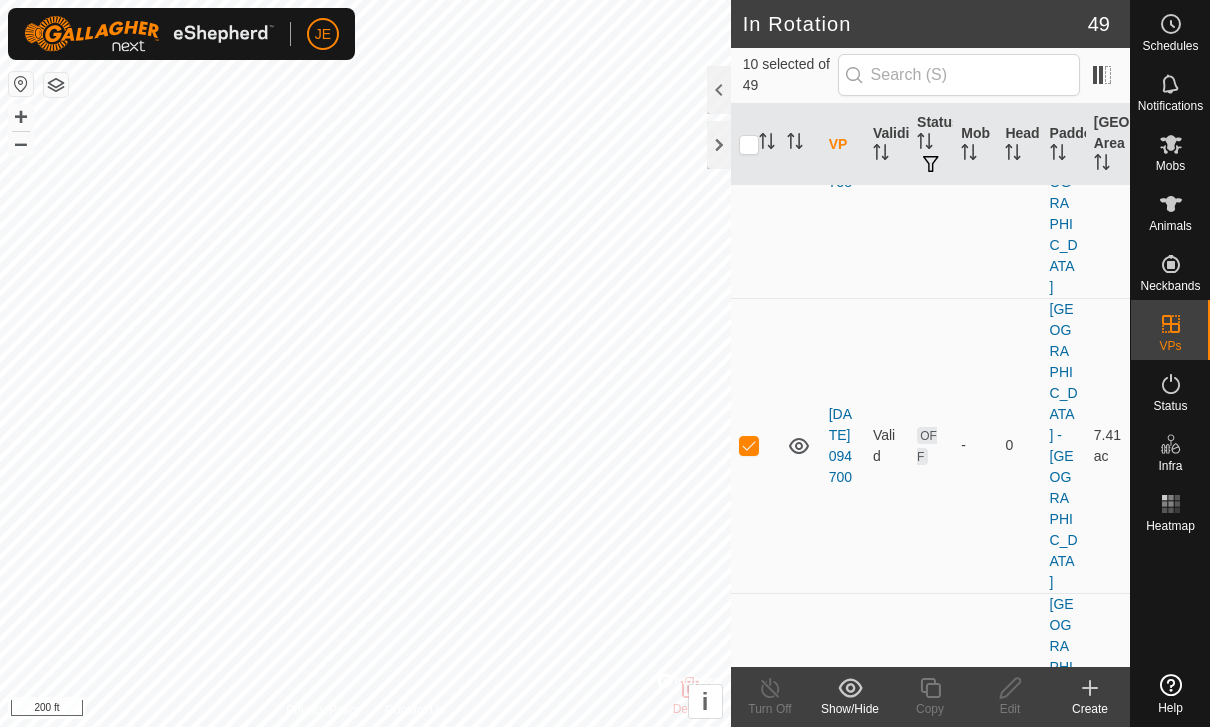 scroll, scrollTop: 1412, scrollLeft: 0, axis: vertical 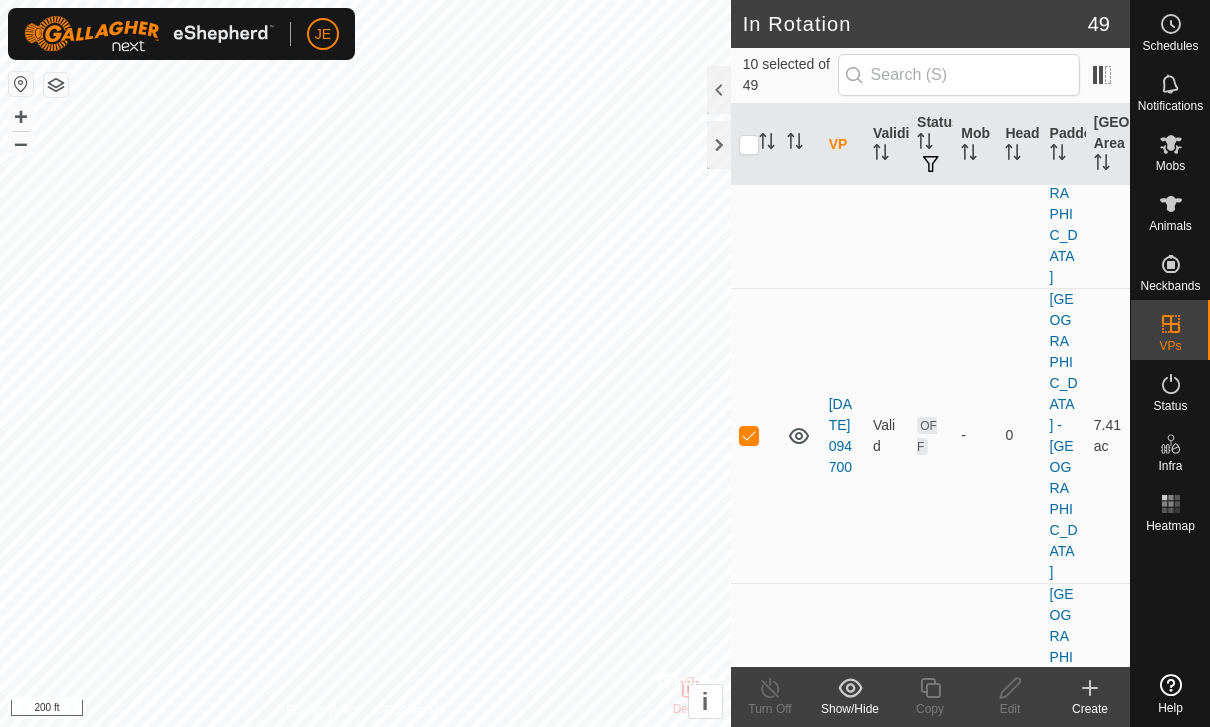 click at bounding box center [749, 1910] 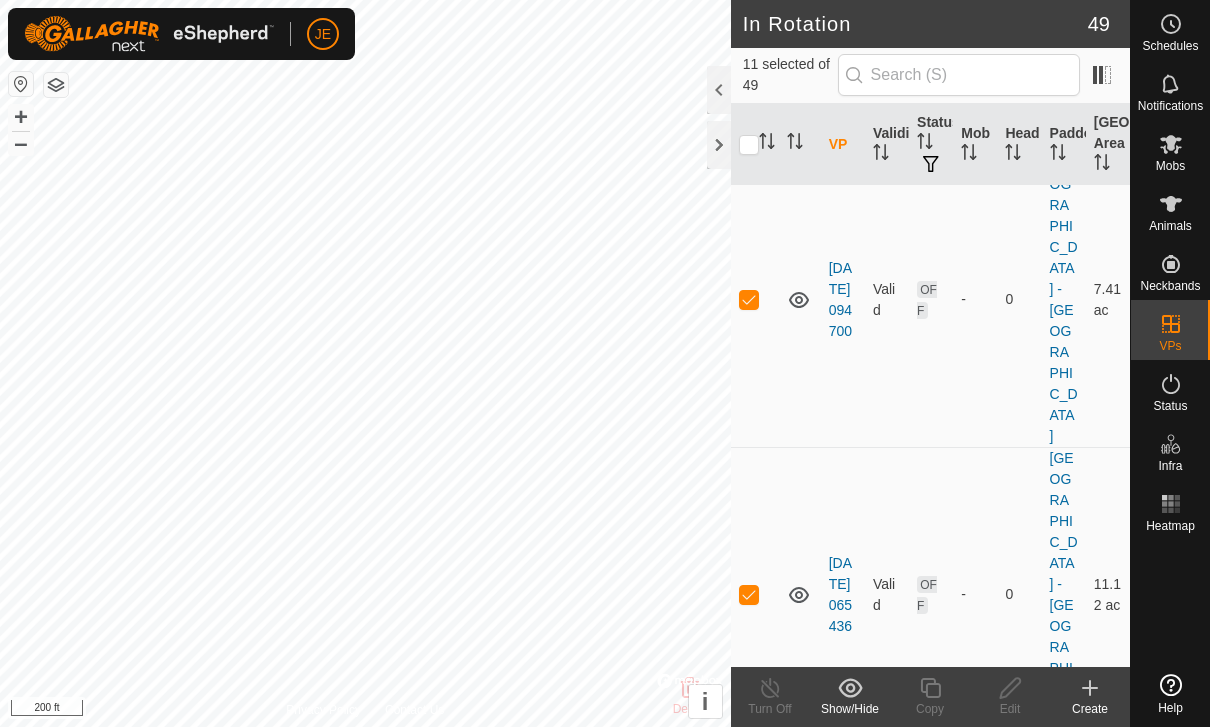 scroll, scrollTop: 1555, scrollLeft: 0, axis: vertical 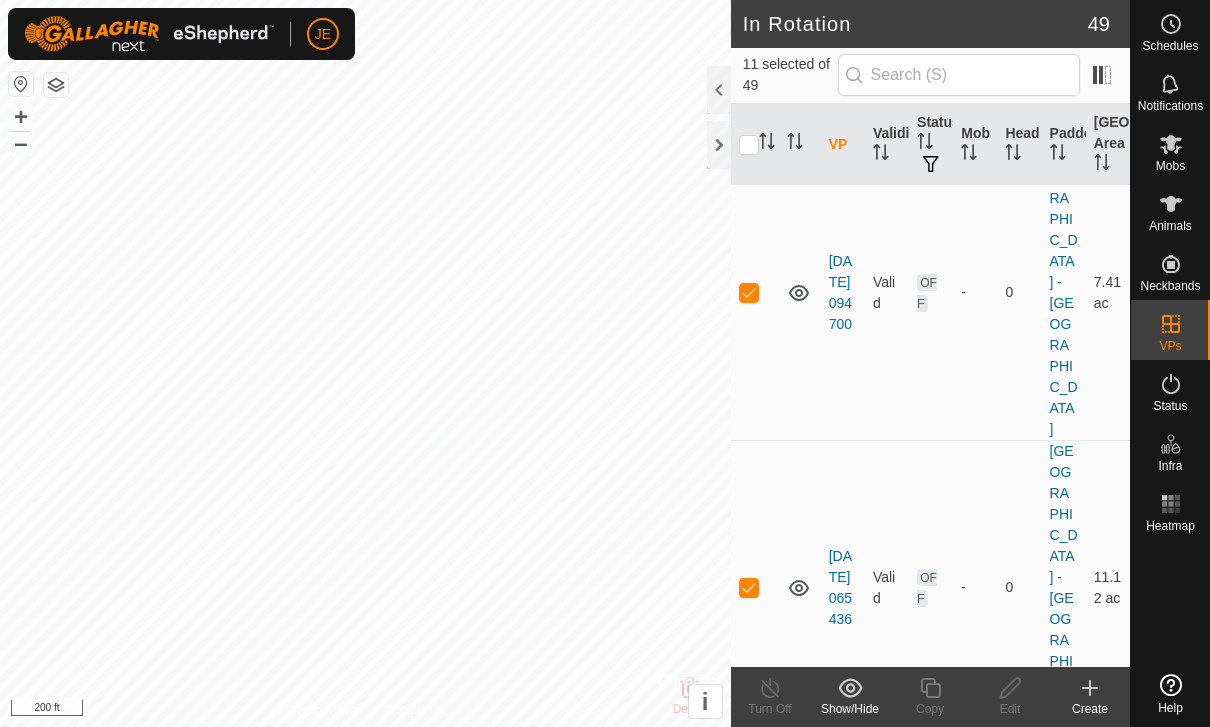 click at bounding box center (749, 2062) 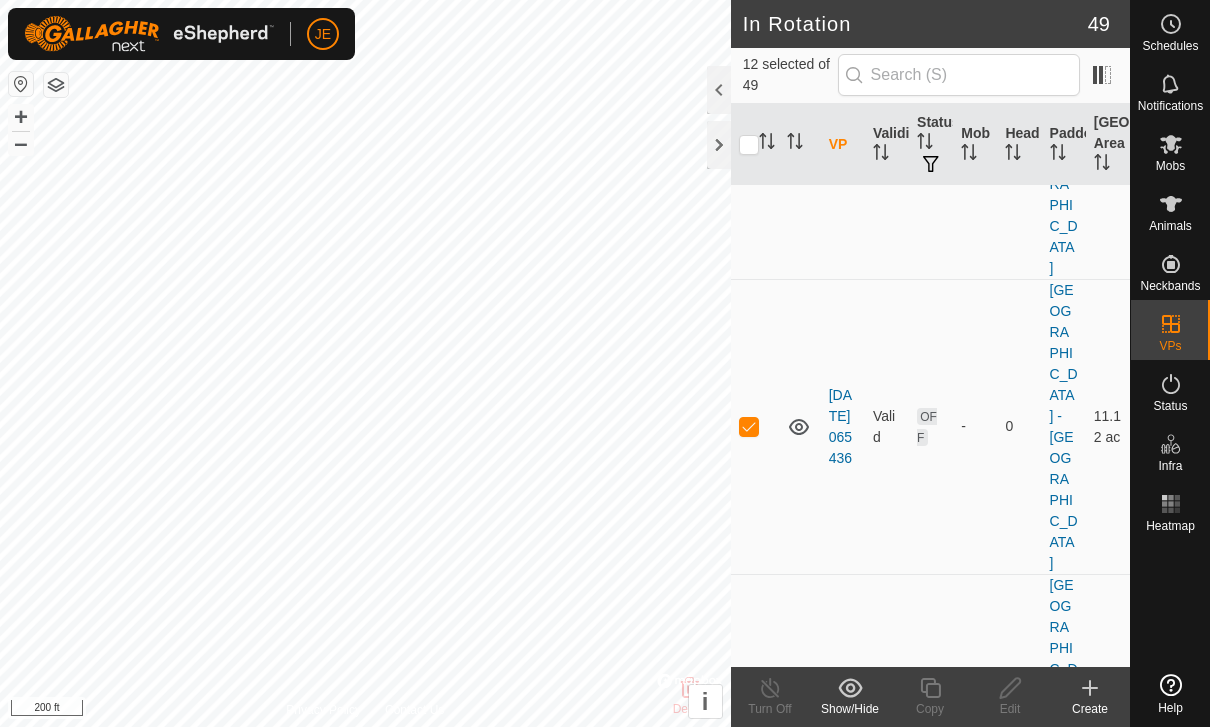 scroll, scrollTop: 1724, scrollLeft: 0, axis: vertical 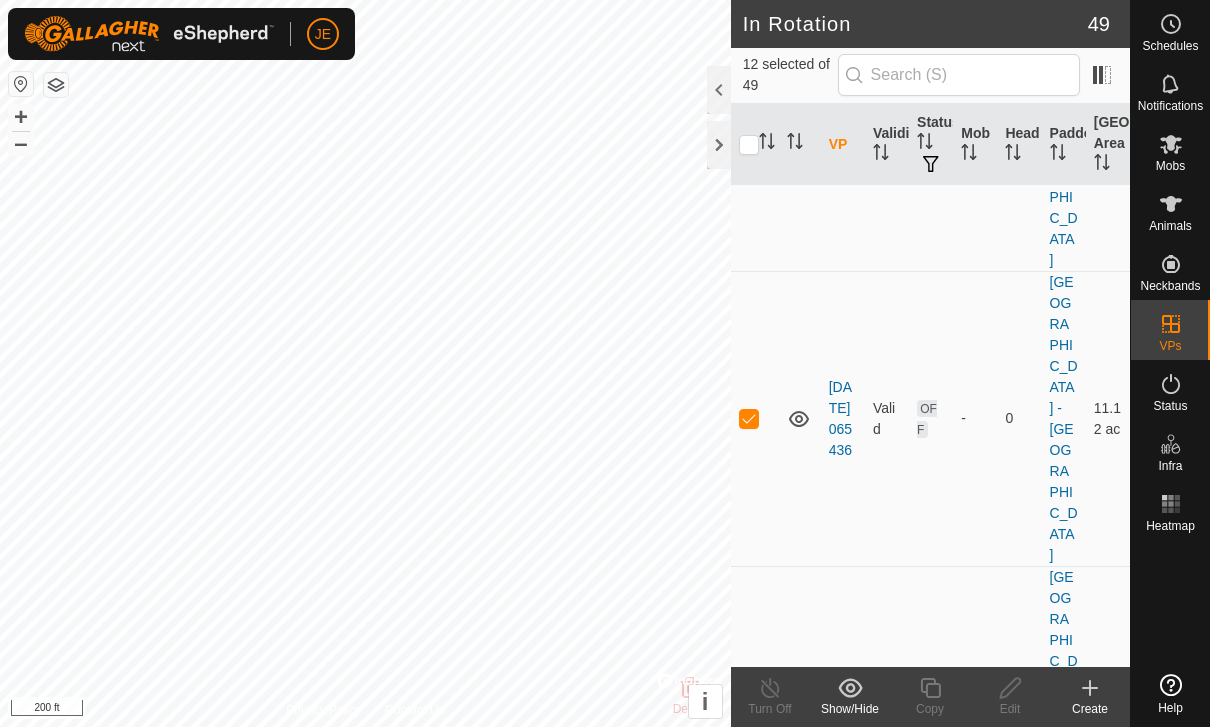 click at bounding box center [755, 2188] 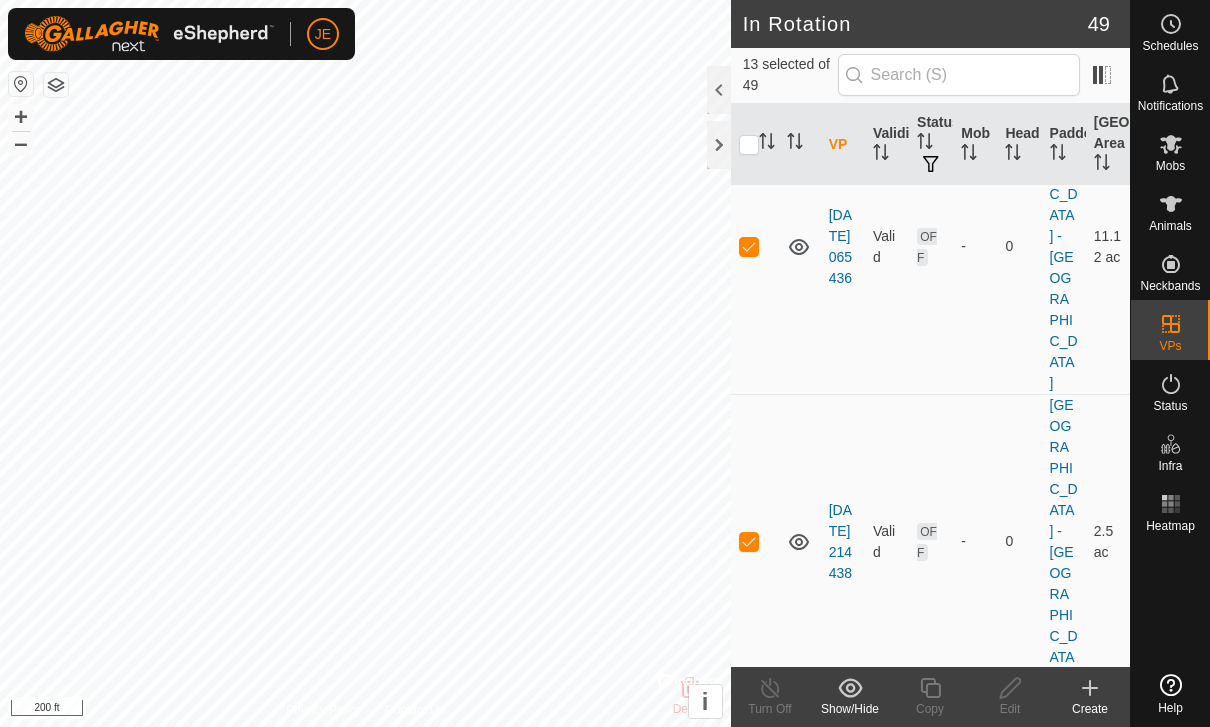 scroll, scrollTop: 1922, scrollLeft: 0, axis: vertical 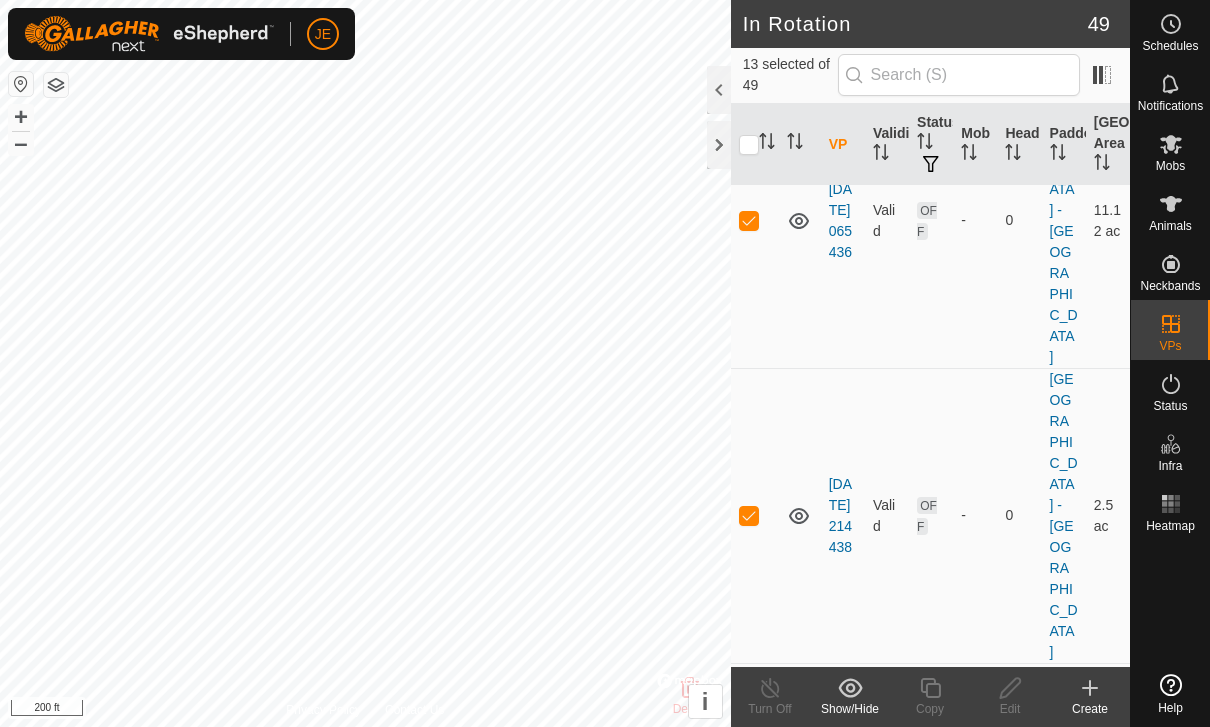 click 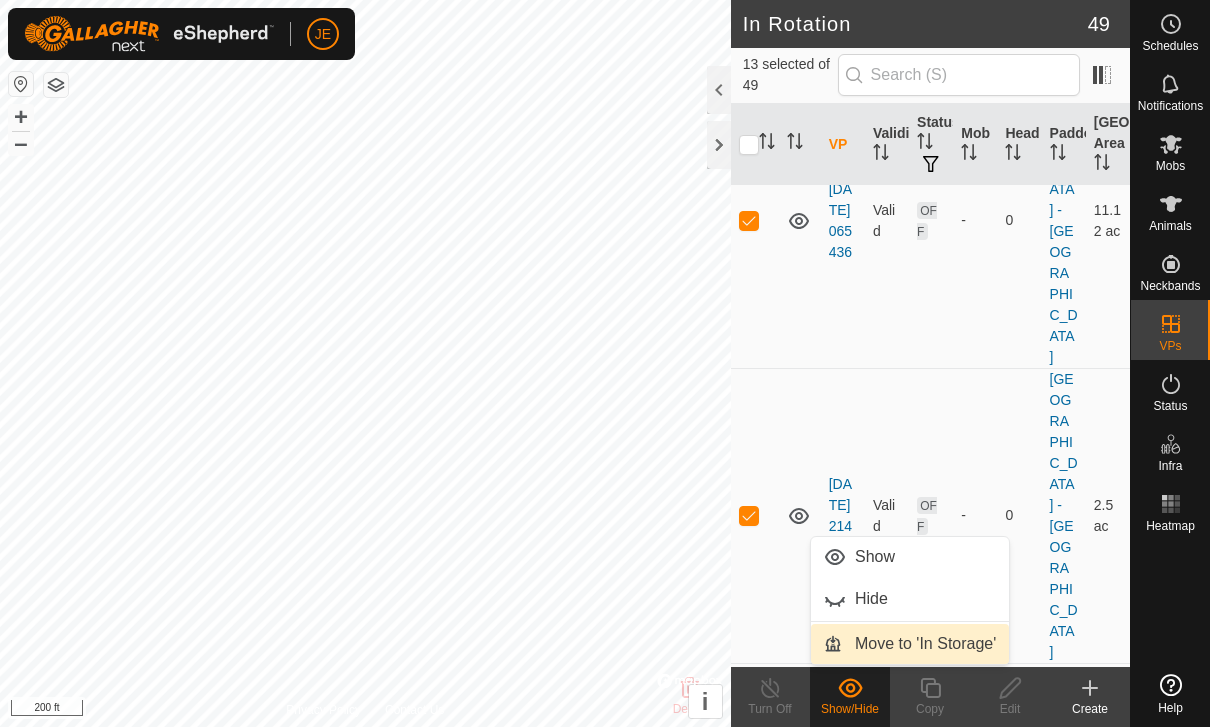 click on "Move to 'In Storage'" at bounding box center (925, 644) 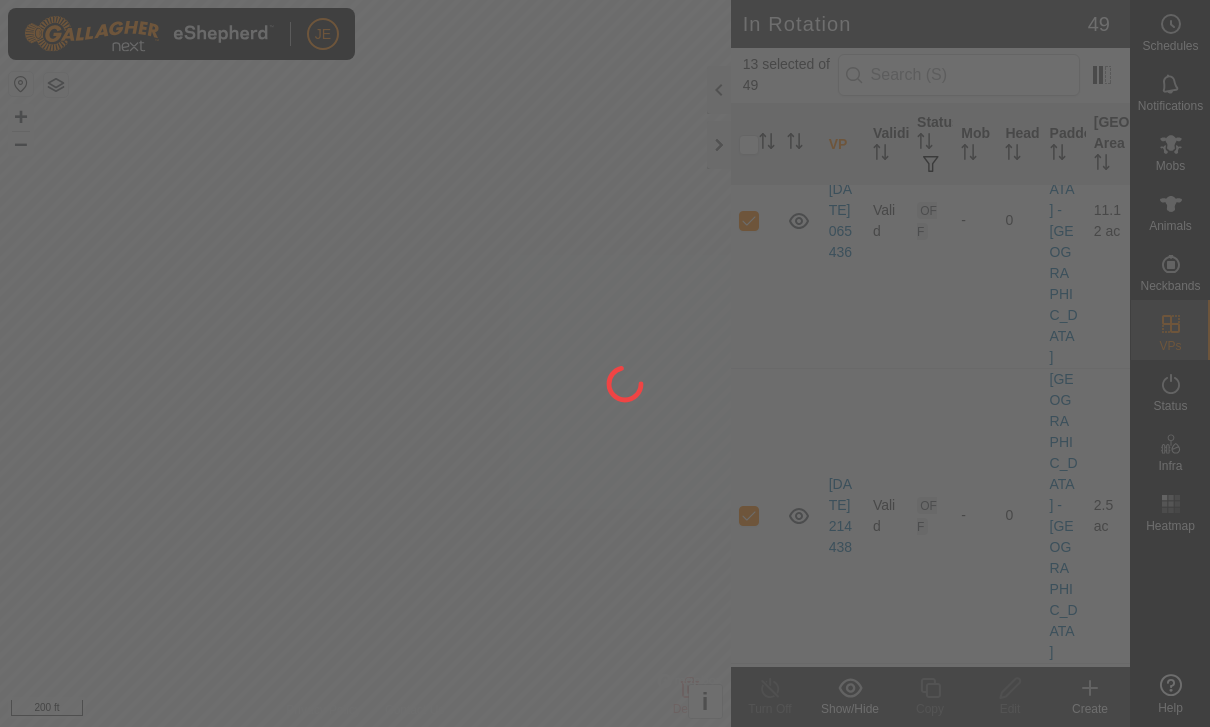checkbox on "false" 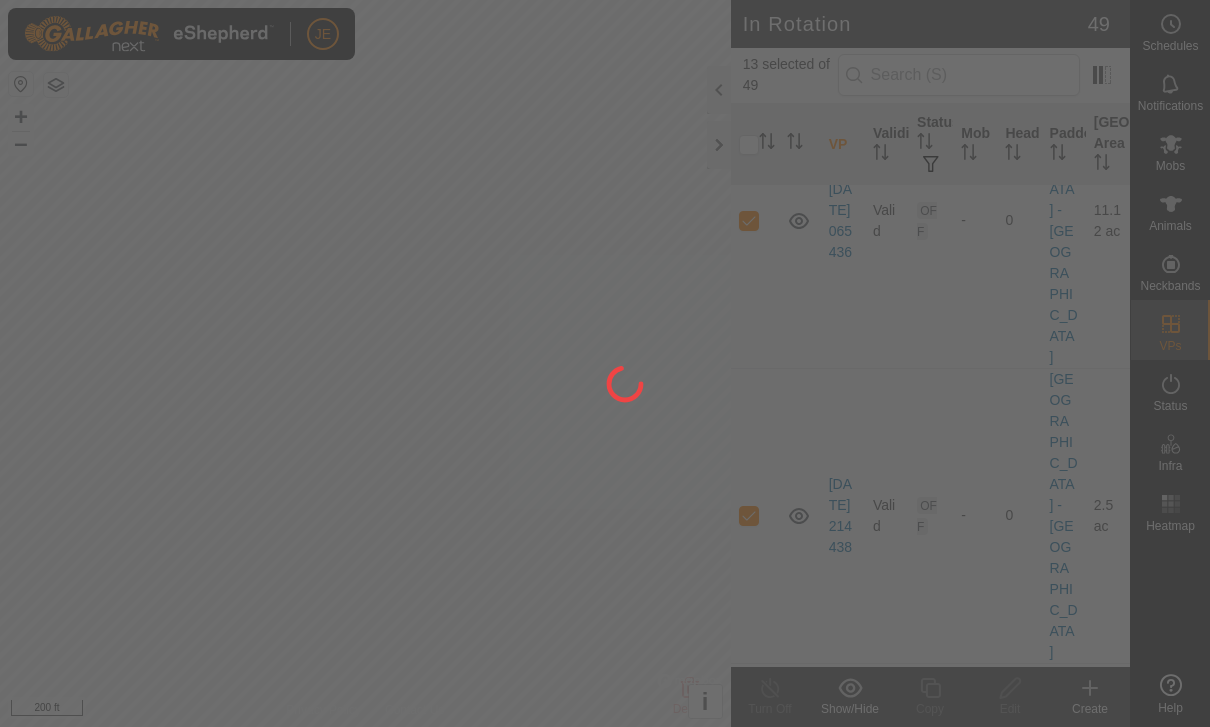 checkbox on "false" 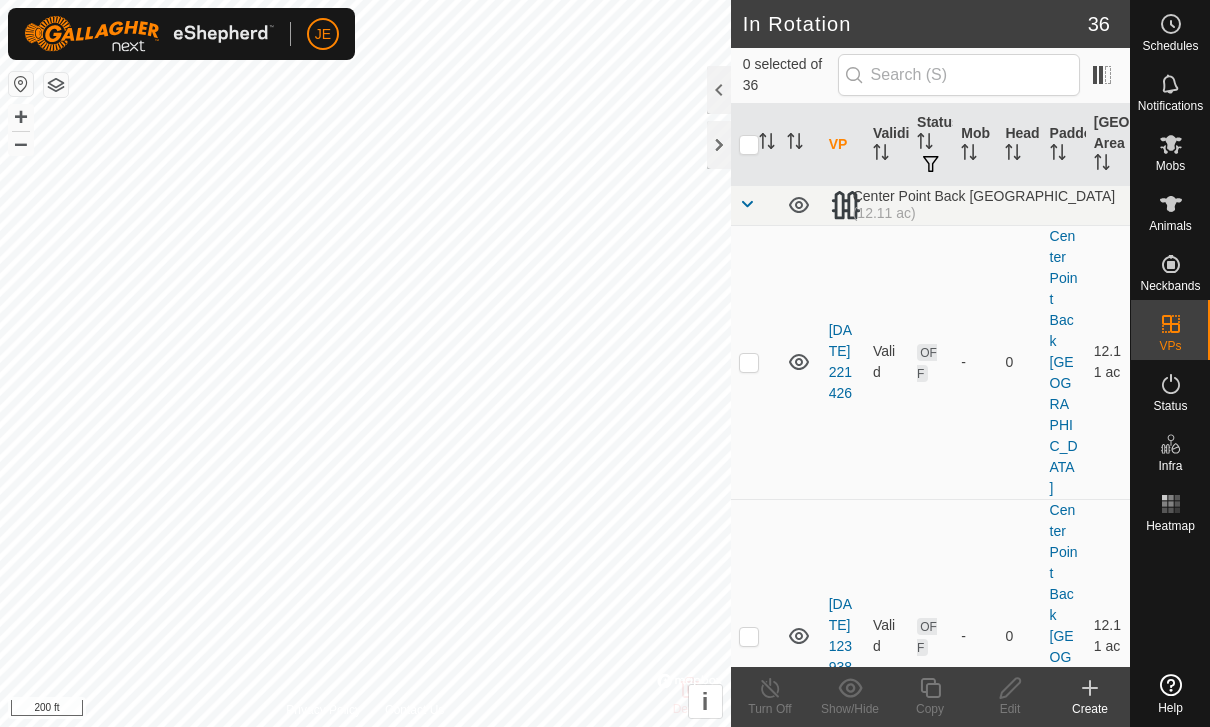 scroll, scrollTop: 0, scrollLeft: 0, axis: both 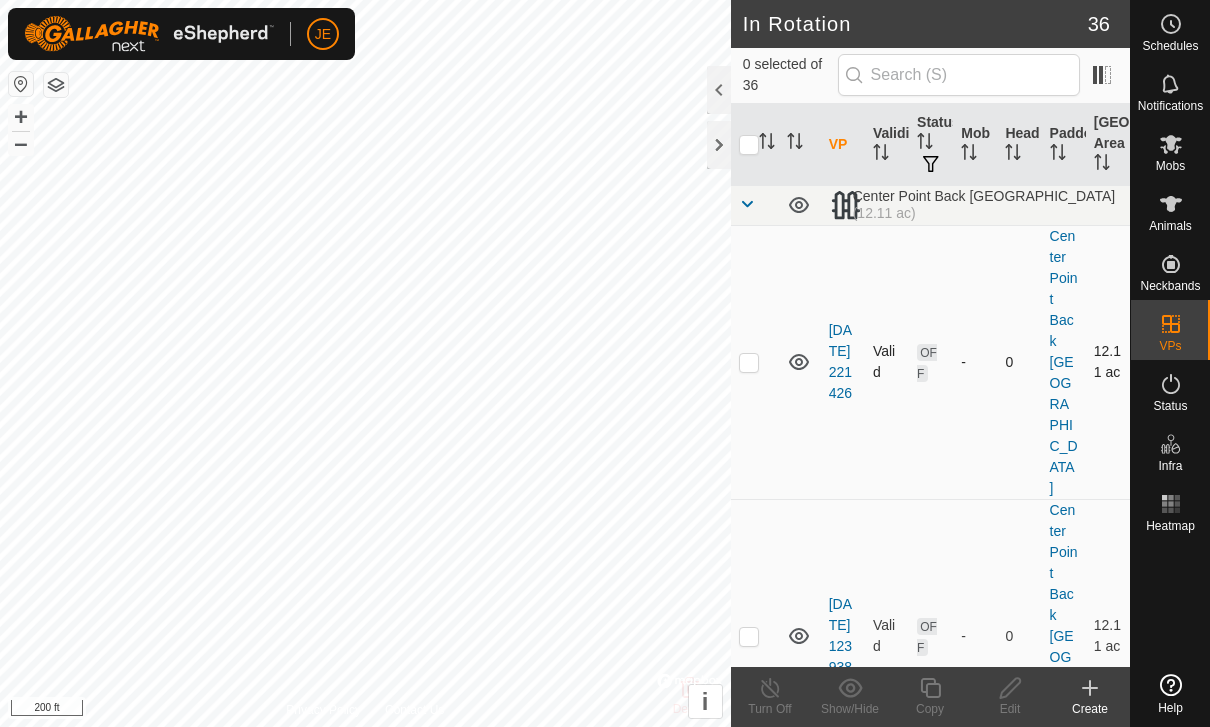 click at bounding box center [755, 362] 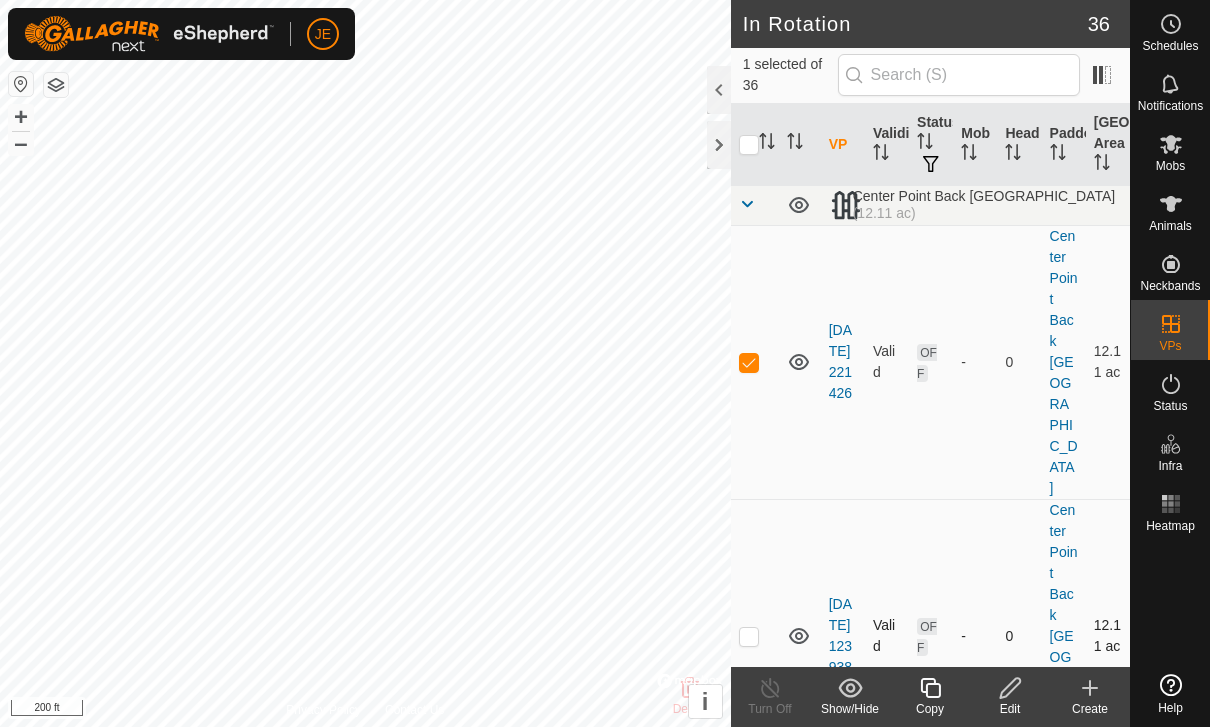 click at bounding box center [749, 636] 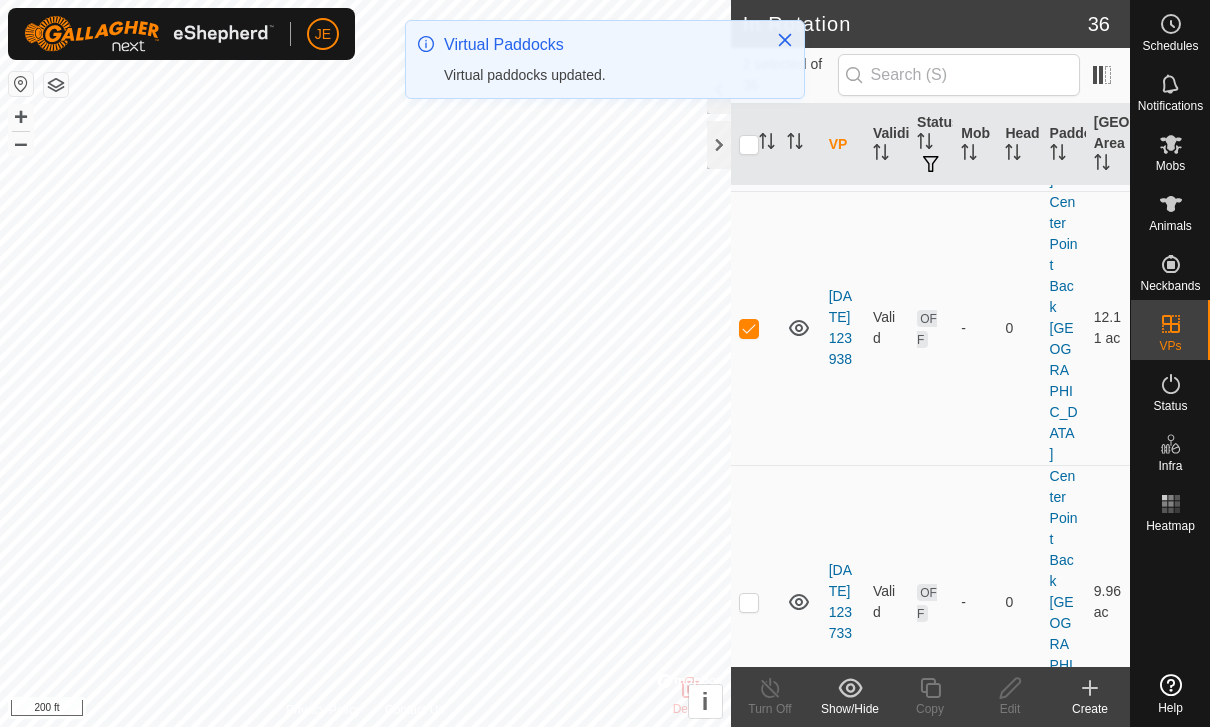 scroll, scrollTop: 302, scrollLeft: 0, axis: vertical 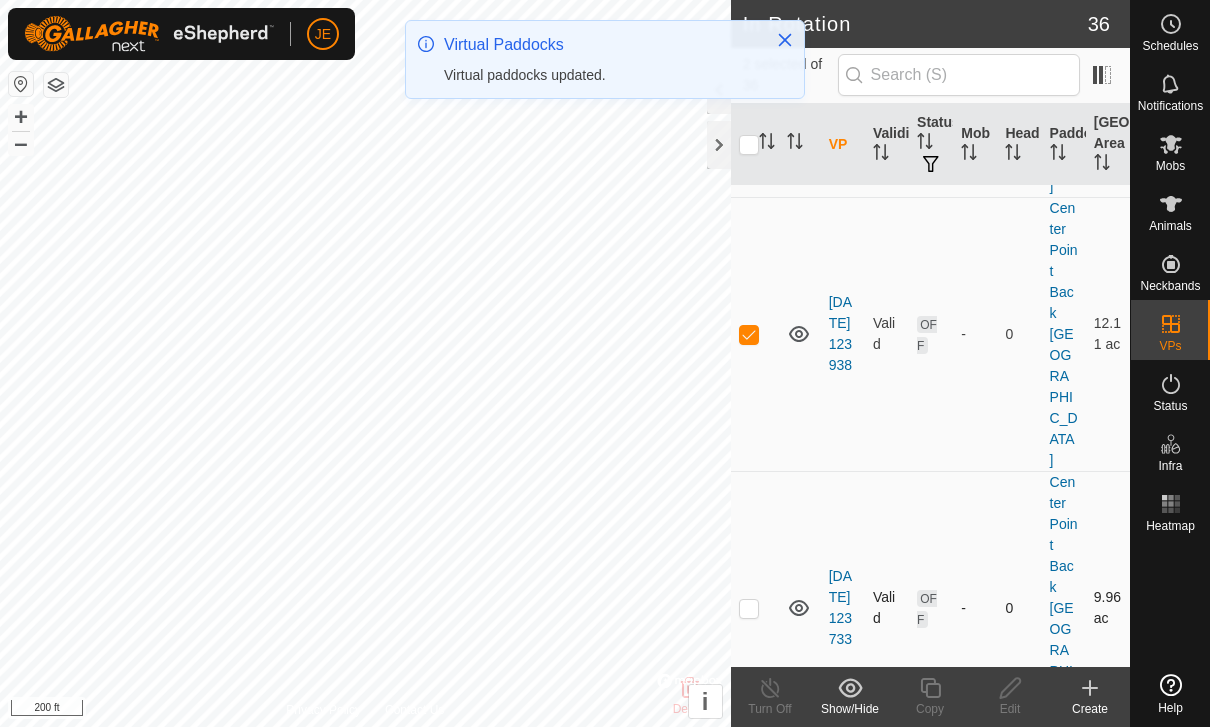click at bounding box center (749, 608) 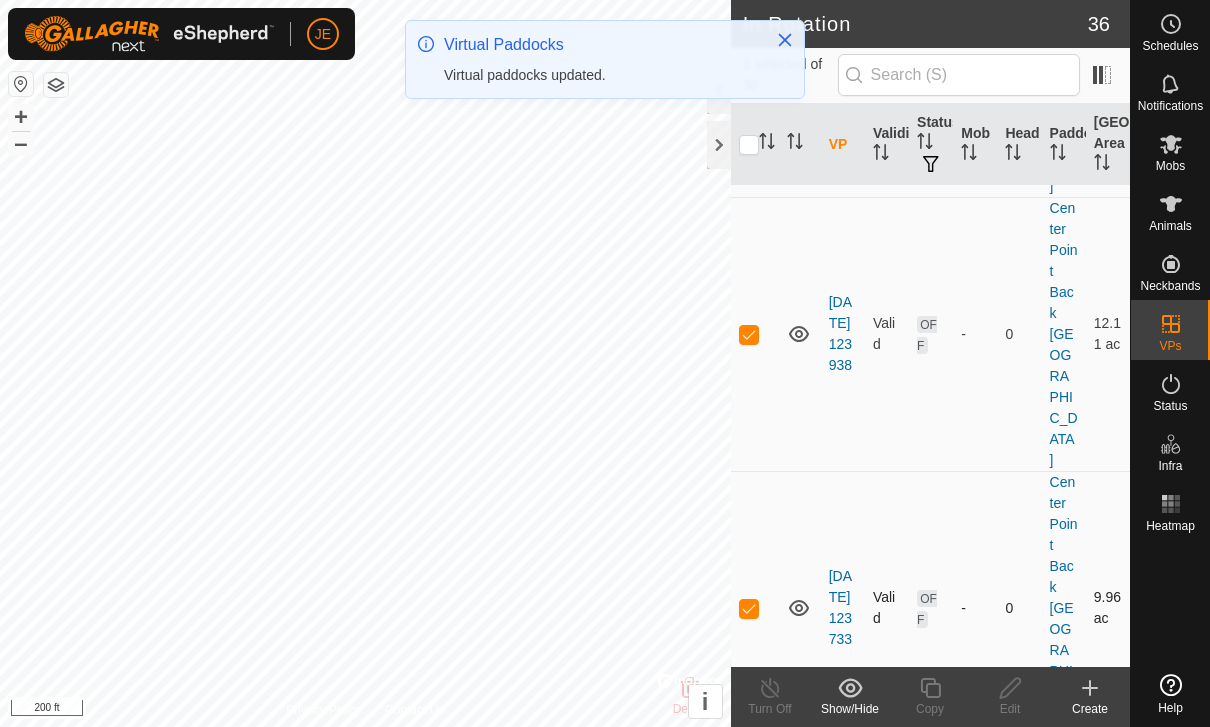 checkbox on "true" 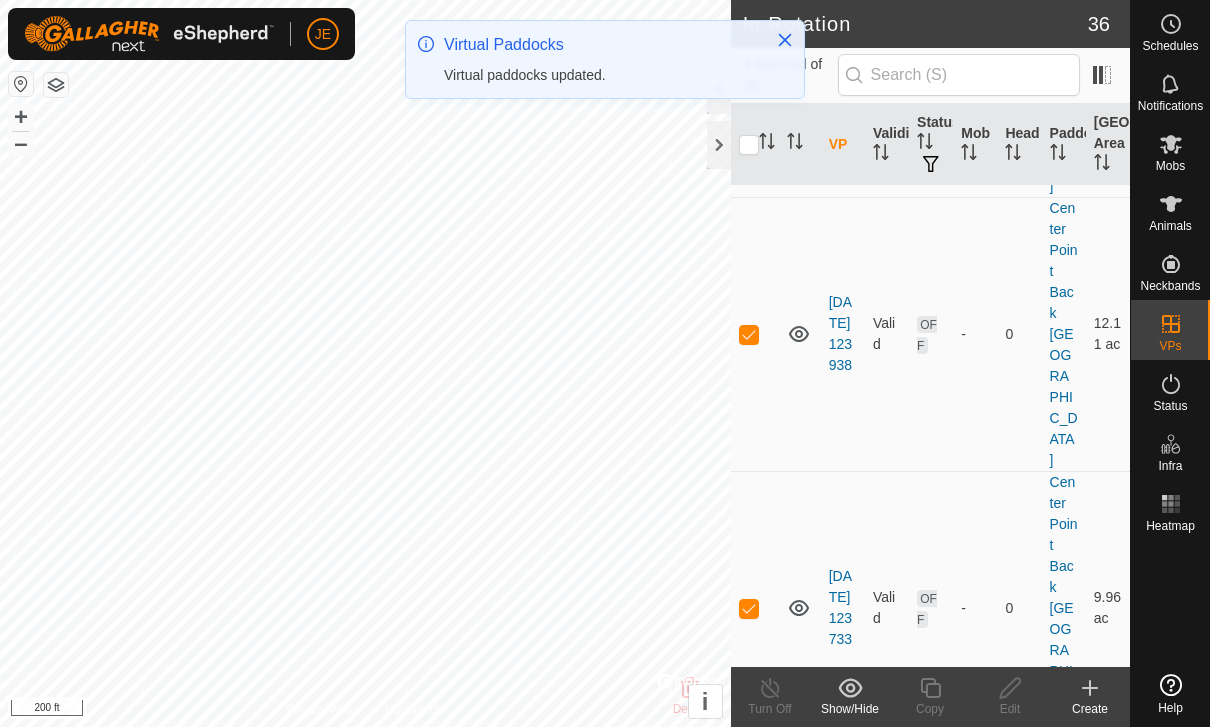 click at bounding box center (749, 882) 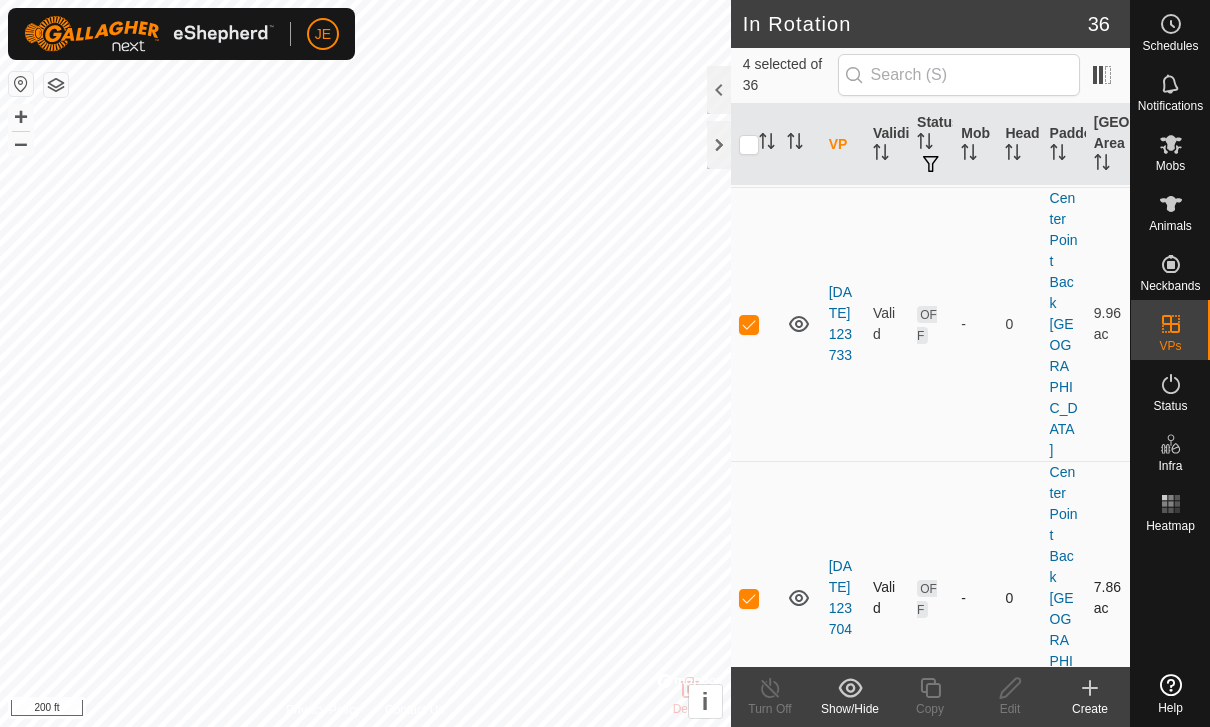 scroll, scrollTop: 622, scrollLeft: 0, axis: vertical 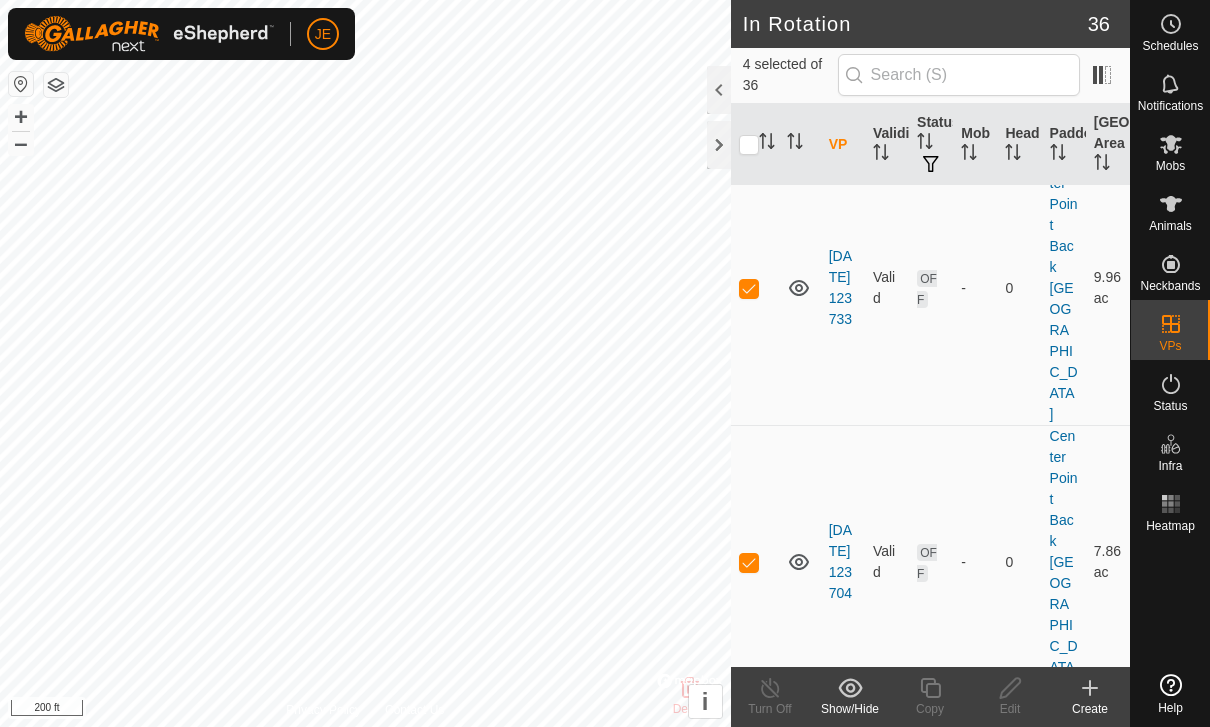 click at bounding box center [749, 836] 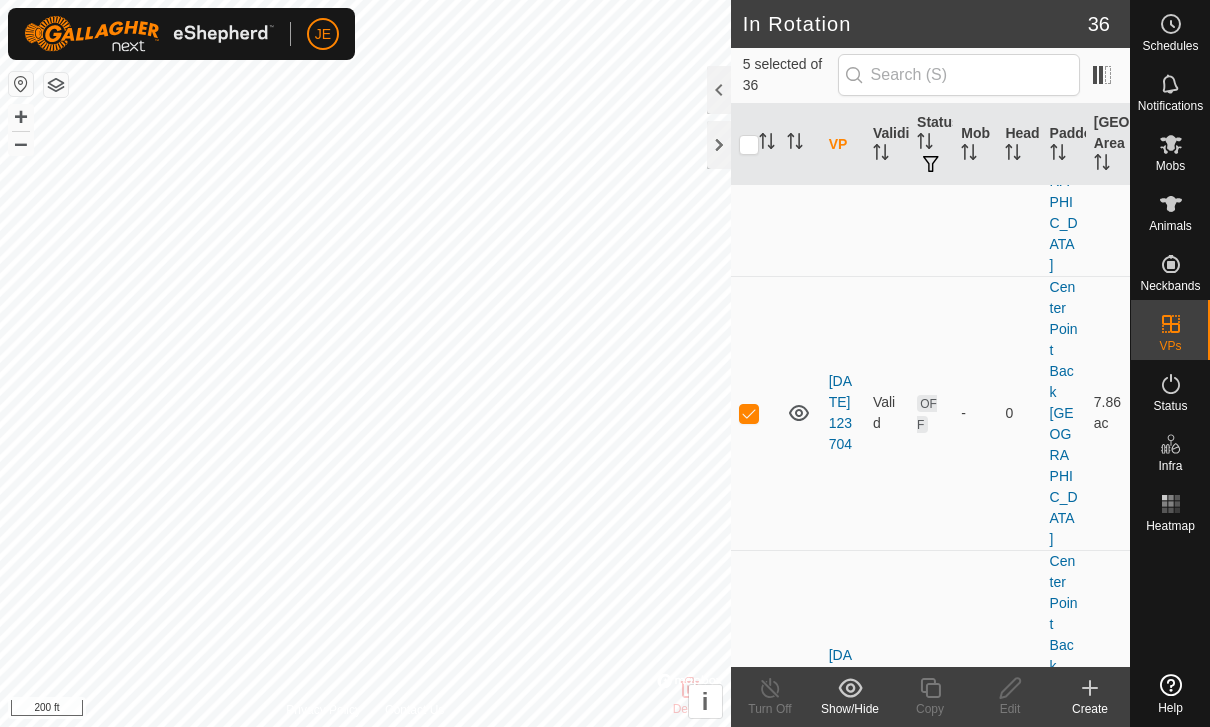 scroll, scrollTop: 774, scrollLeft: 0, axis: vertical 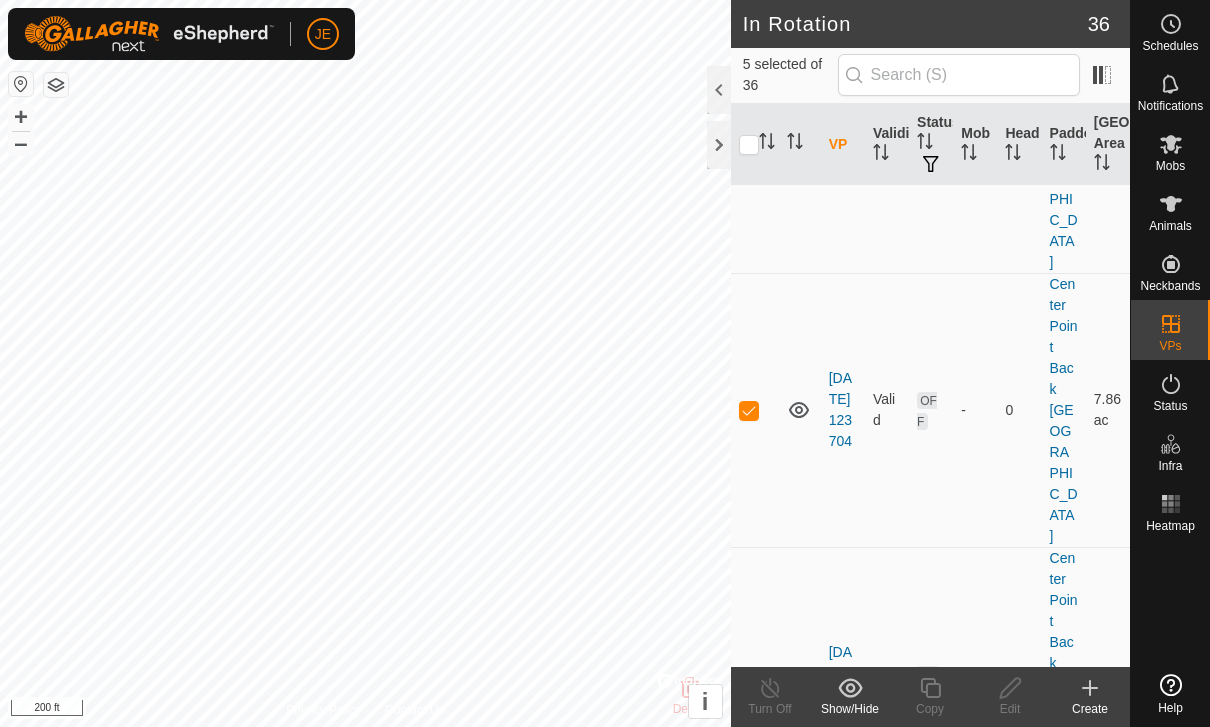click at bounding box center (749, 958) 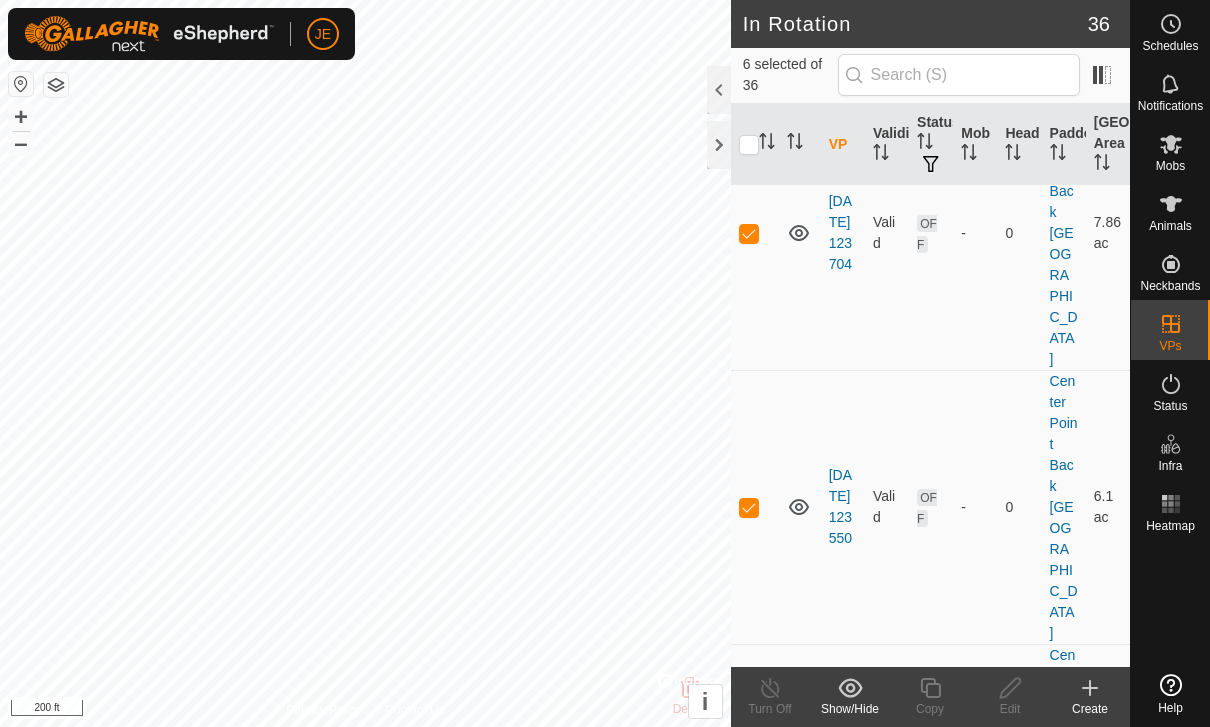 scroll, scrollTop: 948, scrollLeft: 0, axis: vertical 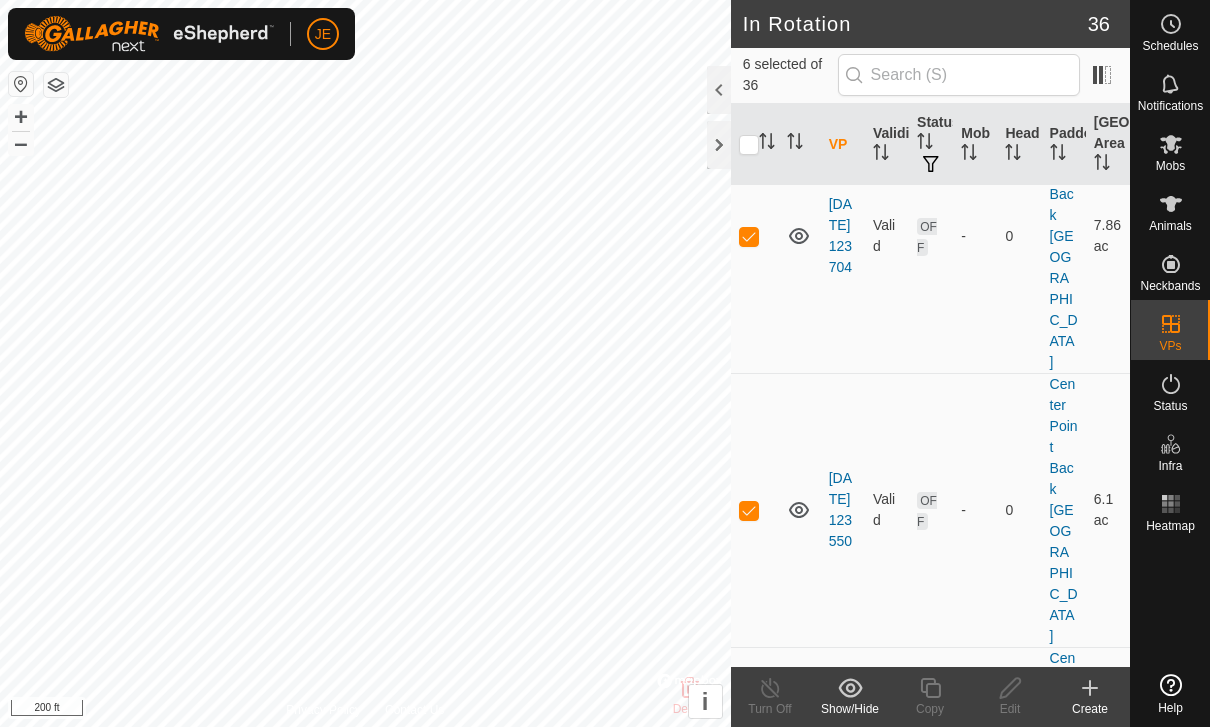 click at bounding box center (749, 1058) 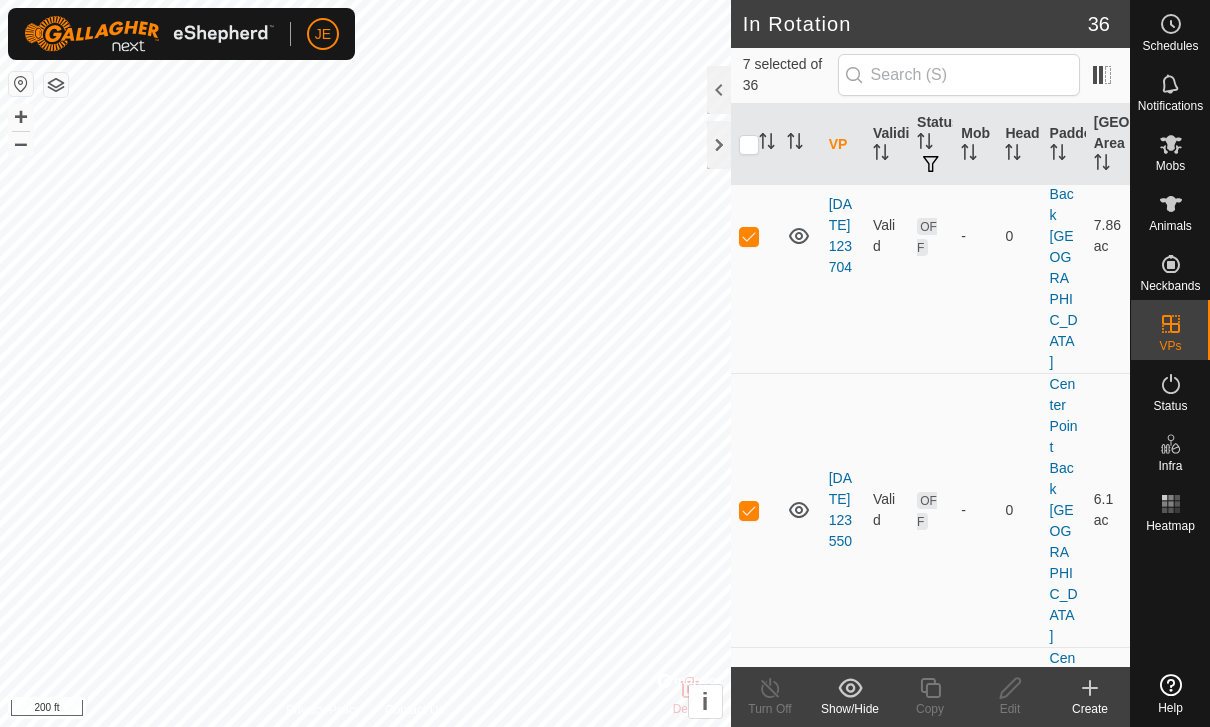 click 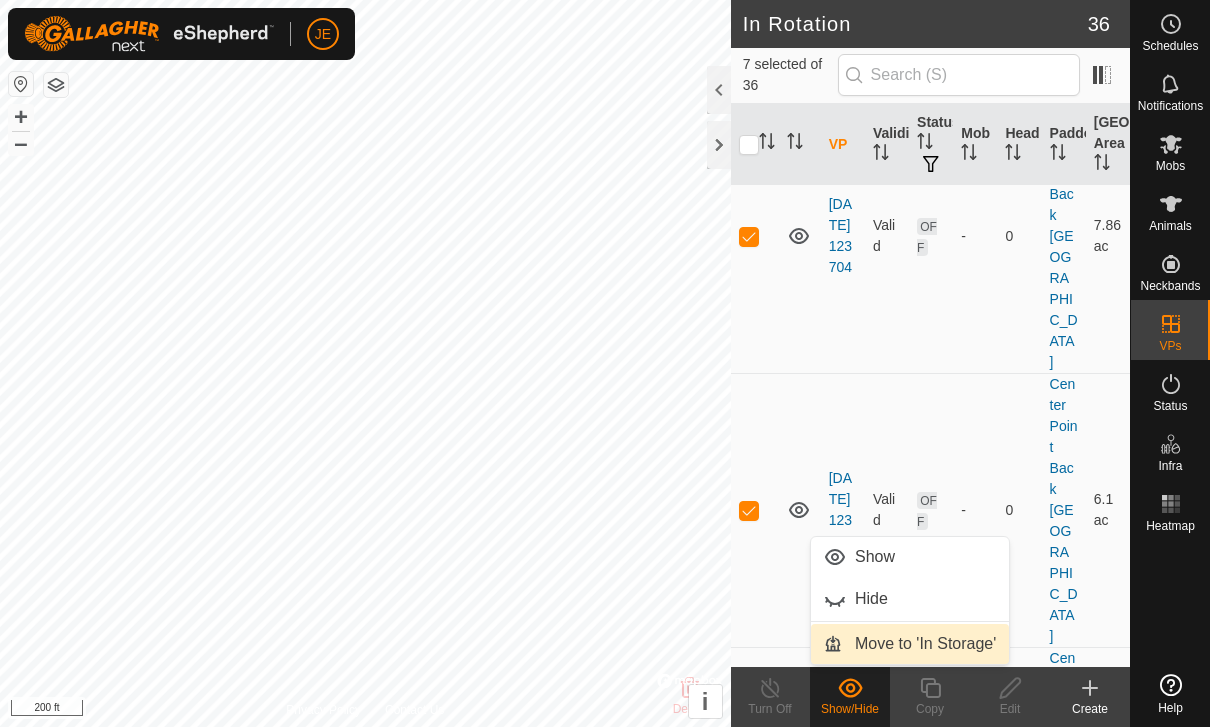 click on "Move to 'In Storage'" at bounding box center (925, 644) 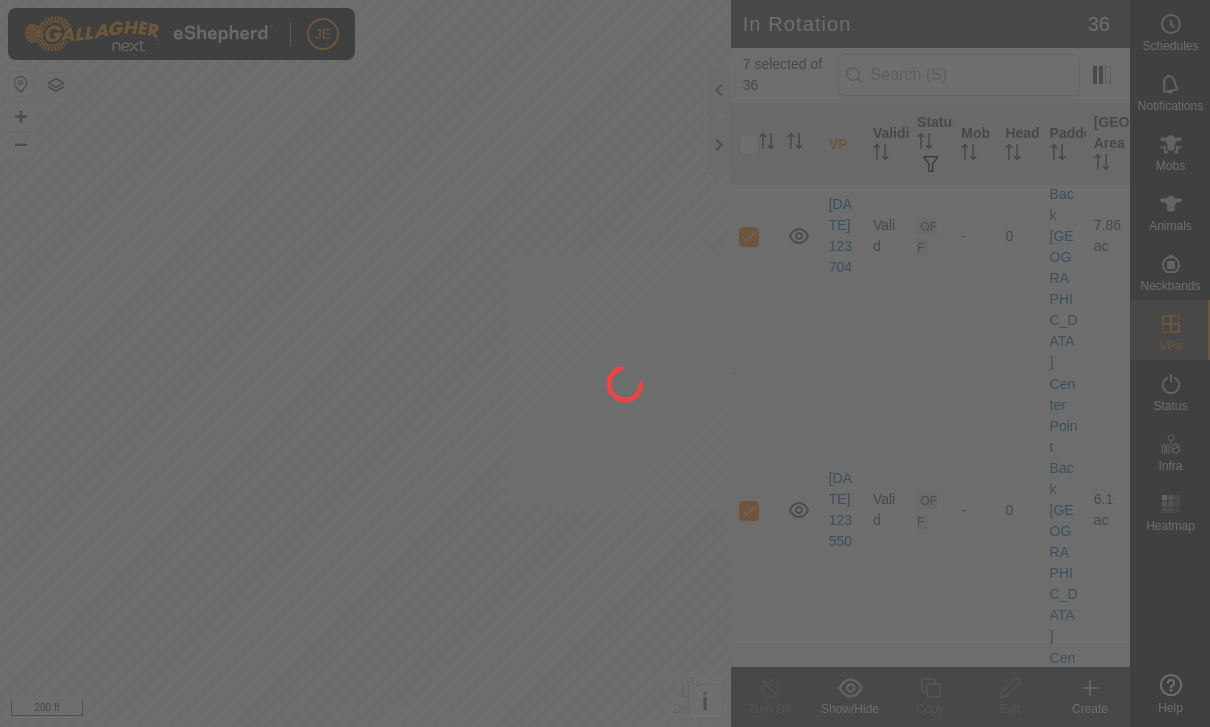 checkbox on "false" 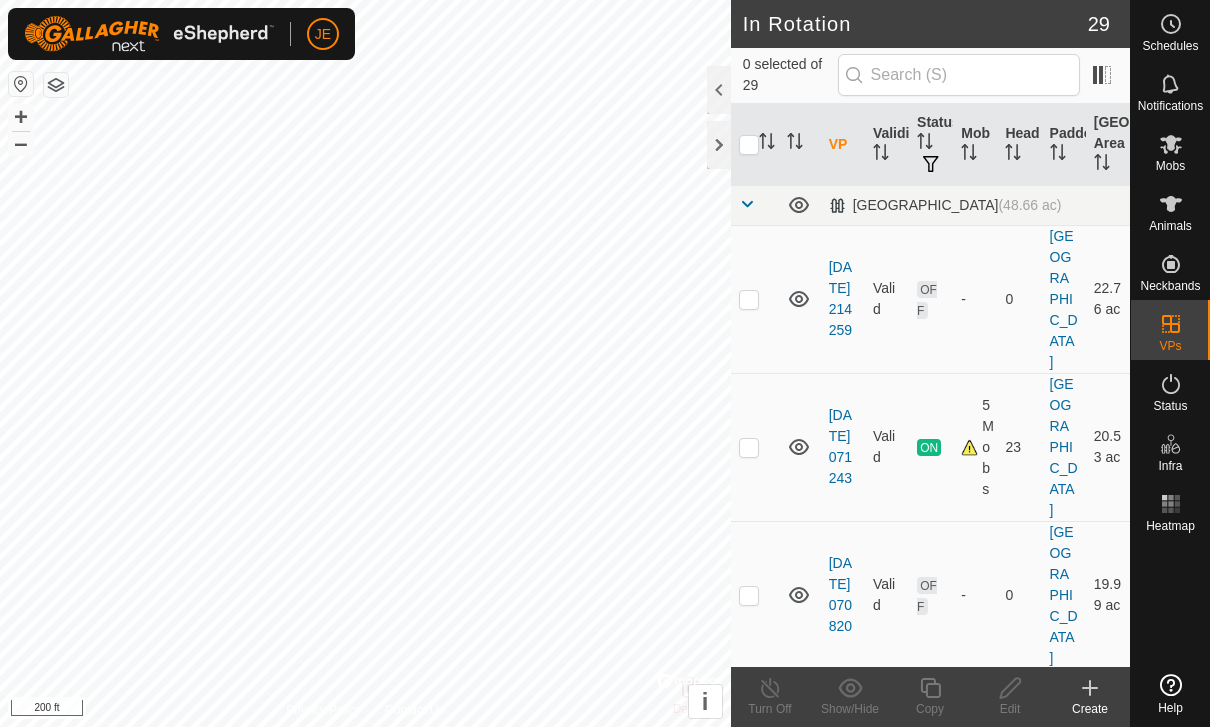 scroll, scrollTop: 0, scrollLeft: 0, axis: both 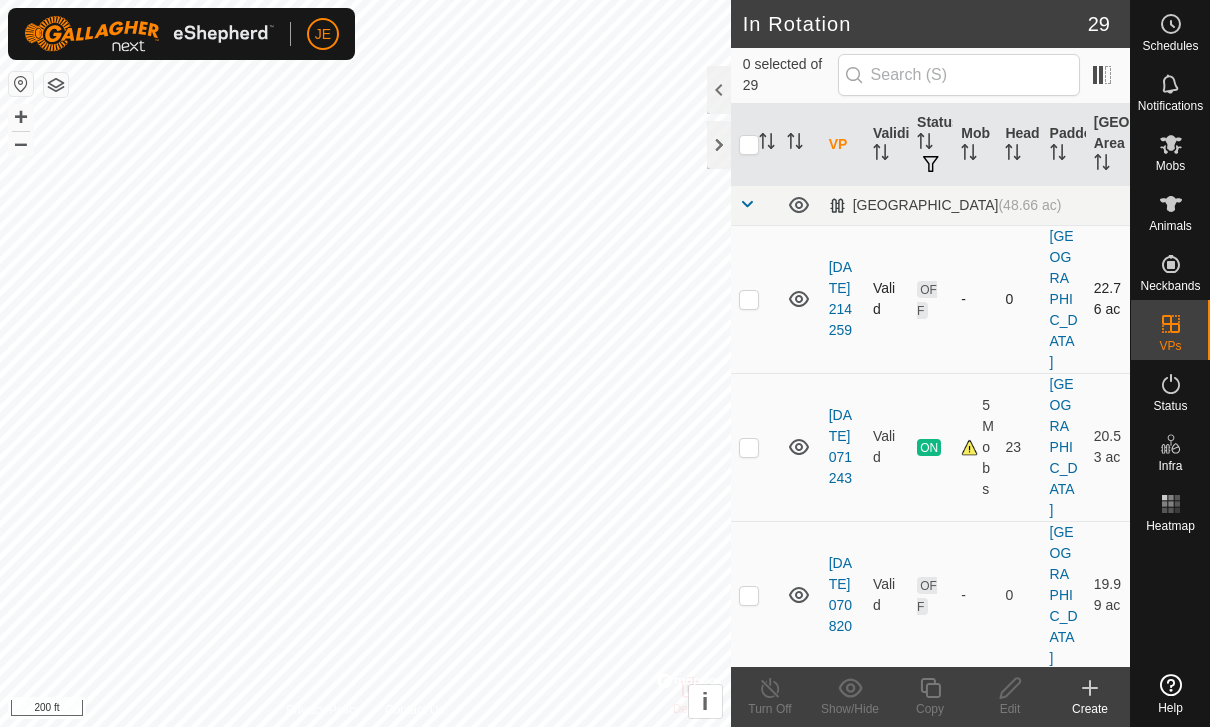 click at bounding box center (749, 299) 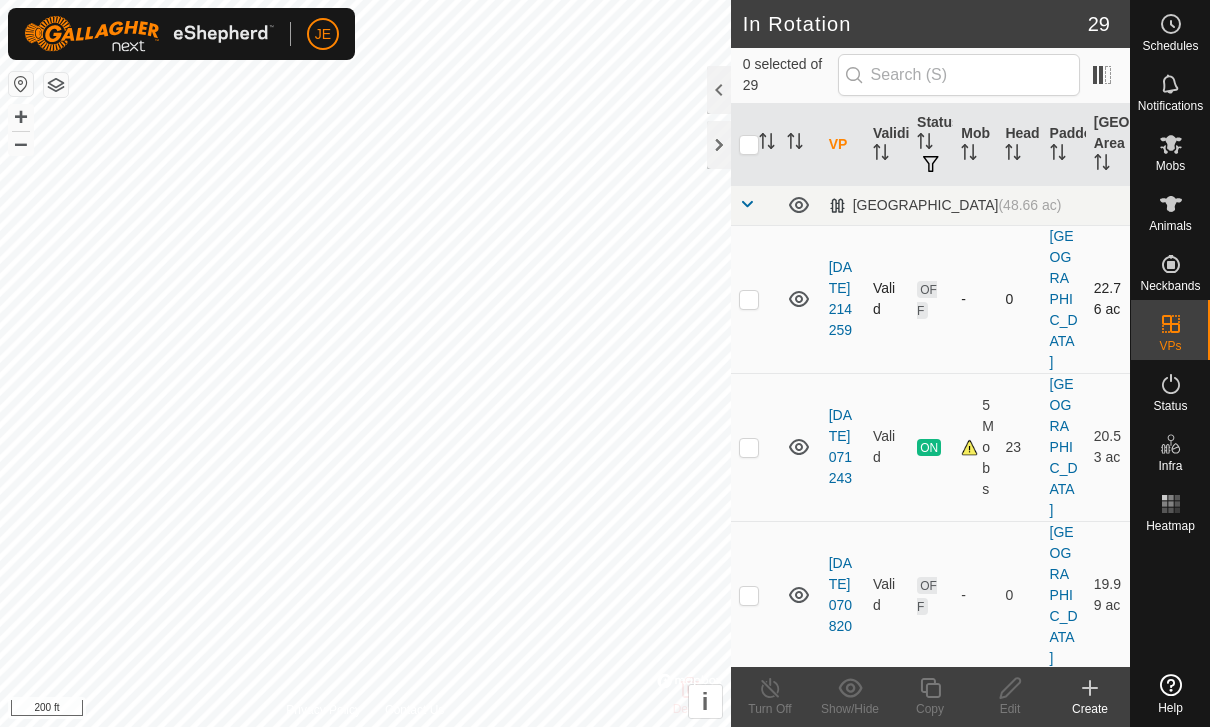 checkbox on "true" 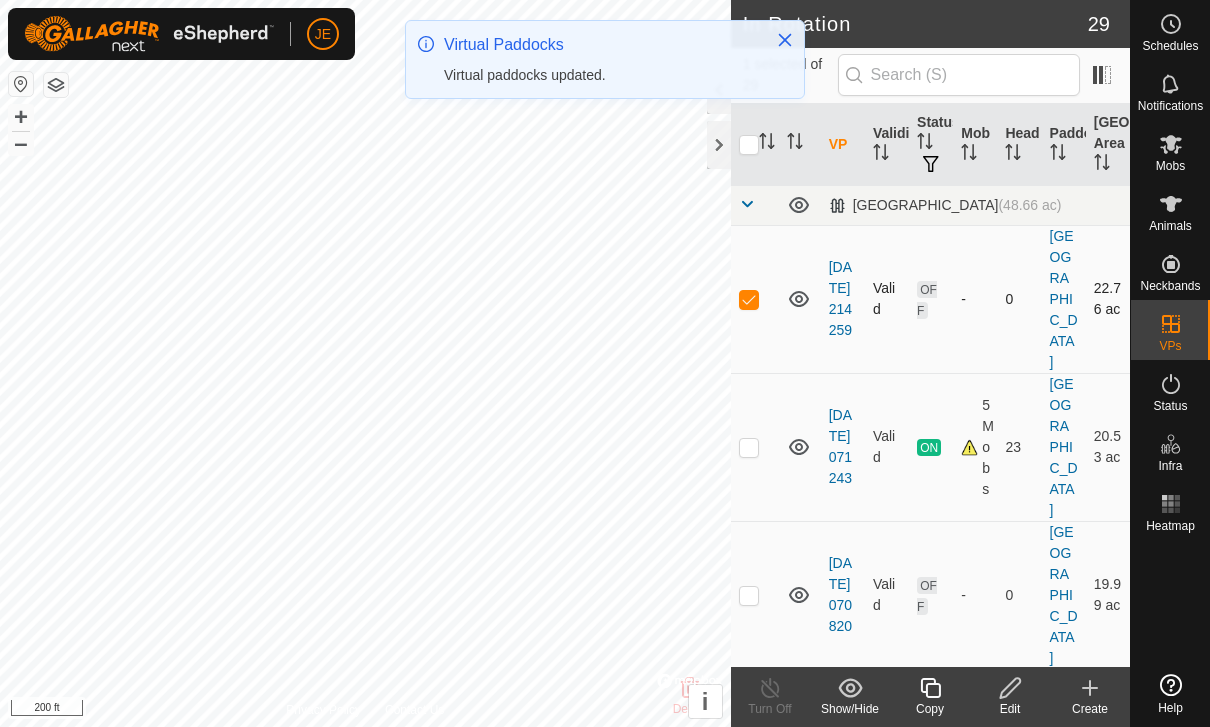click at bounding box center [749, 299] 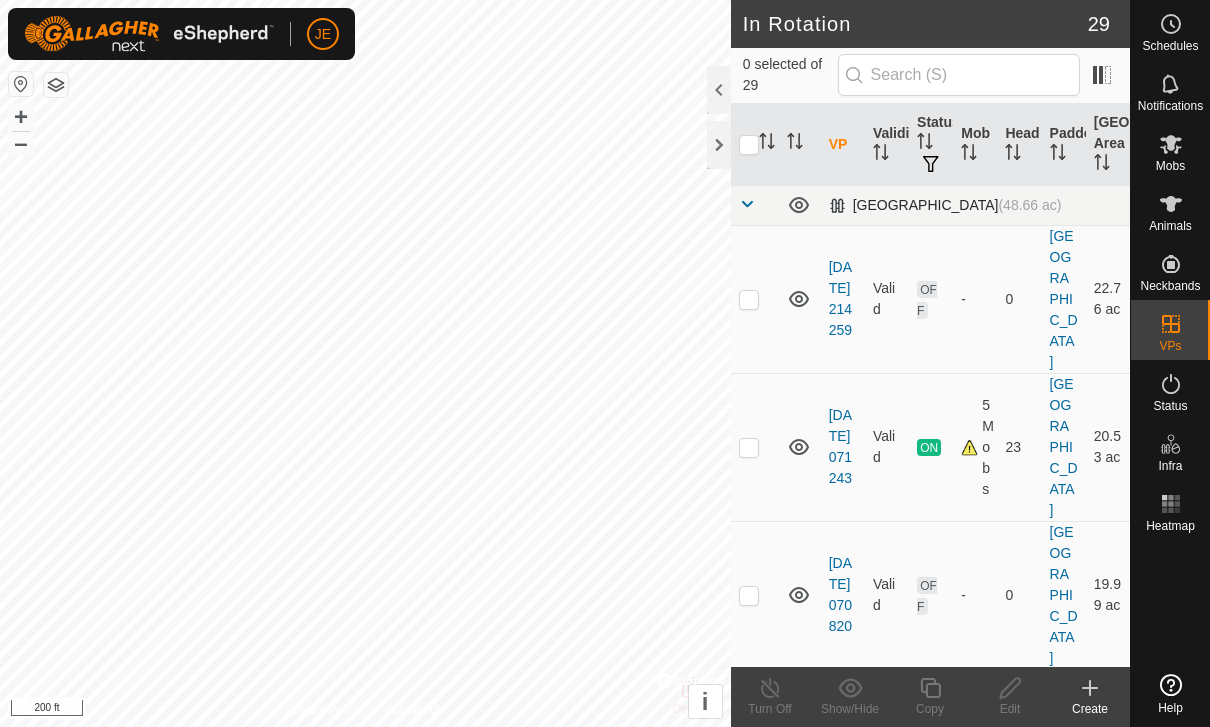 click at bounding box center [747, 204] 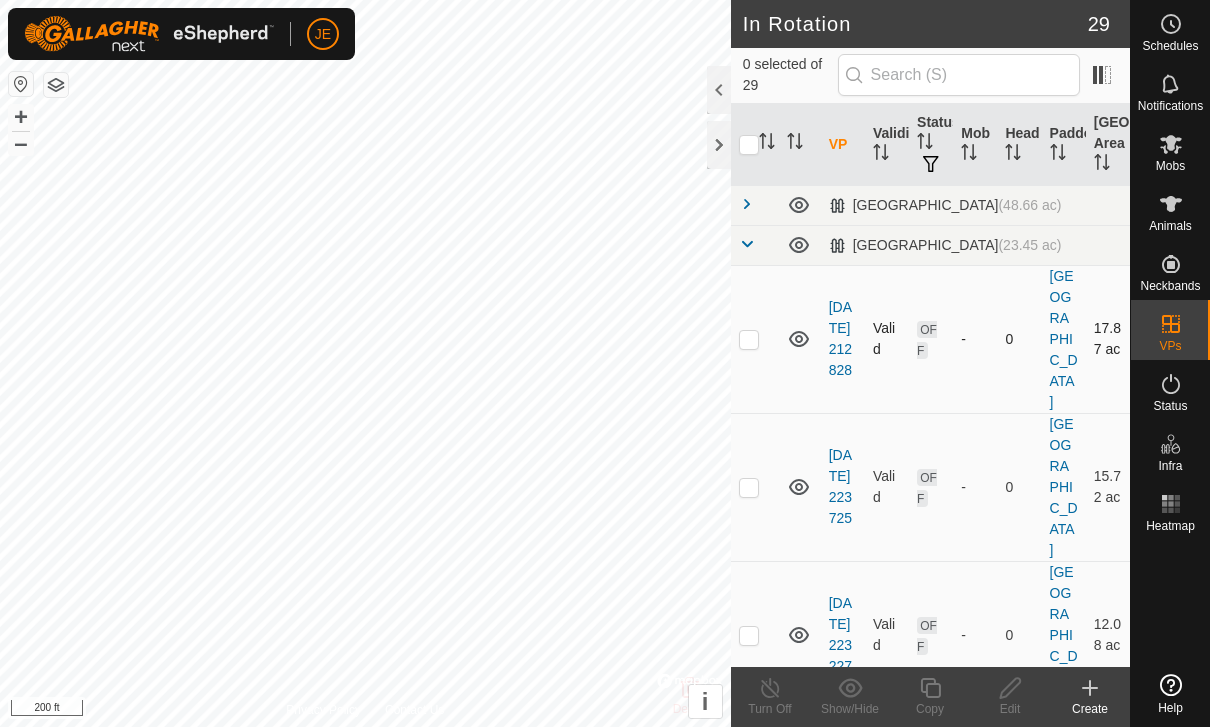 click at bounding box center [755, 339] 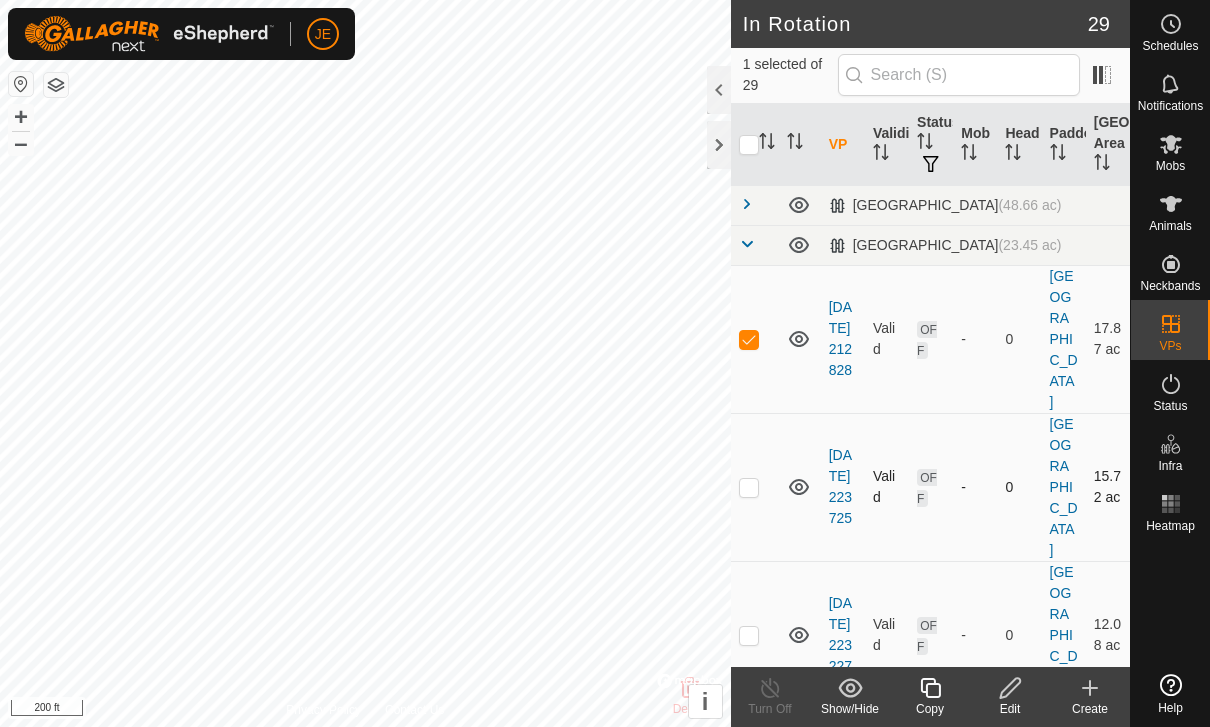 click at bounding box center (749, 487) 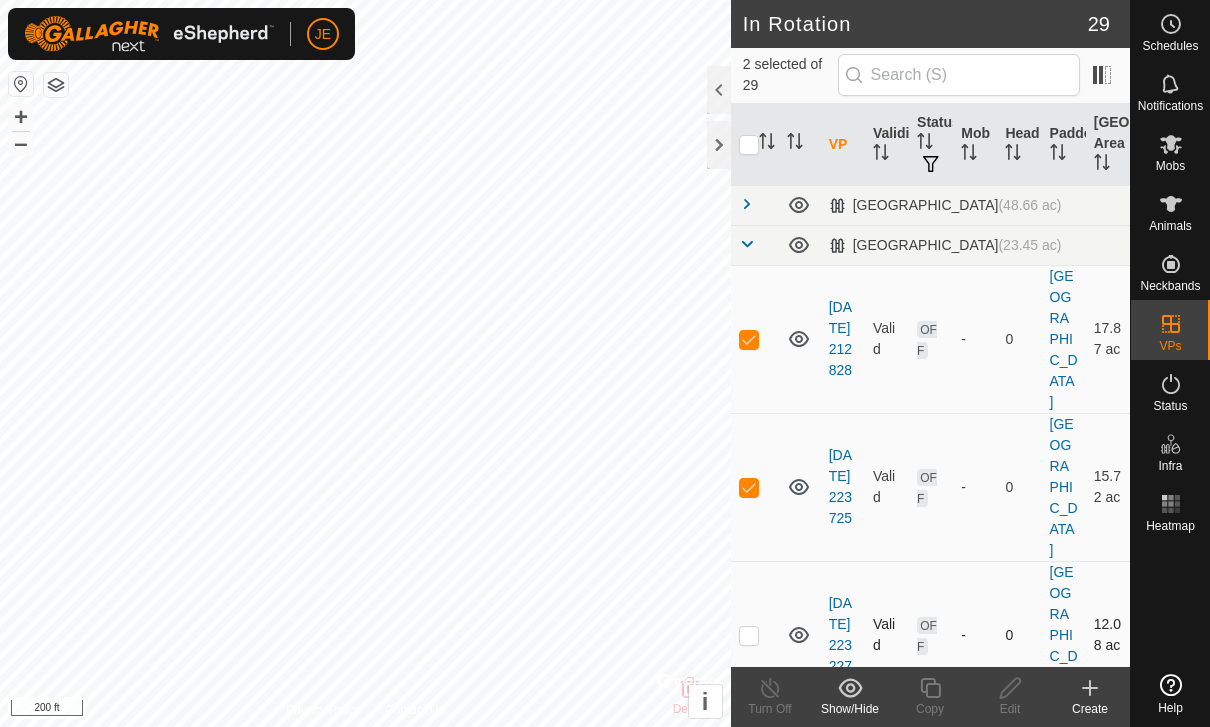 click at bounding box center [755, 635] 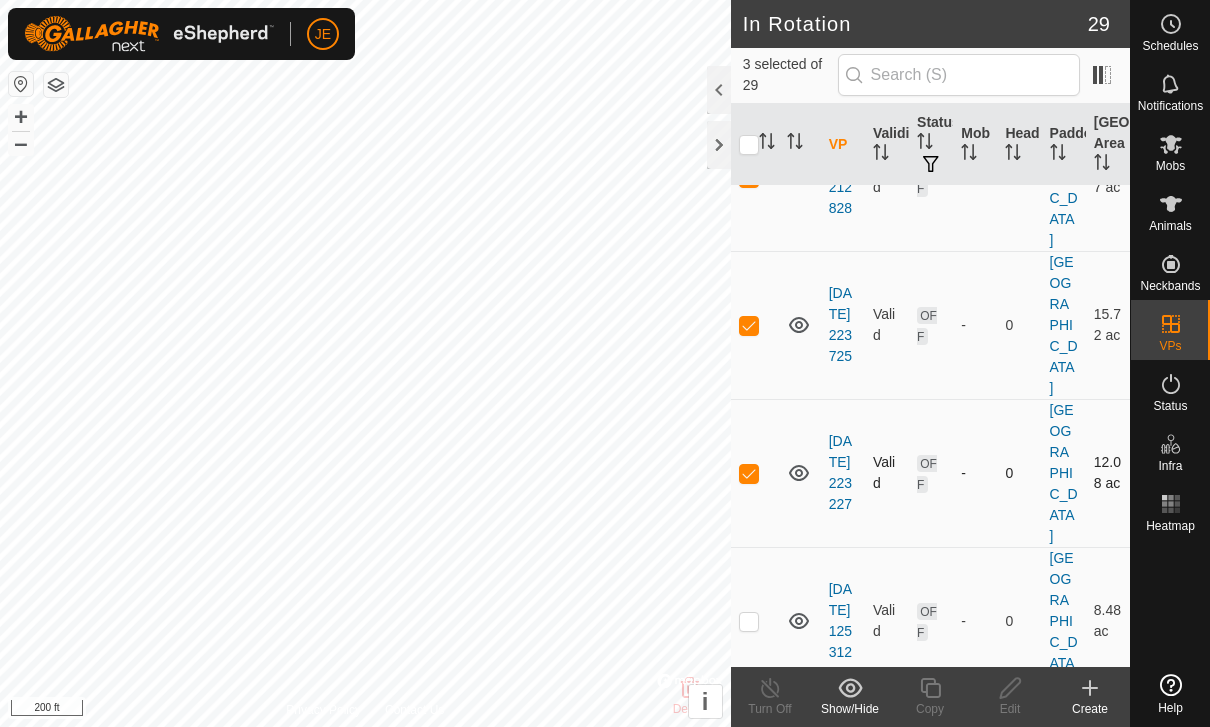 scroll, scrollTop: 167, scrollLeft: 0, axis: vertical 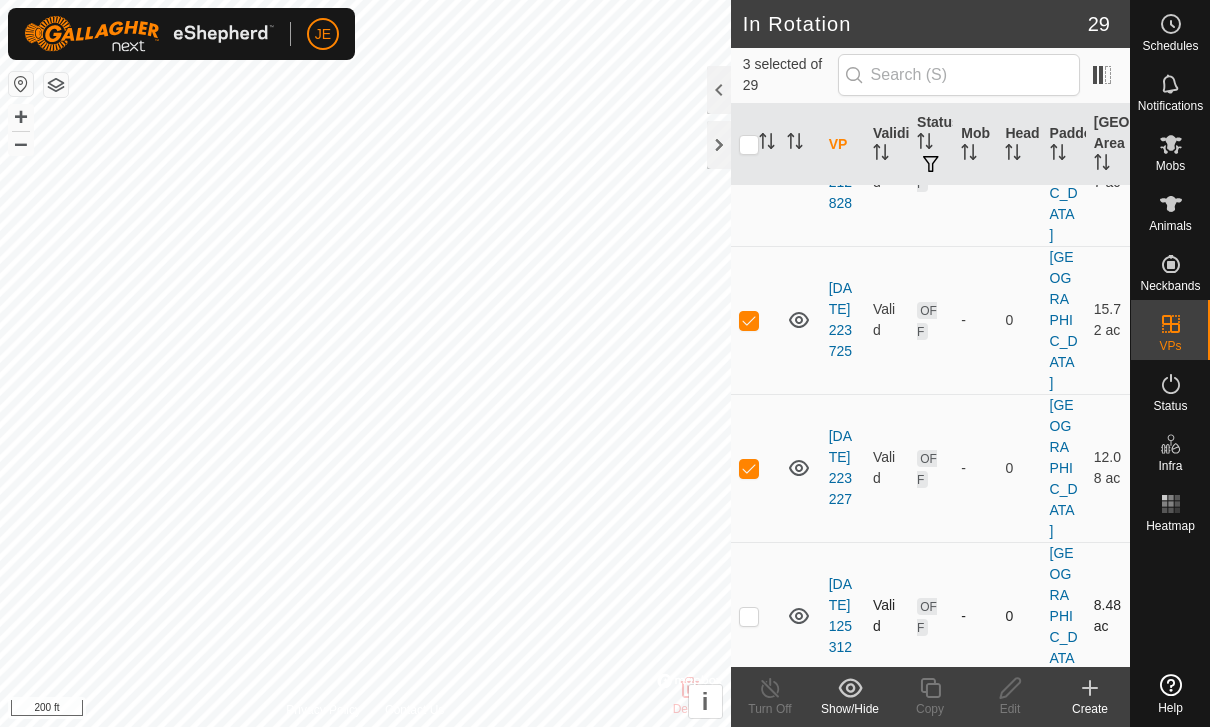 click at bounding box center [749, 616] 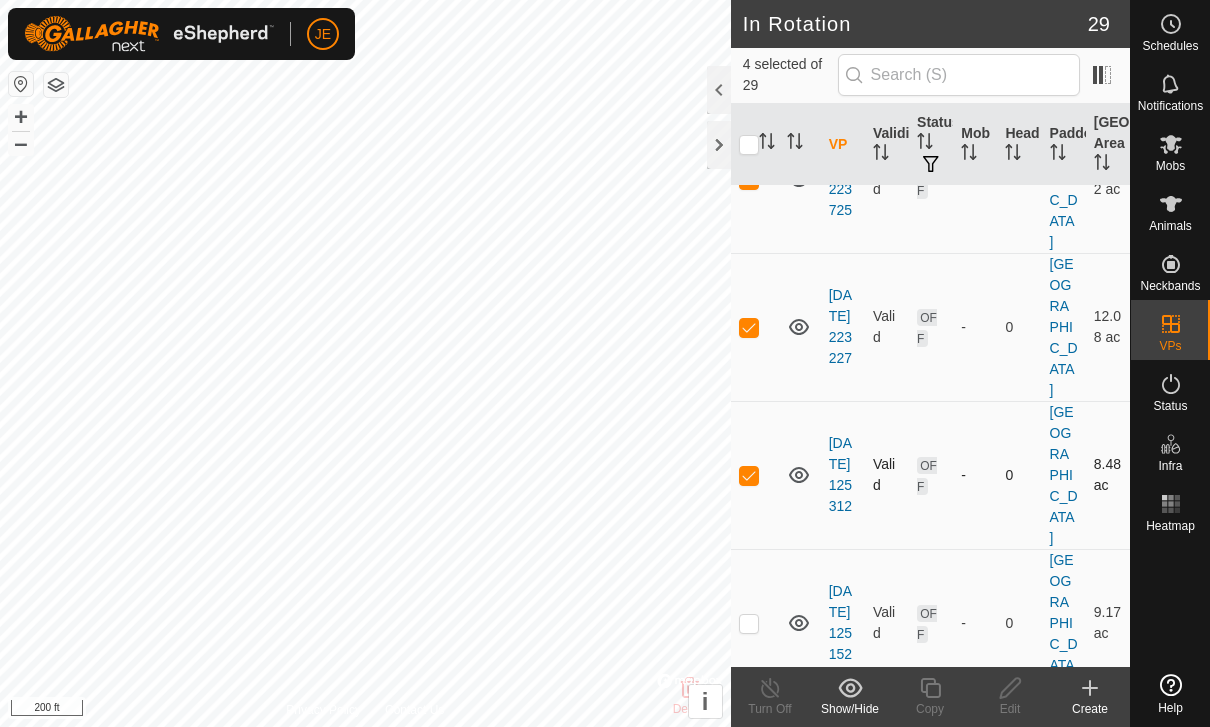 scroll, scrollTop: 316, scrollLeft: 0, axis: vertical 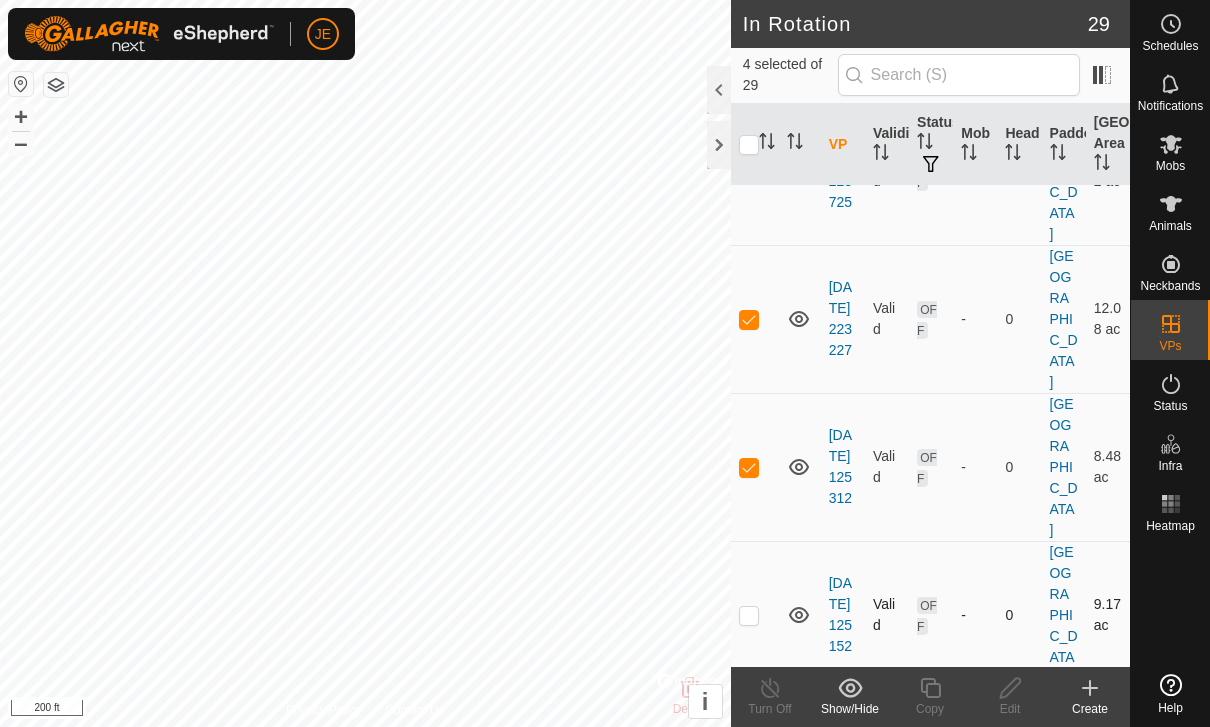 click at bounding box center (749, 615) 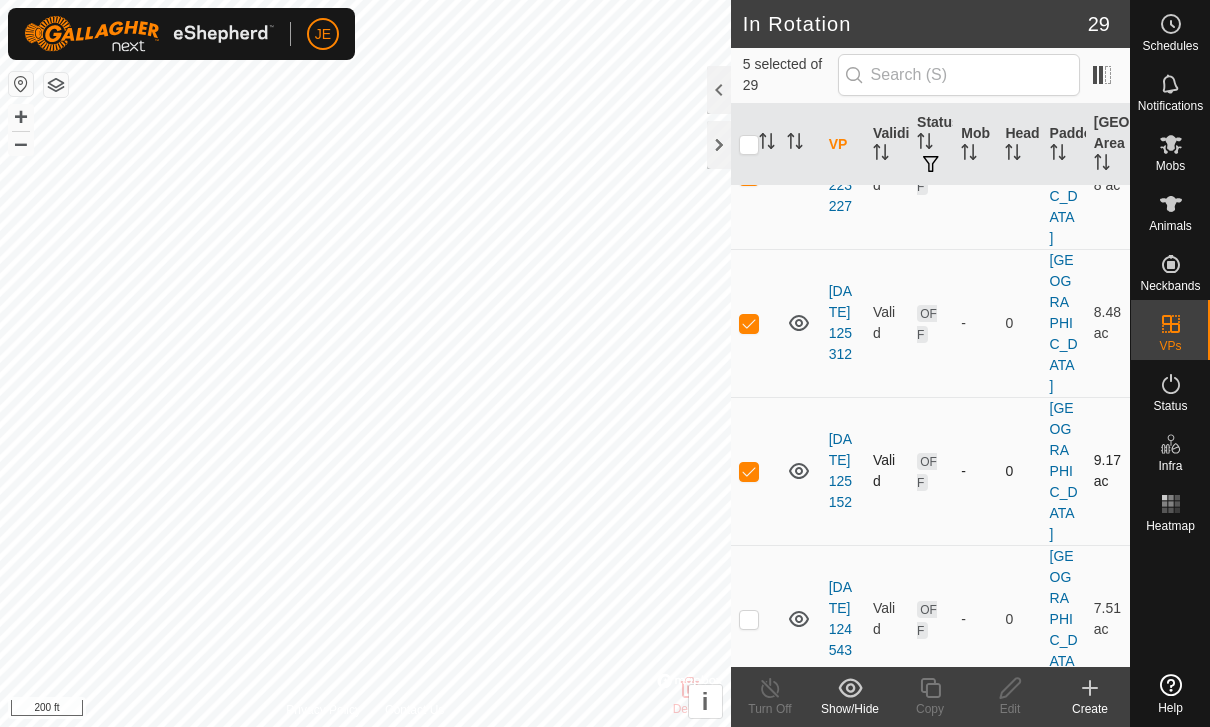 scroll, scrollTop: 467, scrollLeft: 0, axis: vertical 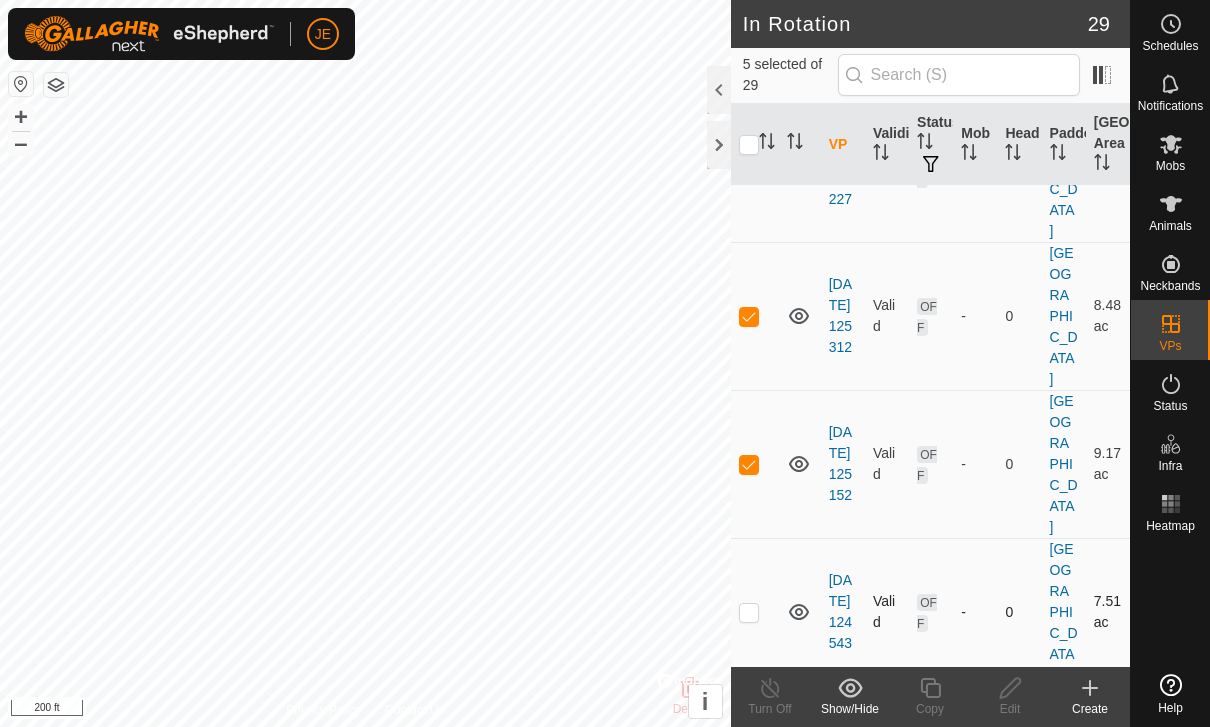 click at bounding box center (749, 612) 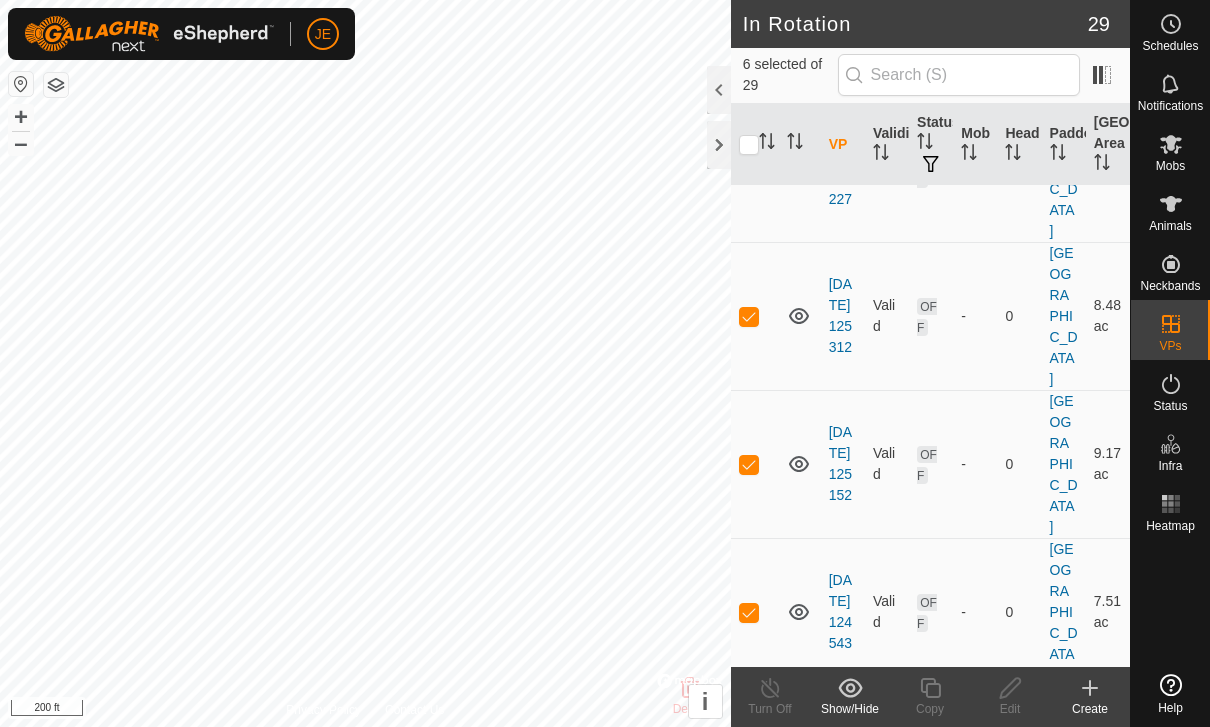 click 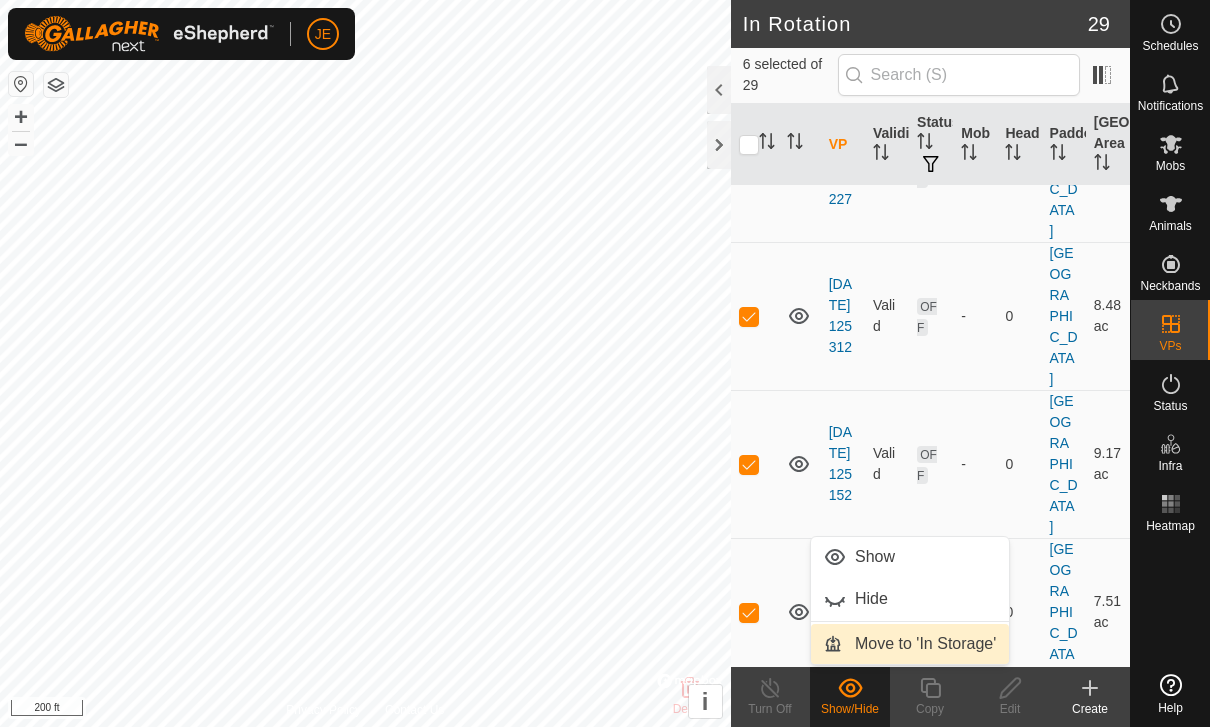 click on "Move to 'In Storage'" at bounding box center [925, 644] 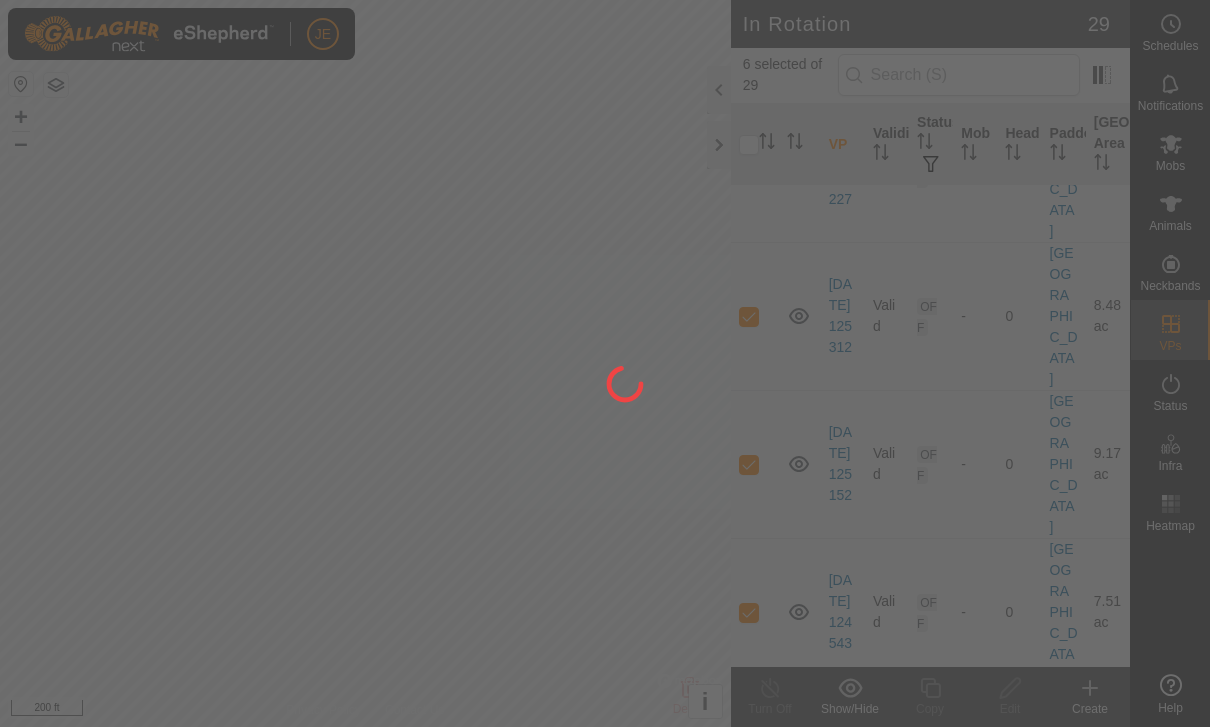 checkbox on "false" 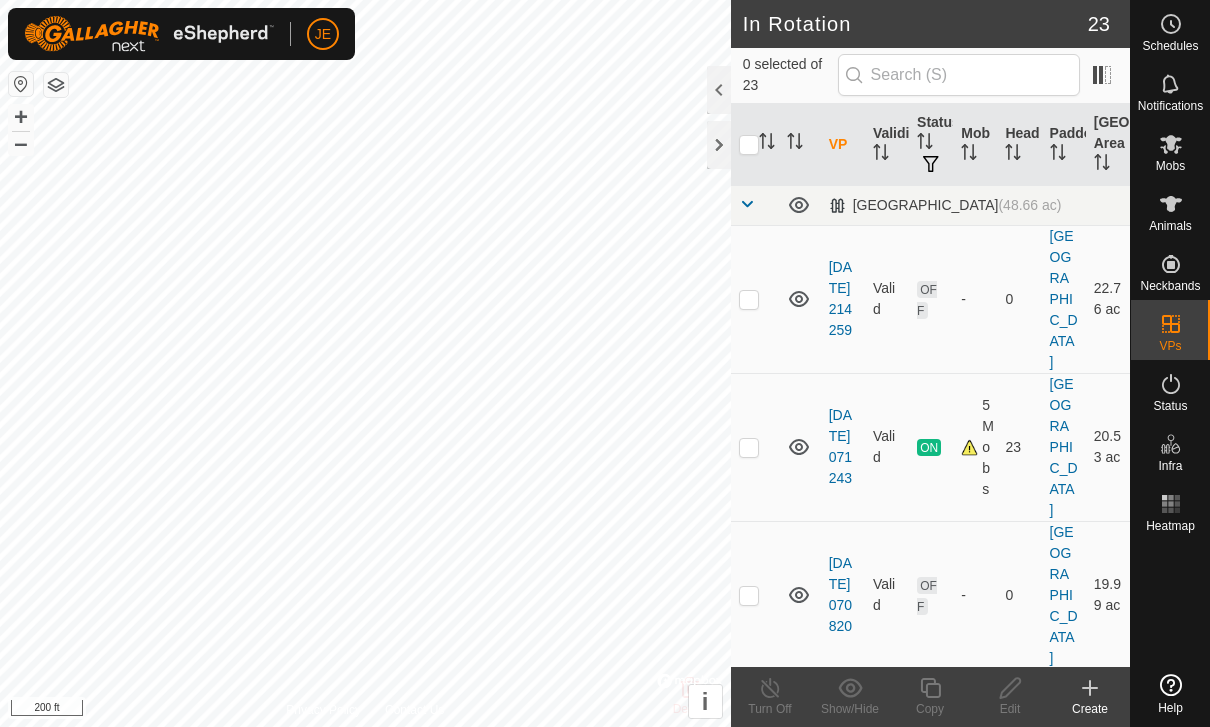 scroll, scrollTop: 0, scrollLeft: 0, axis: both 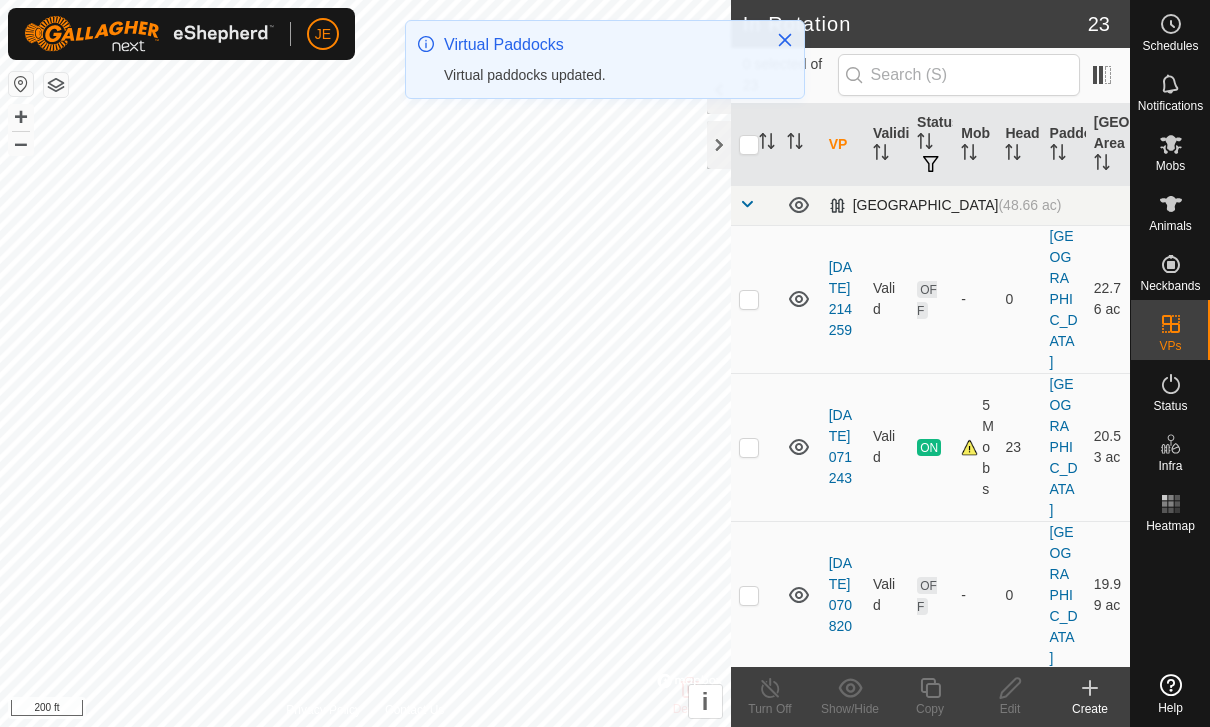 click at bounding box center (747, 204) 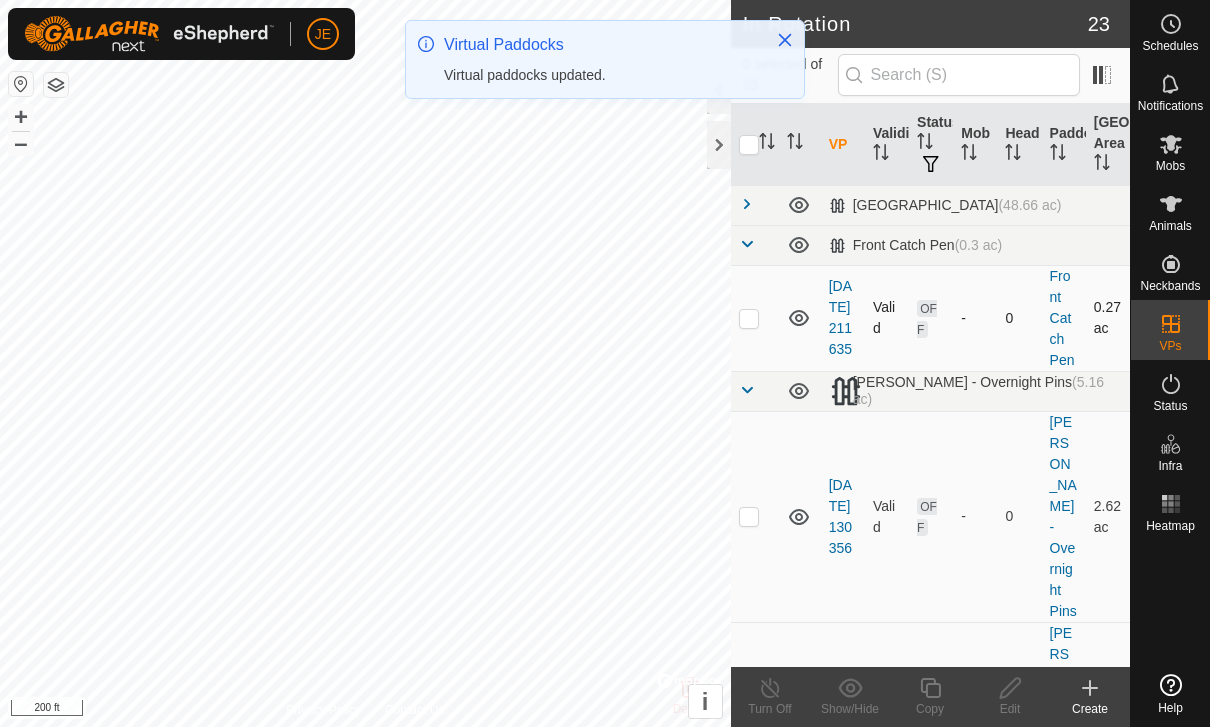 click at bounding box center [749, 318] 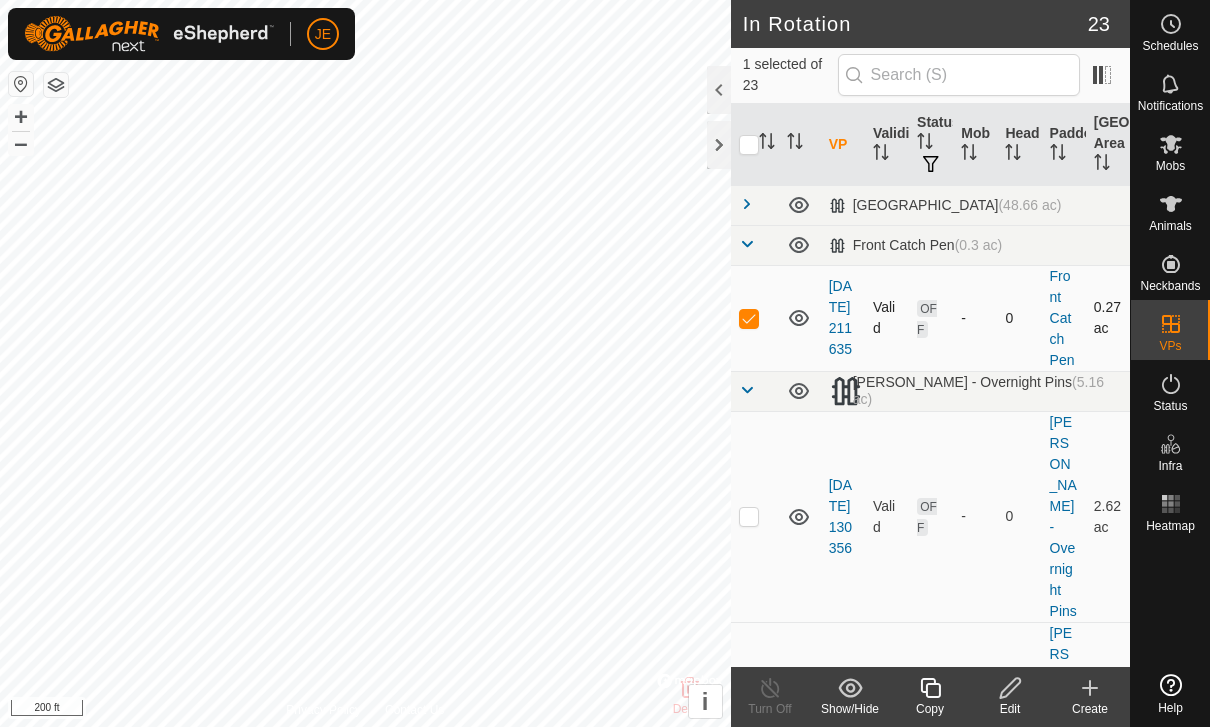 click at bounding box center (749, 318) 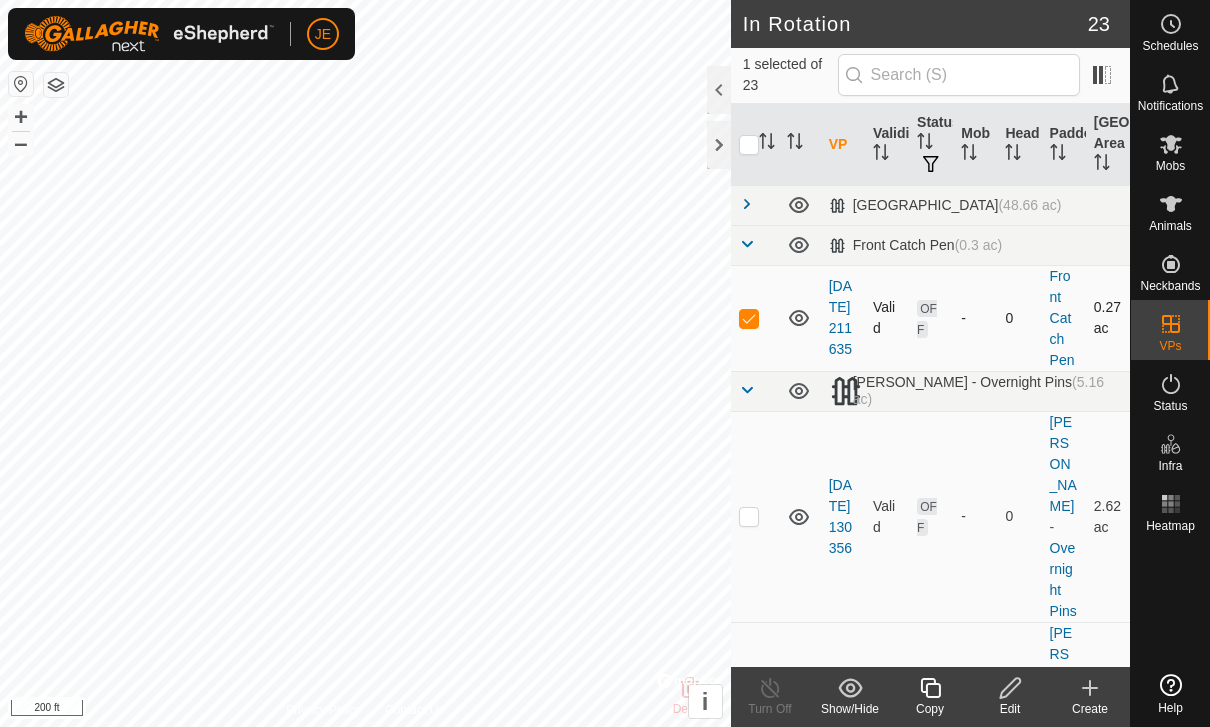 checkbox on "false" 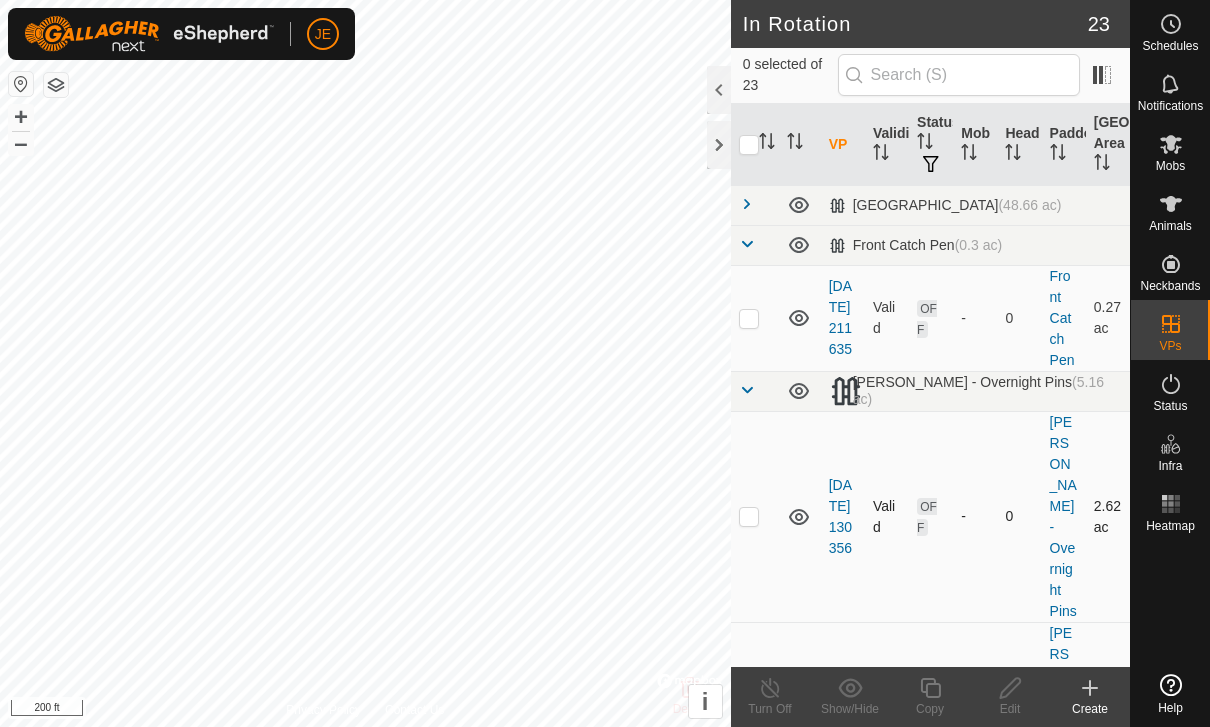 click at bounding box center (749, 516) 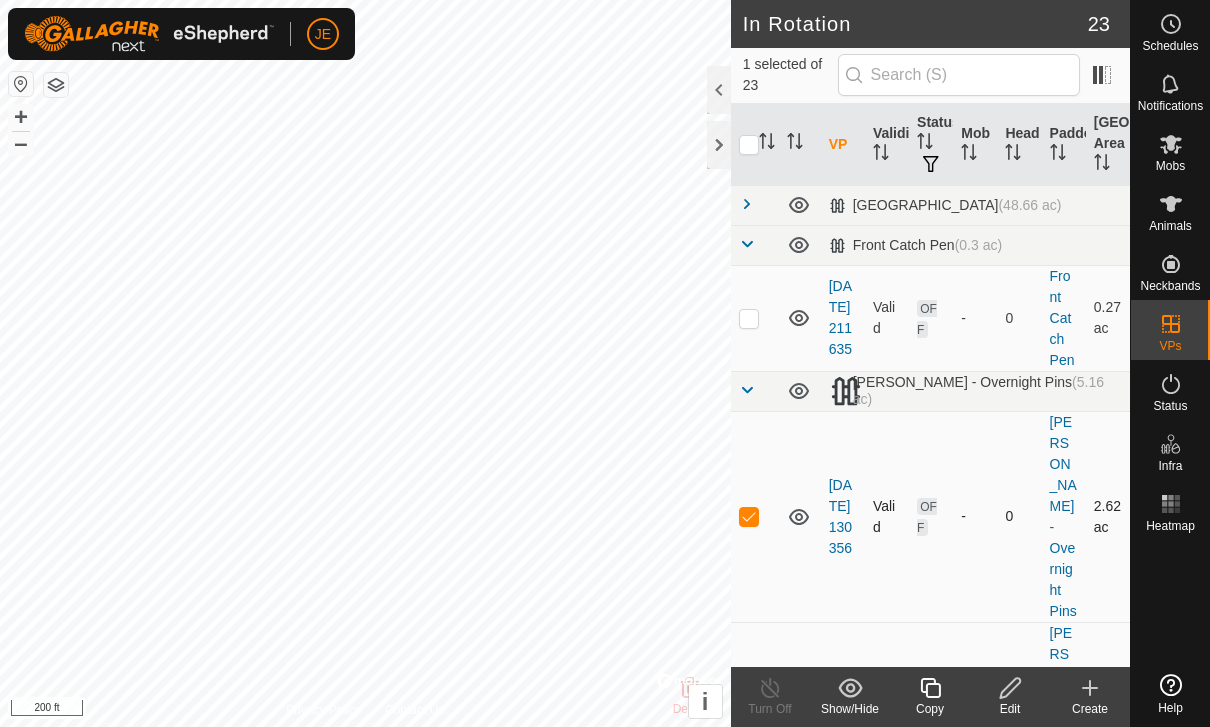 click at bounding box center [755, 516] 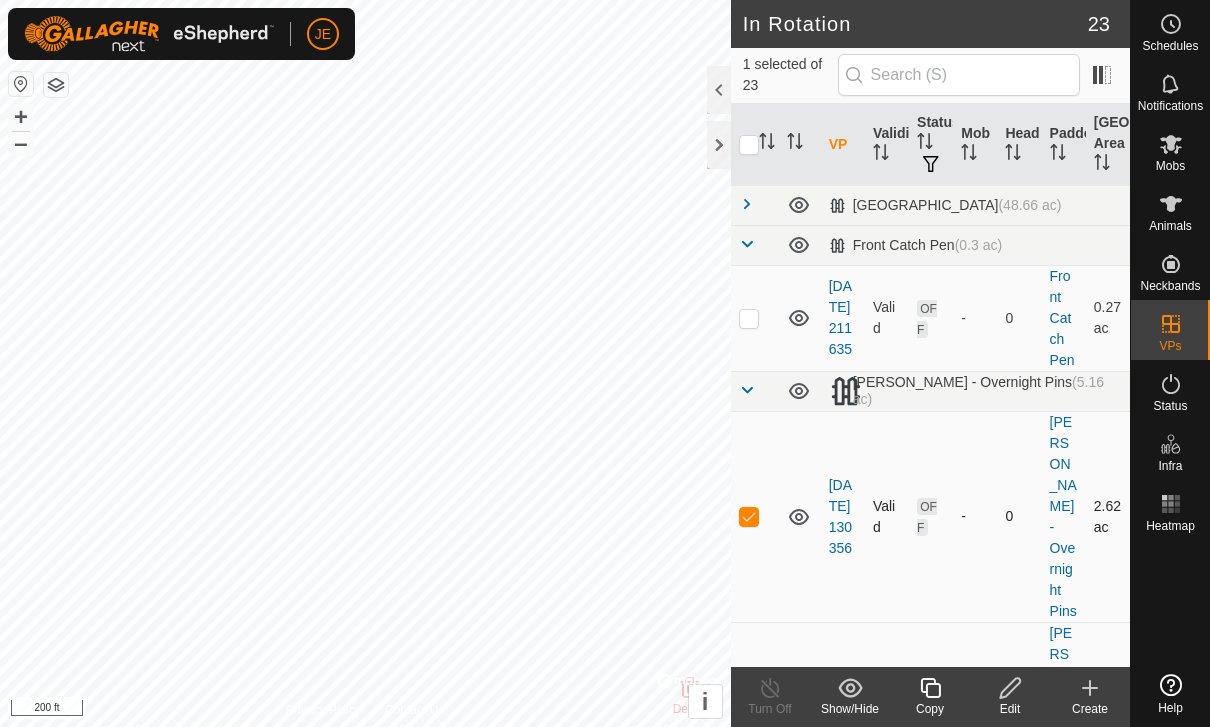 checkbox on "false" 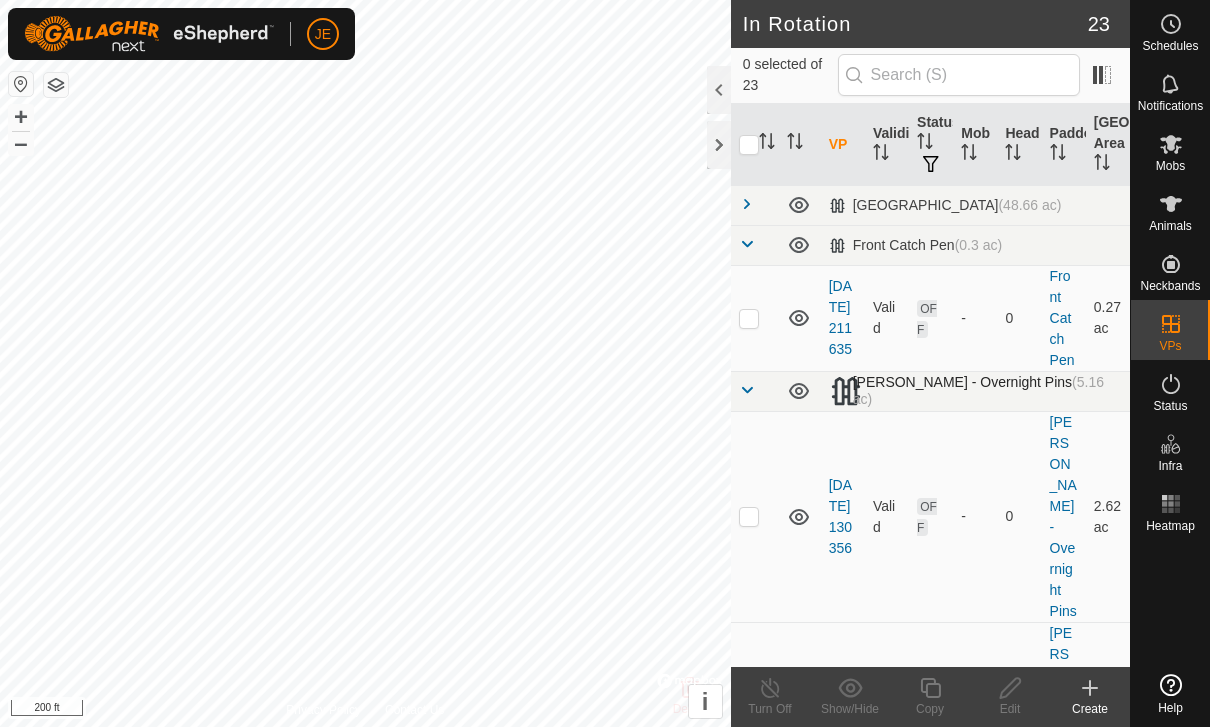 click at bounding box center [747, 390] 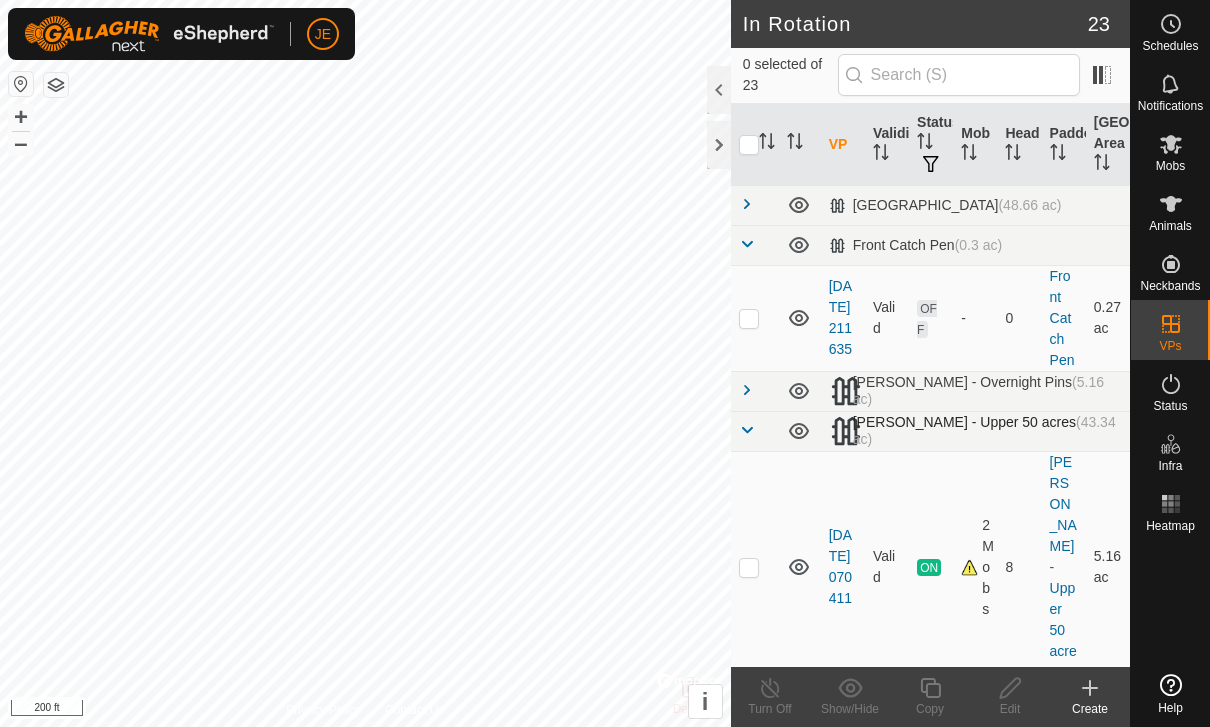 click at bounding box center [747, 430] 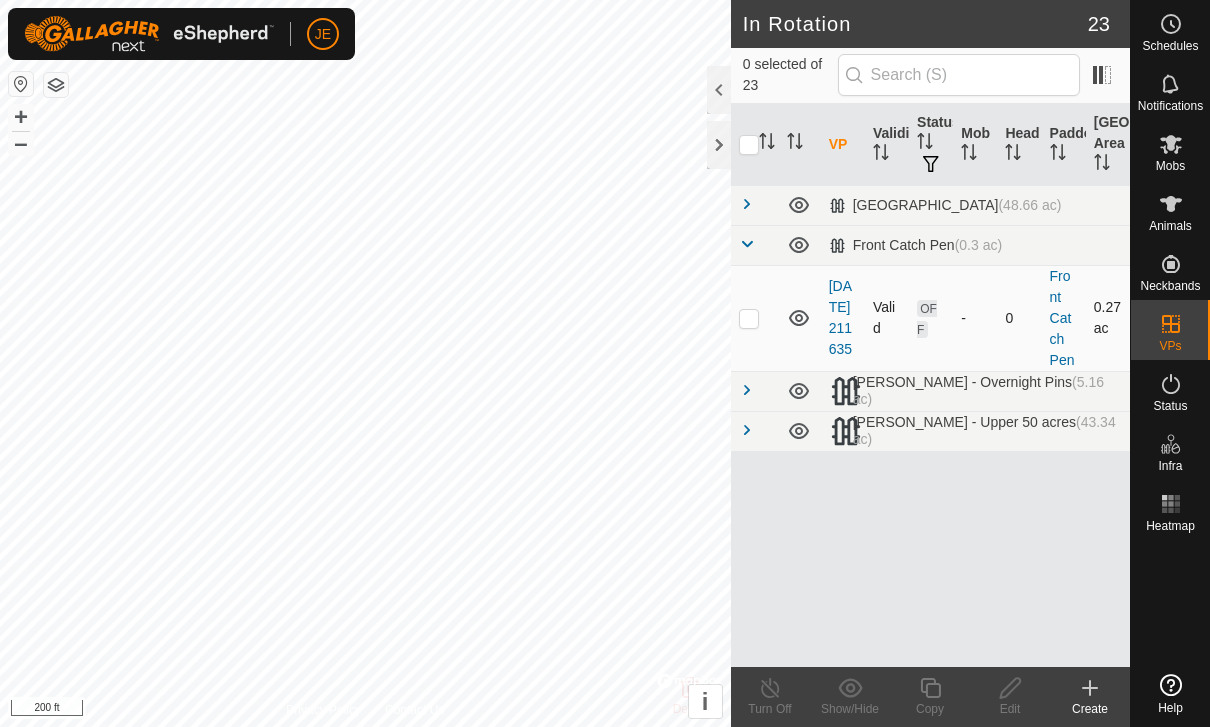 click at bounding box center [755, 318] 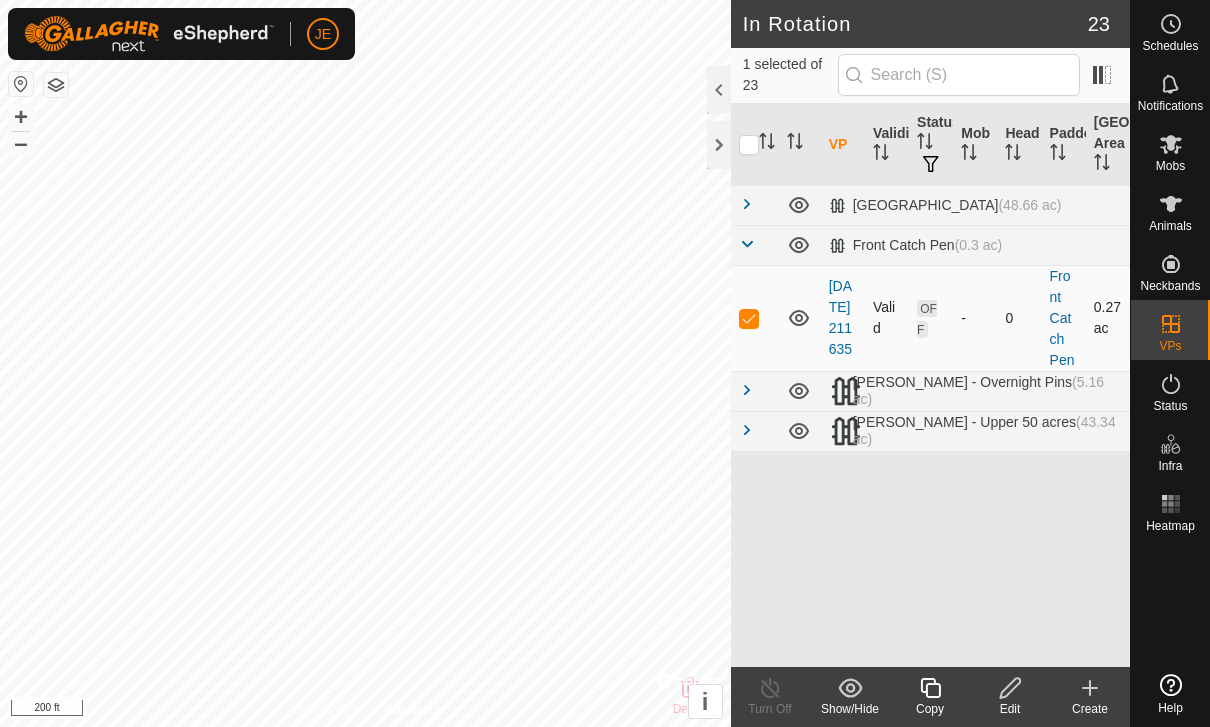 click at bounding box center [749, 318] 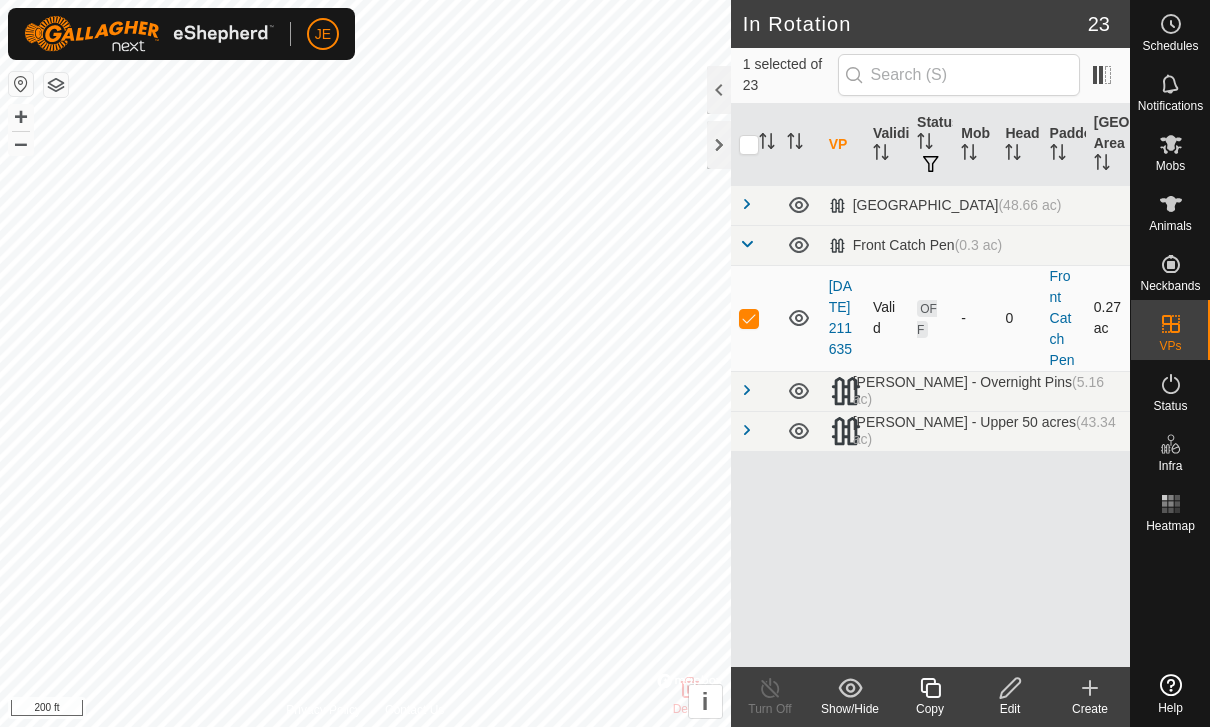 checkbox on "false" 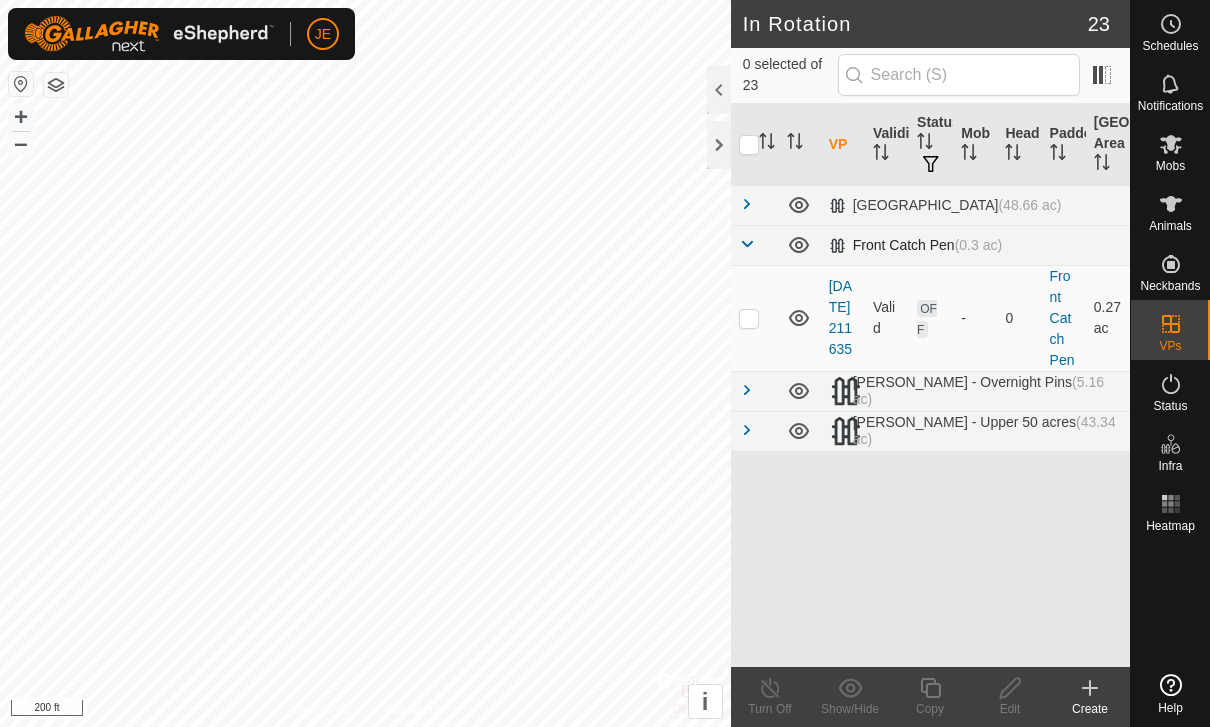click at bounding box center [747, 244] 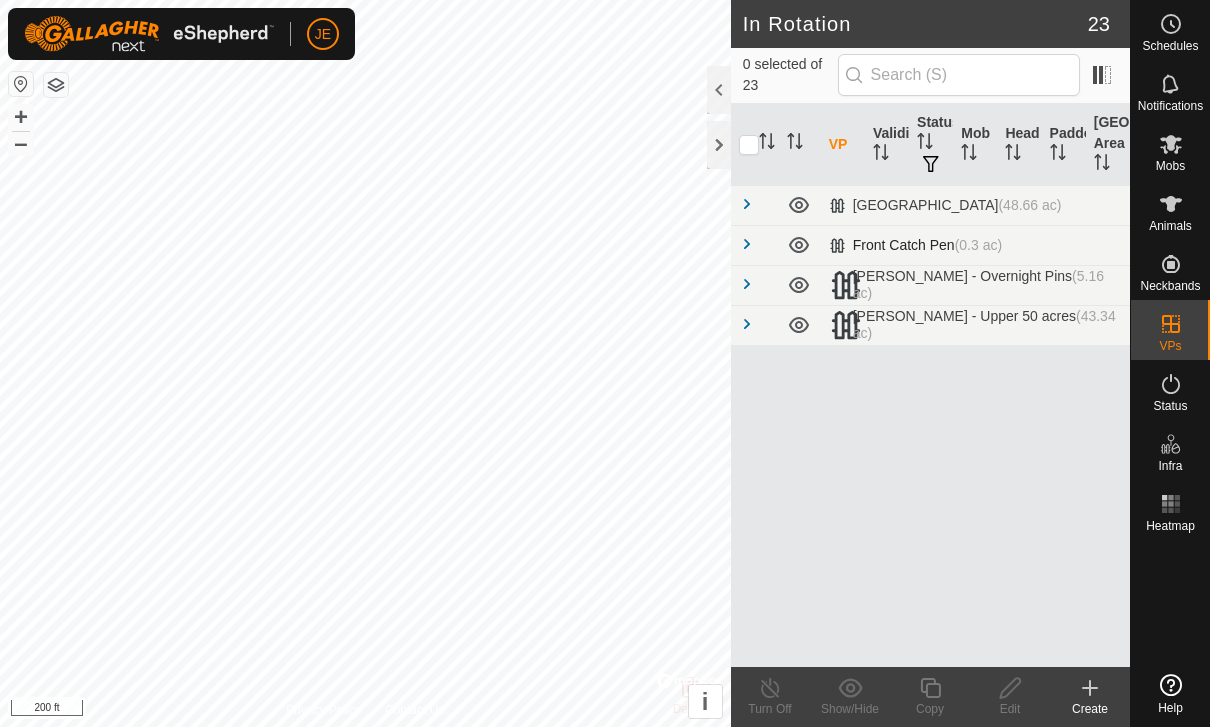 click at bounding box center [747, 244] 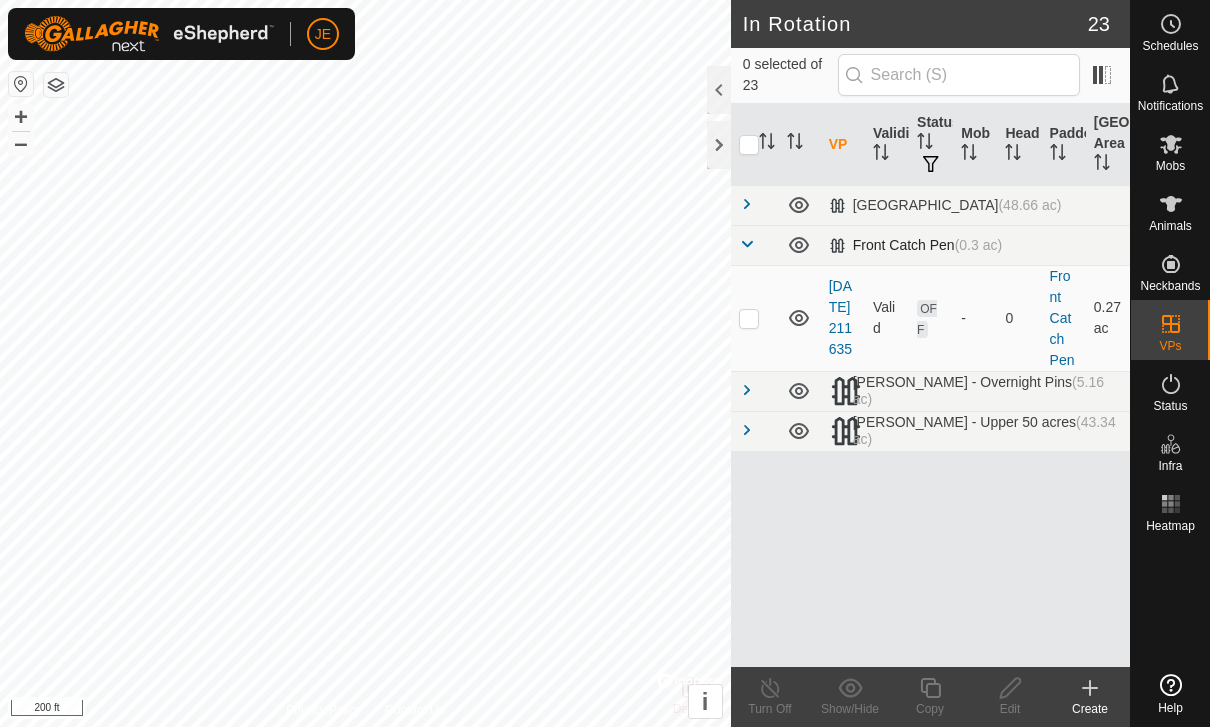 click at bounding box center (747, 244) 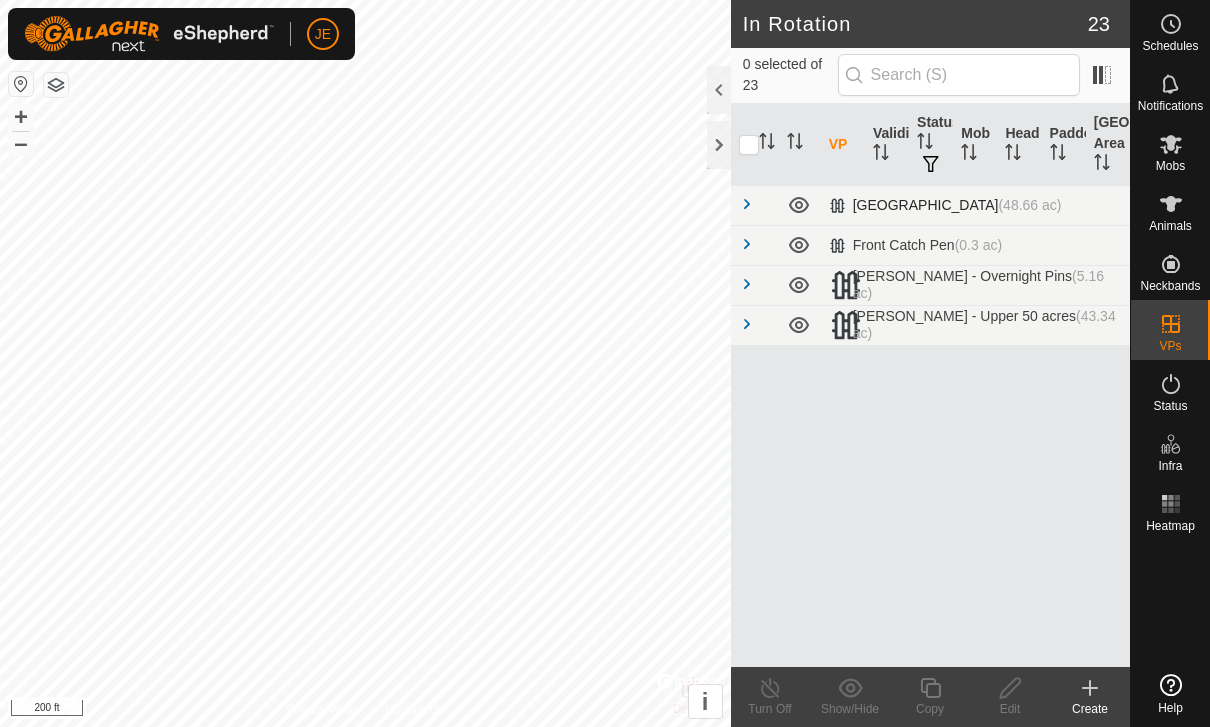 click at bounding box center [747, 204] 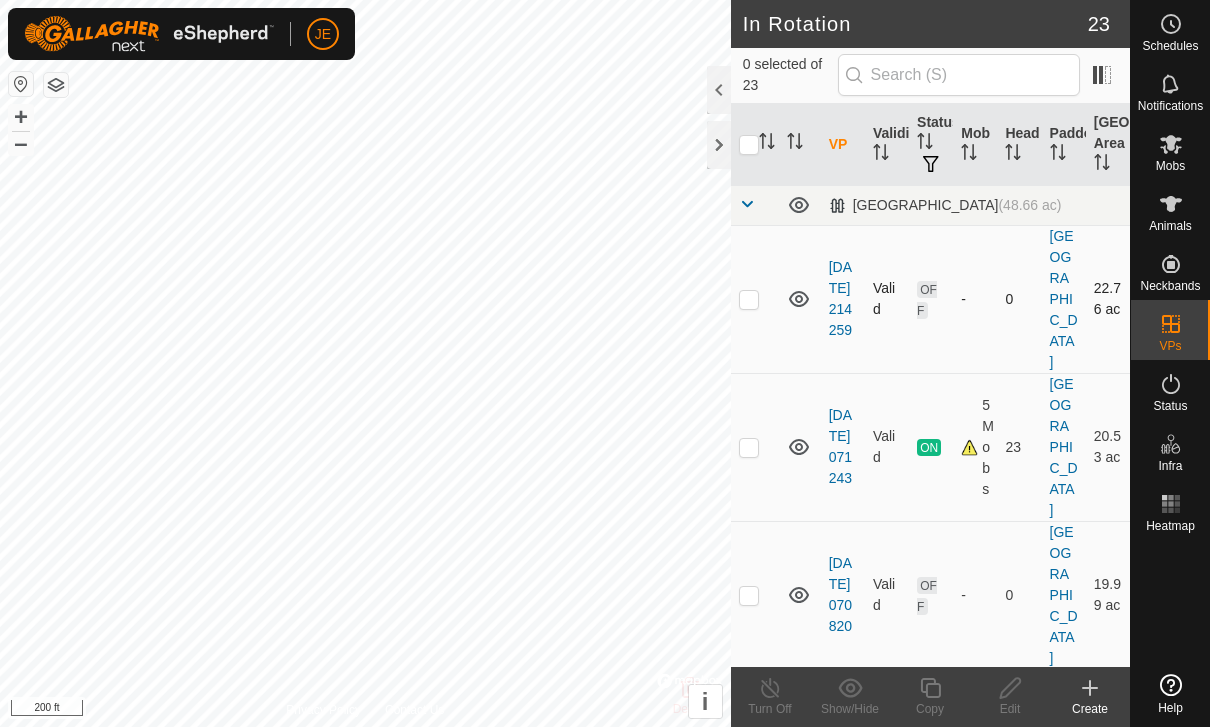 click at bounding box center (749, 299) 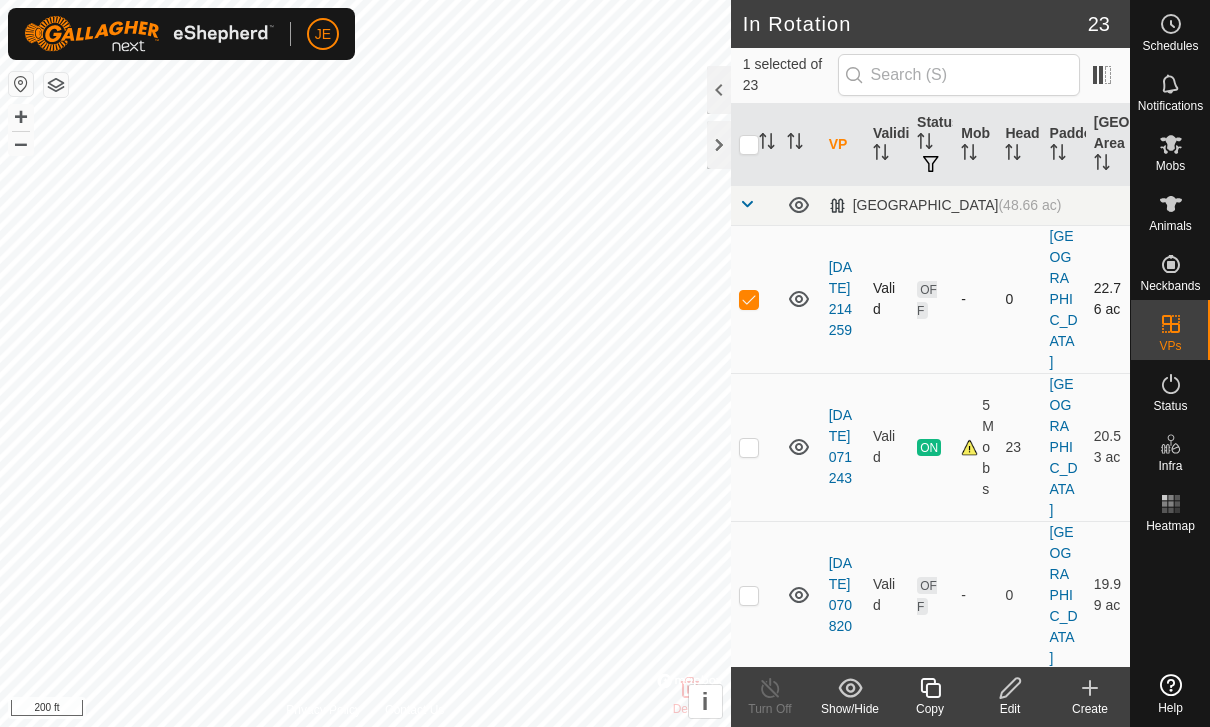 click at bounding box center [755, 299] 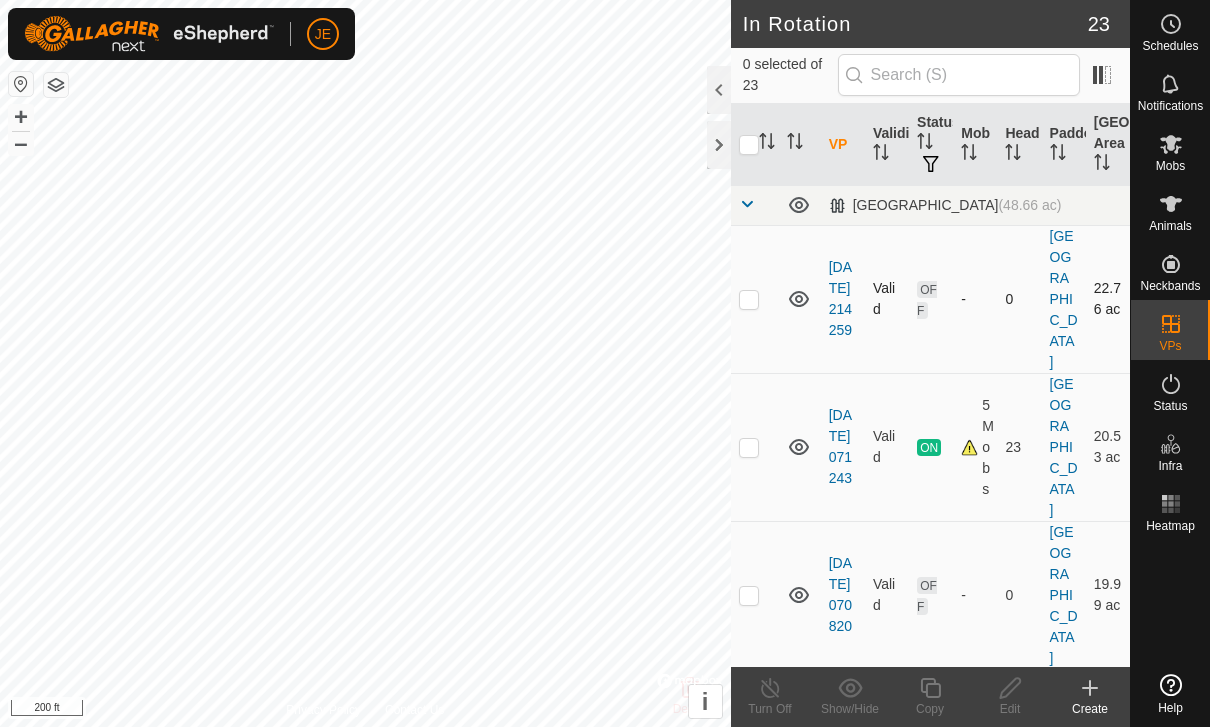 checkbox on "false" 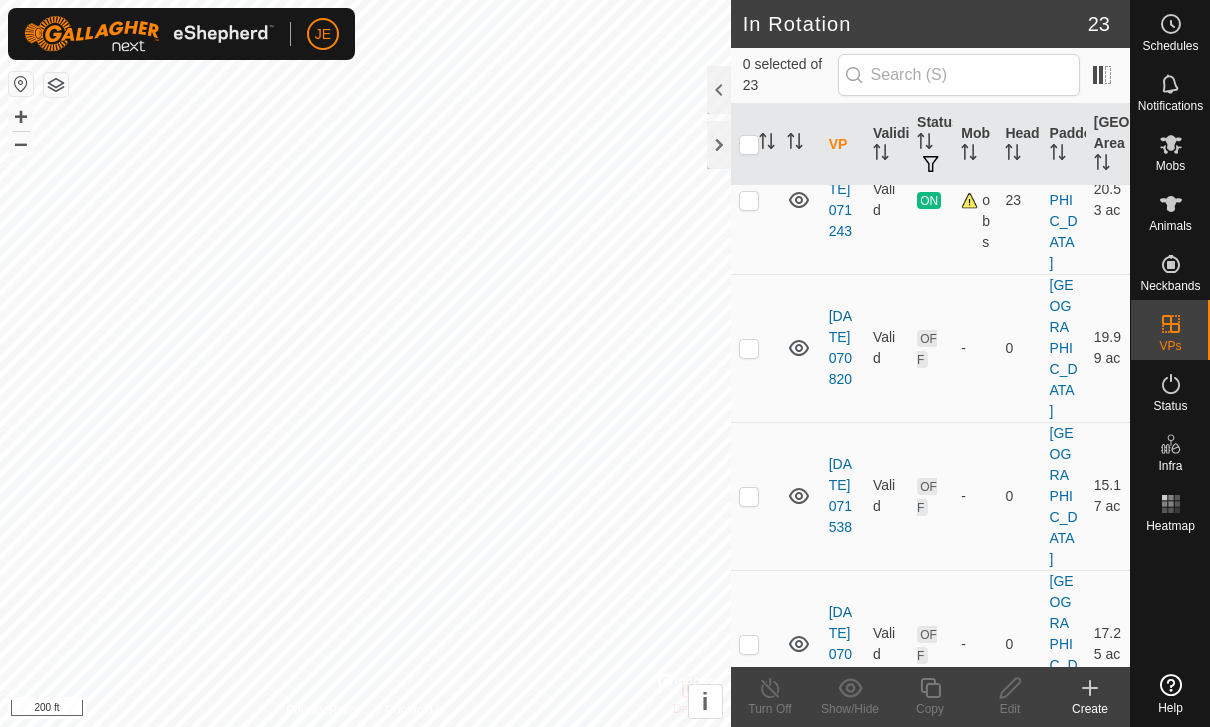 scroll, scrollTop: 246, scrollLeft: 0, axis: vertical 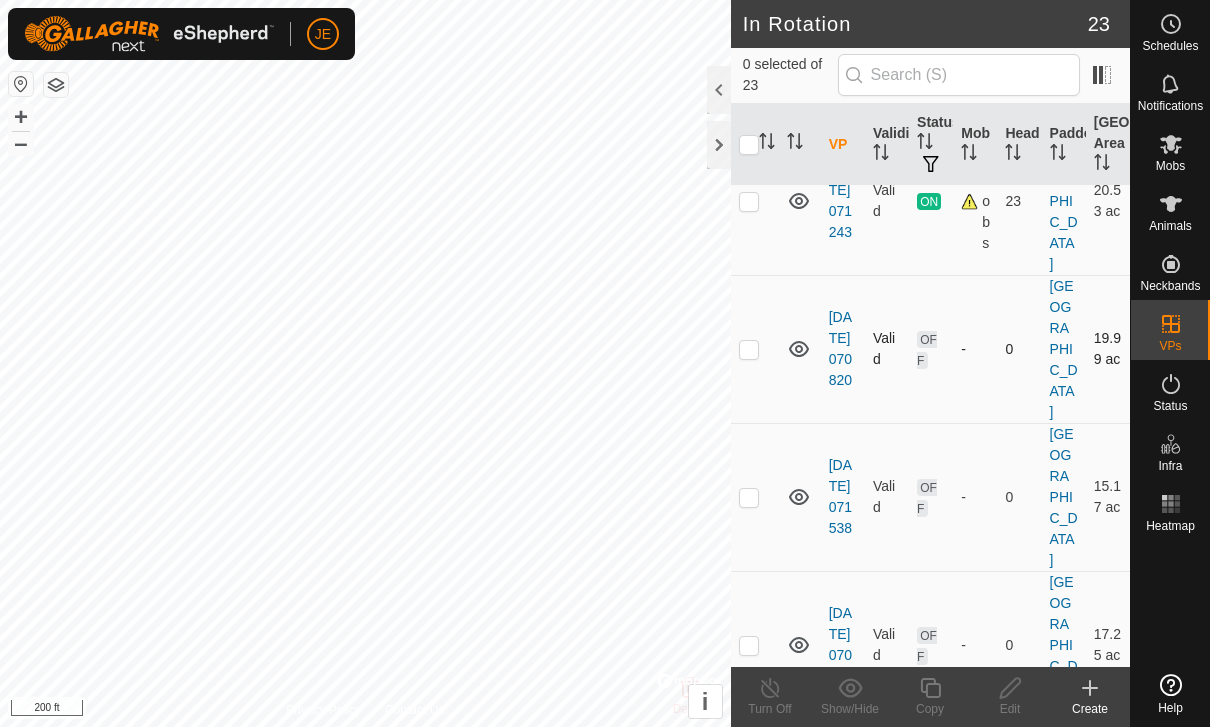 click at bounding box center [749, 349] 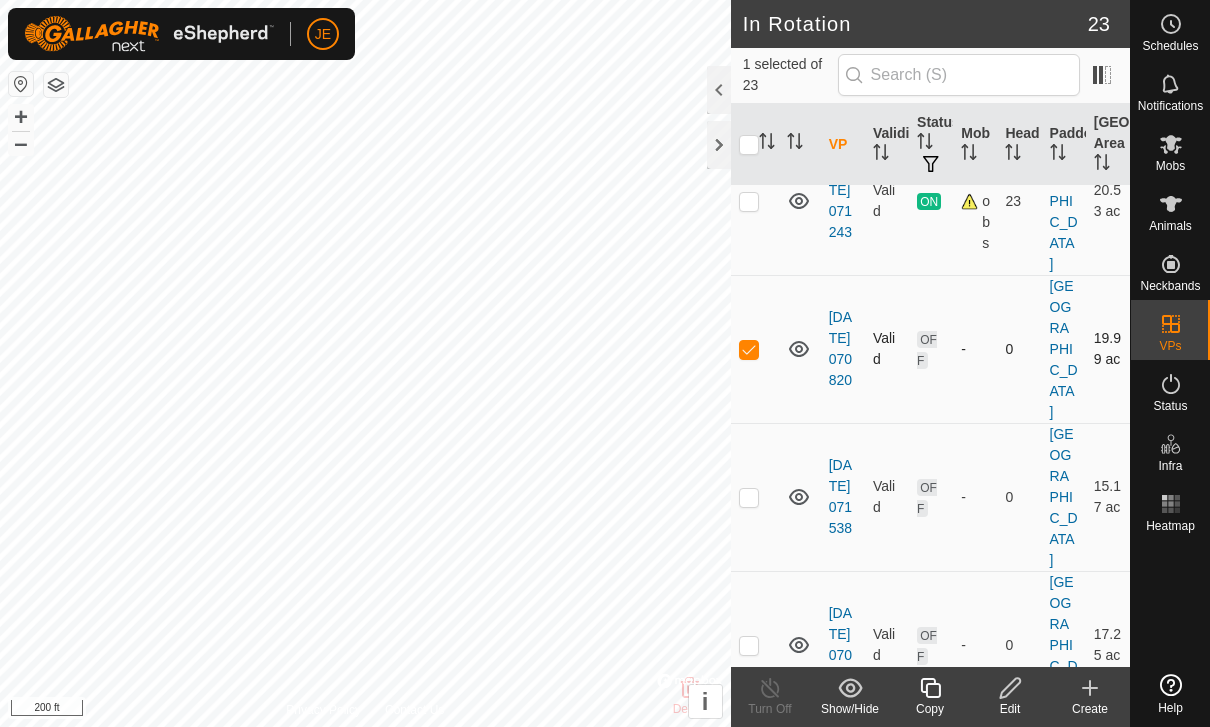 click at bounding box center [755, 349] 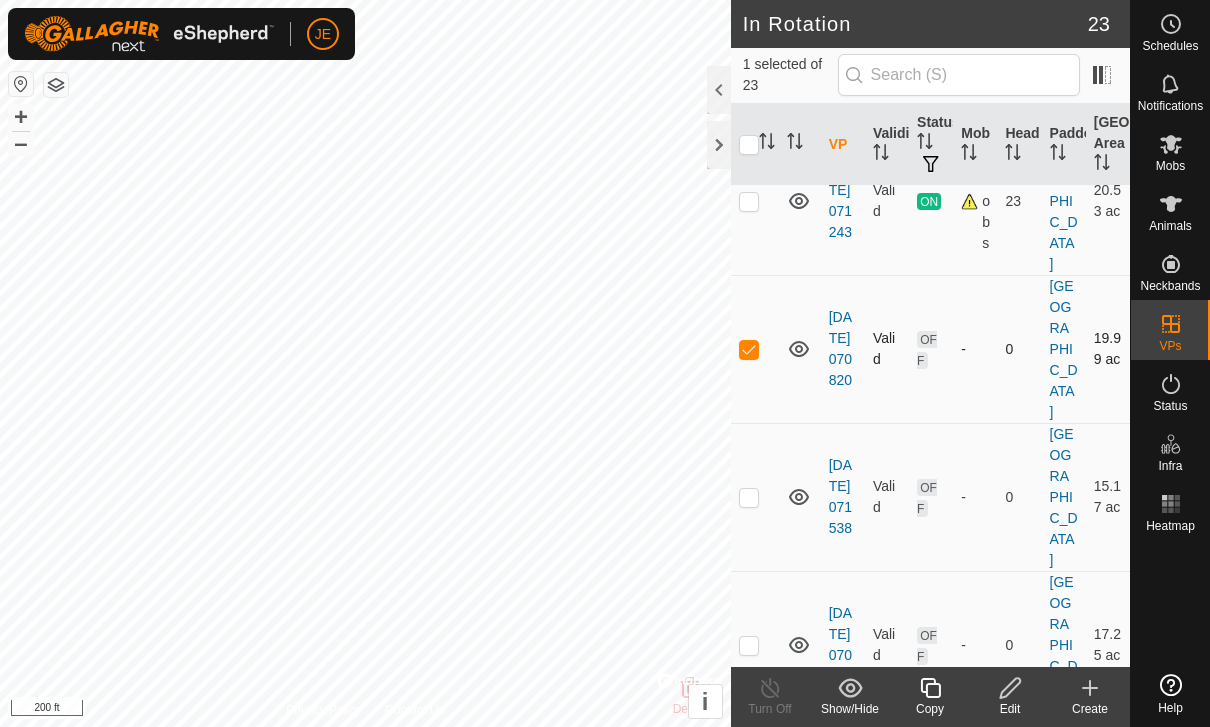 checkbox on "false" 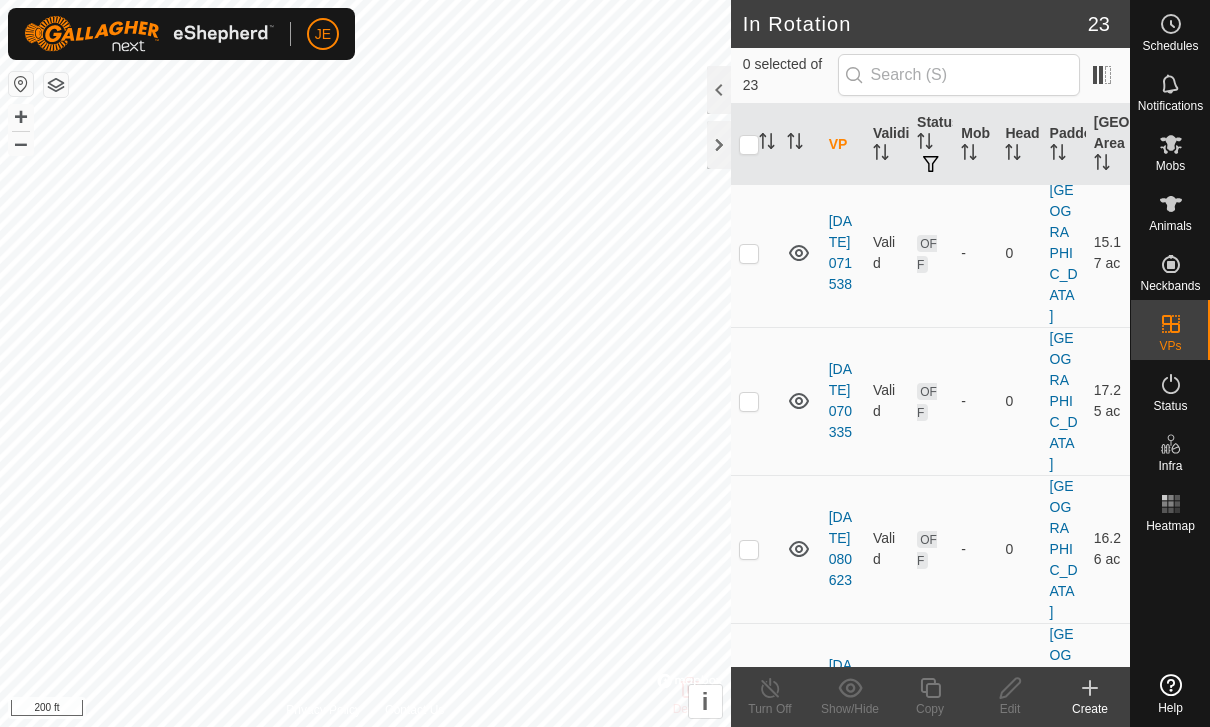 scroll, scrollTop: 493, scrollLeft: 0, axis: vertical 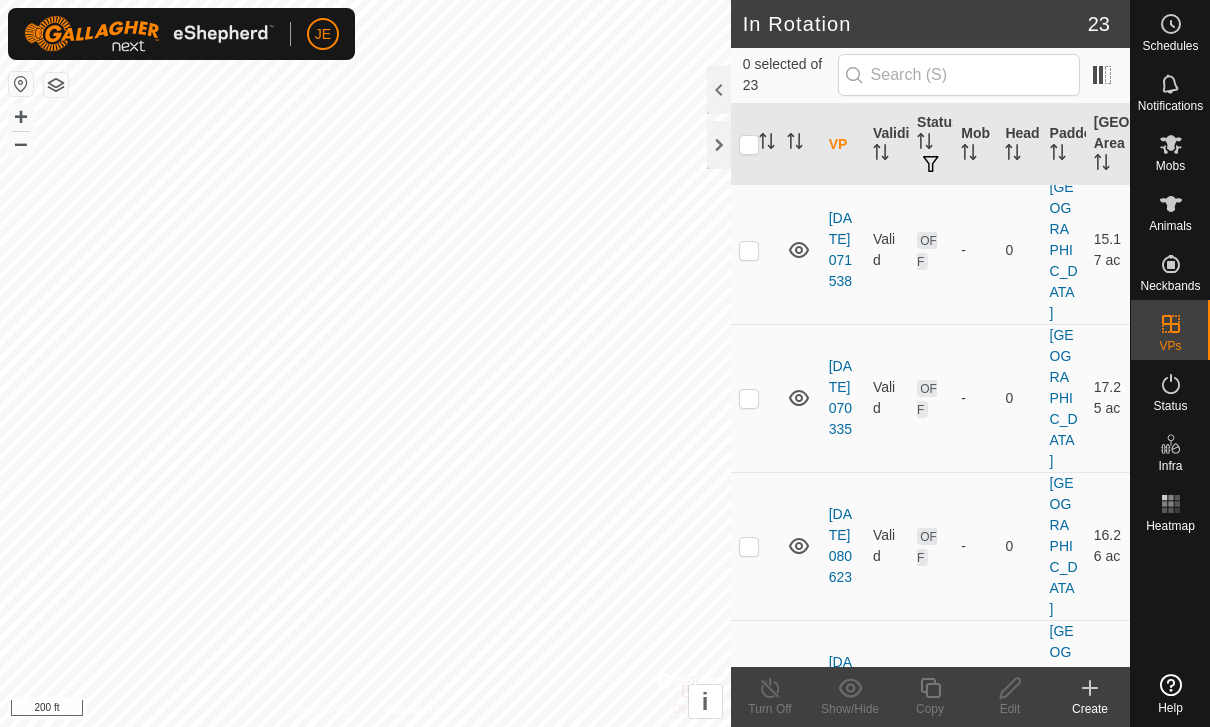click at bounding box center [755, 694] 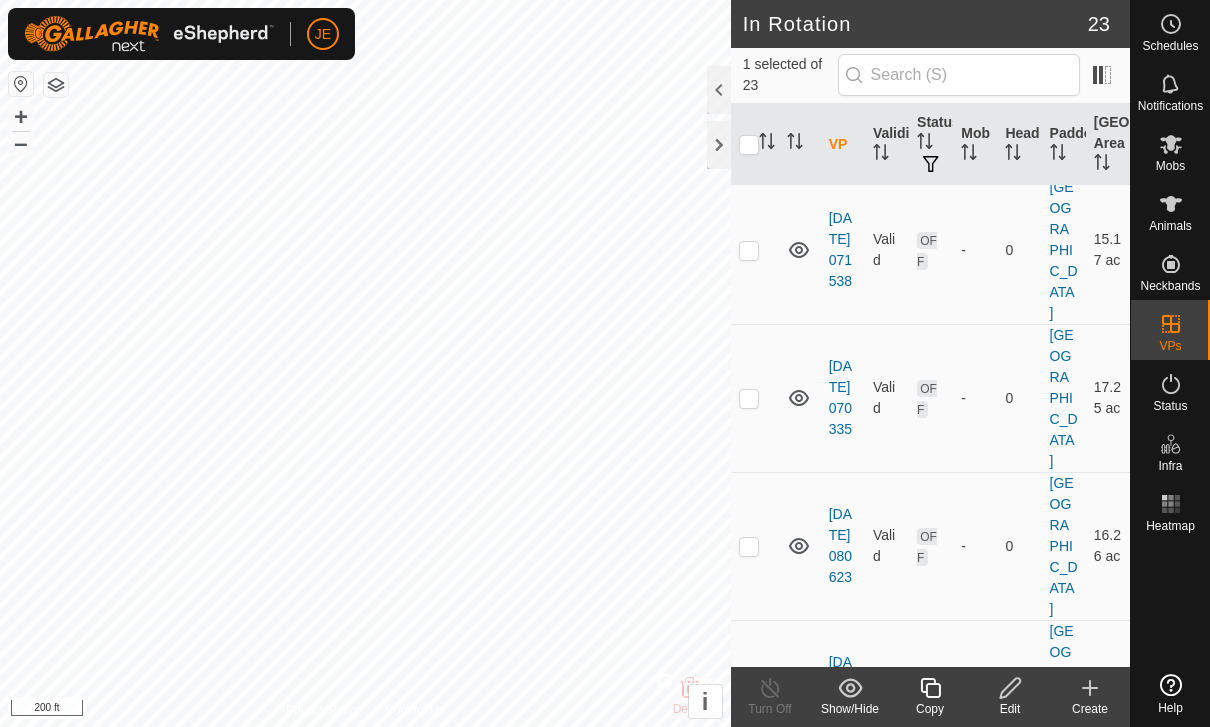 click at bounding box center [755, 694] 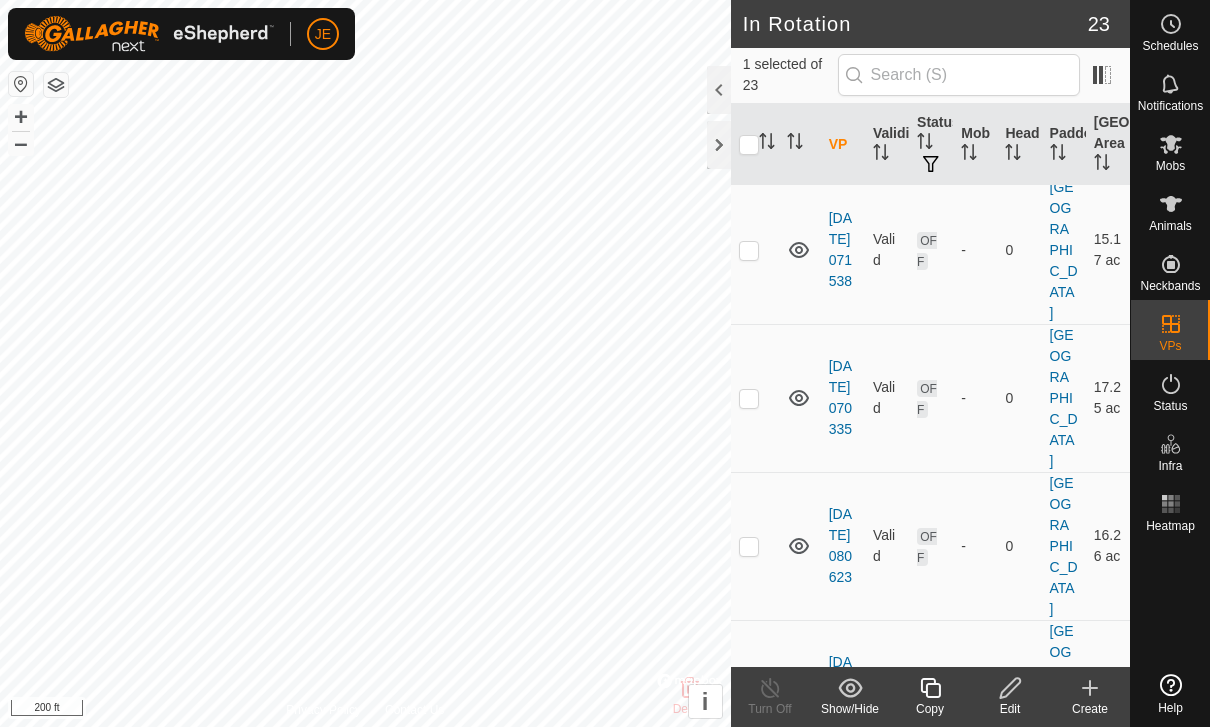 checkbox on "false" 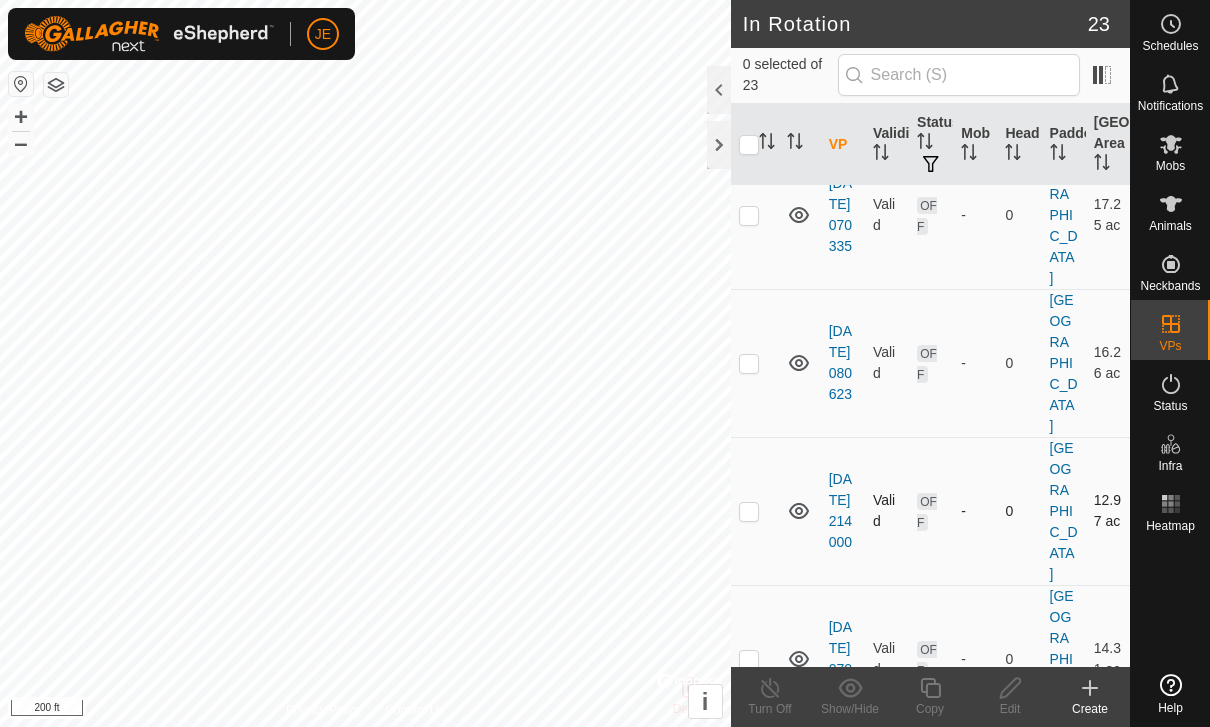 scroll, scrollTop: 677, scrollLeft: 0, axis: vertical 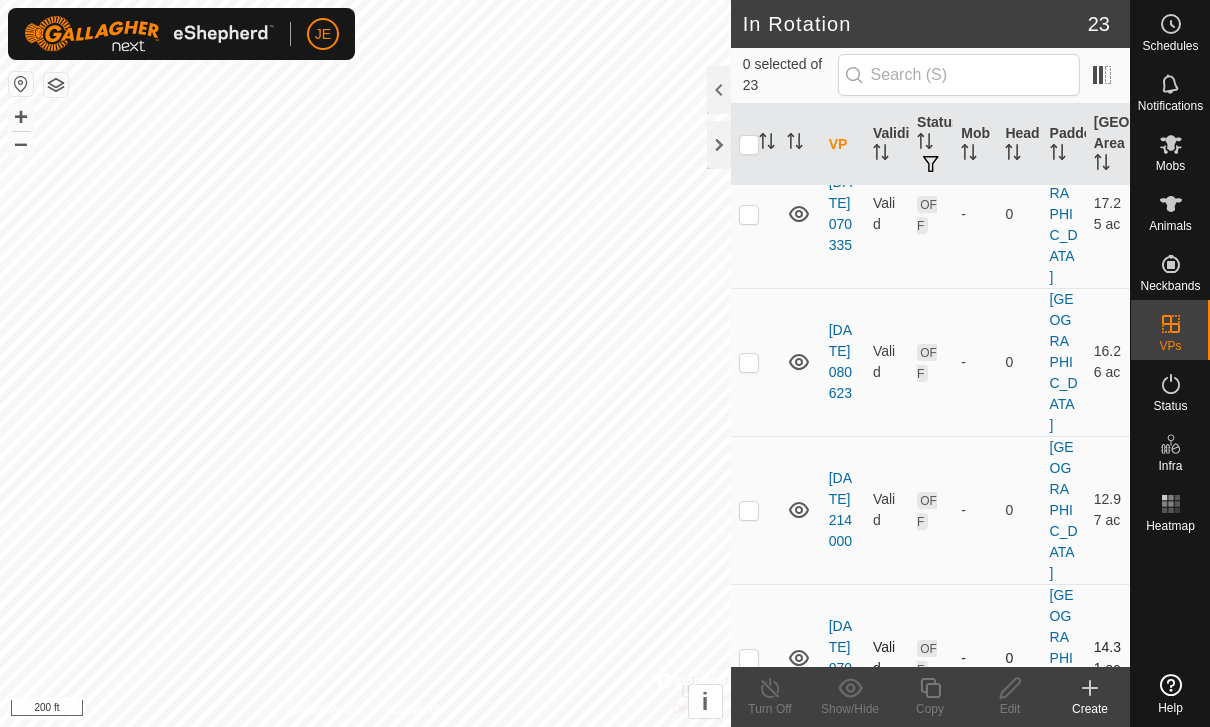 click at bounding box center (749, 658) 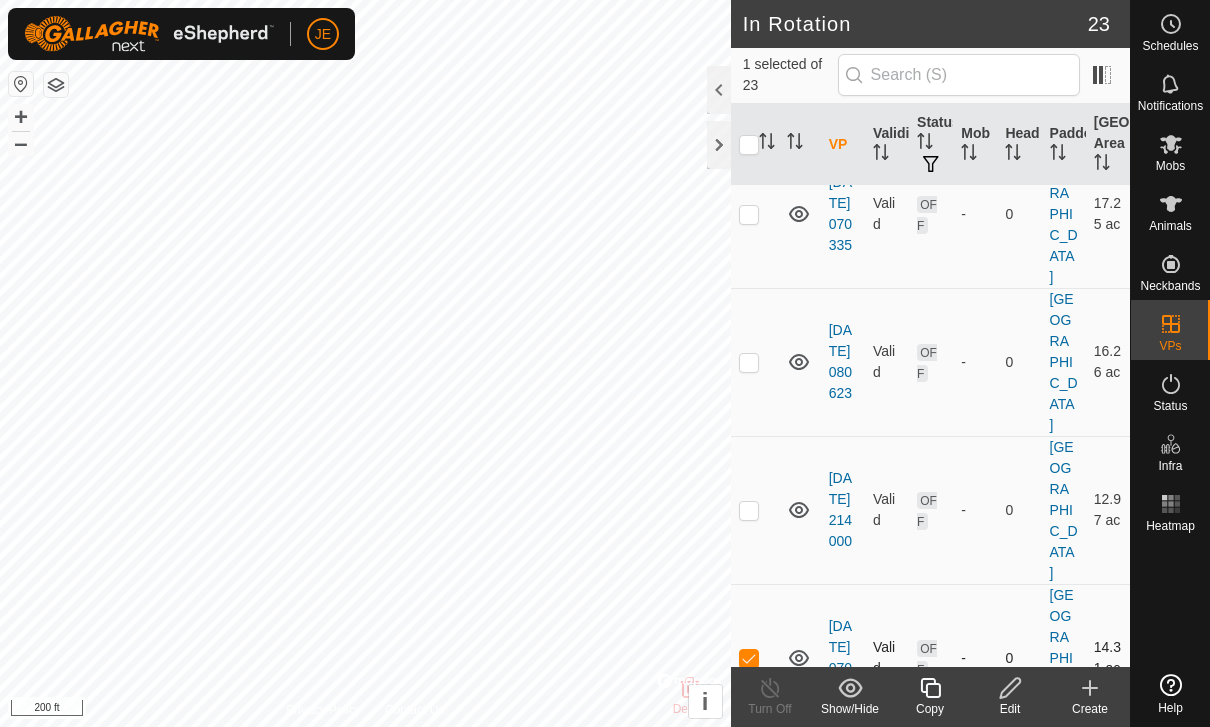 click at bounding box center [755, 658] 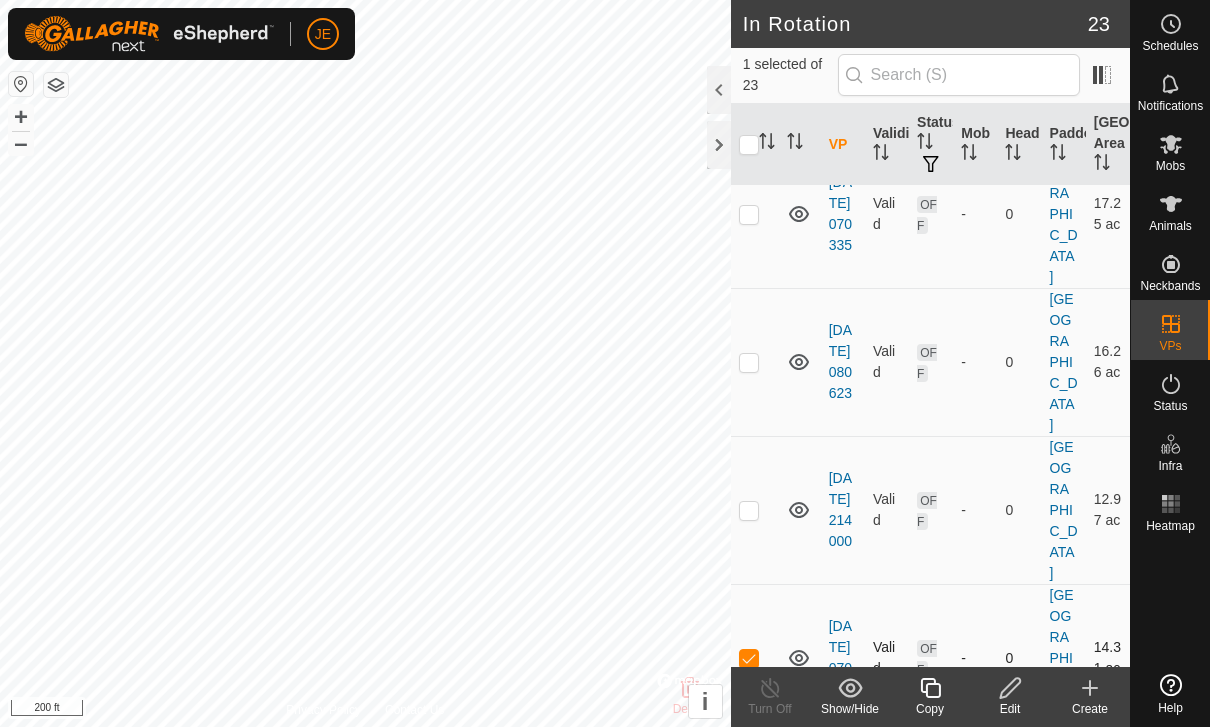 checkbox on "false" 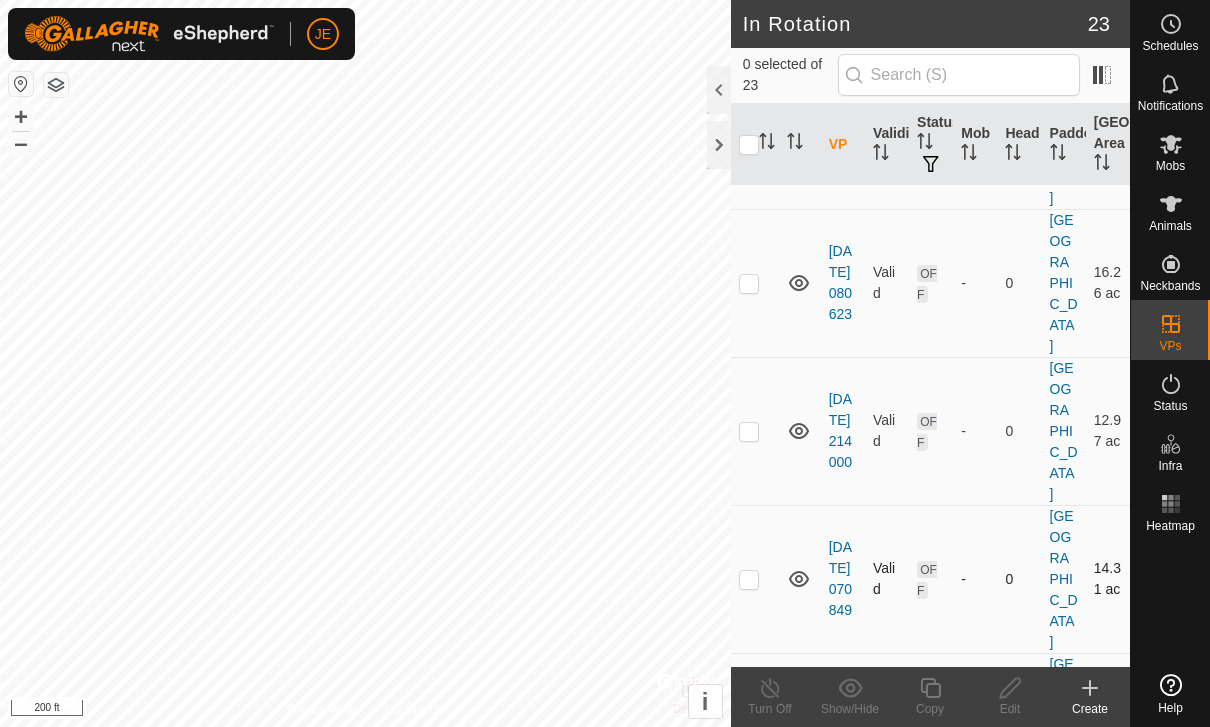 scroll, scrollTop: 774, scrollLeft: 0, axis: vertical 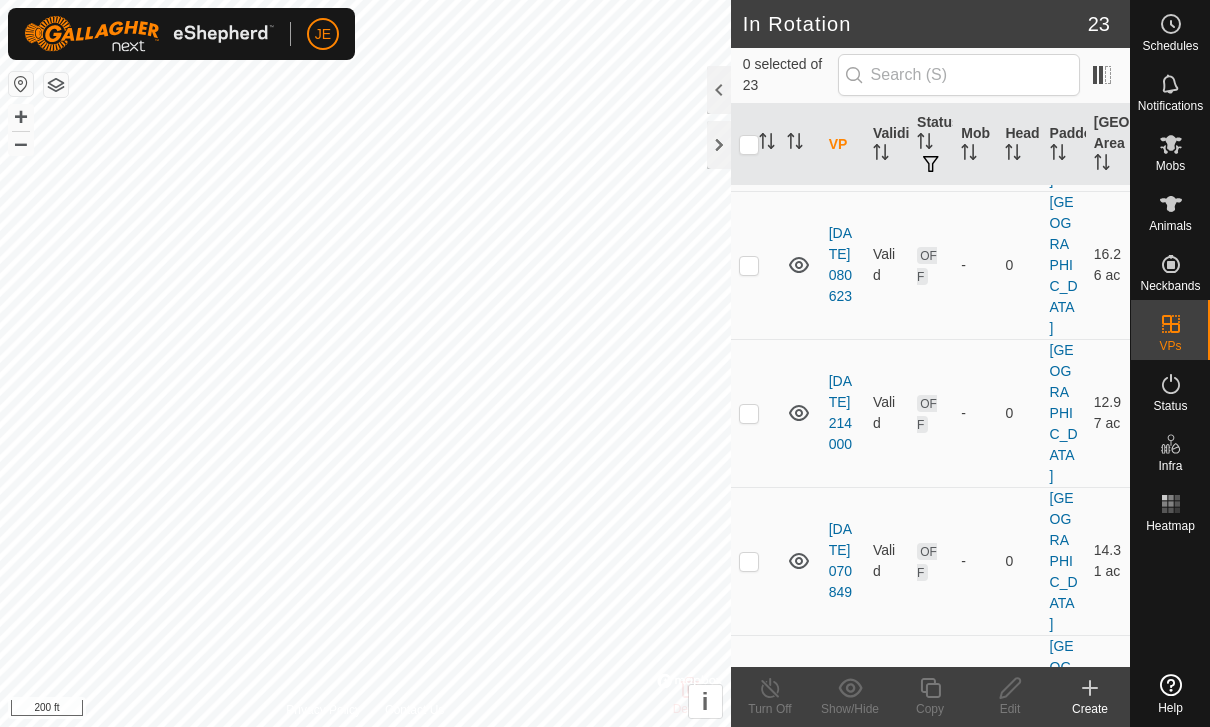 click at bounding box center [755, 709] 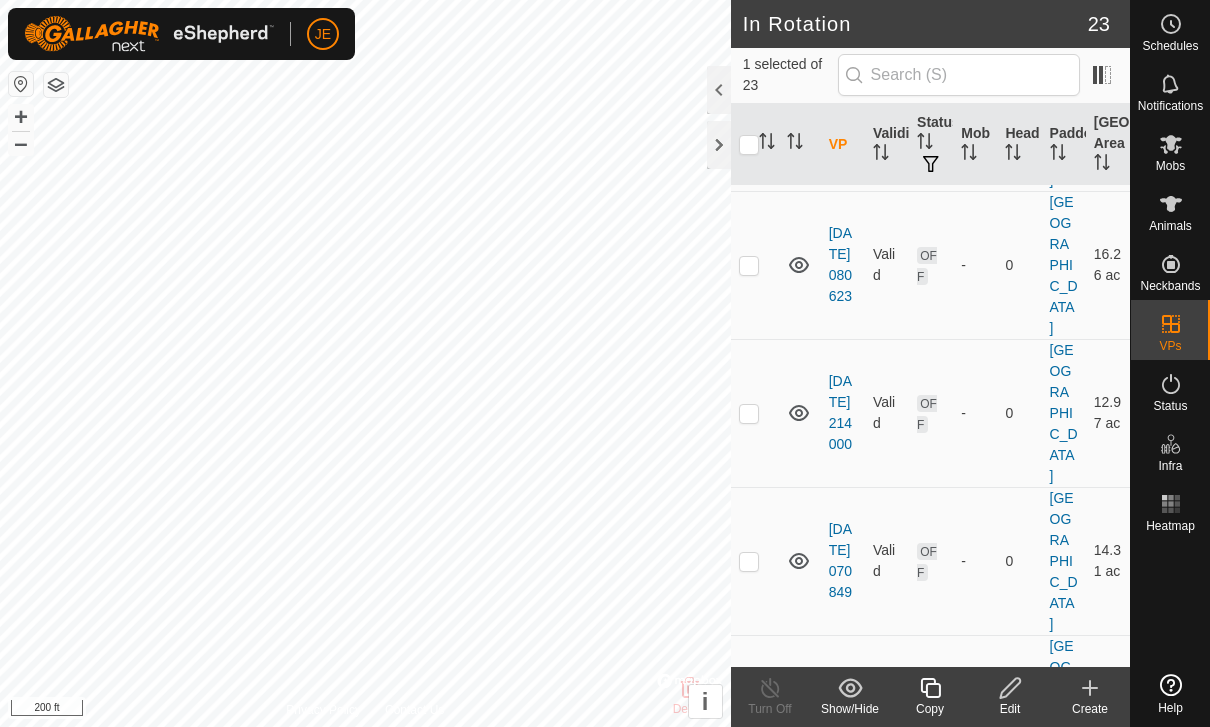 click at bounding box center (749, 709) 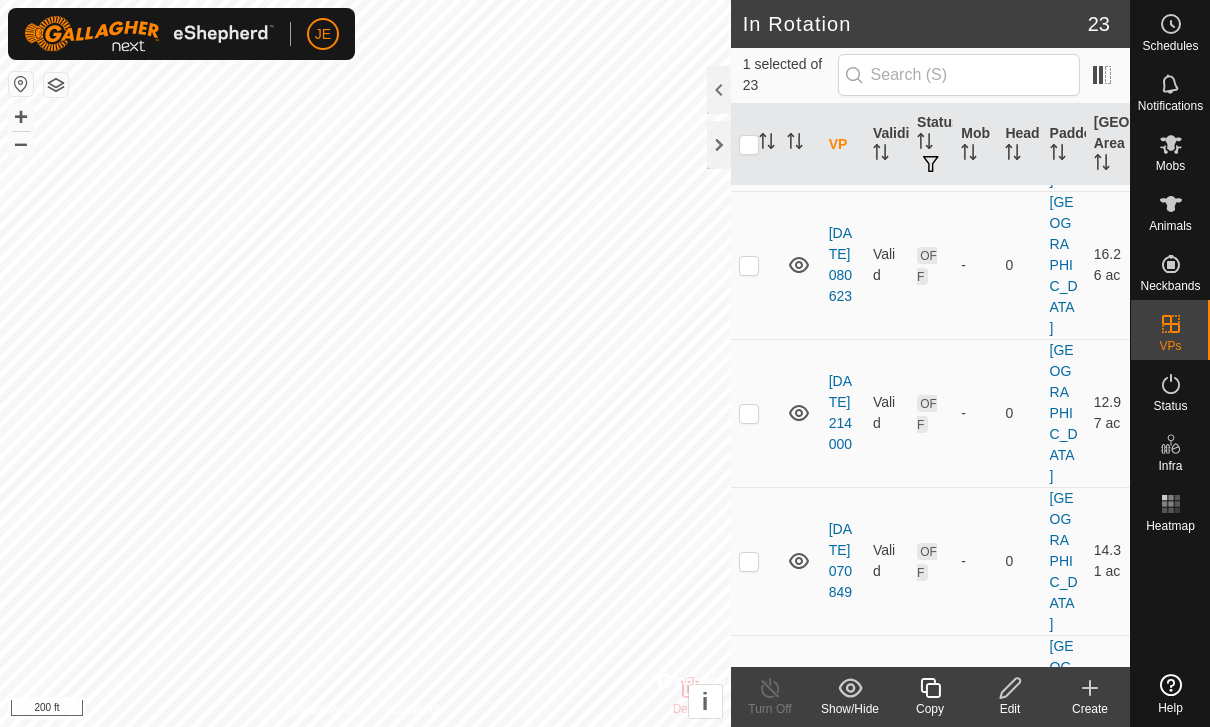 checkbox on "false" 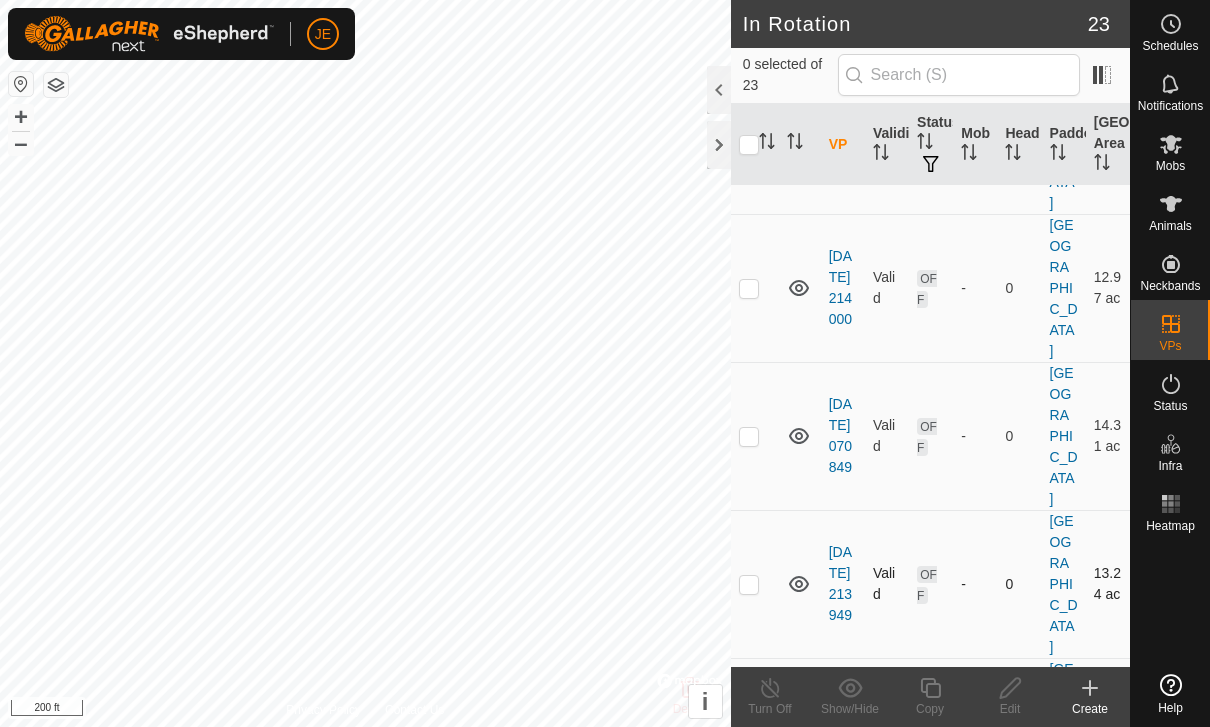 scroll, scrollTop: 900, scrollLeft: 0, axis: vertical 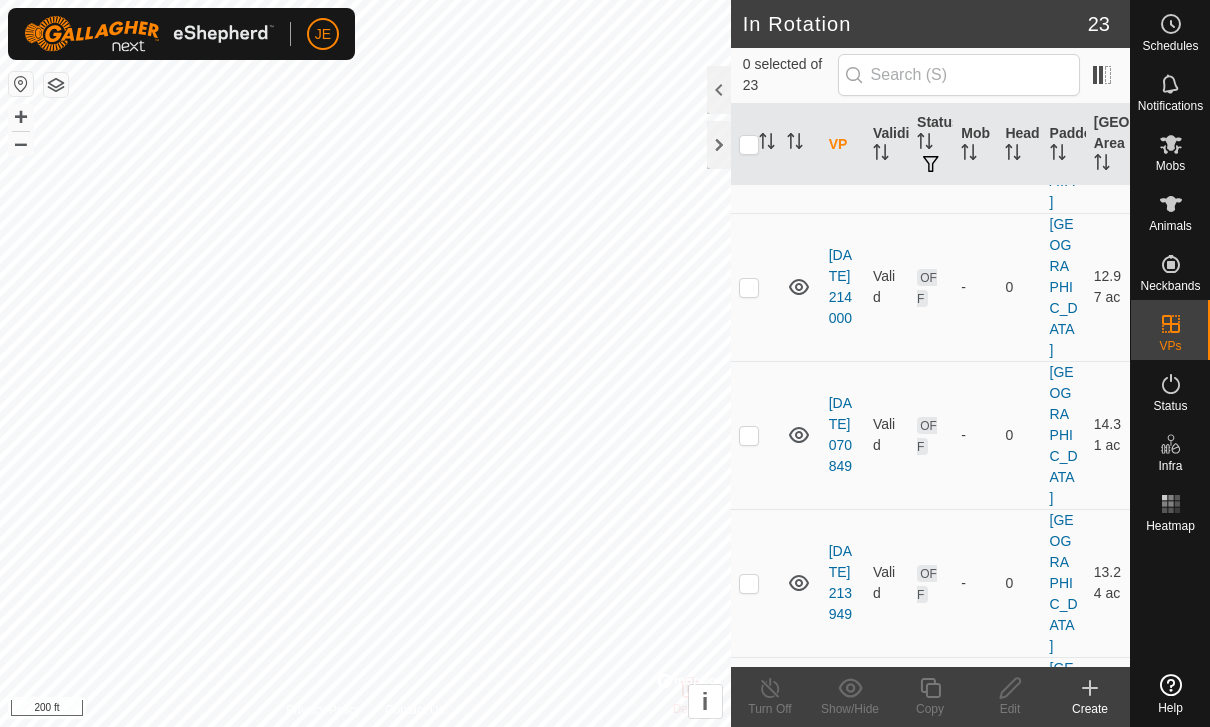 click at bounding box center (749, 731) 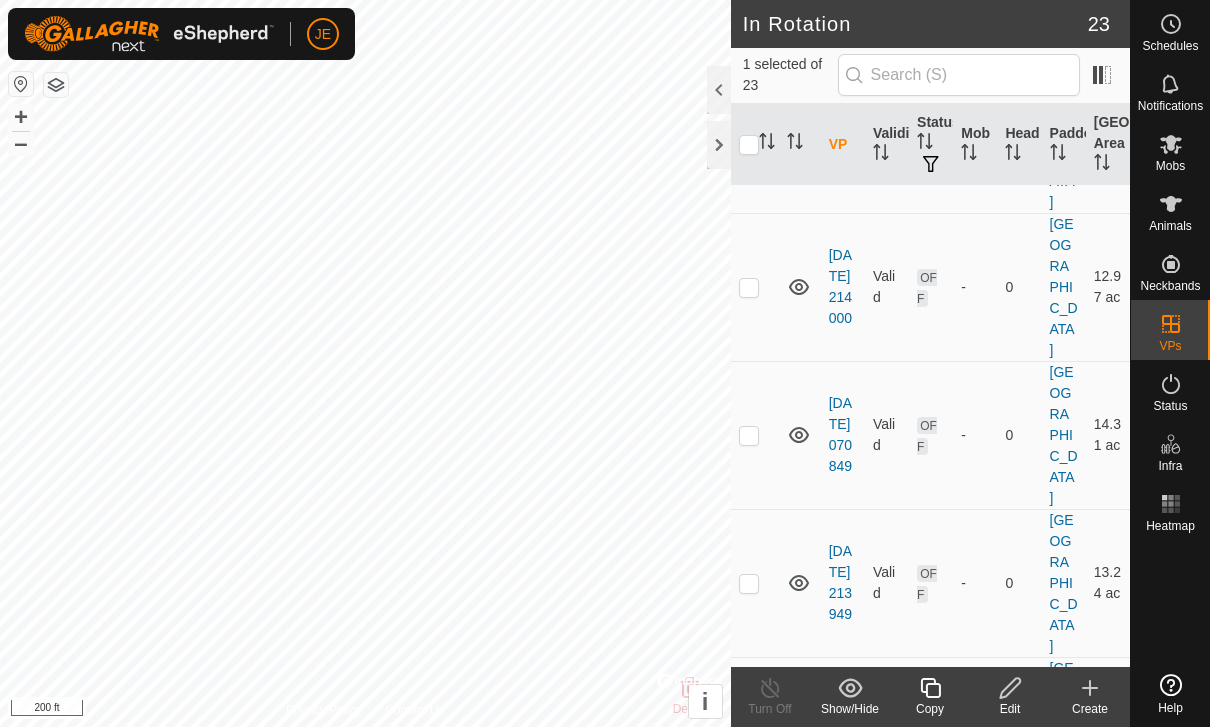 click at bounding box center [749, 731] 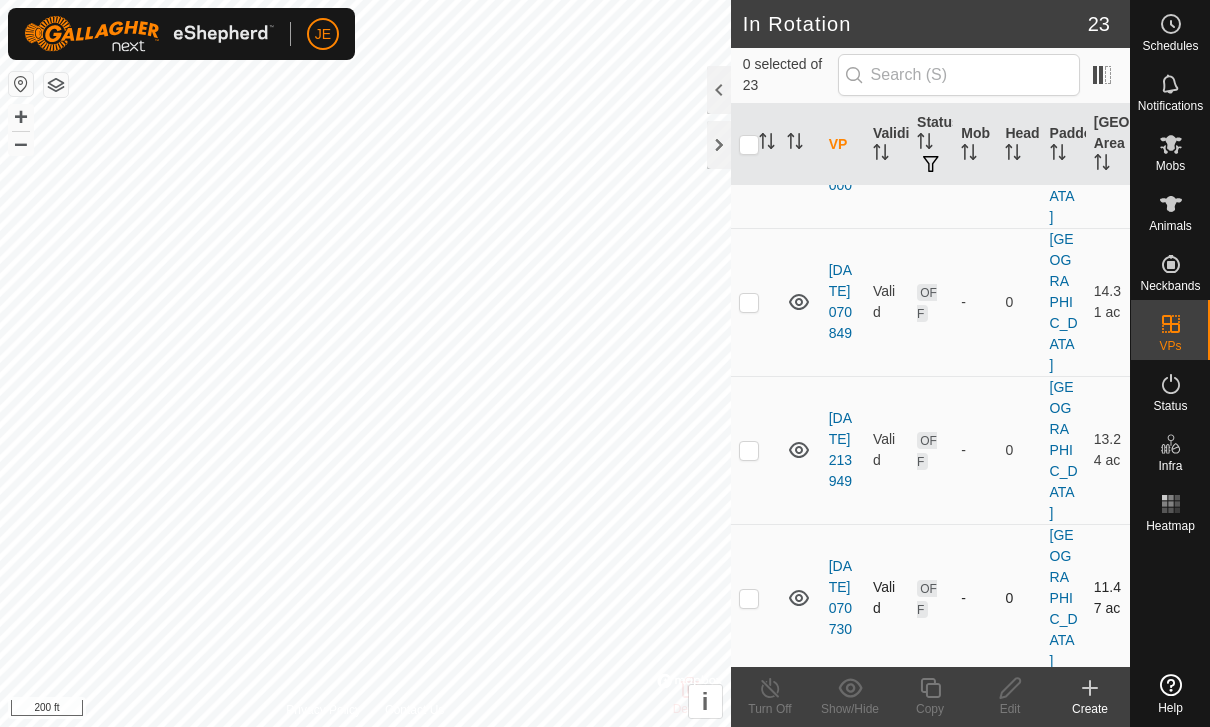 scroll, scrollTop: 1029, scrollLeft: 0, axis: vertical 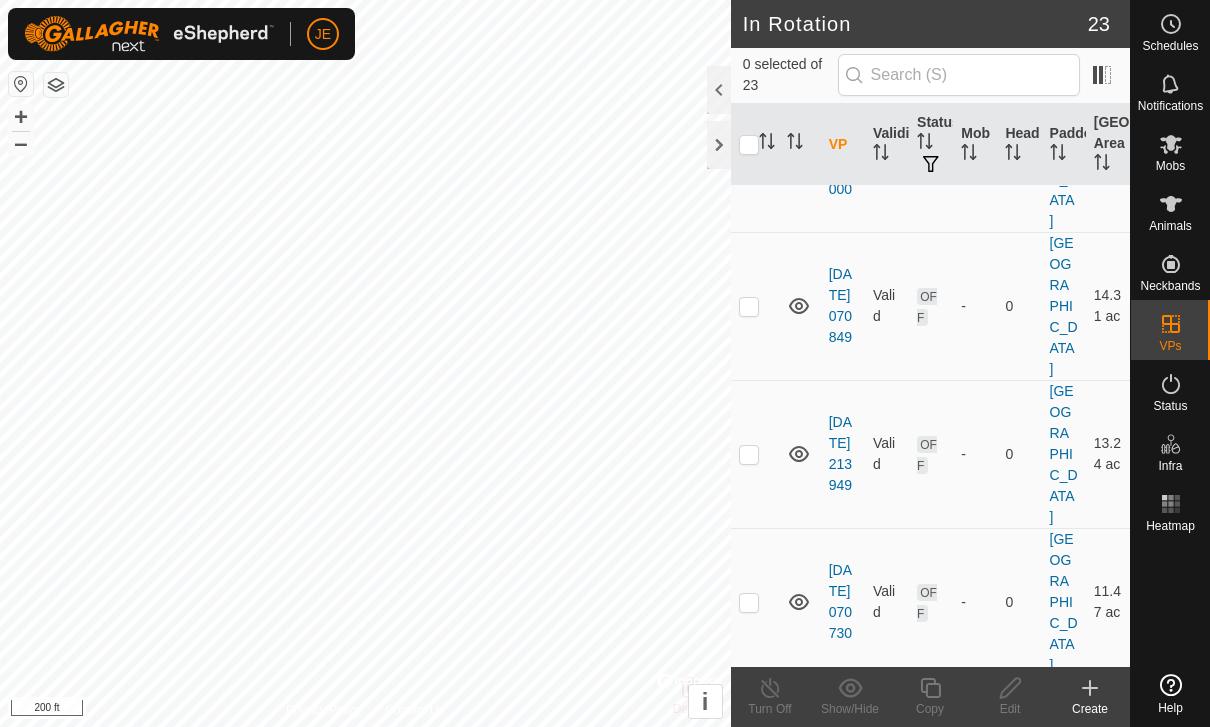click at bounding box center [749, 750] 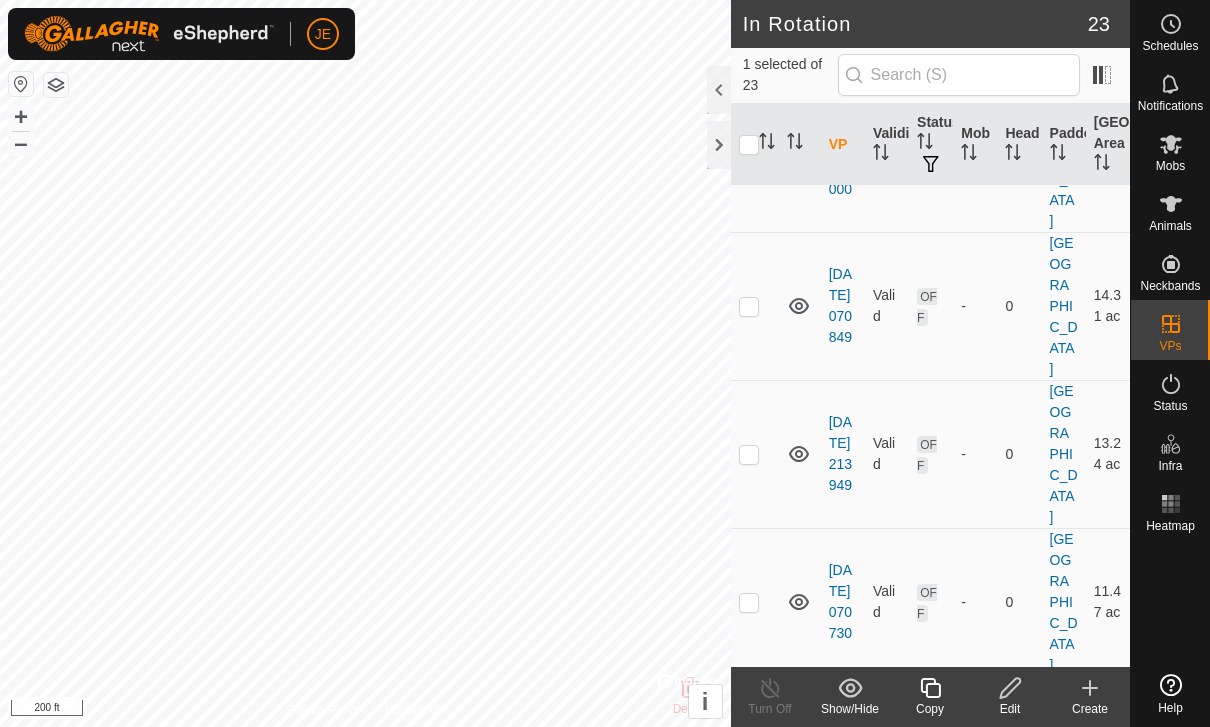 click at bounding box center (749, 750) 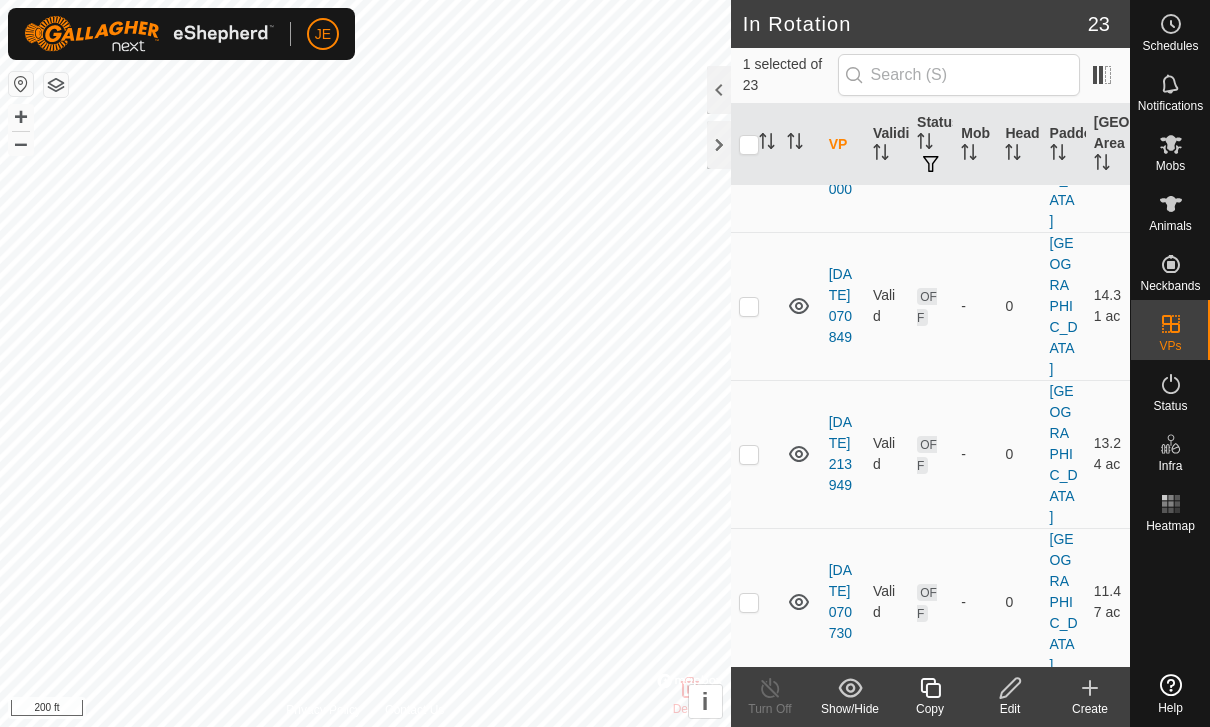 checkbox on "false" 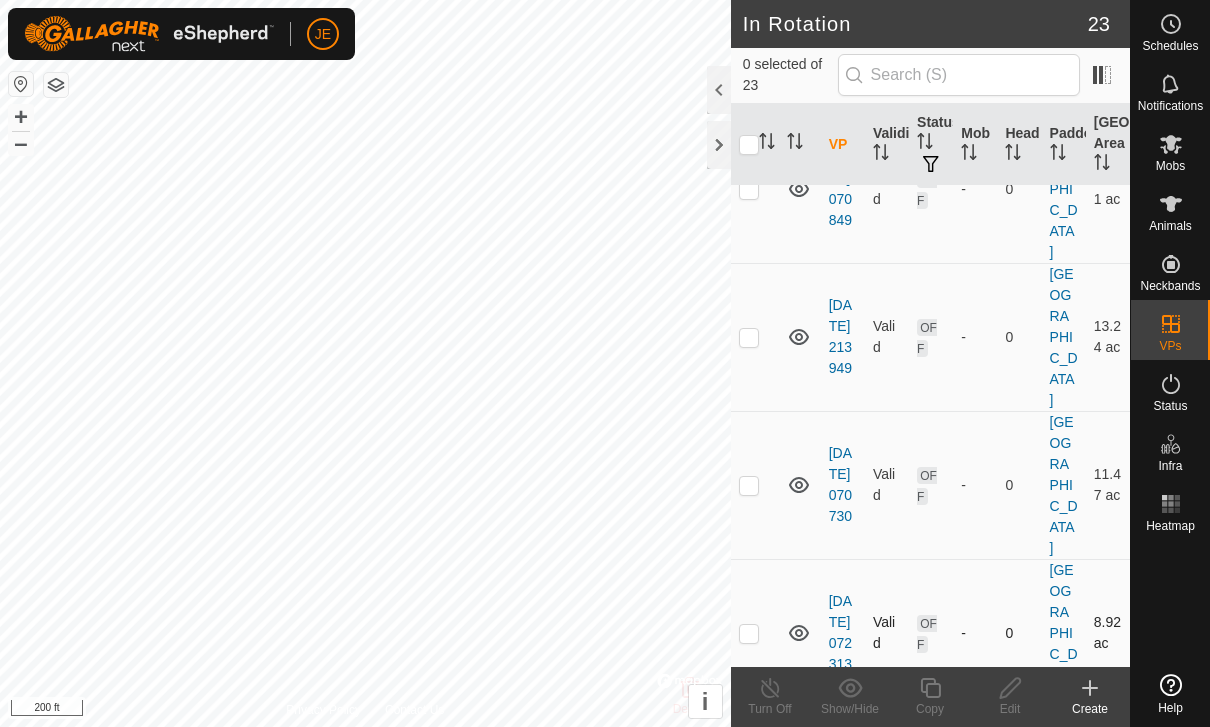 scroll, scrollTop: 1148, scrollLeft: 0, axis: vertical 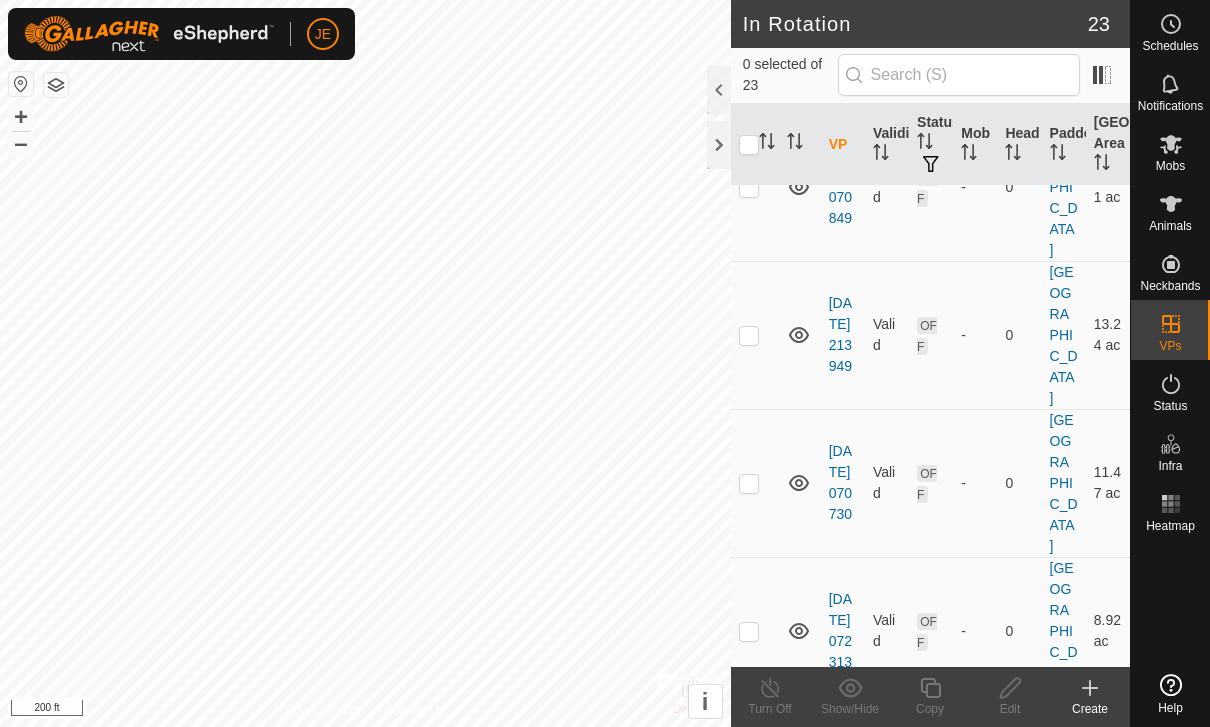 click at bounding box center [749, 779] 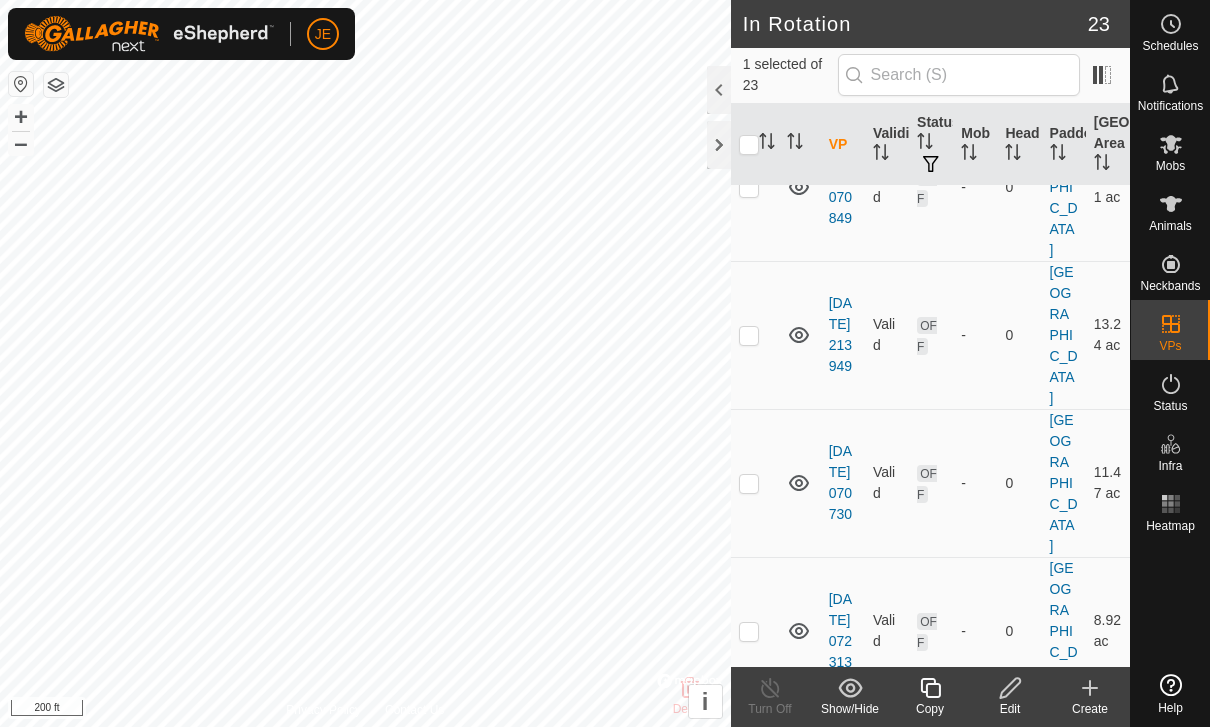 click at bounding box center (755, 779) 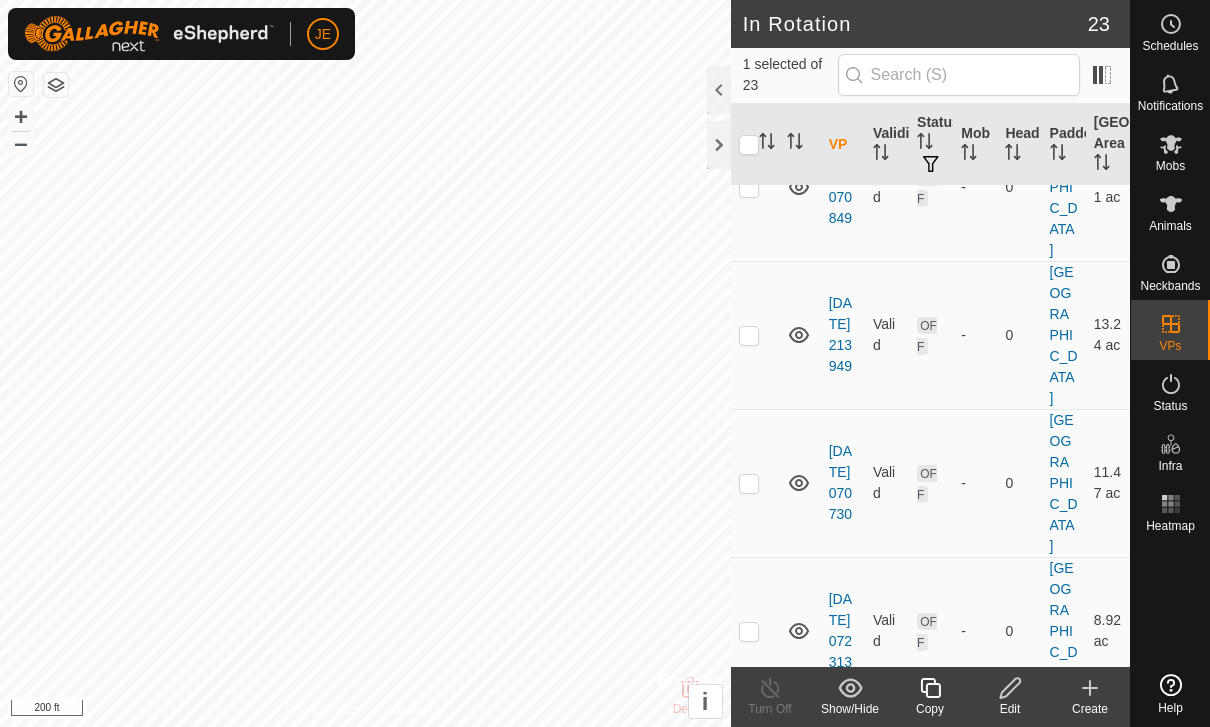 checkbox on "false" 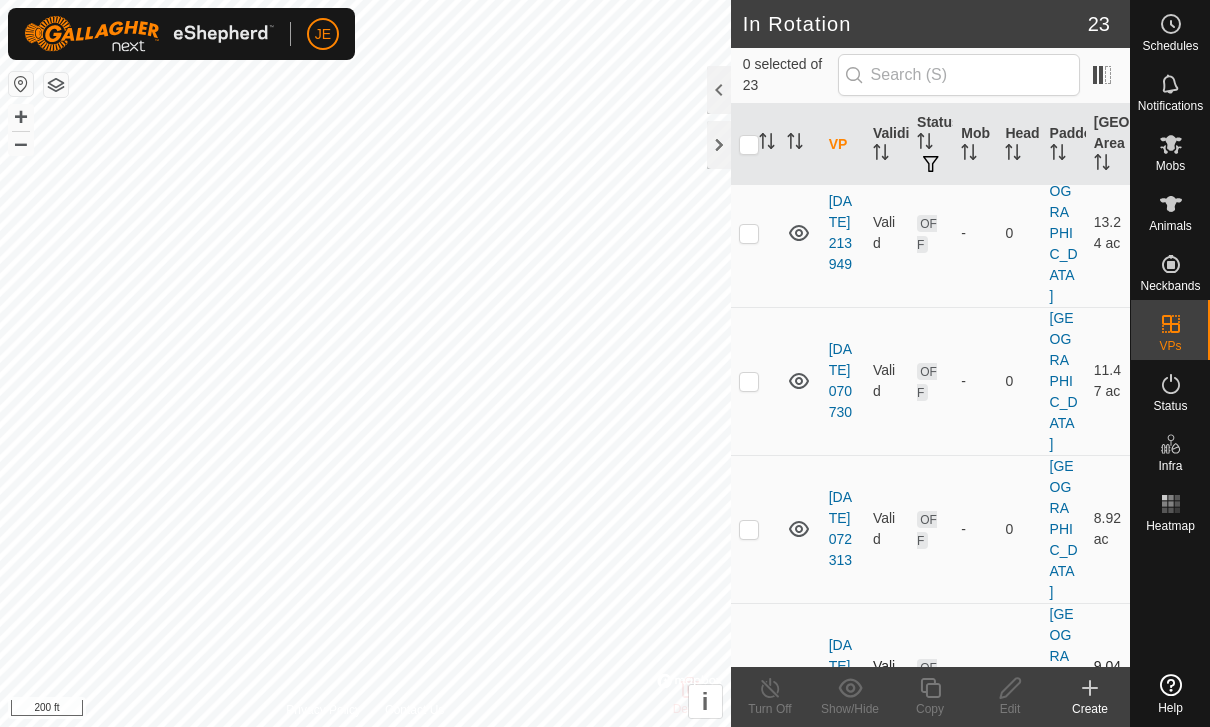 scroll, scrollTop: 1257, scrollLeft: 0, axis: vertical 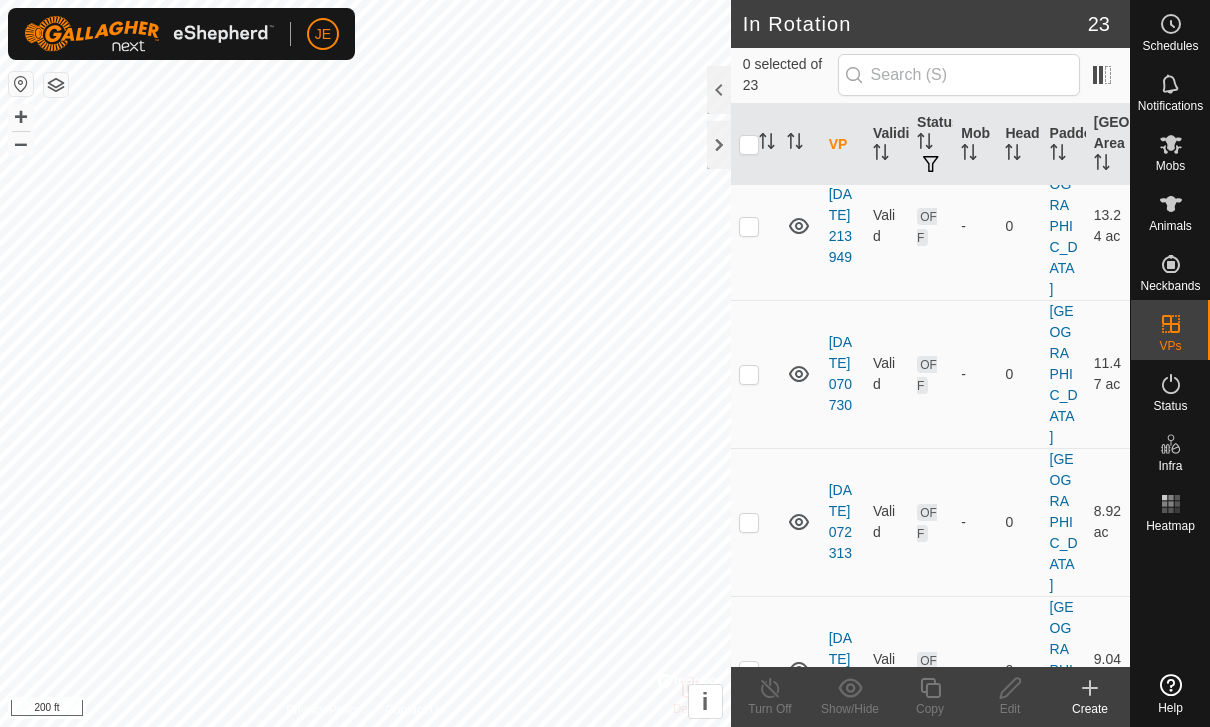 click at bounding box center [755, 818] 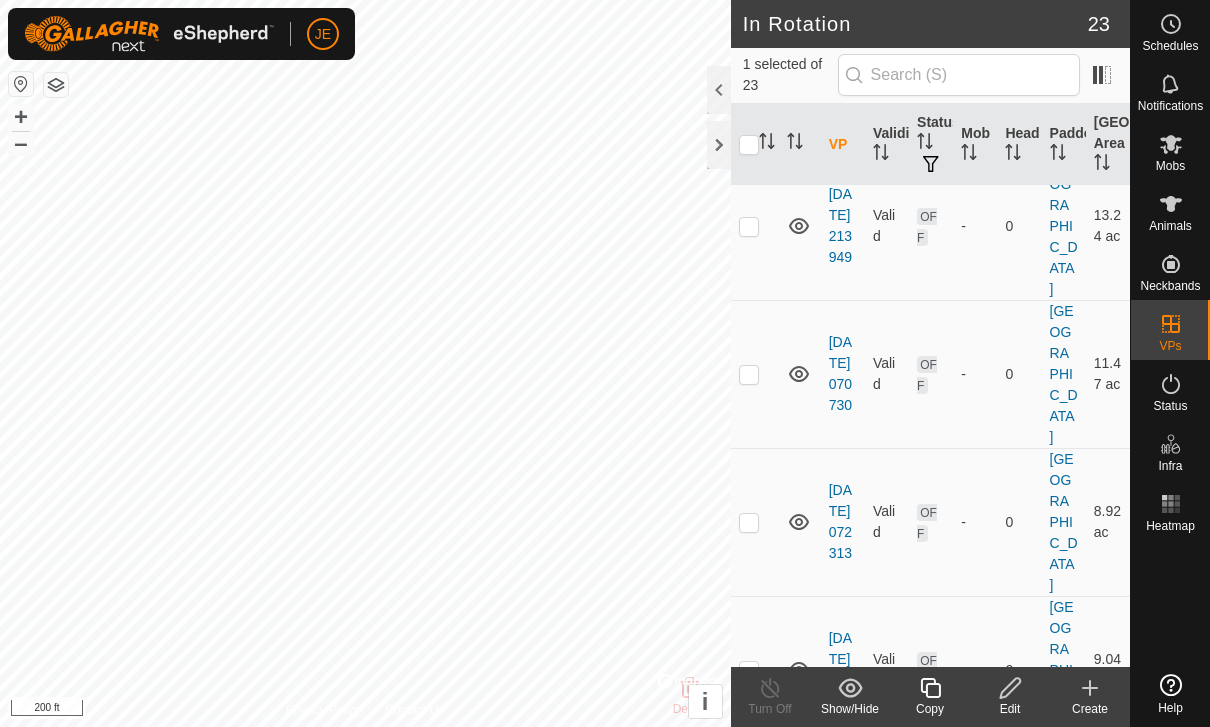 click at bounding box center [749, 818] 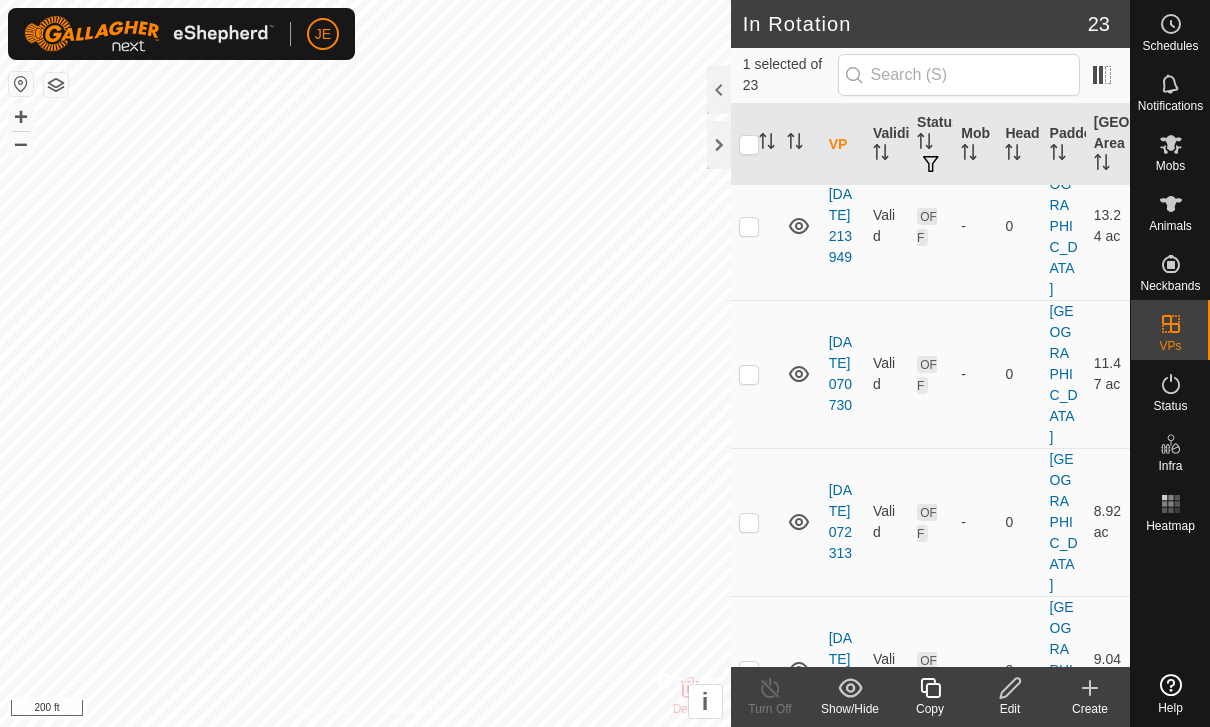 checkbox on "false" 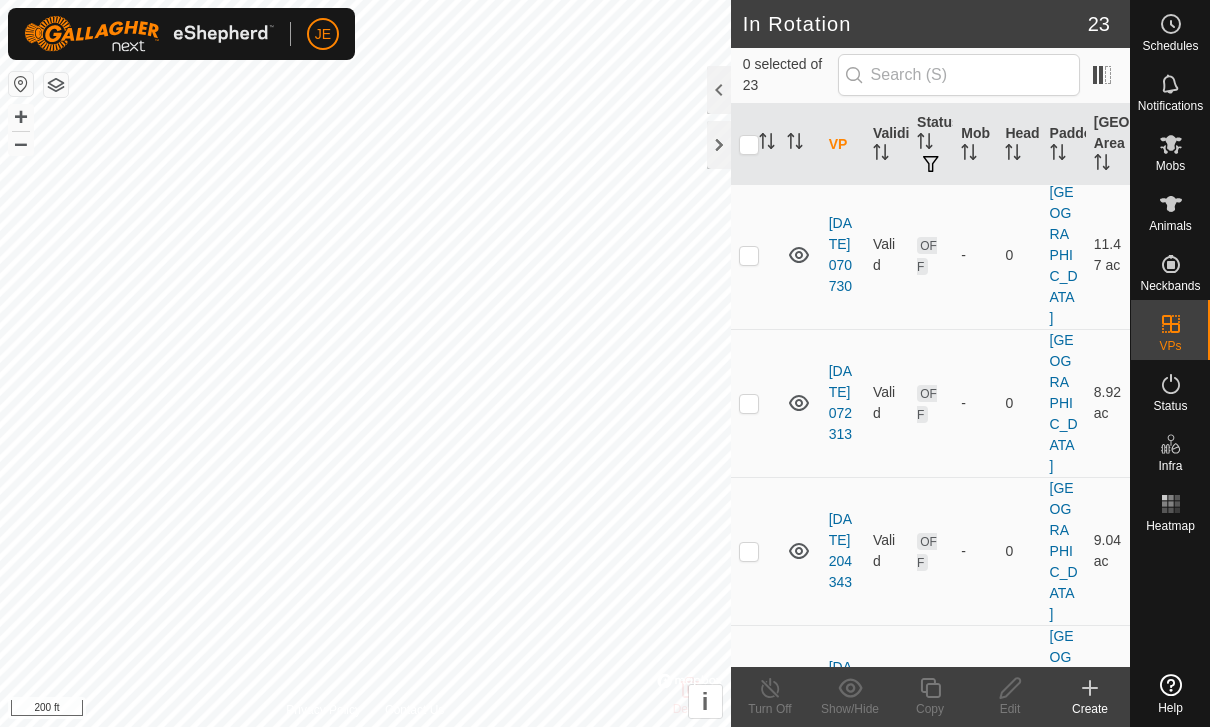 scroll, scrollTop: 1381, scrollLeft: 0, axis: vertical 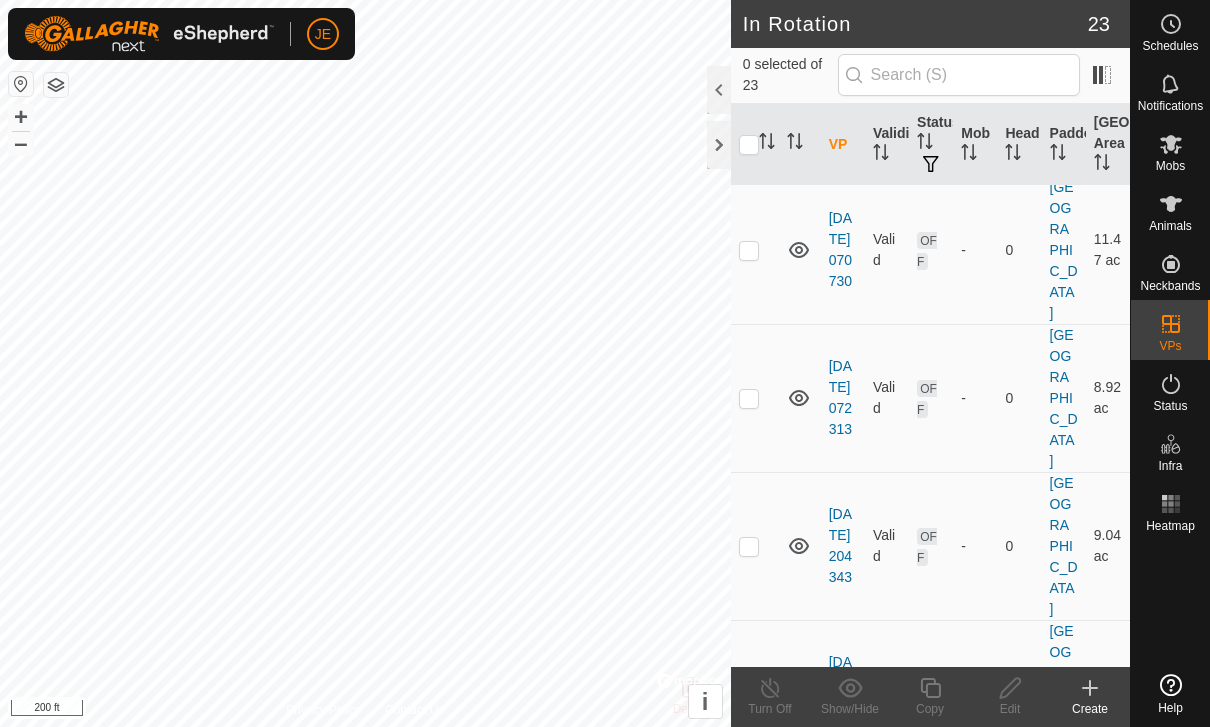click at bounding box center [755, 842] 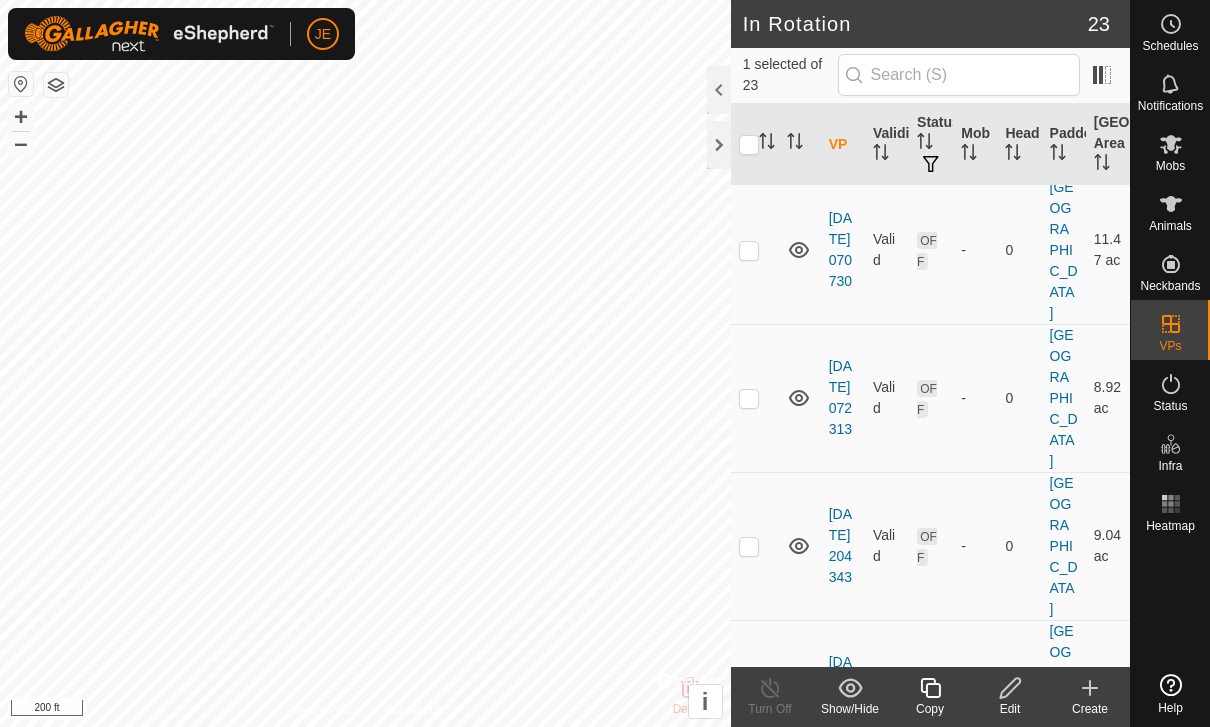 click at bounding box center (755, 842) 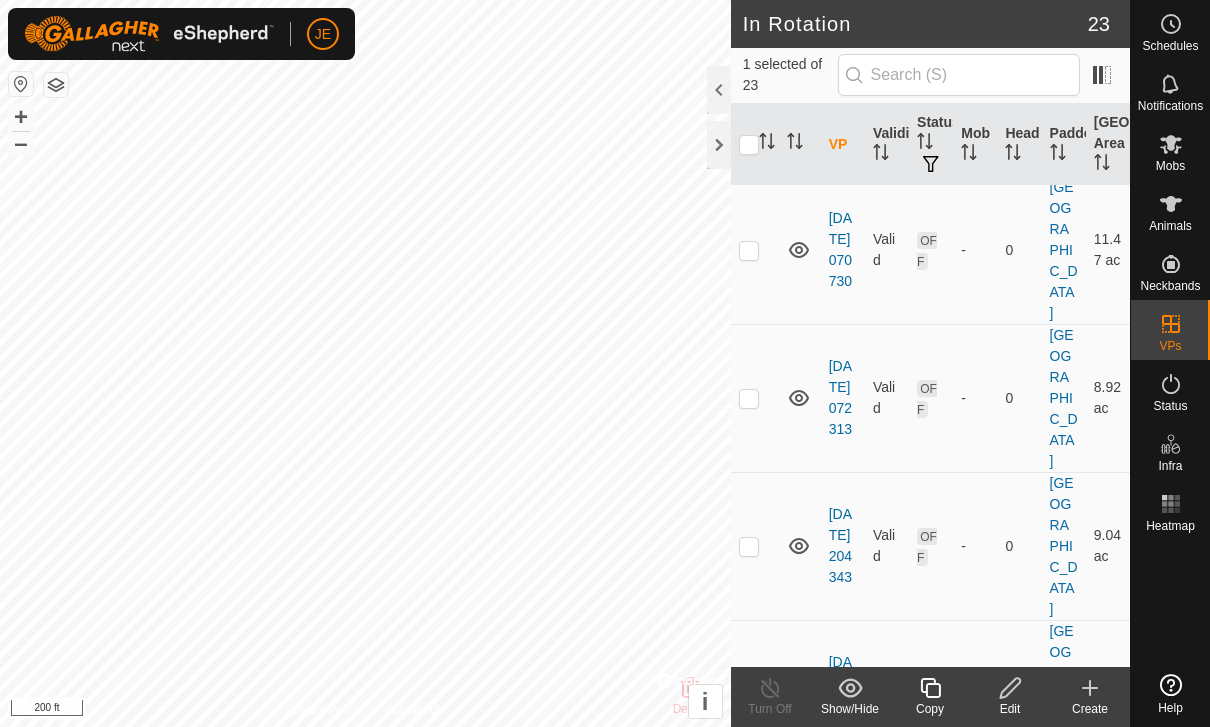 checkbox on "false" 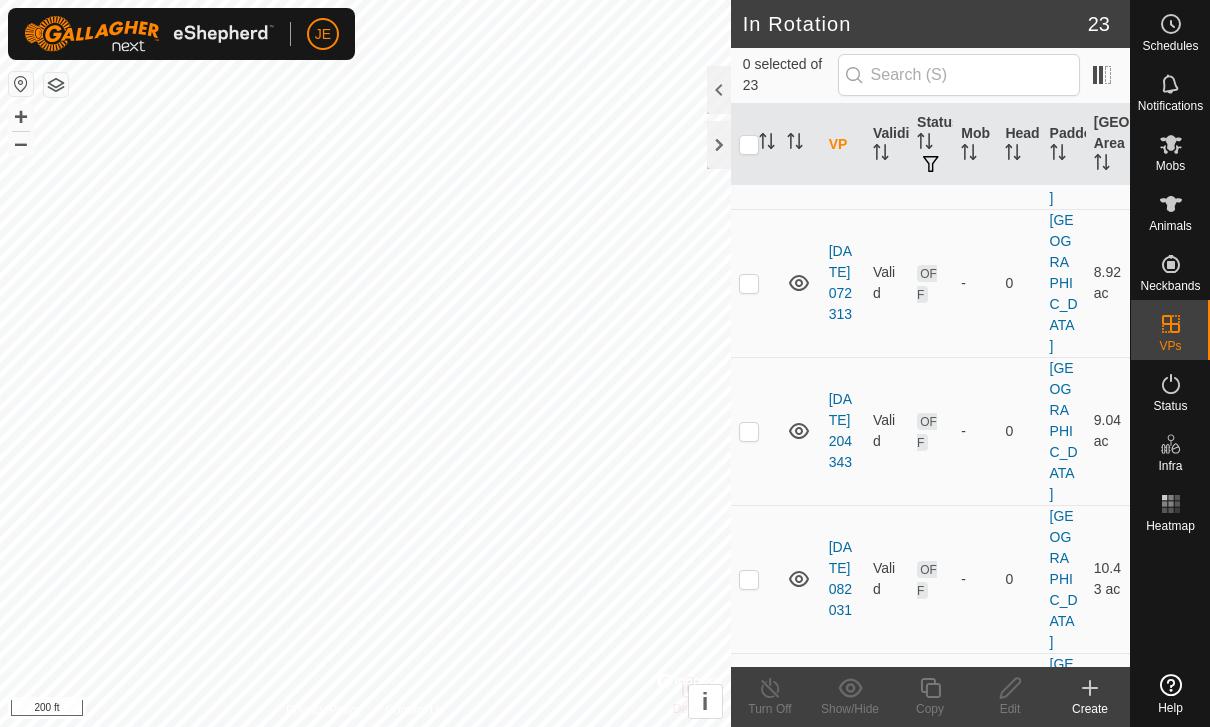 scroll, scrollTop: 1503, scrollLeft: 0, axis: vertical 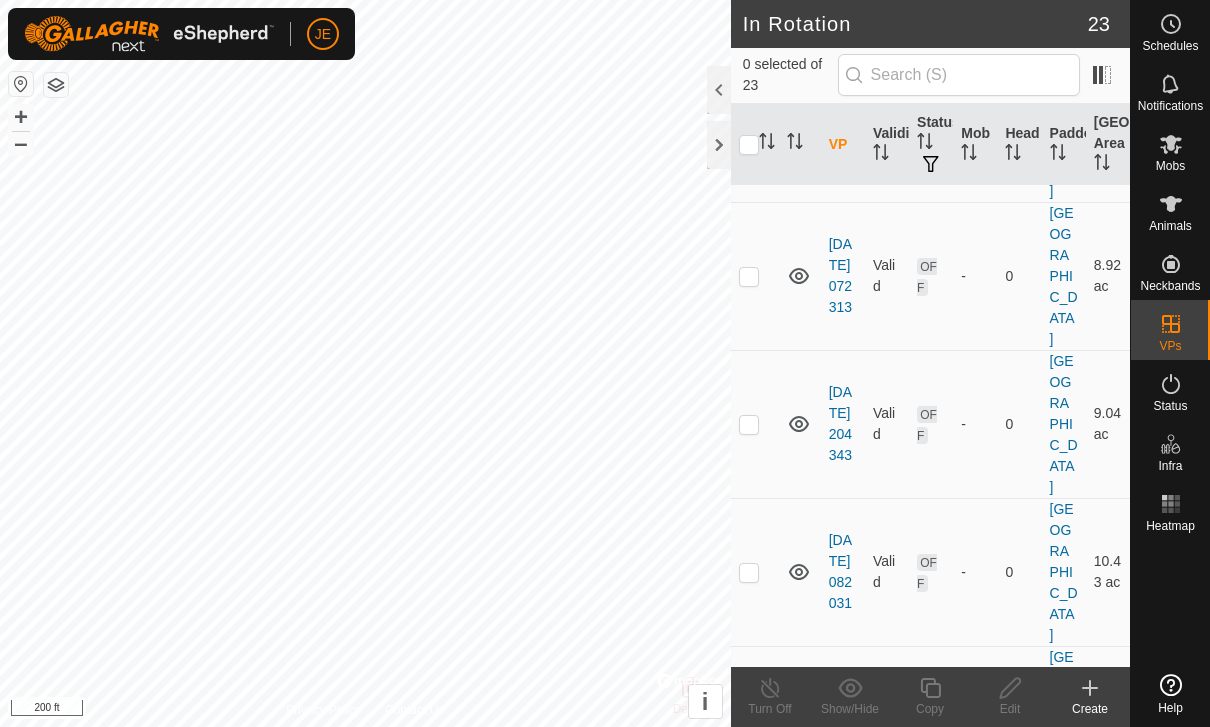 click at bounding box center [749, 868] 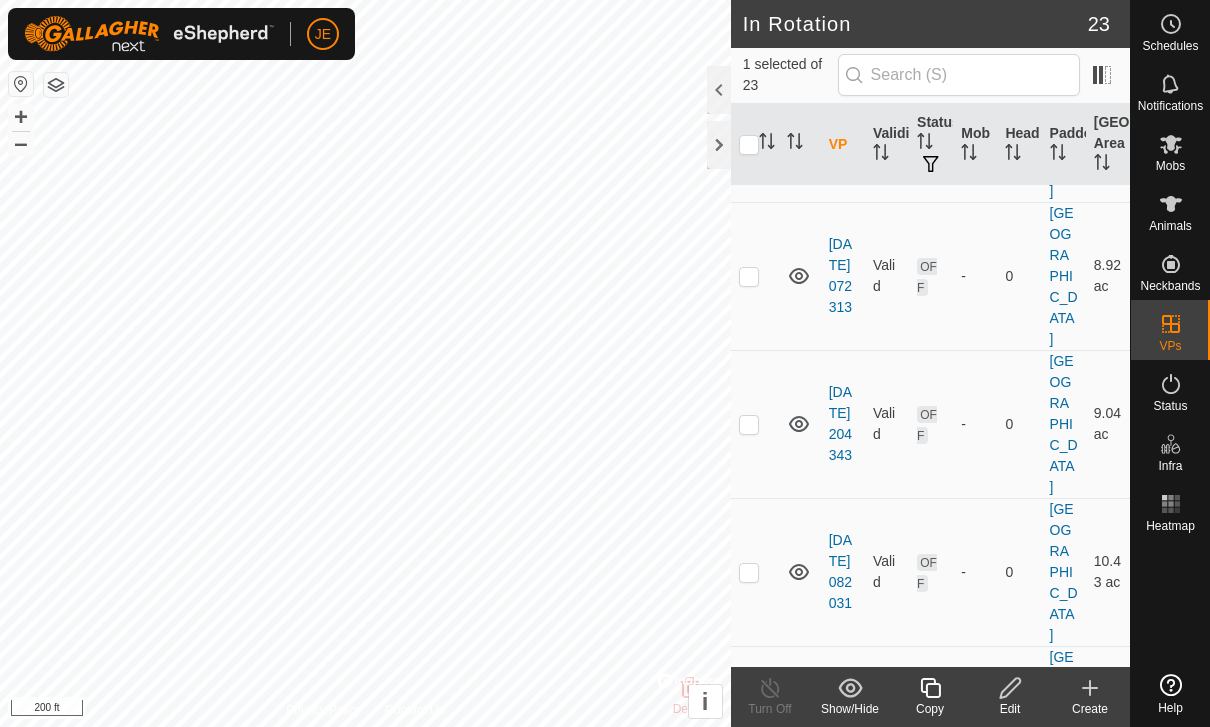 click at bounding box center (749, 868) 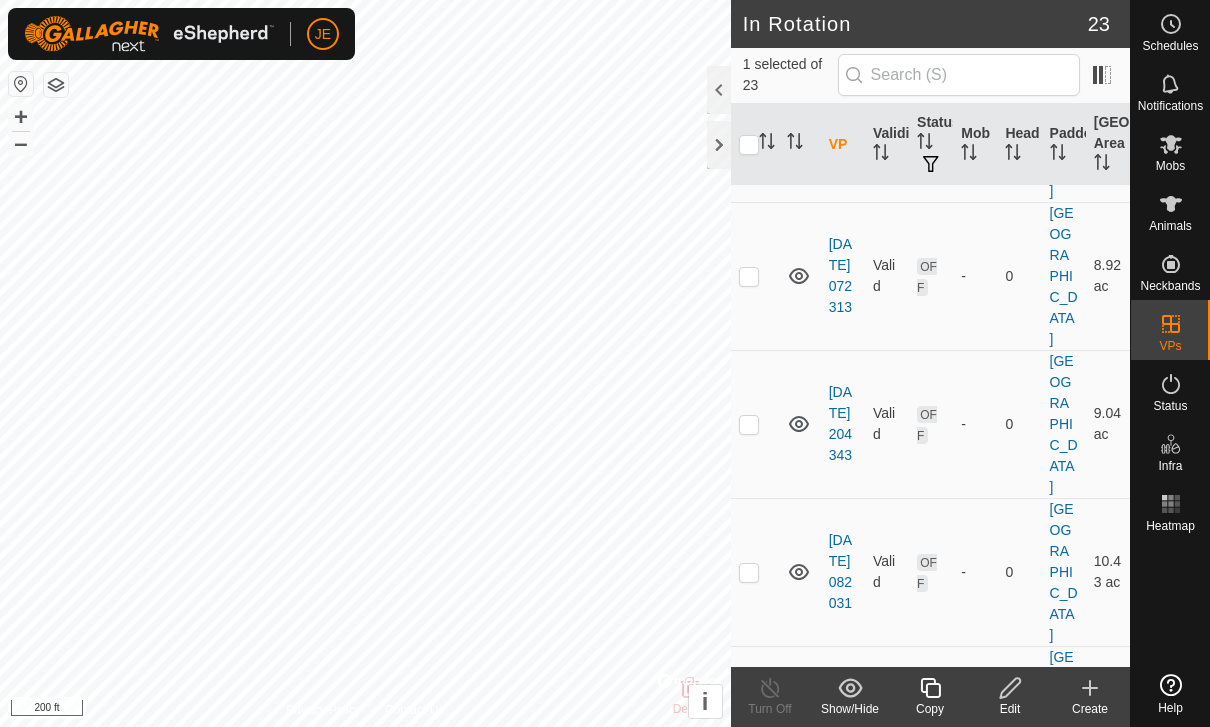 checkbox on "false" 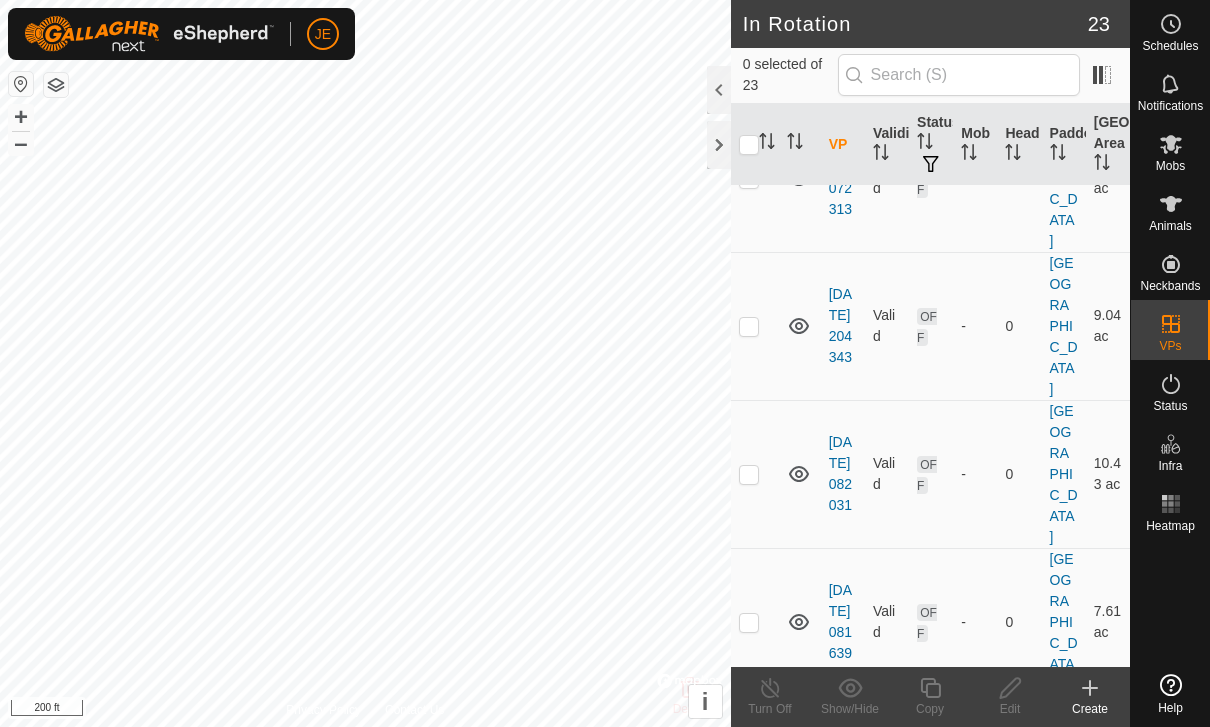 scroll, scrollTop: 1613, scrollLeft: 0, axis: vertical 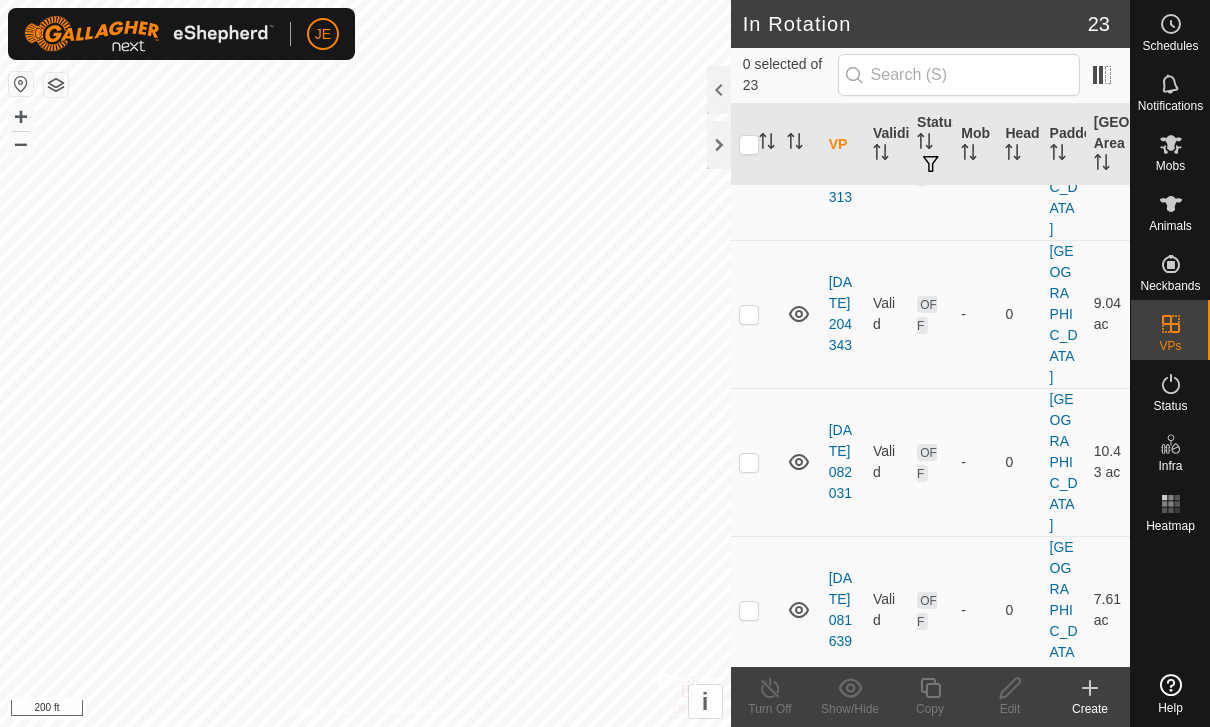 click at bounding box center [755, 906] 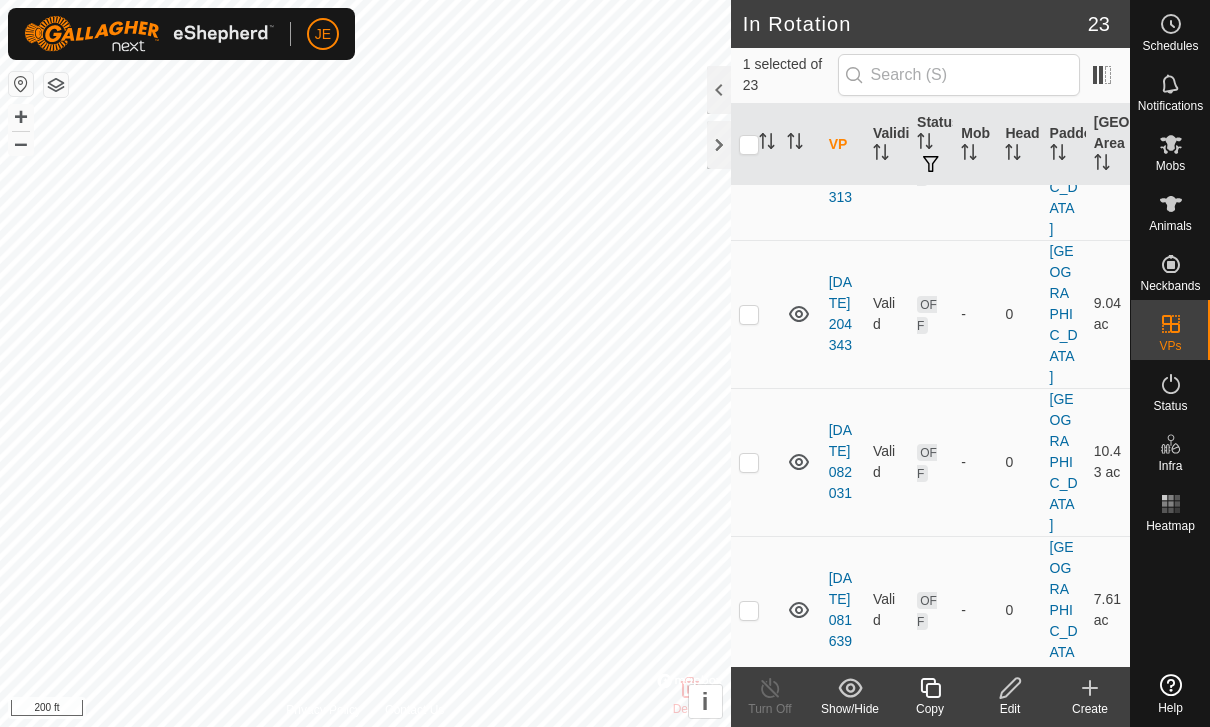 click at bounding box center [749, 906] 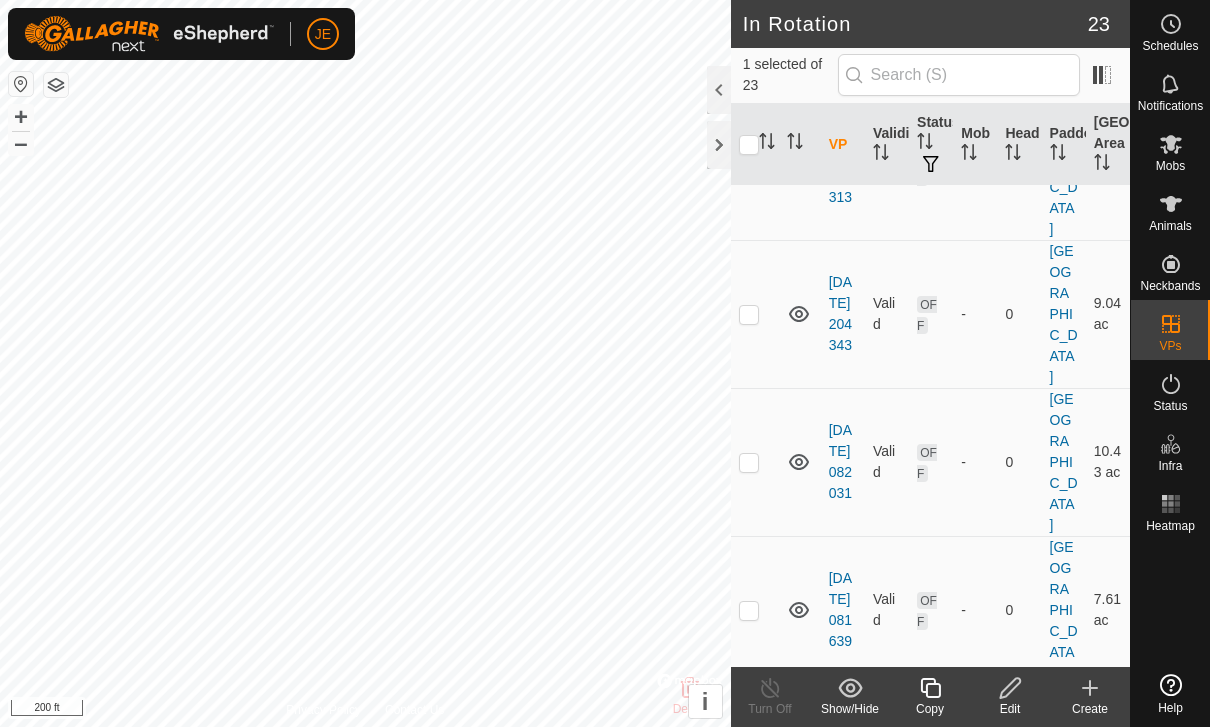 checkbox on "false" 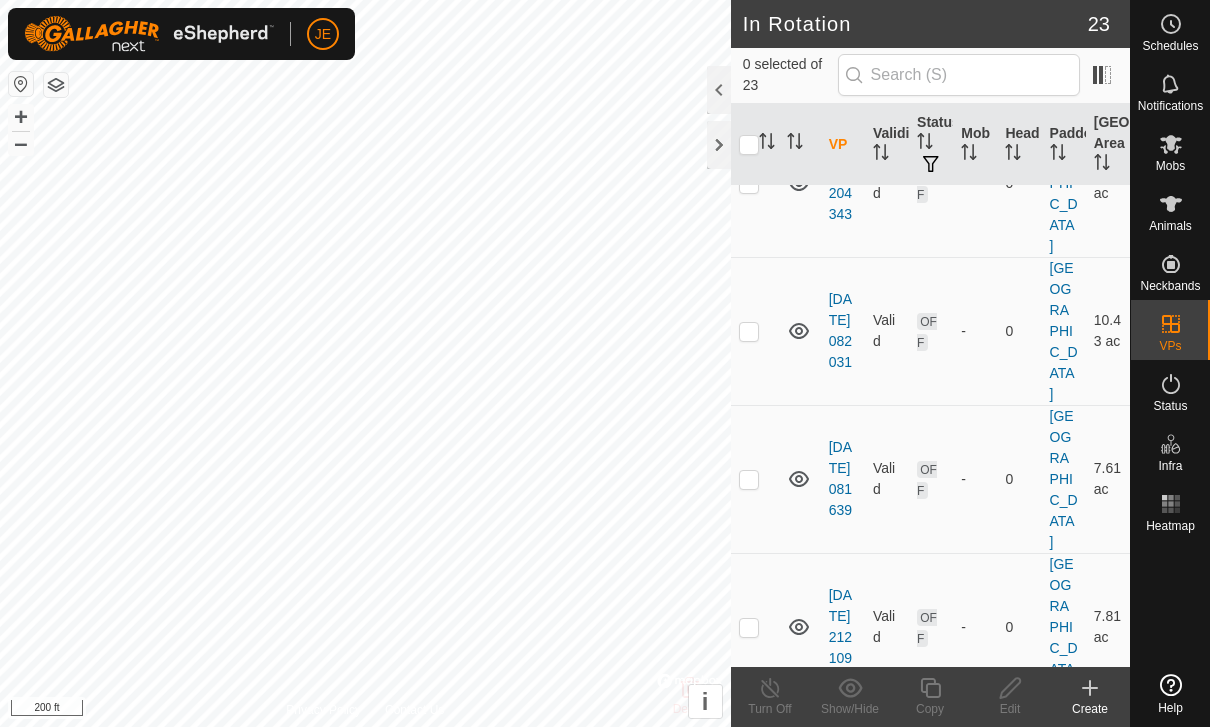 scroll, scrollTop: 1755, scrollLeft: 0, axis: vertical 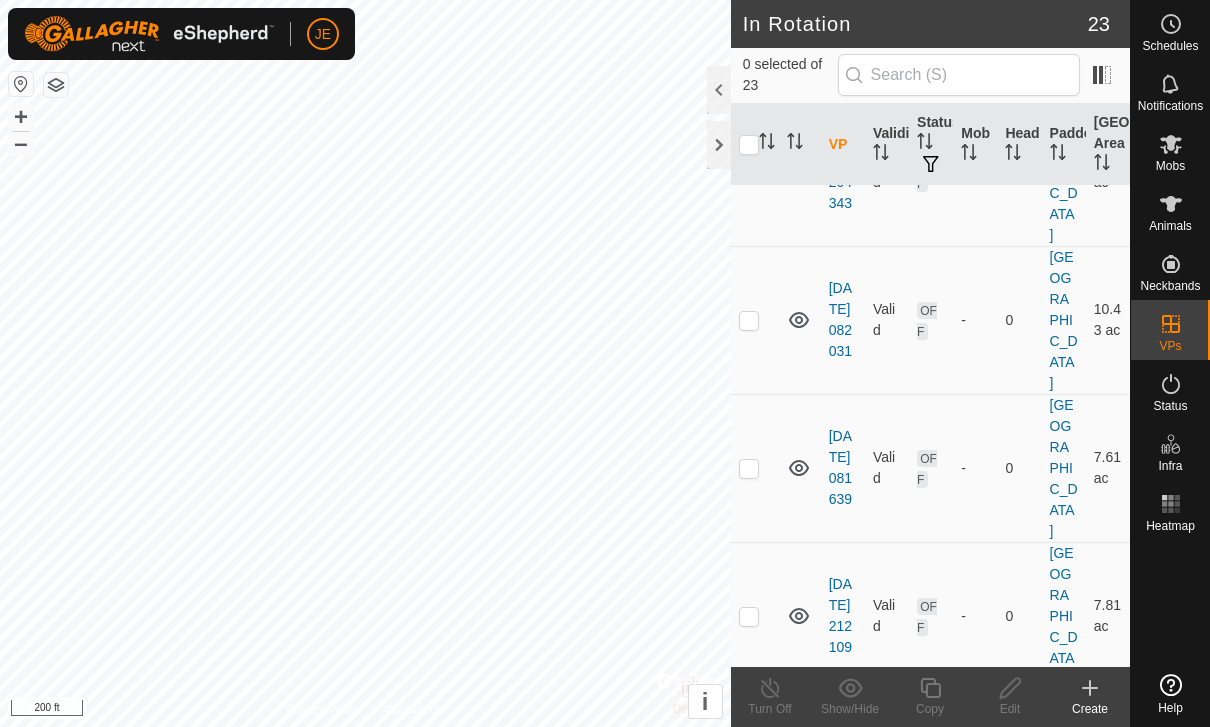 click at bounding box center (749, 912) 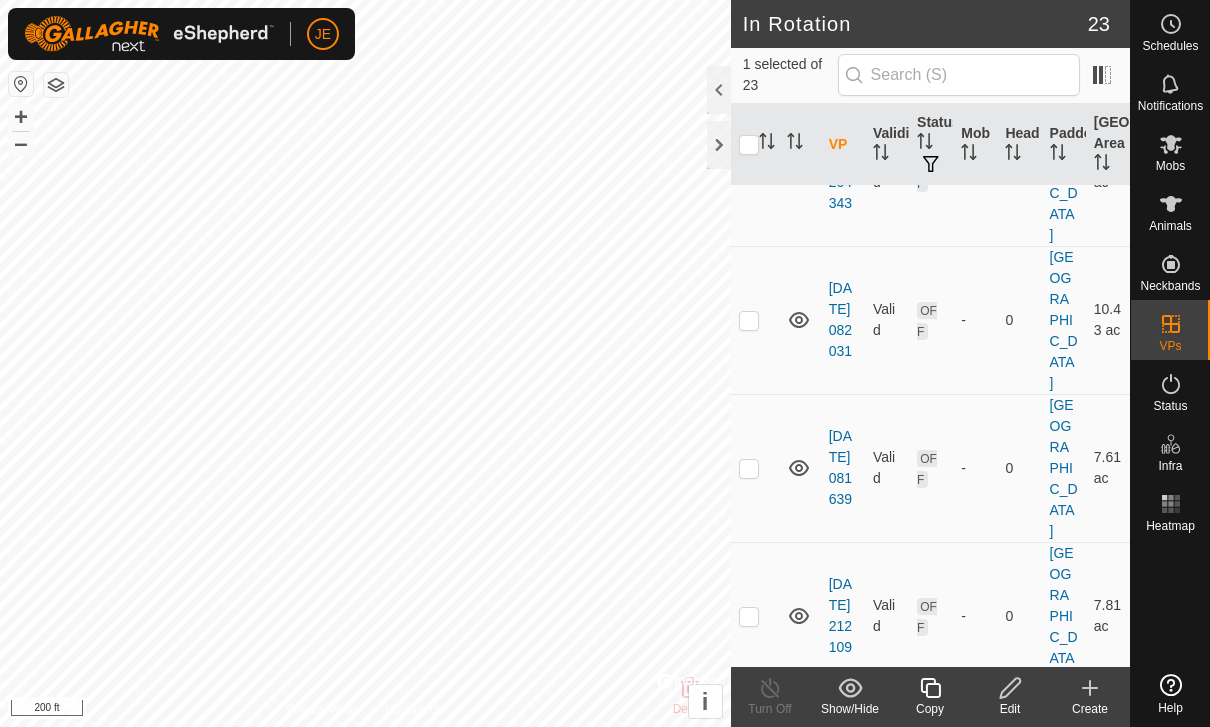 click on "Edit" 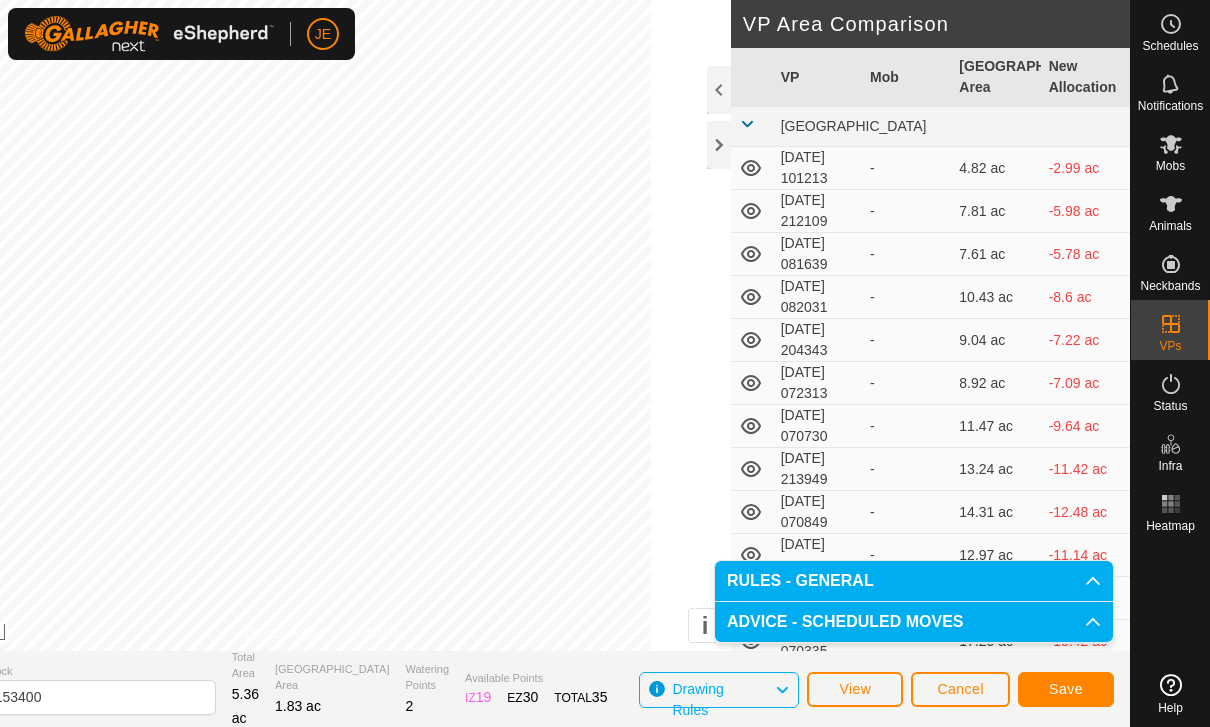 click on "Save" 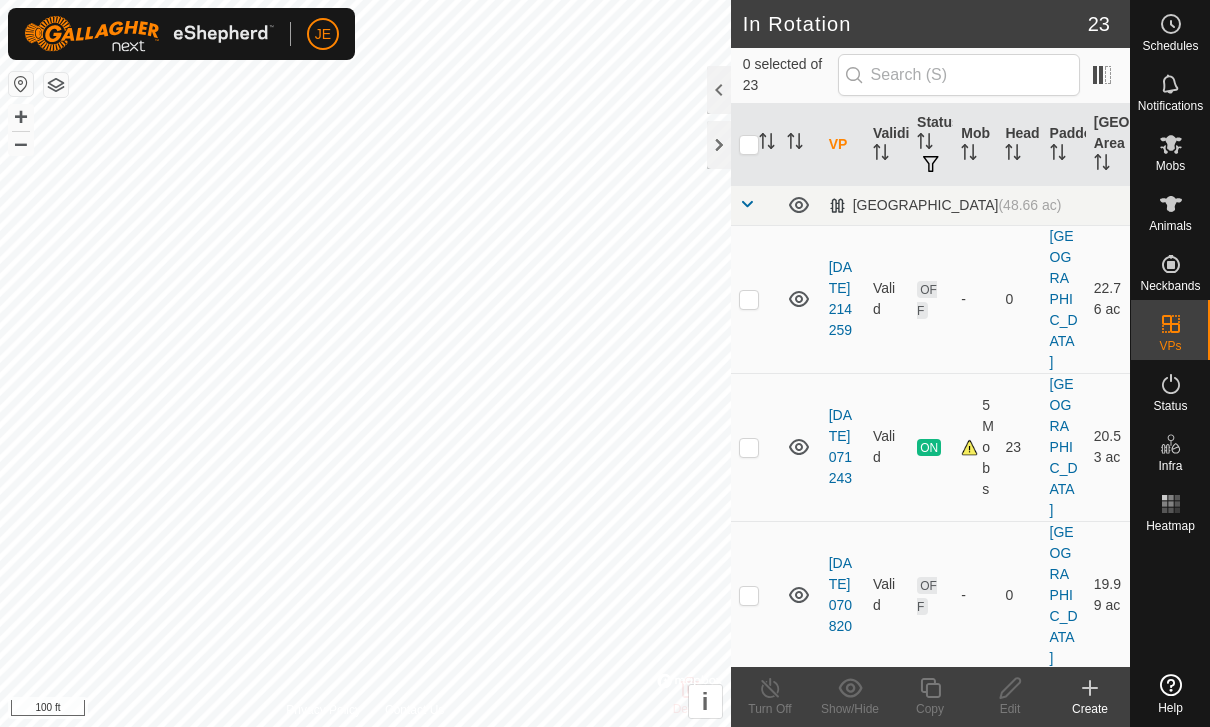 click 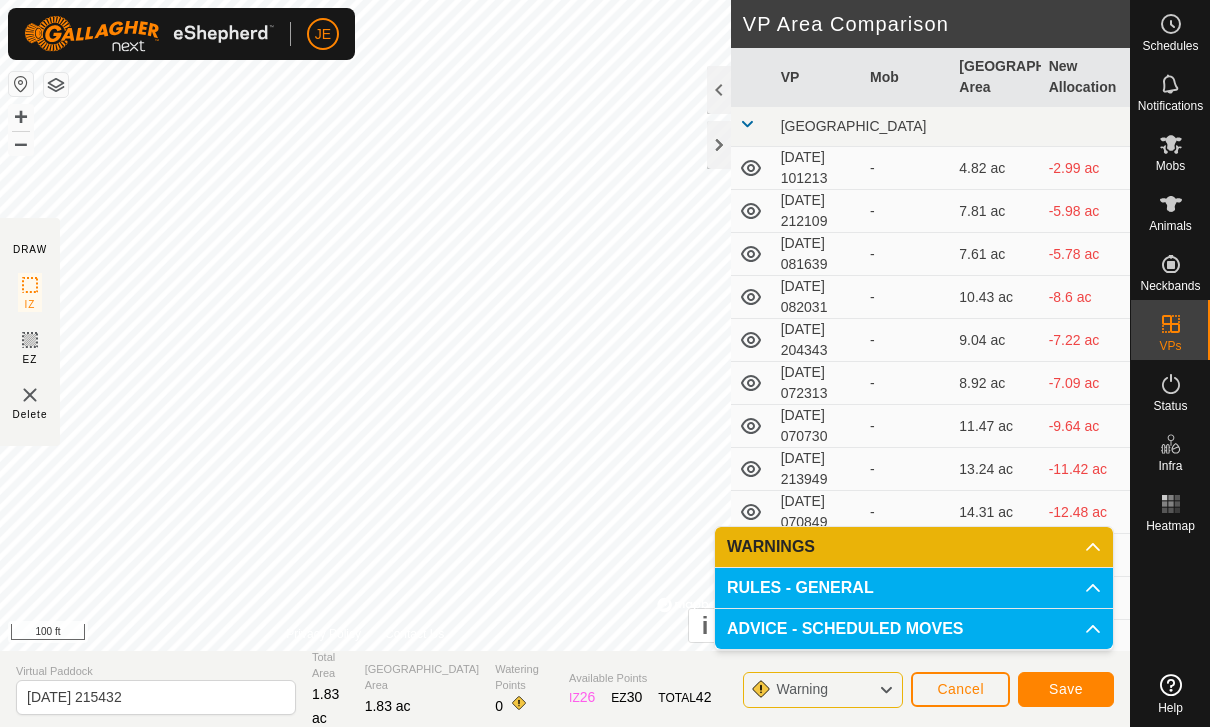 click on "RULES - GENERAL" at bounding box center [914, 588] 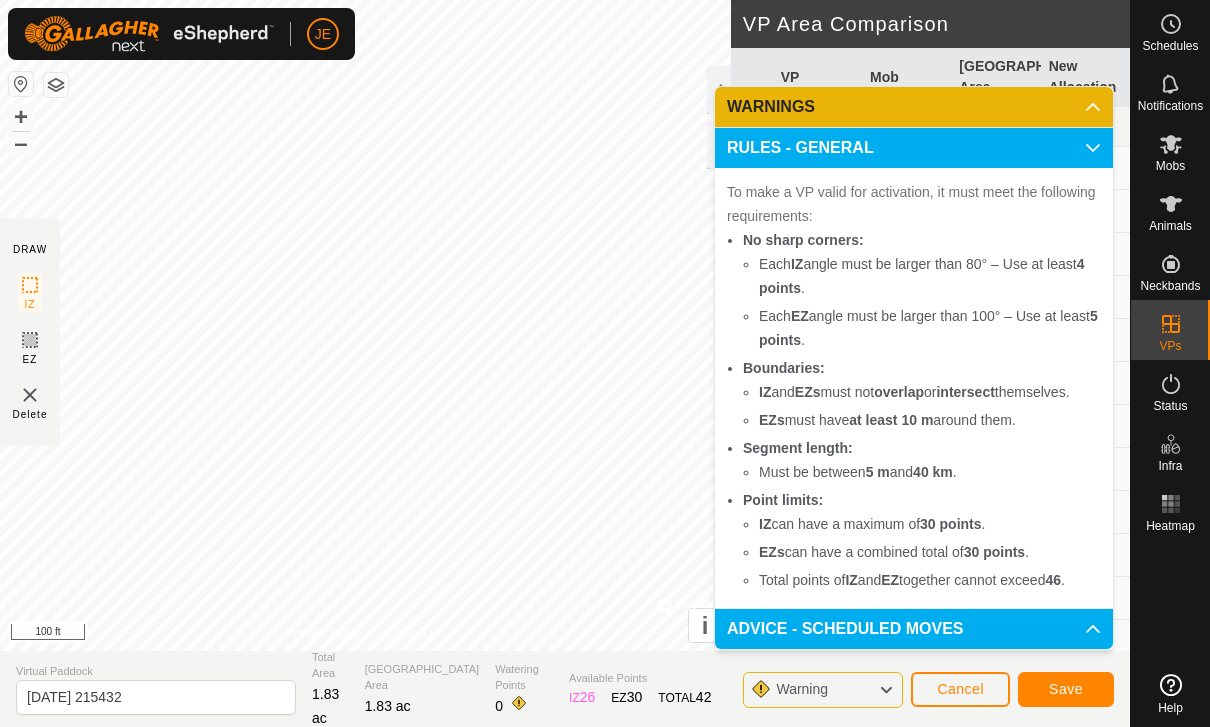 click 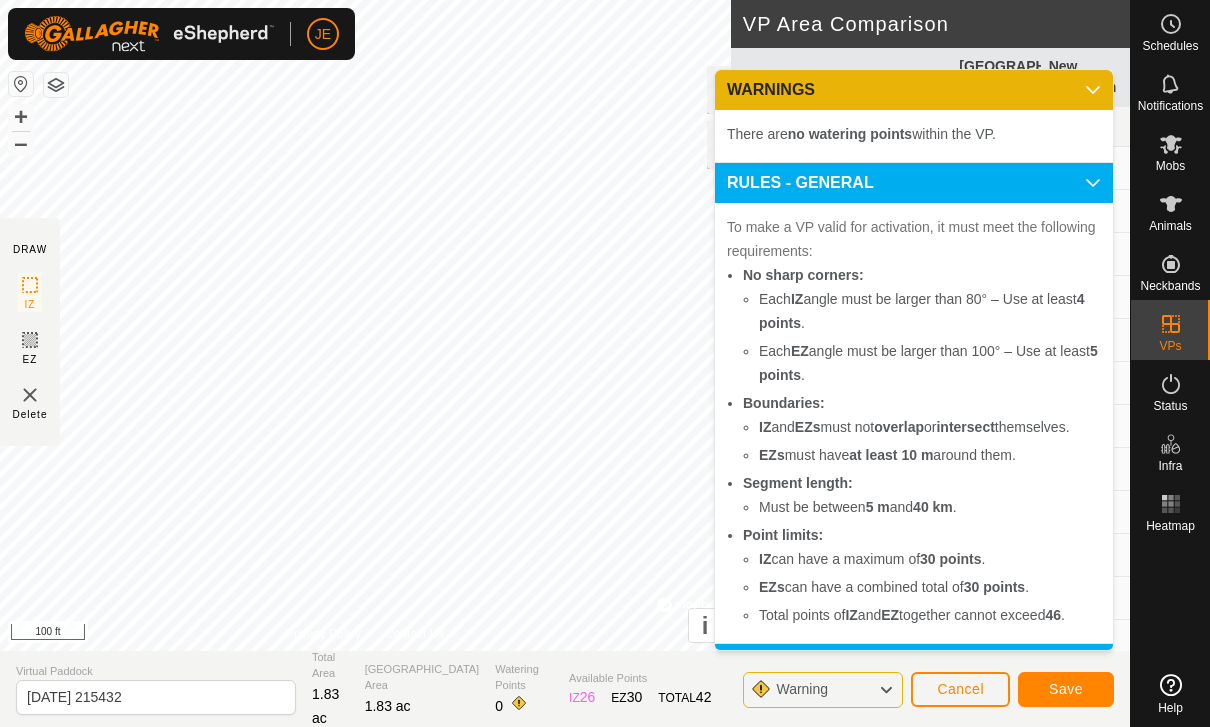 click on "Save" 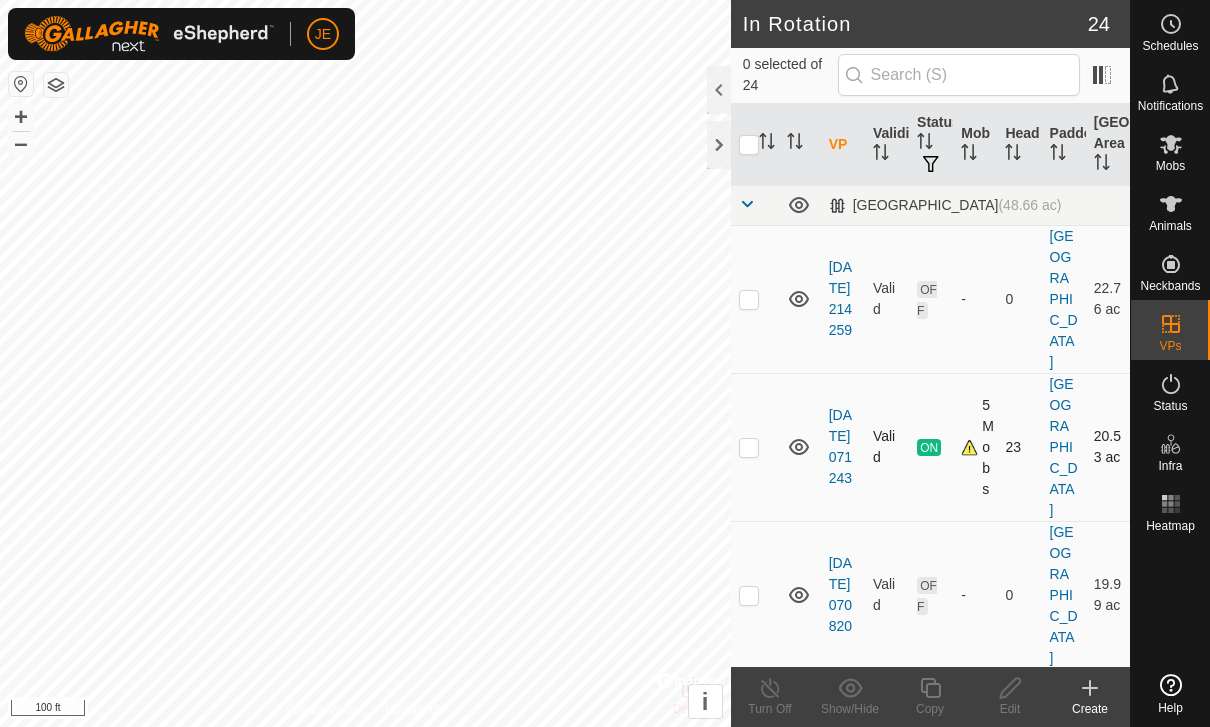 click at bounding box center [749, 447] 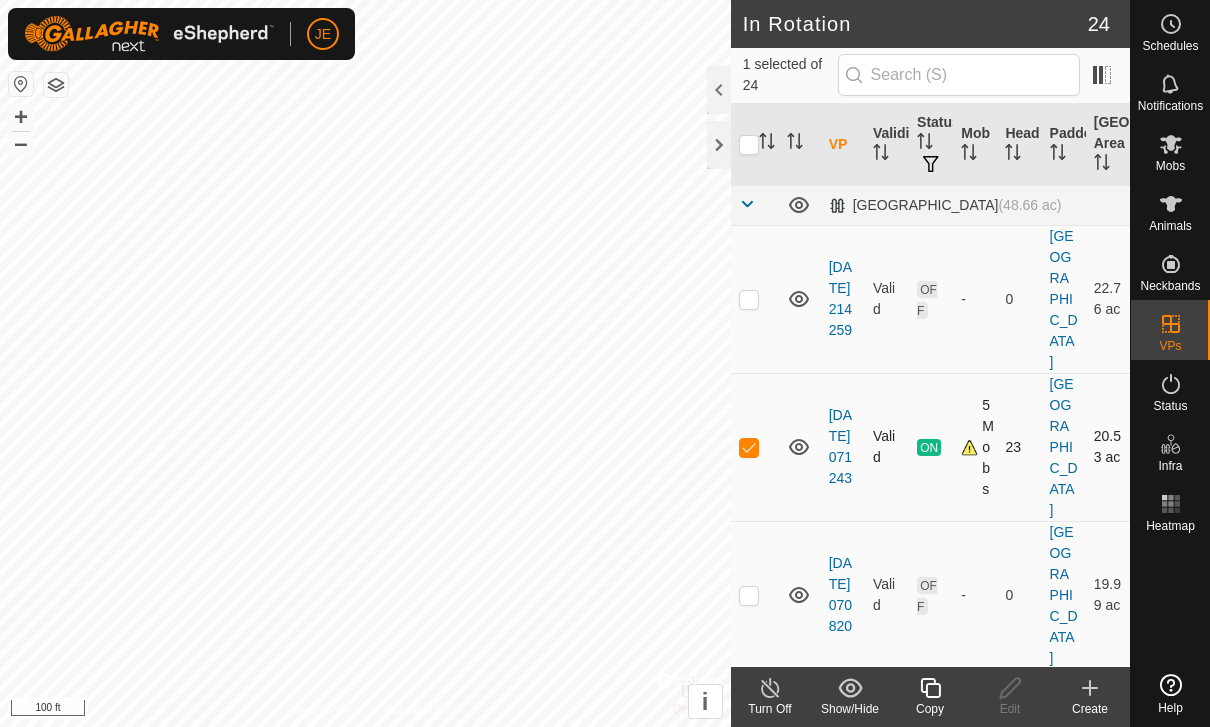 click on "23" at bounding box center (1019, 447) 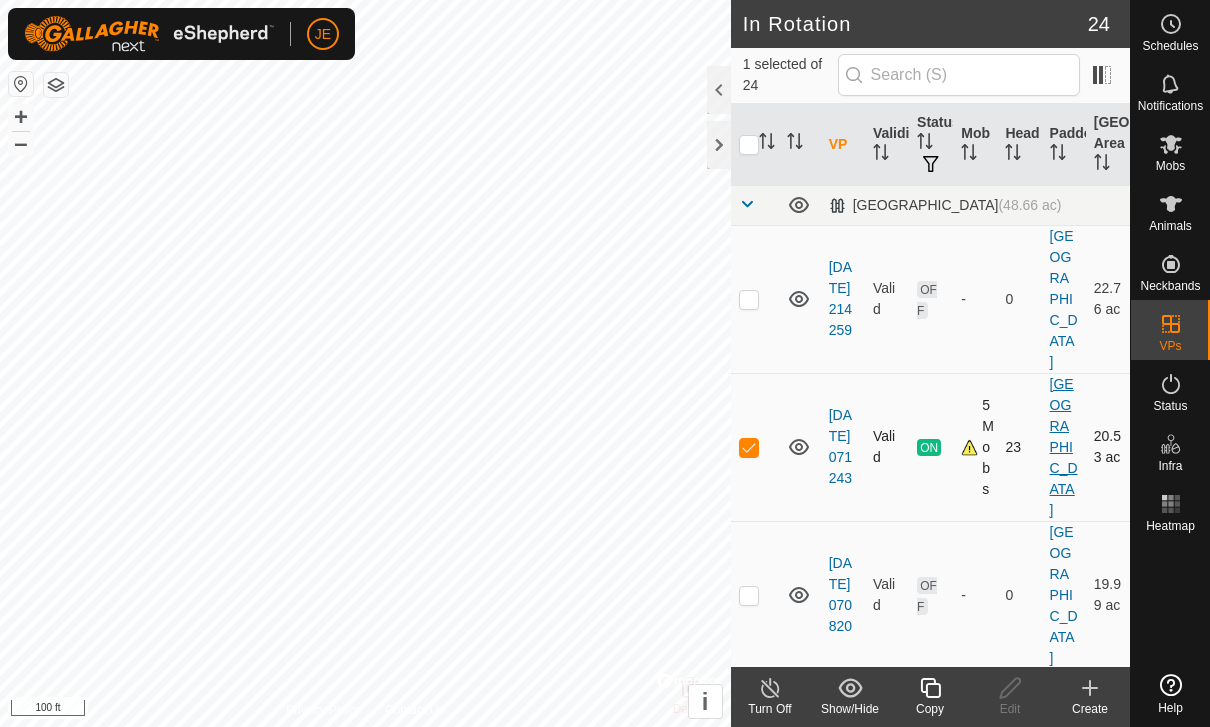 click on "[GEOGRAPHIC_DATA]" at bounding box center [1064, 447] 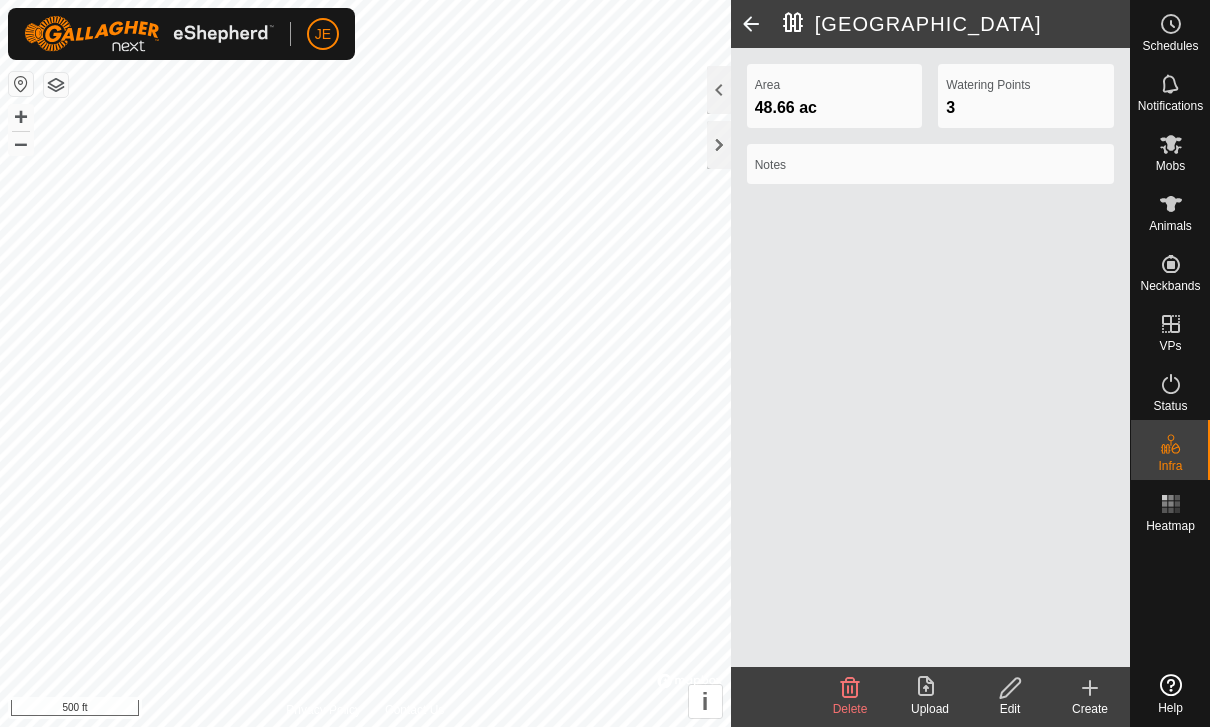 click 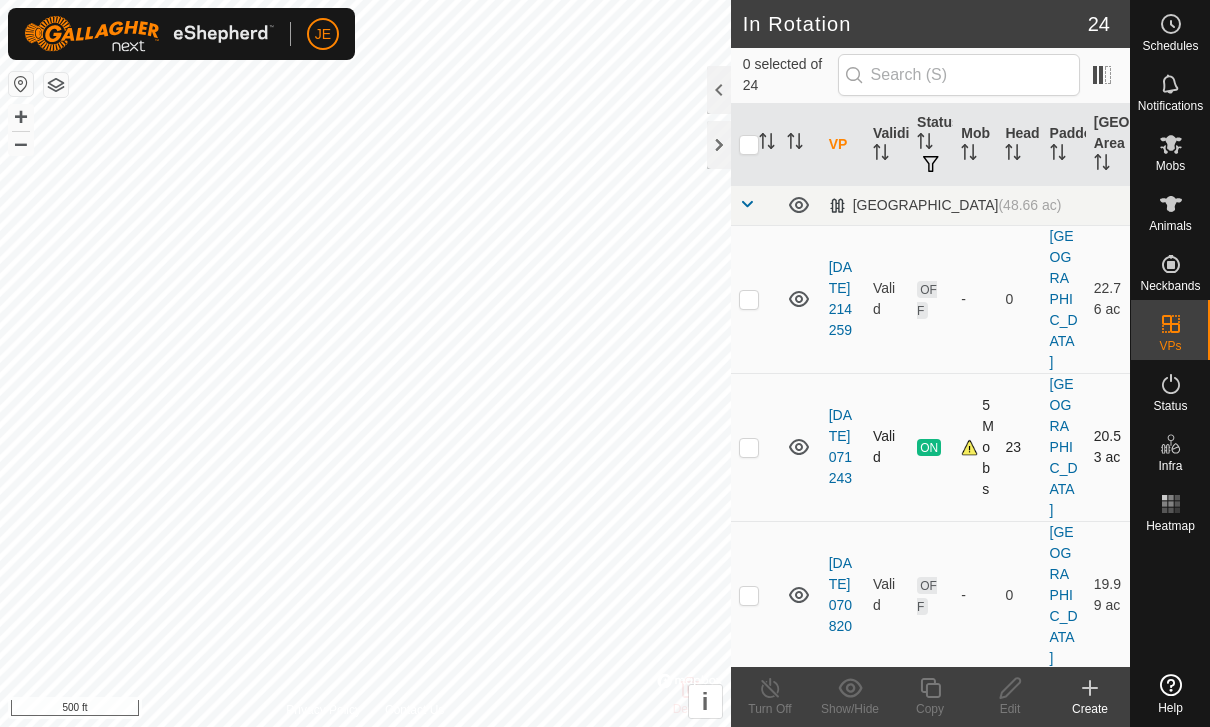 click on "5 Mobs" at bounding box center [975, 447] 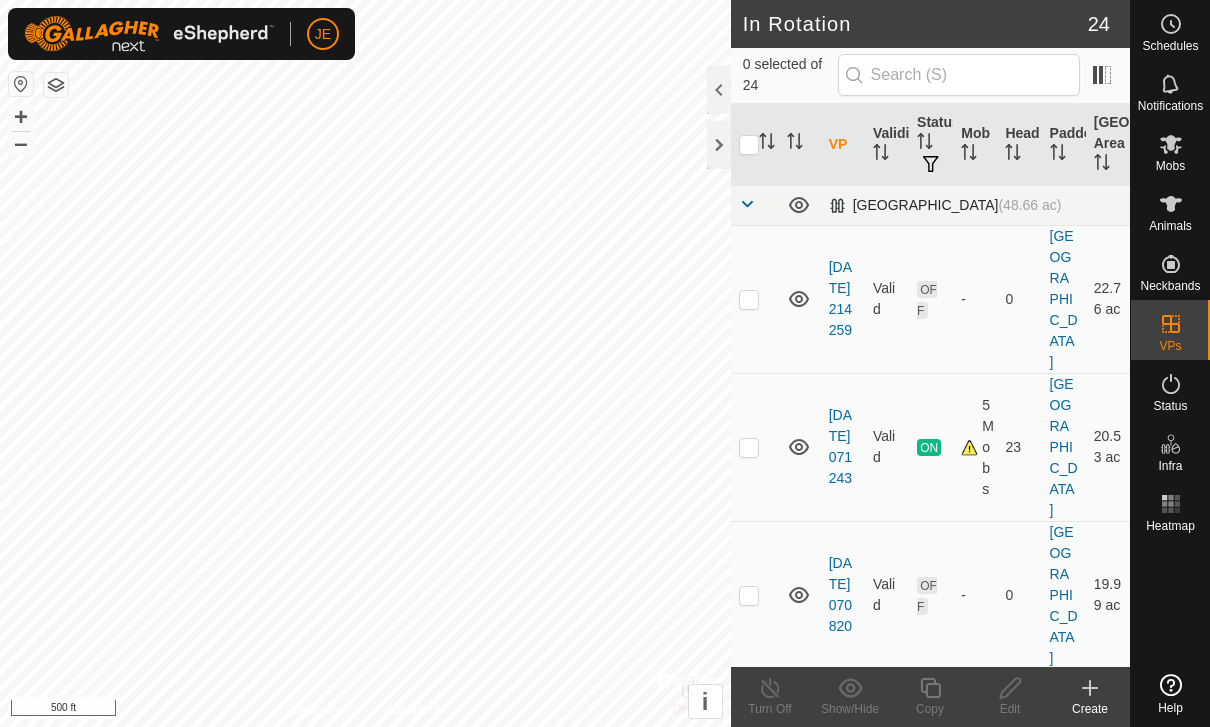 scroll, scrollTop: 0, scrollLeft: 0, axis: both 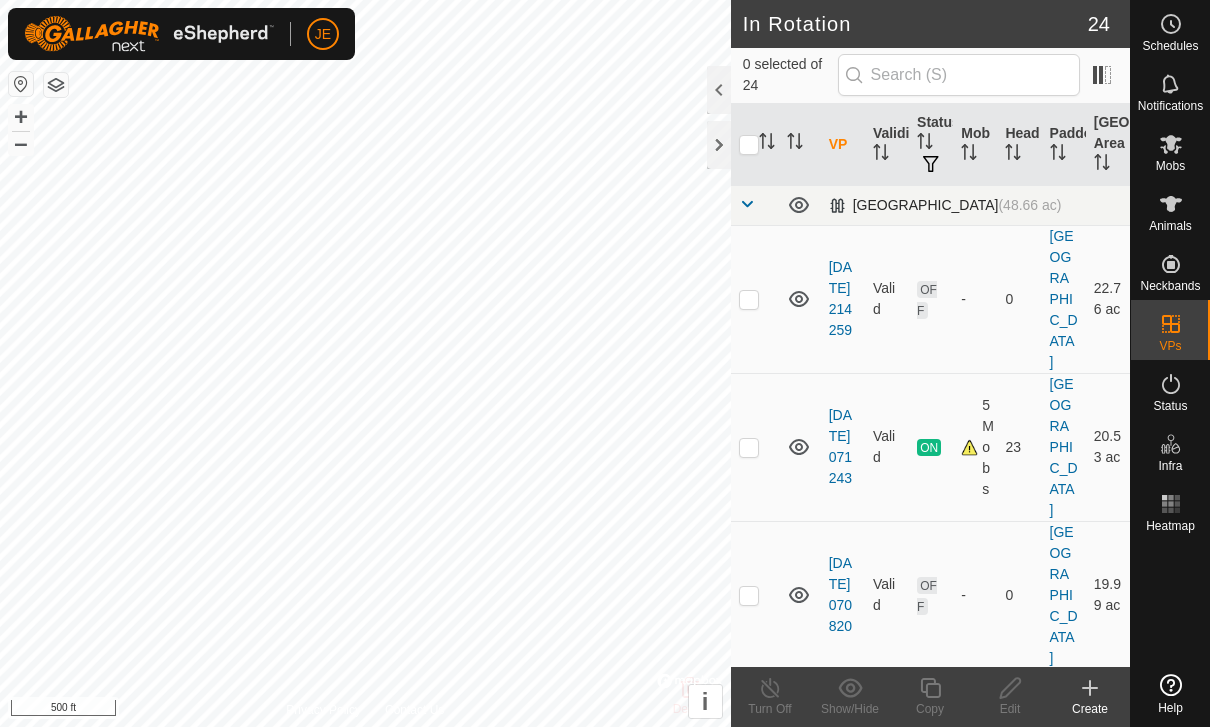 click at bounding box center (747, 204) 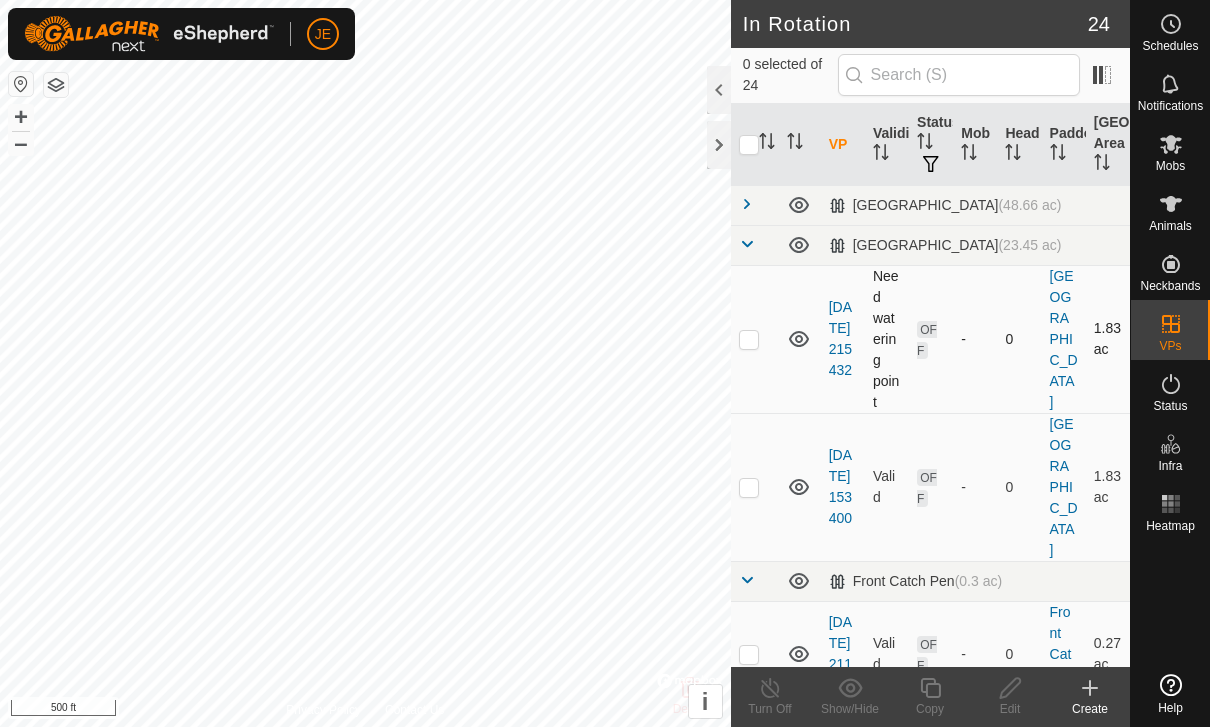 click at bounding box center (749, 339) 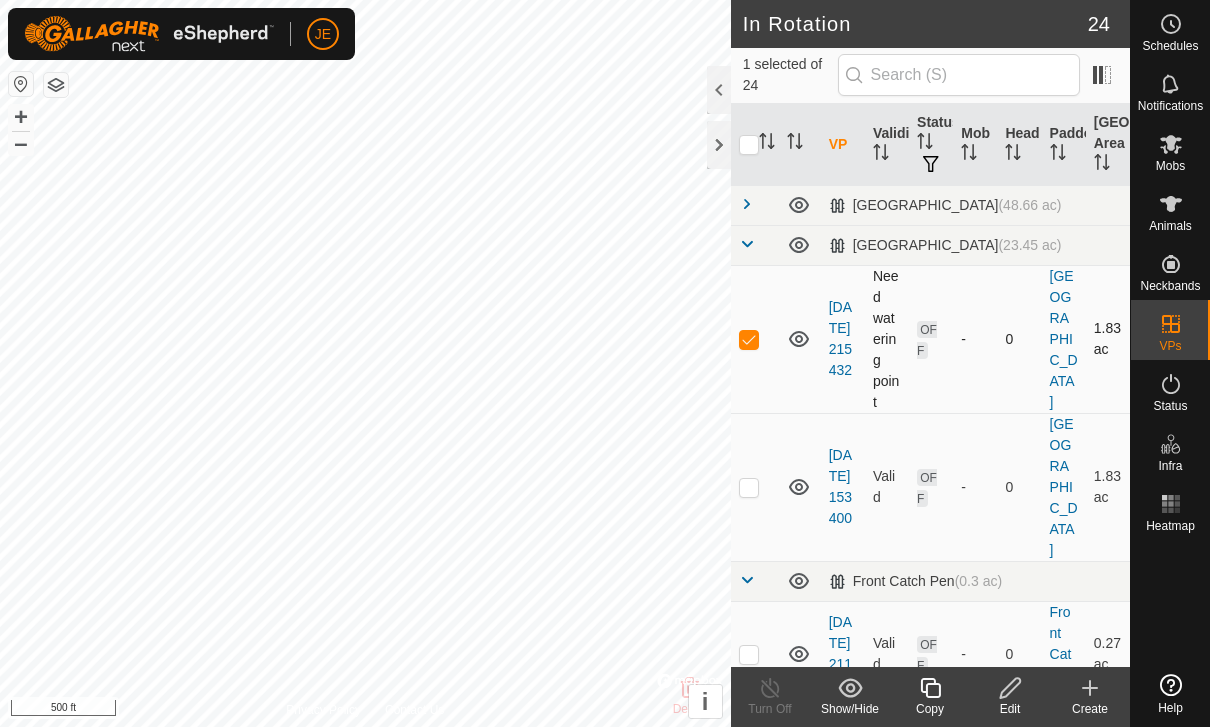 click at bounding box center [749, 339] 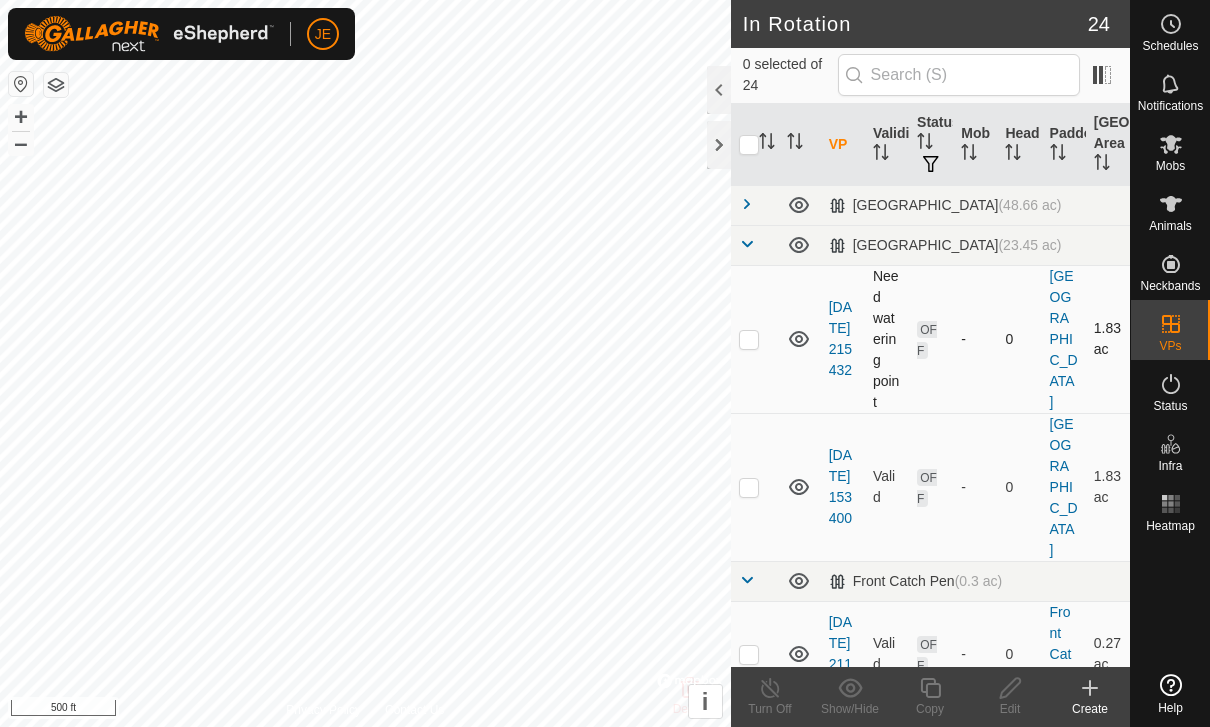 checkbox on "false" 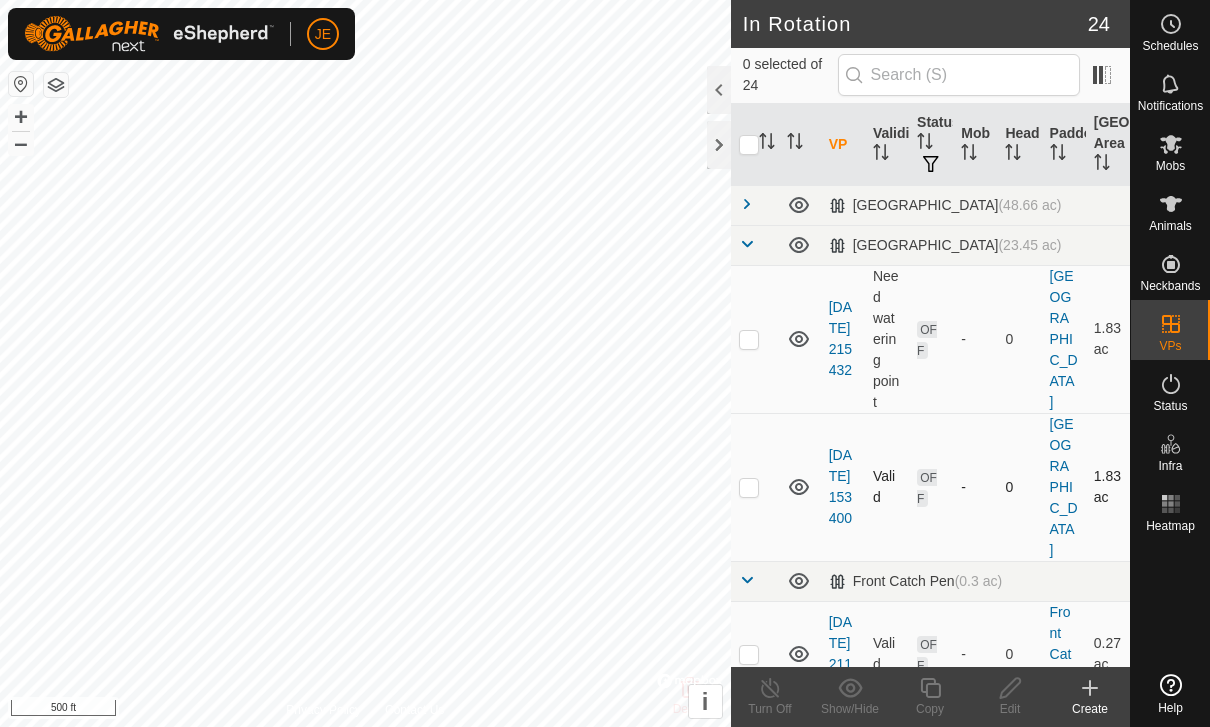 click at bounding box center [755, 487] 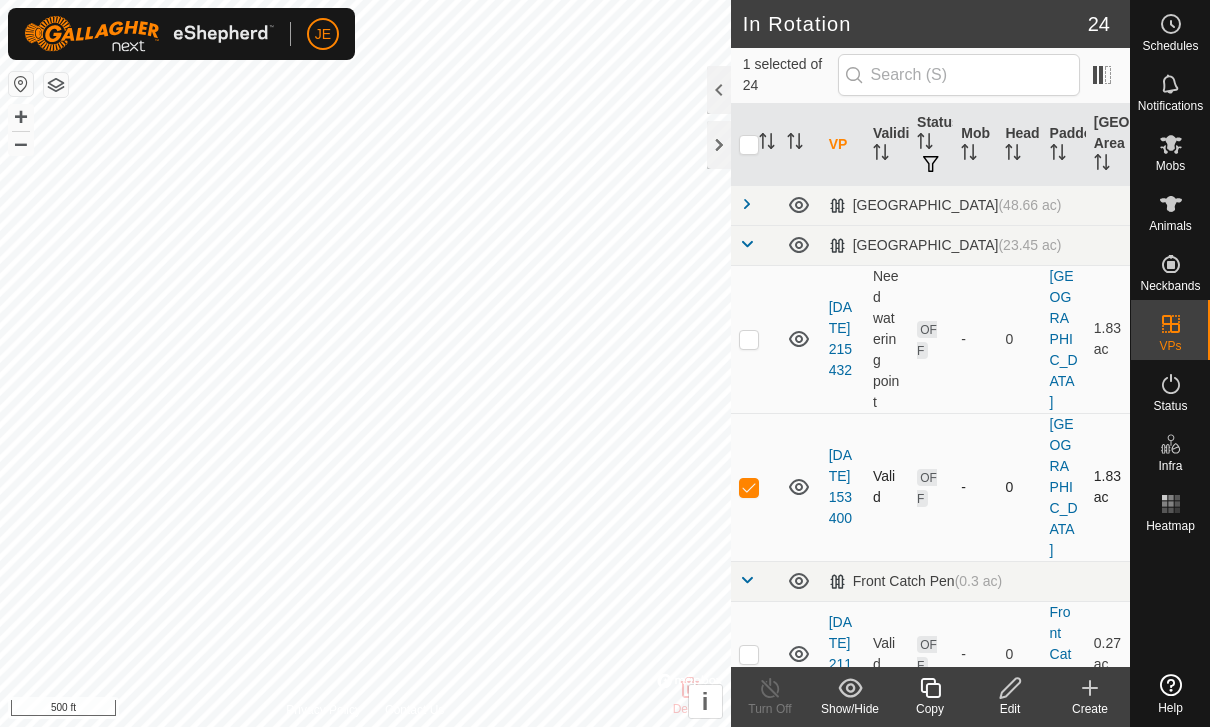 click at bounding box center (749, 487) 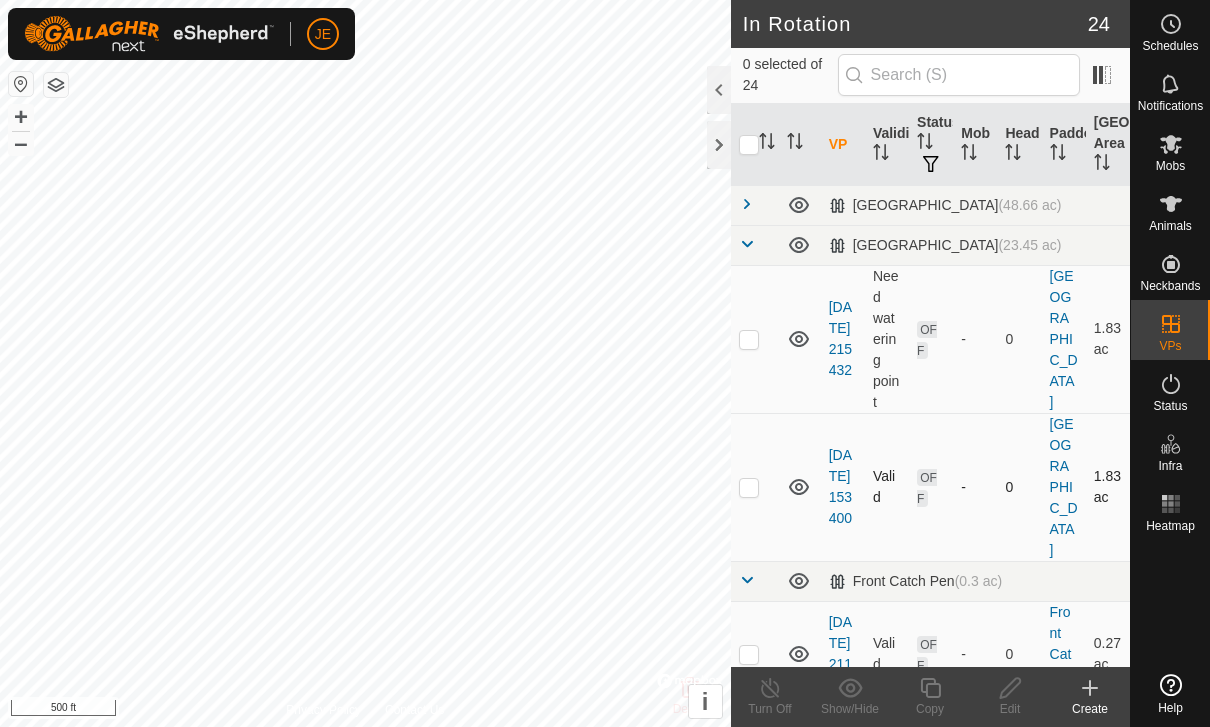click at bounding box center (749, 487) 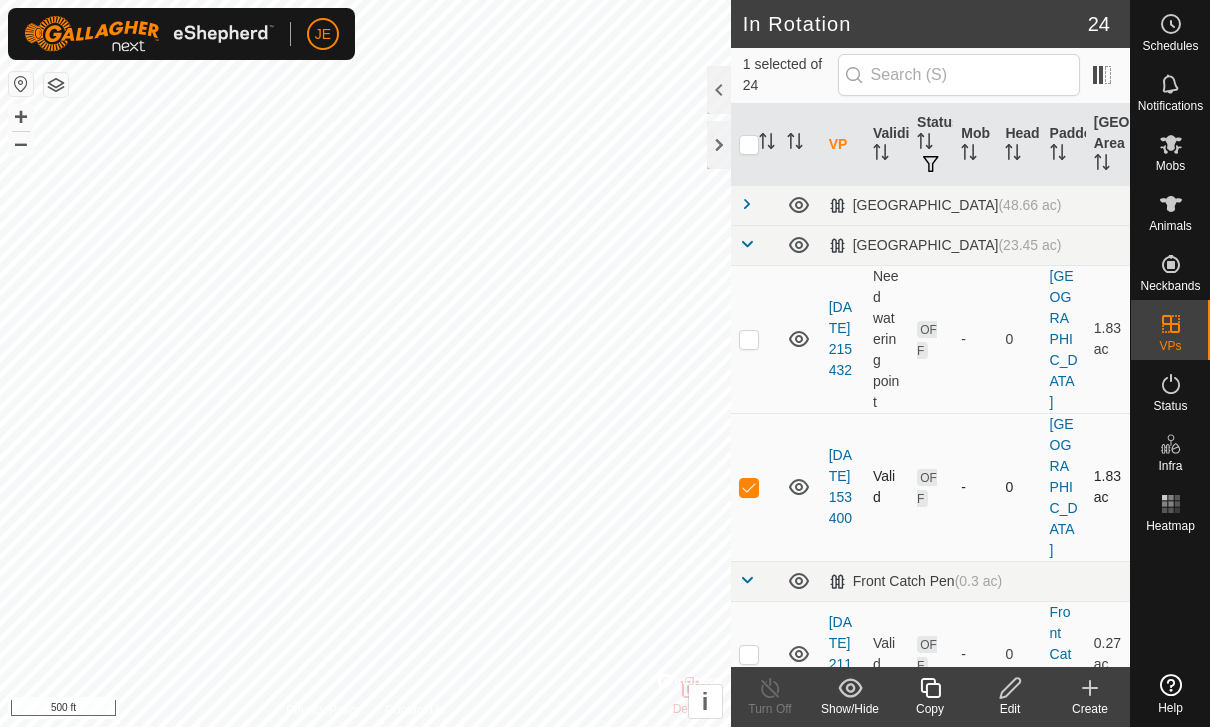 click at bounding box center [749, 487] 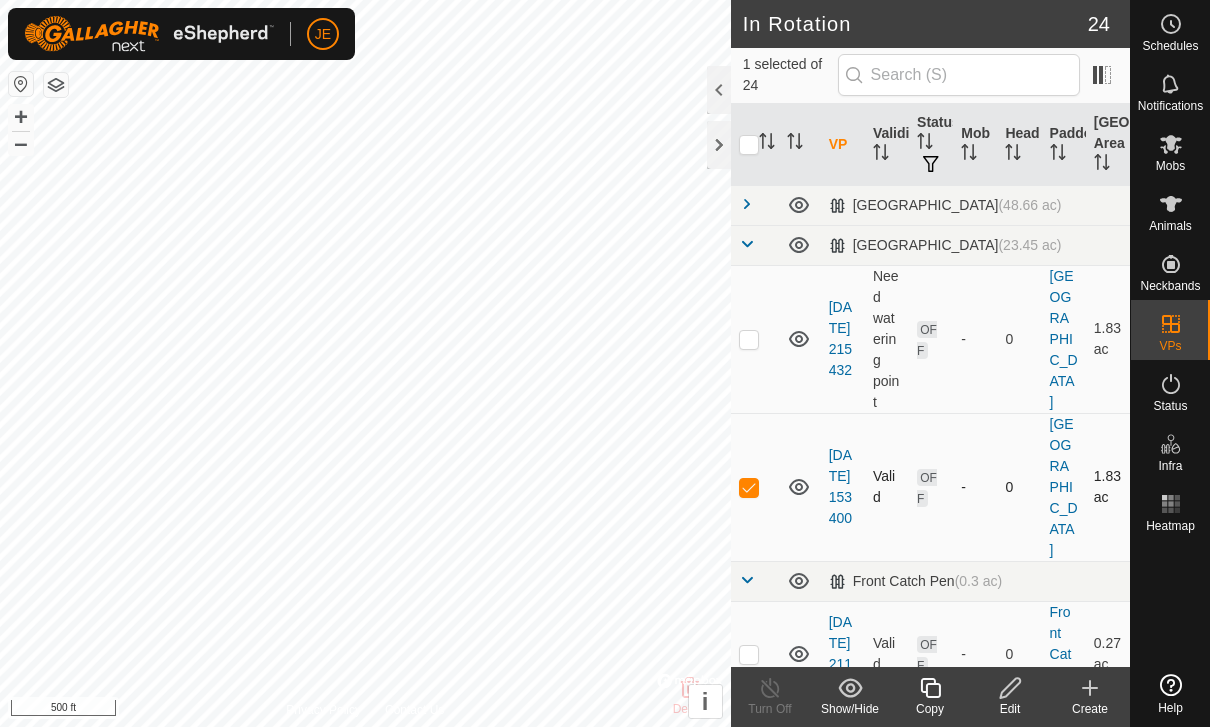 checkbox on "false" 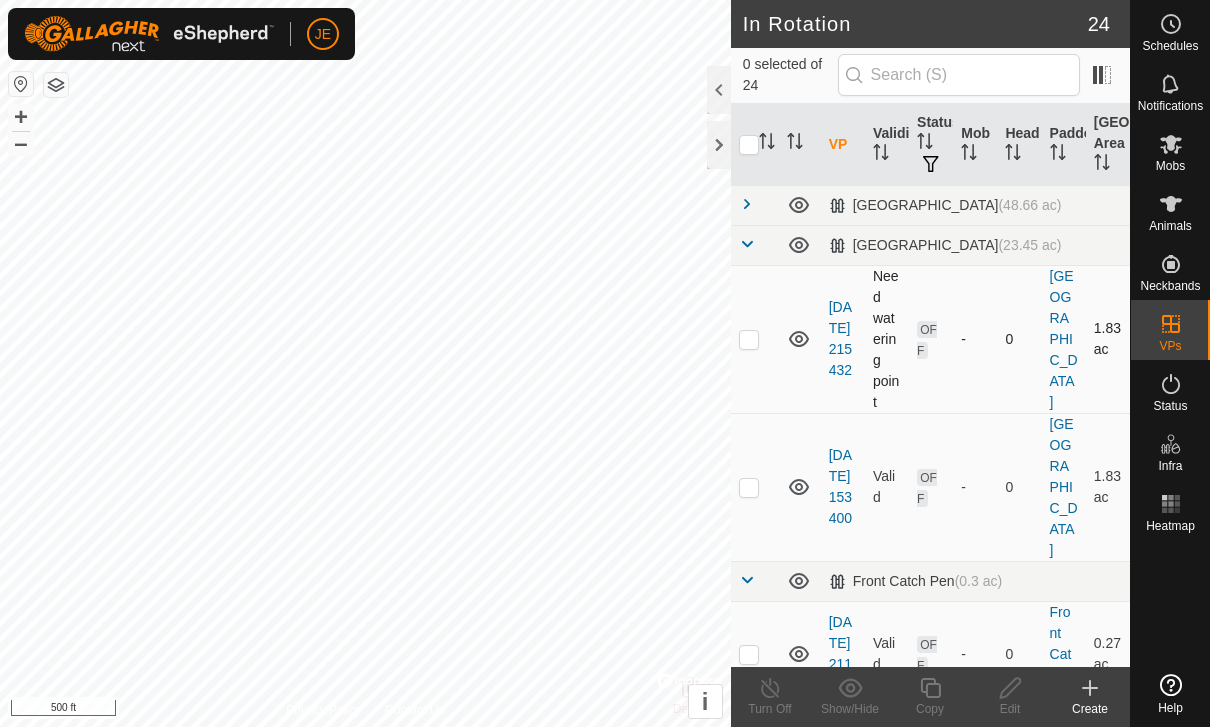 click at bounding box center [749, 339] 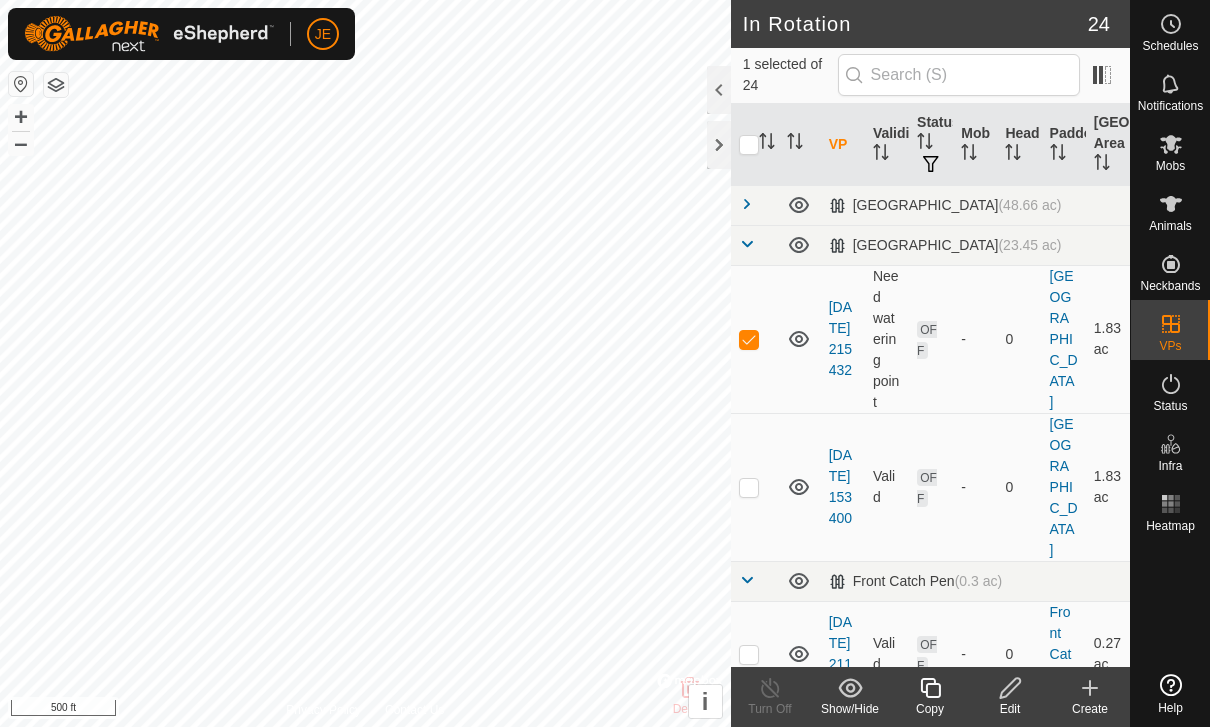 click 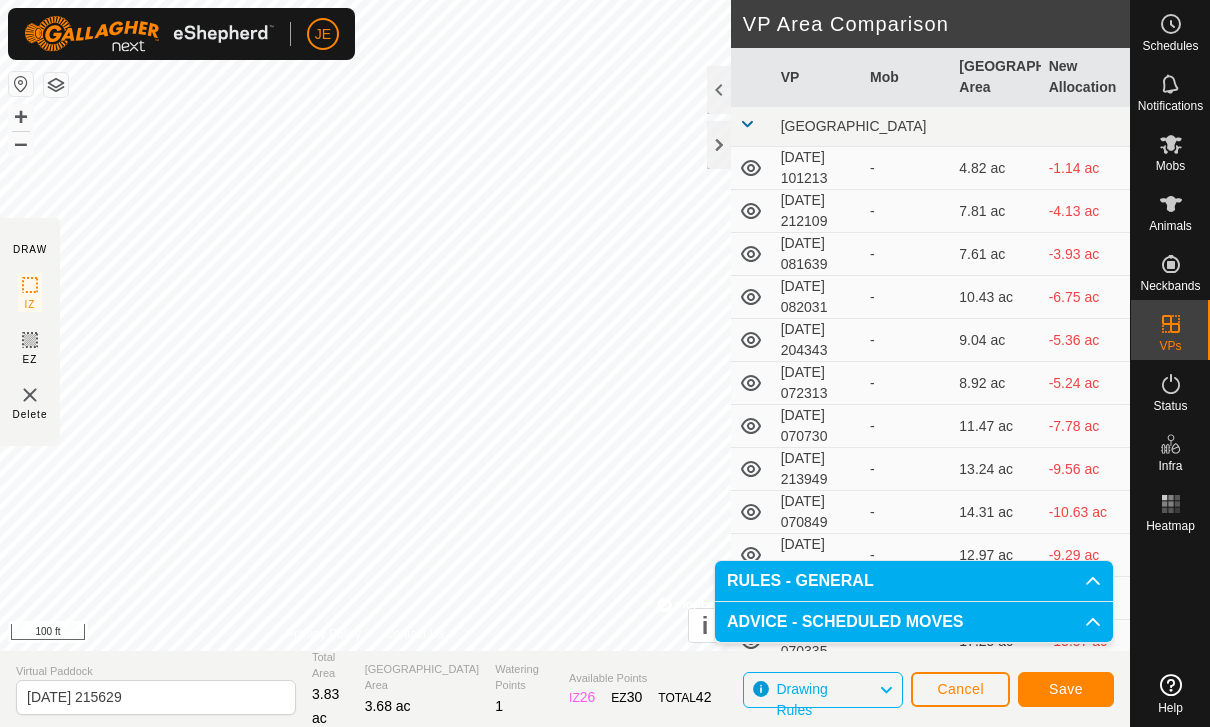 click on "Save" 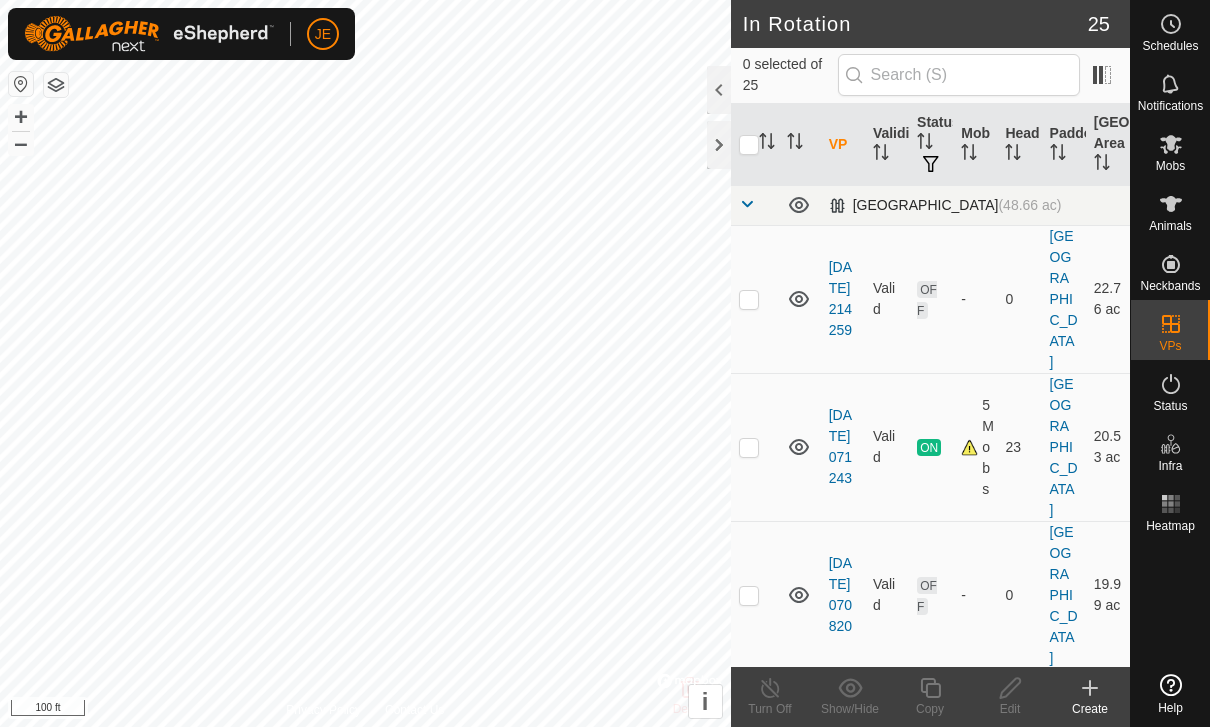 click at bounding box center [755, 205] 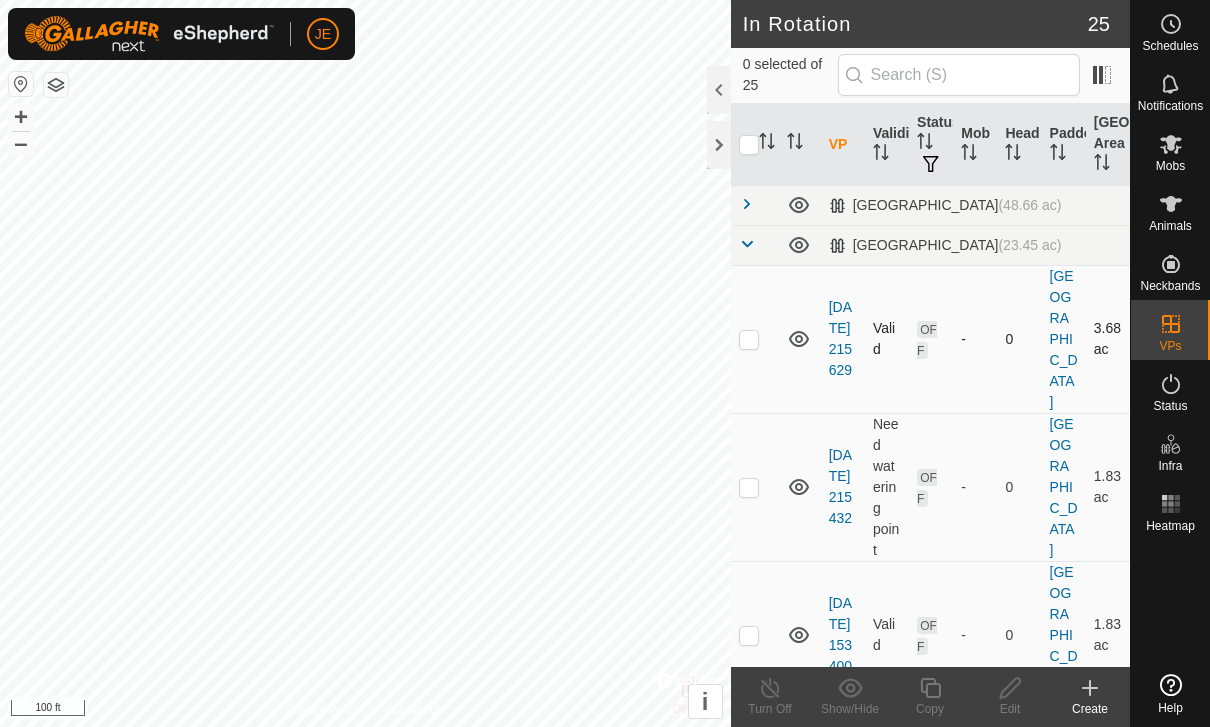 click at bounding box center (749, 339) 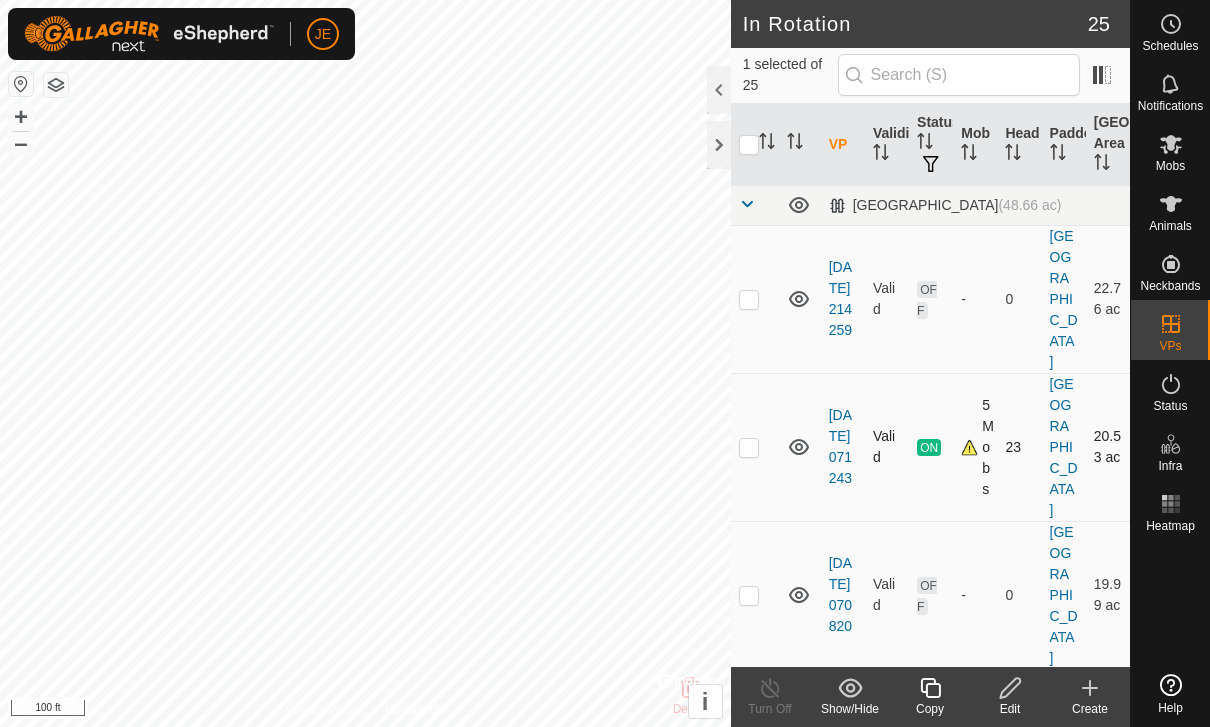 click at bounding box center [755, 447] 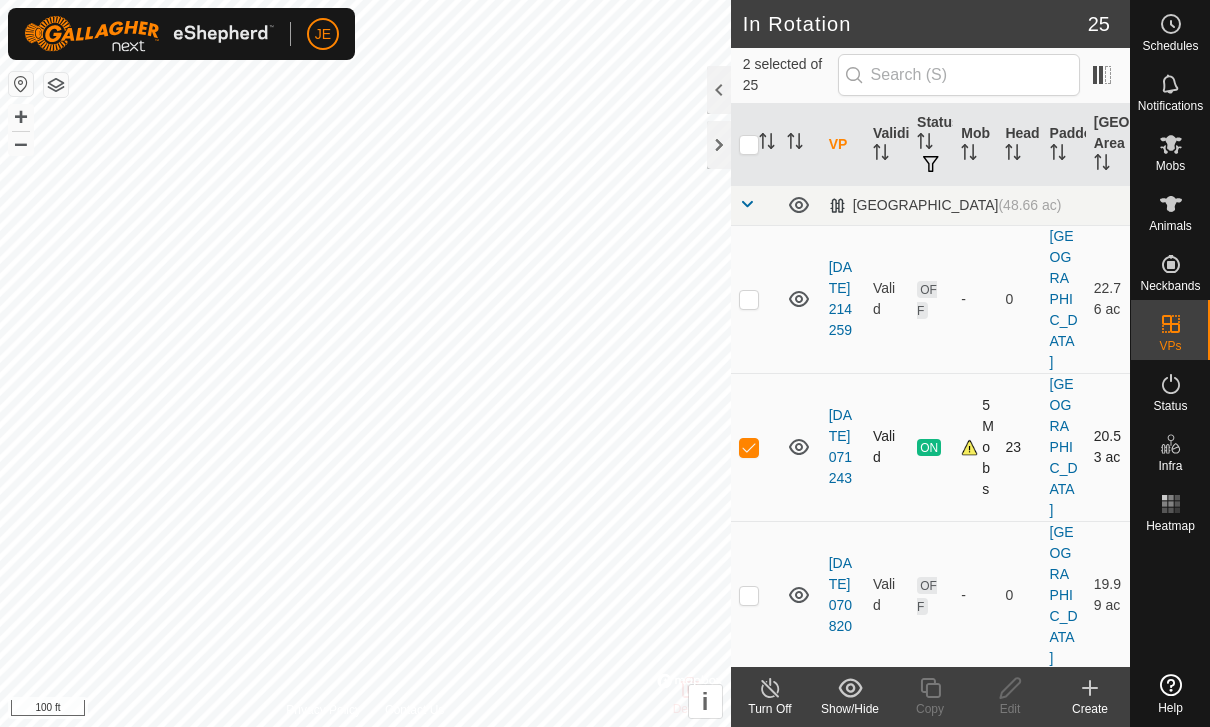 click at bounding box center (749, 447) 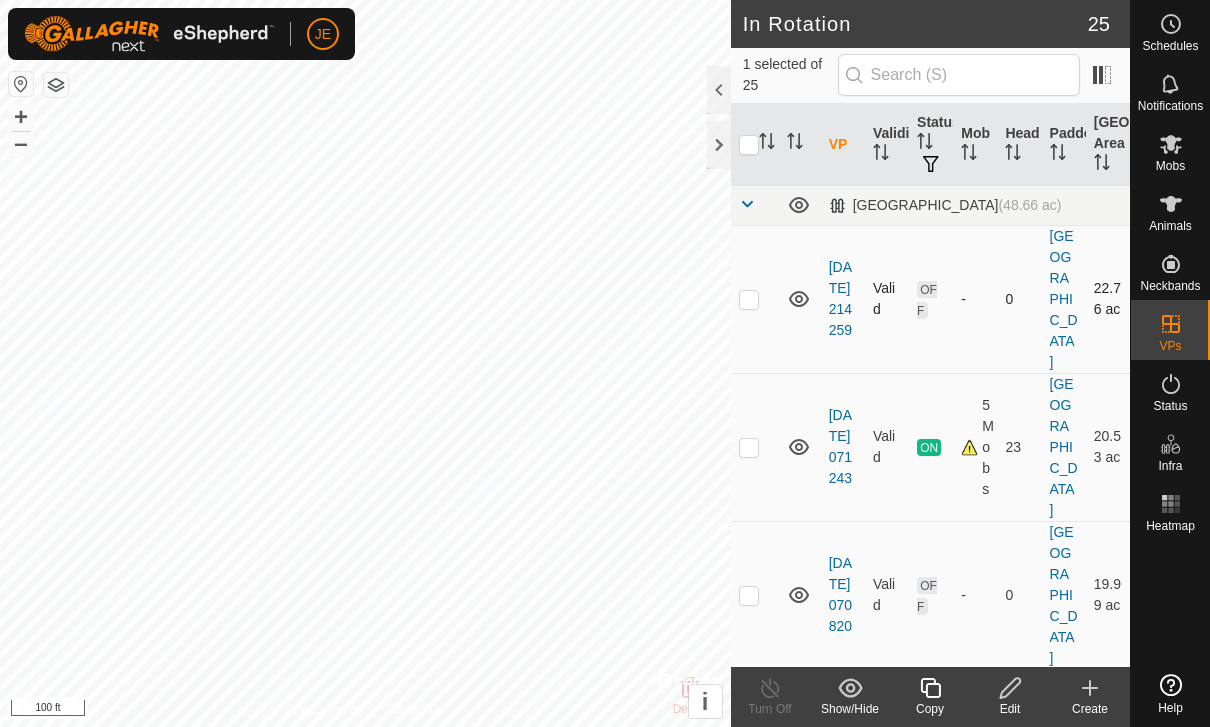 click at bounding box center [749, 299] 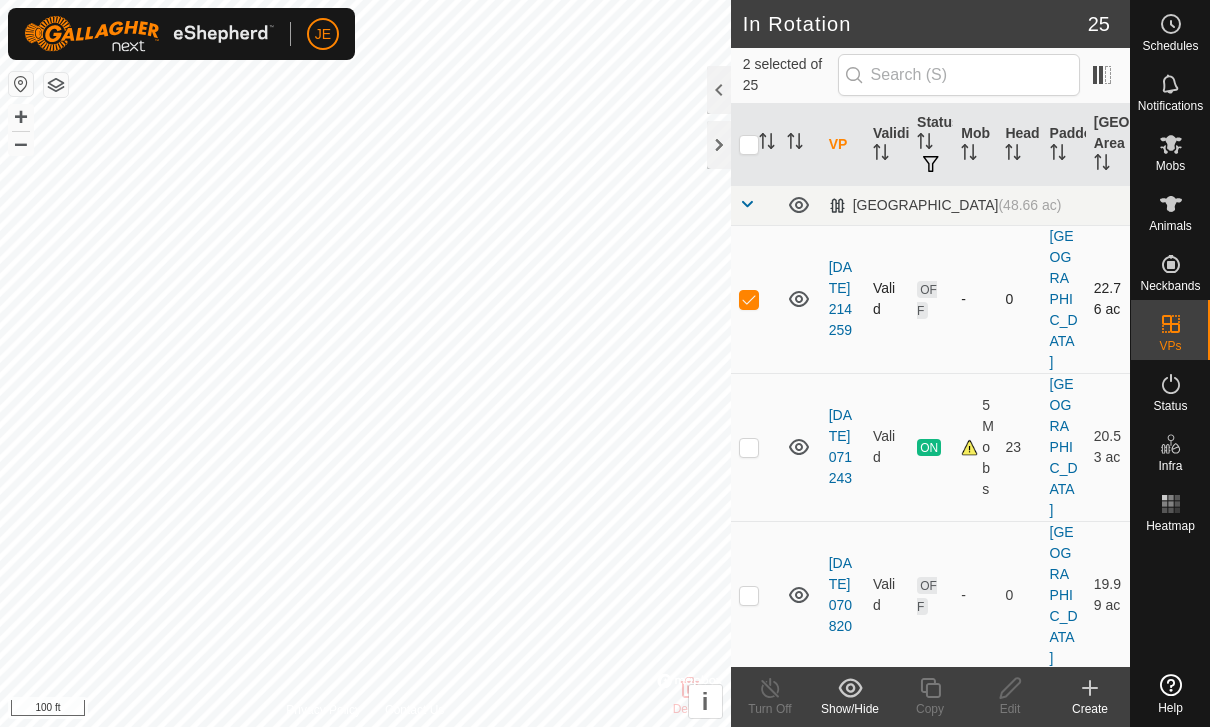 click at bounding box center [749, 299] 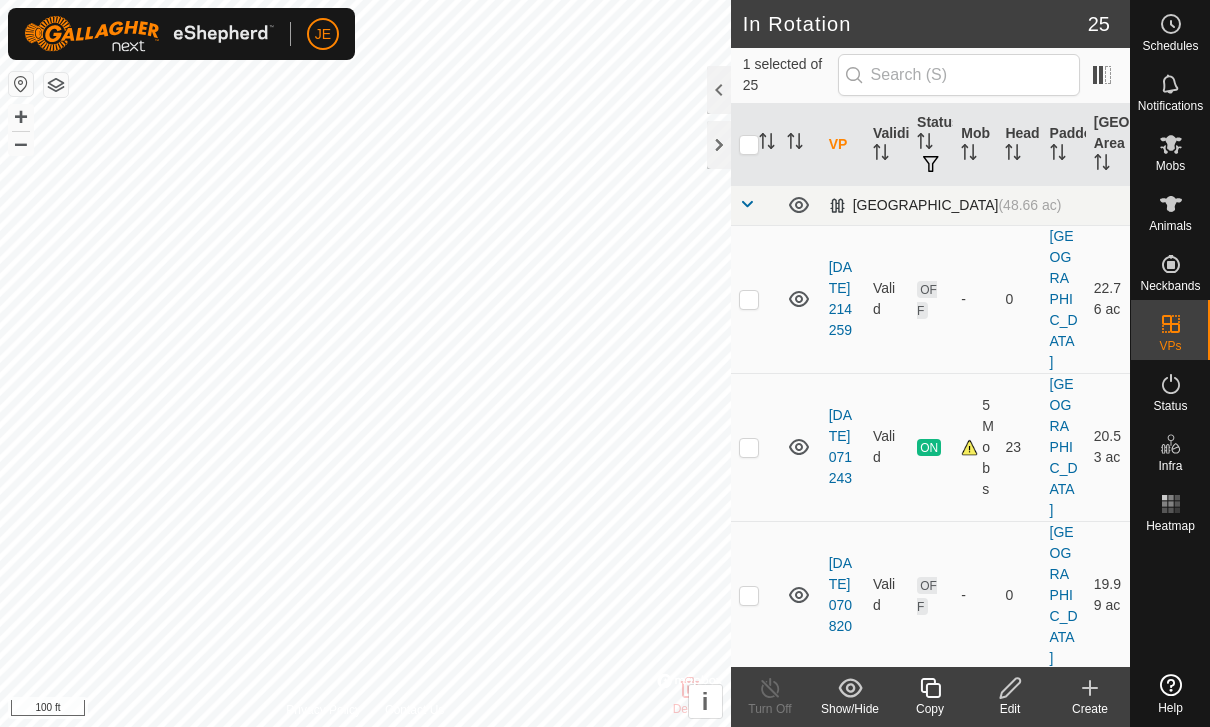 click at bounding box center (747, 204) 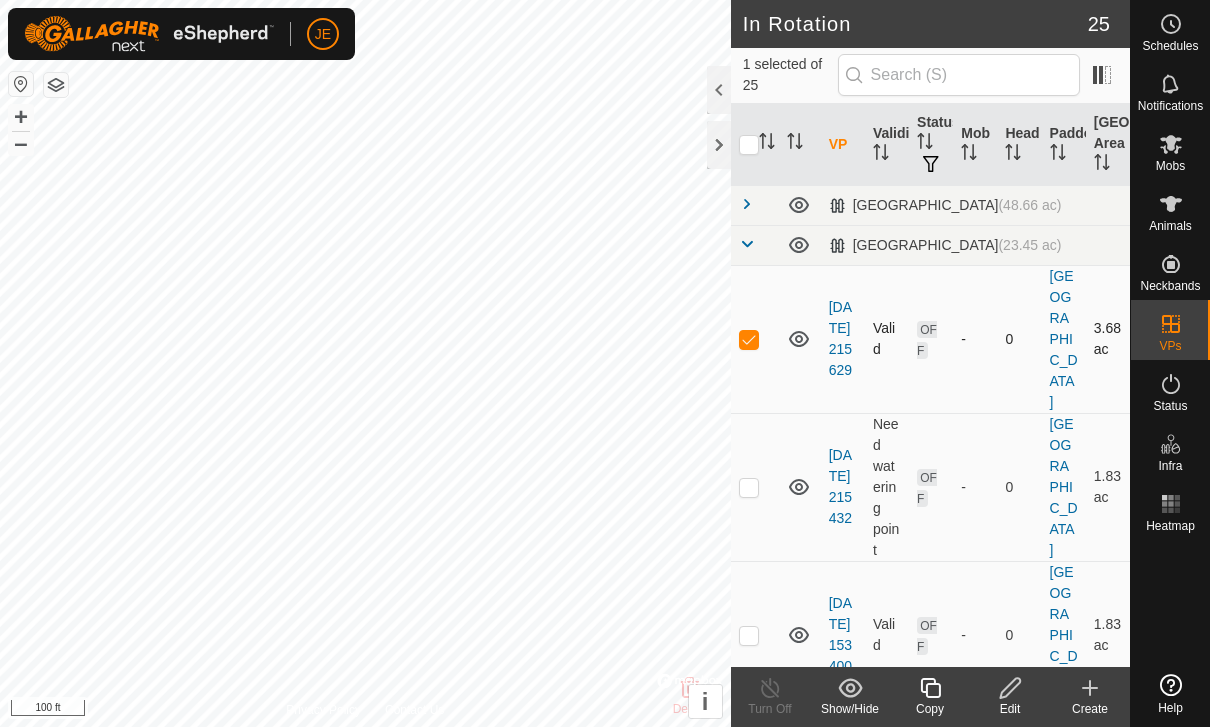 click at bounding box center (749, 339) 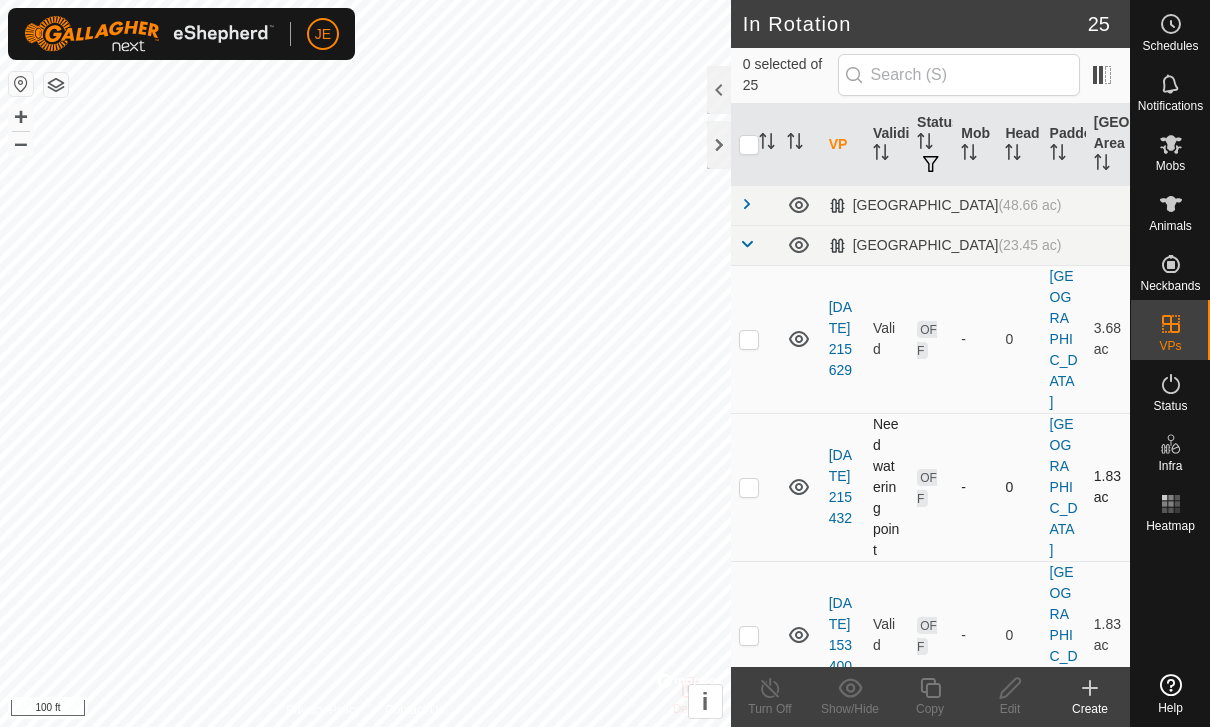 click at bounding box center (749, 487) 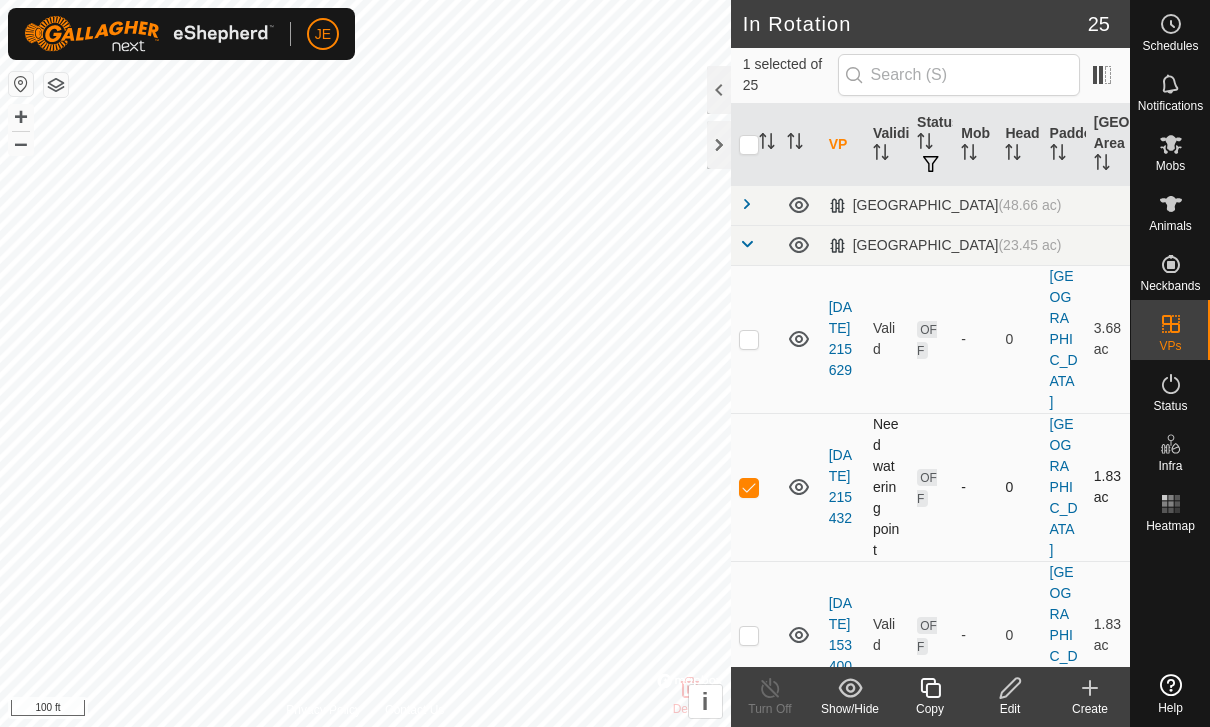 click at bounding box center (749, 487) 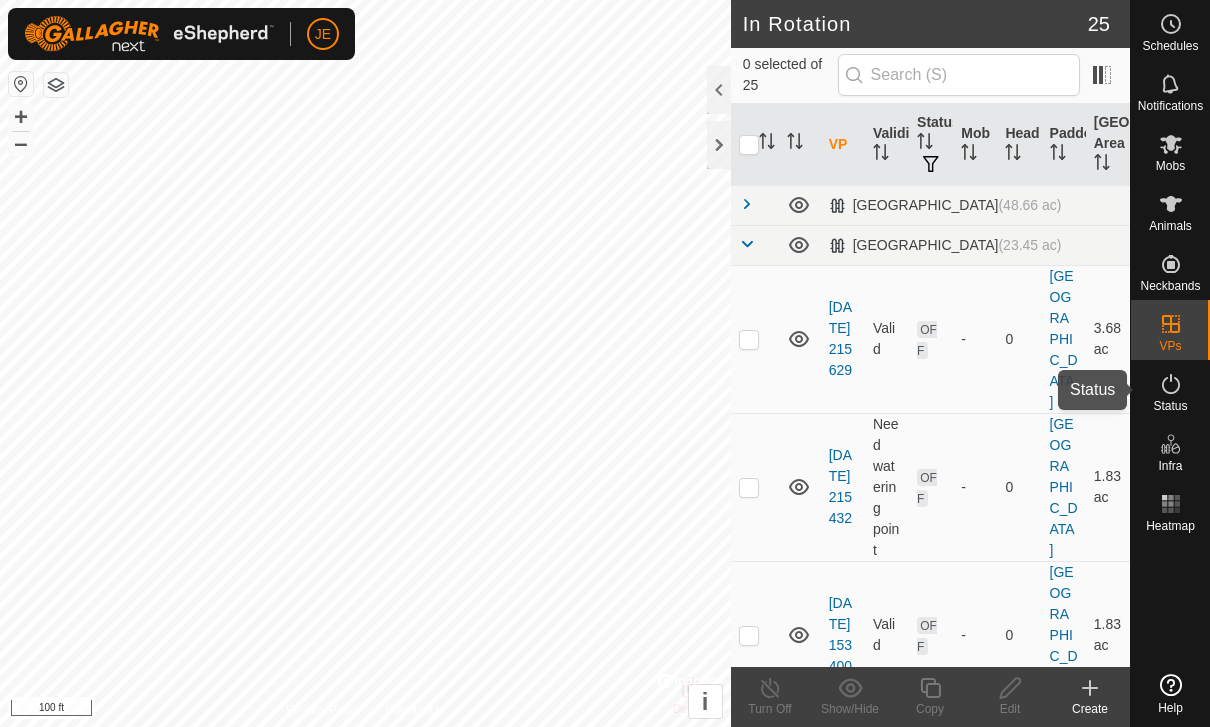 click on "Status" at bounding box center [1170, 390] 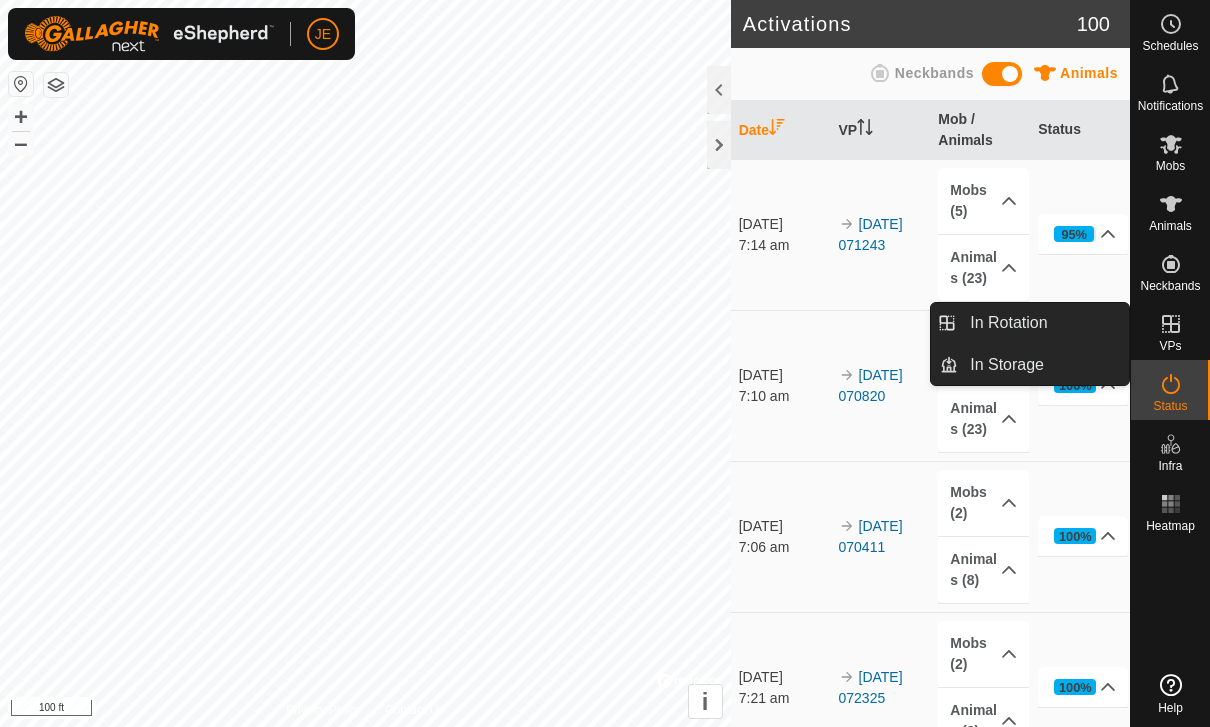 click 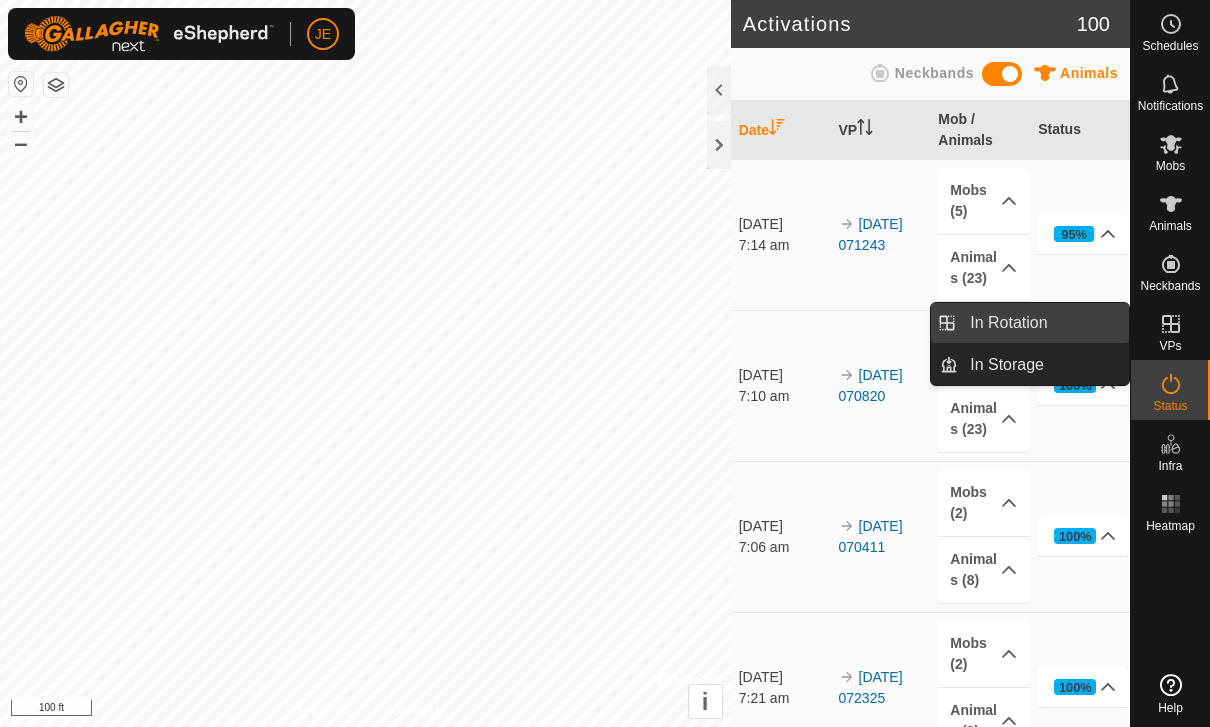 click on "In Rotation" at bounding box center (1008, 323) 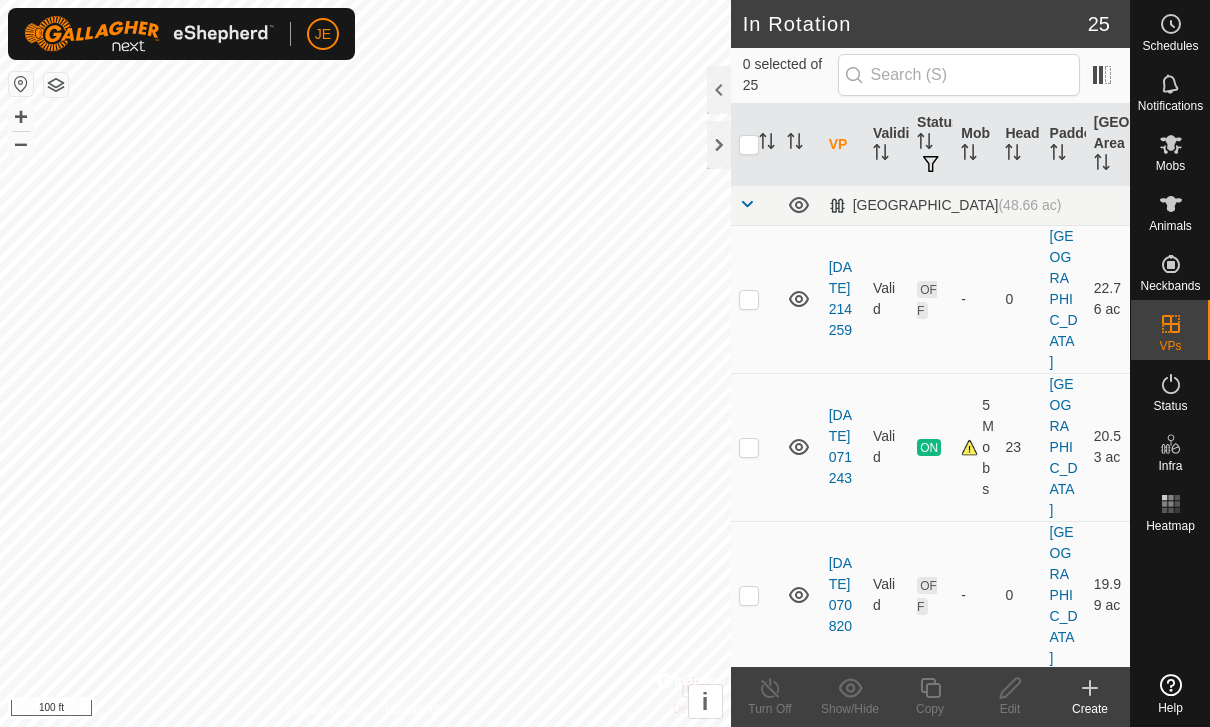 click on "Create" 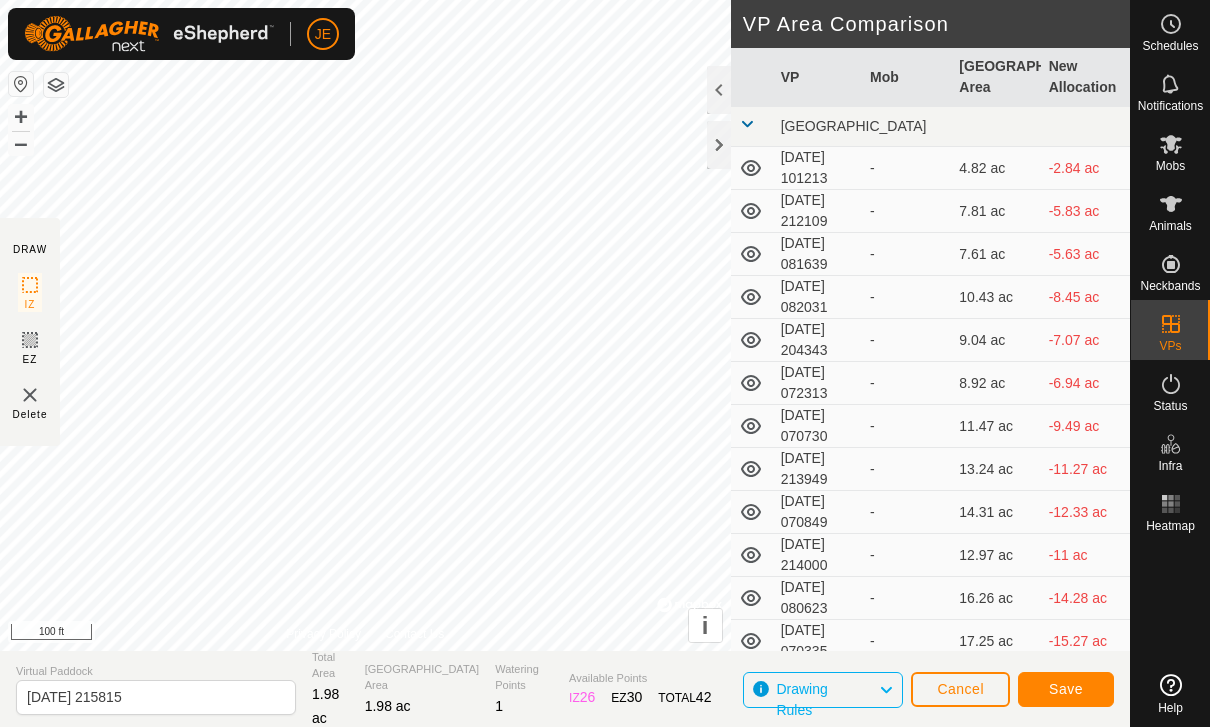click on "Save" 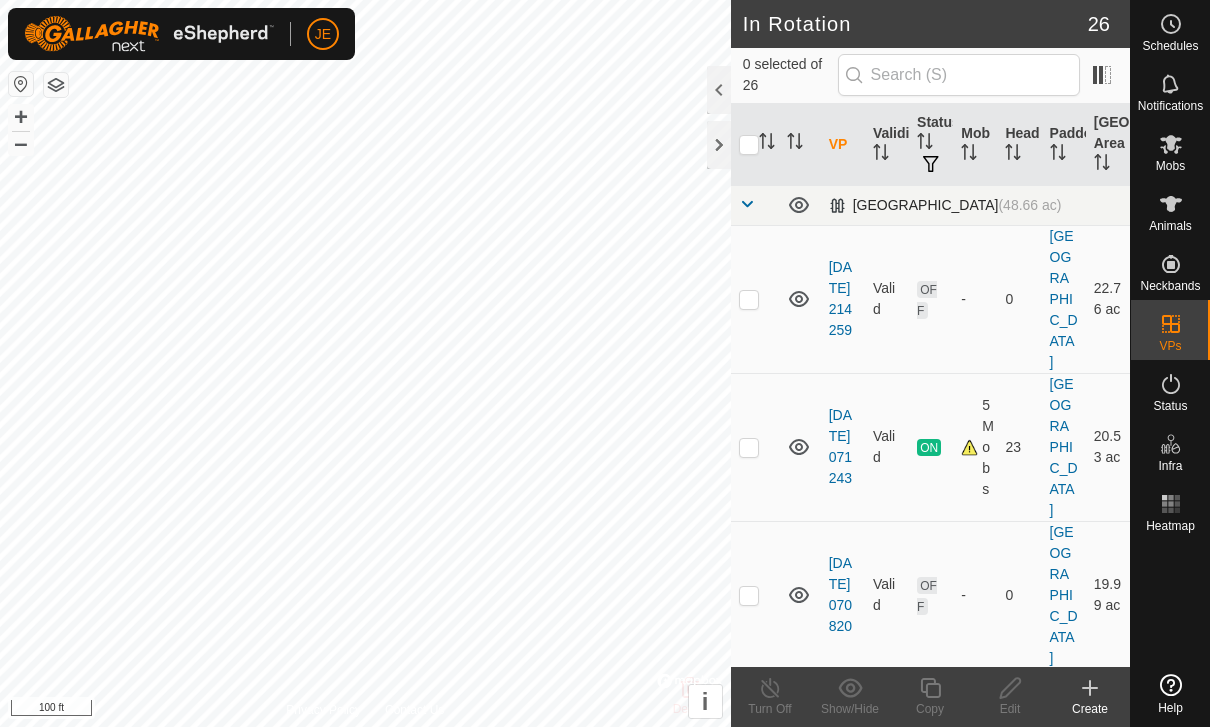 click at bounding box center (747, 204) 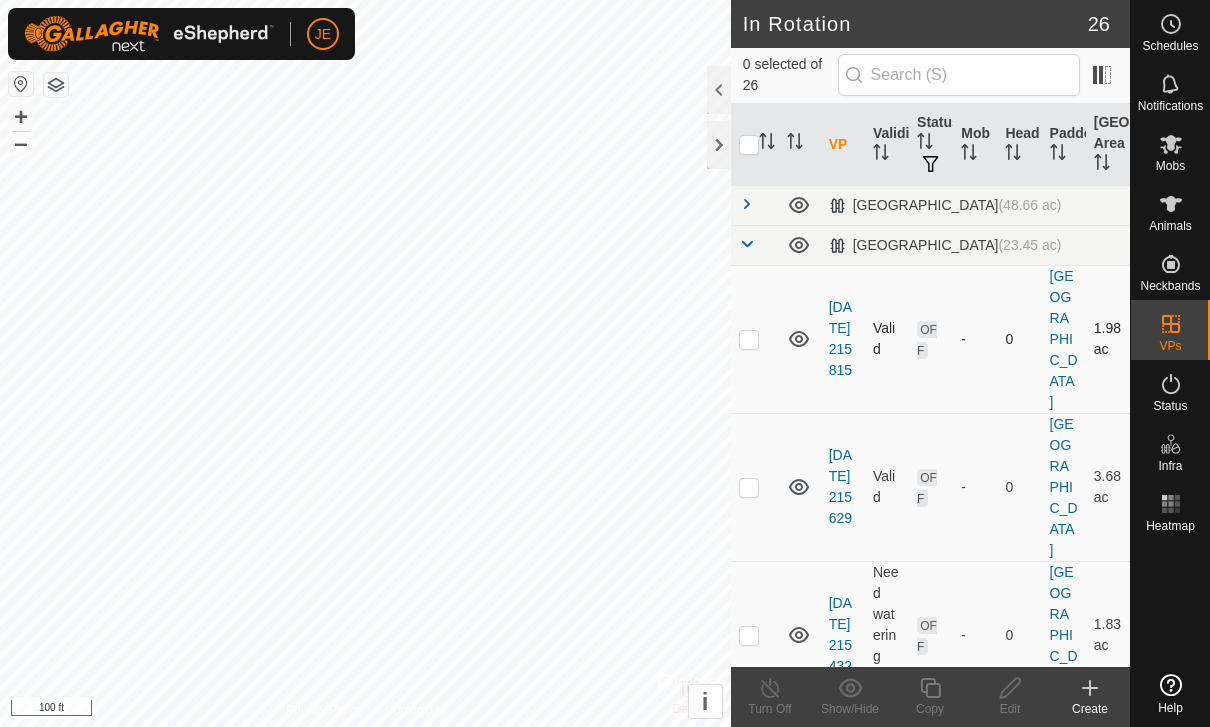 click at bounding box center (755, 339) 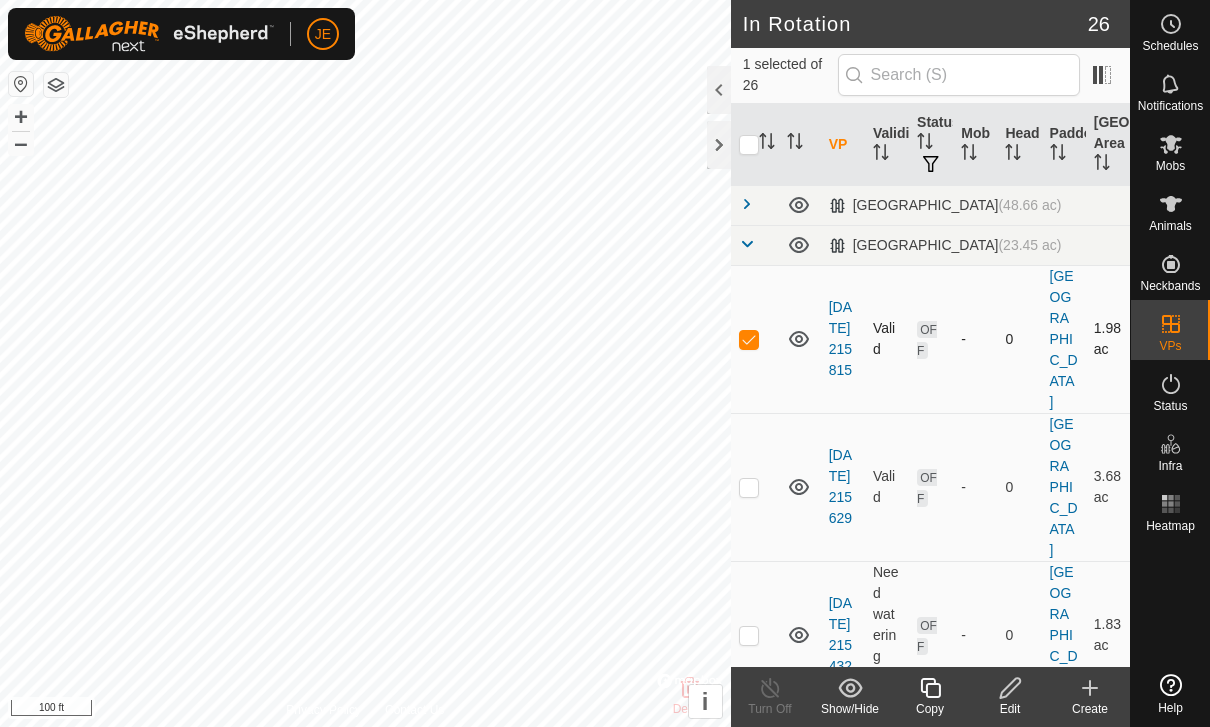 checkbox on "true" 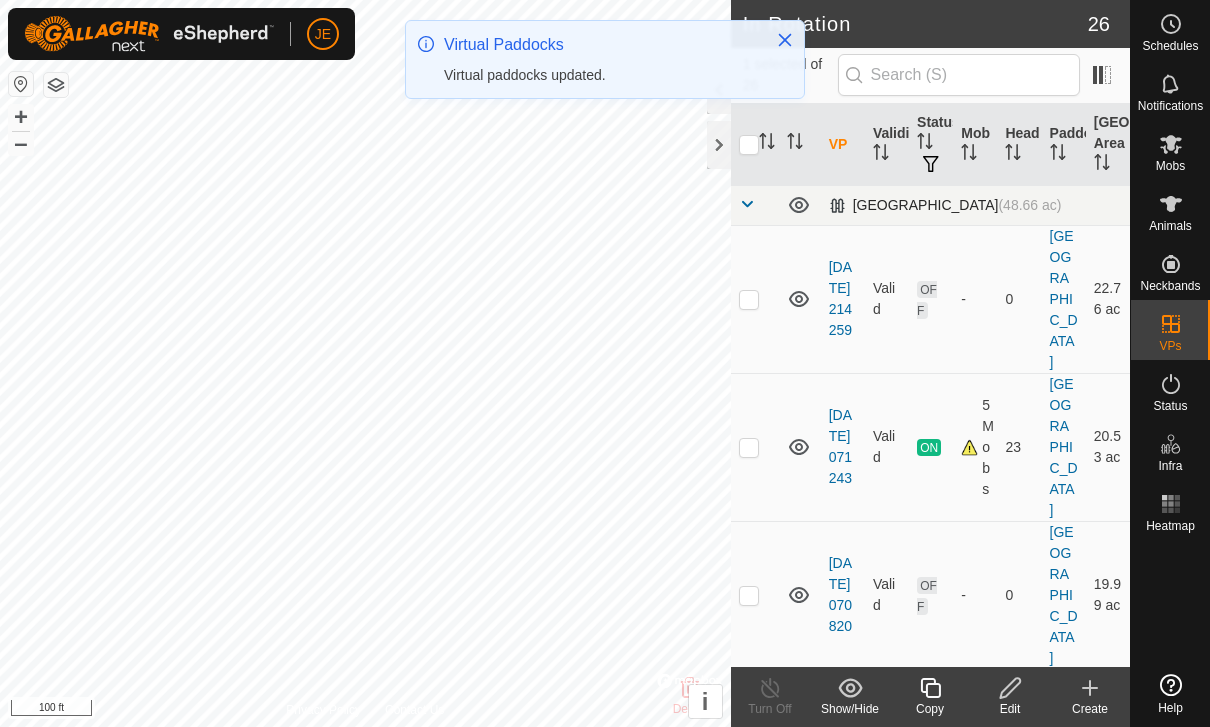 click at bounding box center [747, 204] 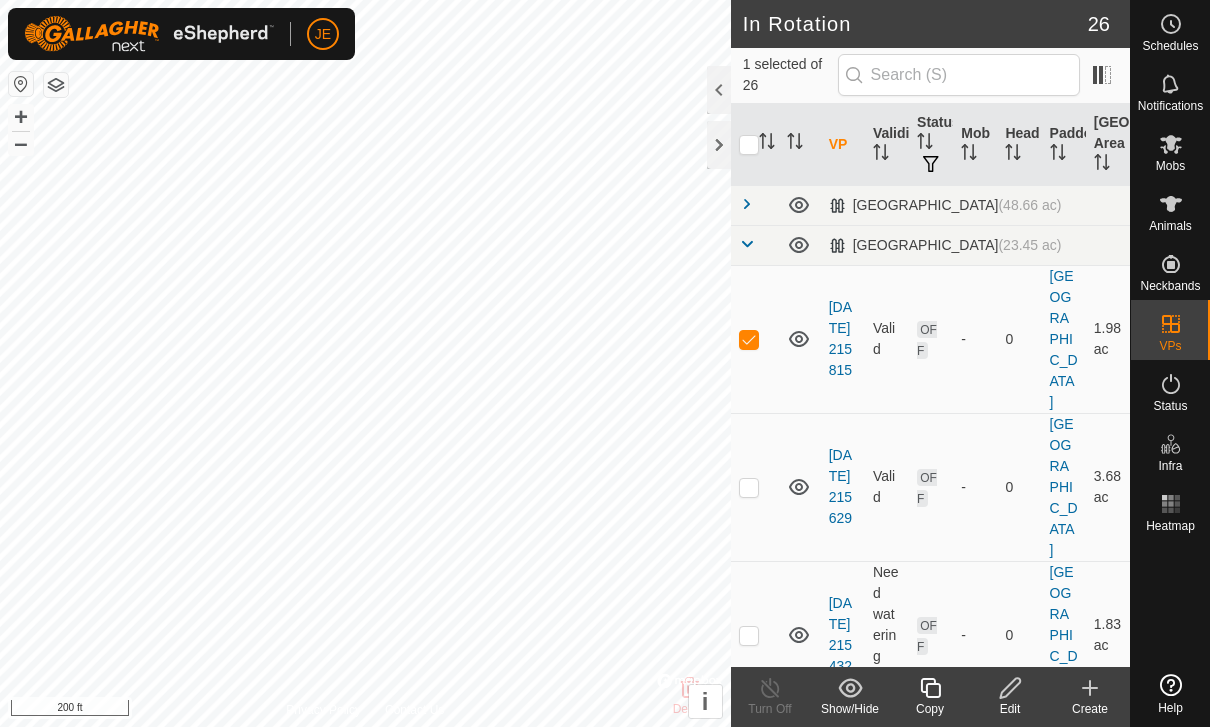 click 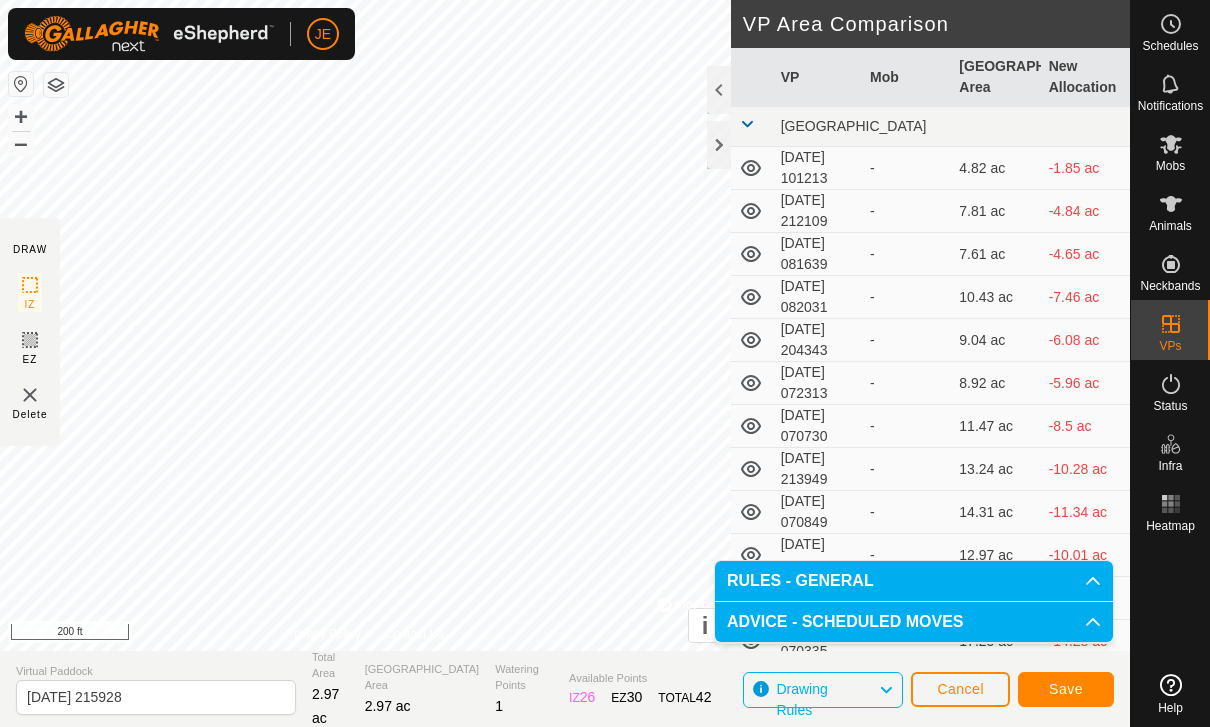 click on "Save" 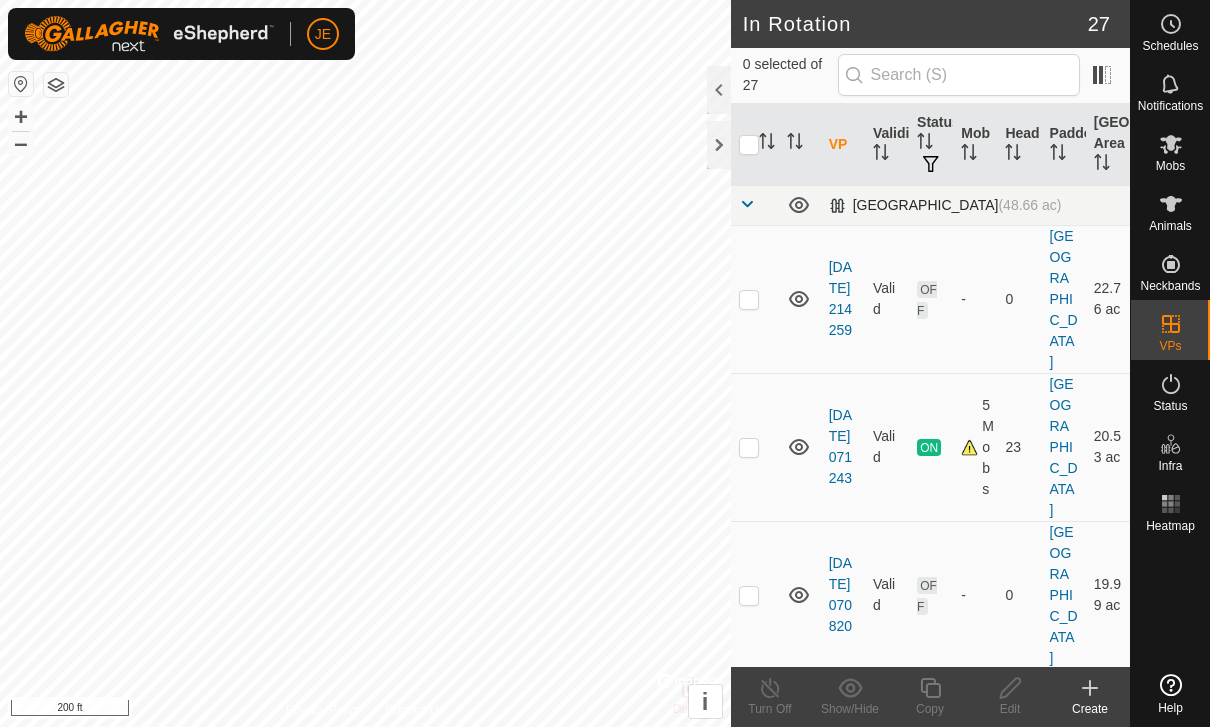 click at bounding box center (747, 204) 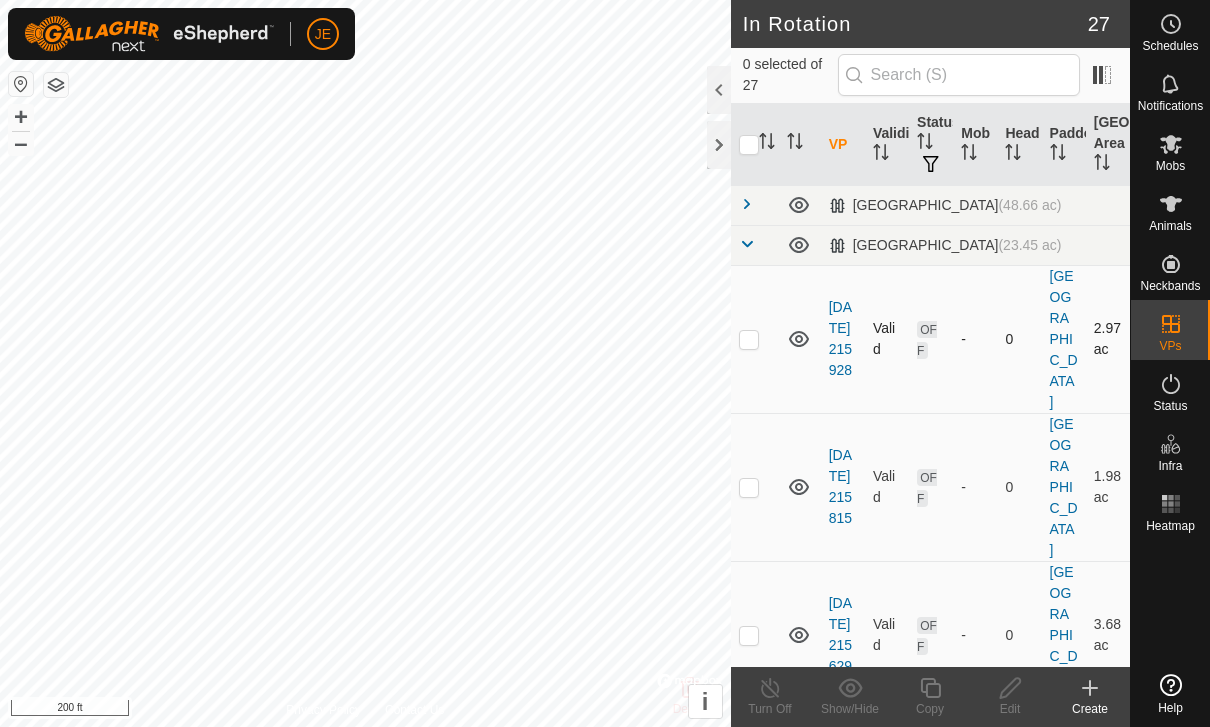 click at bounding box center [749, 339] 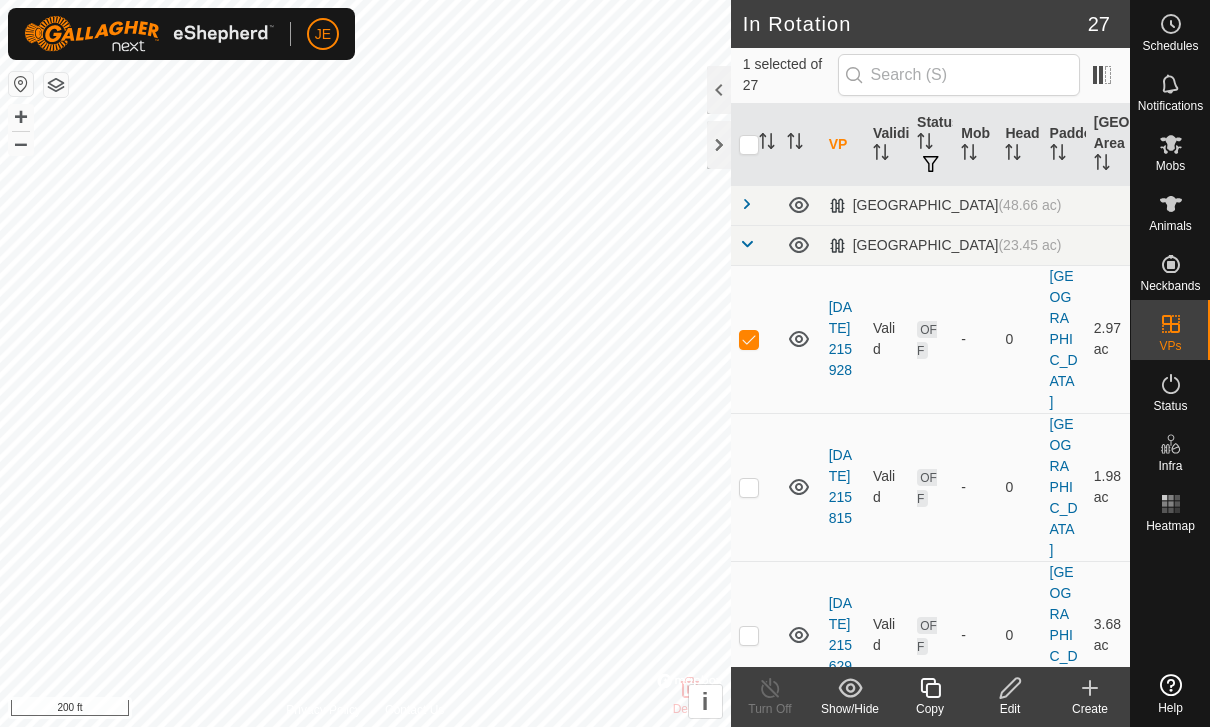 click on "Copy" 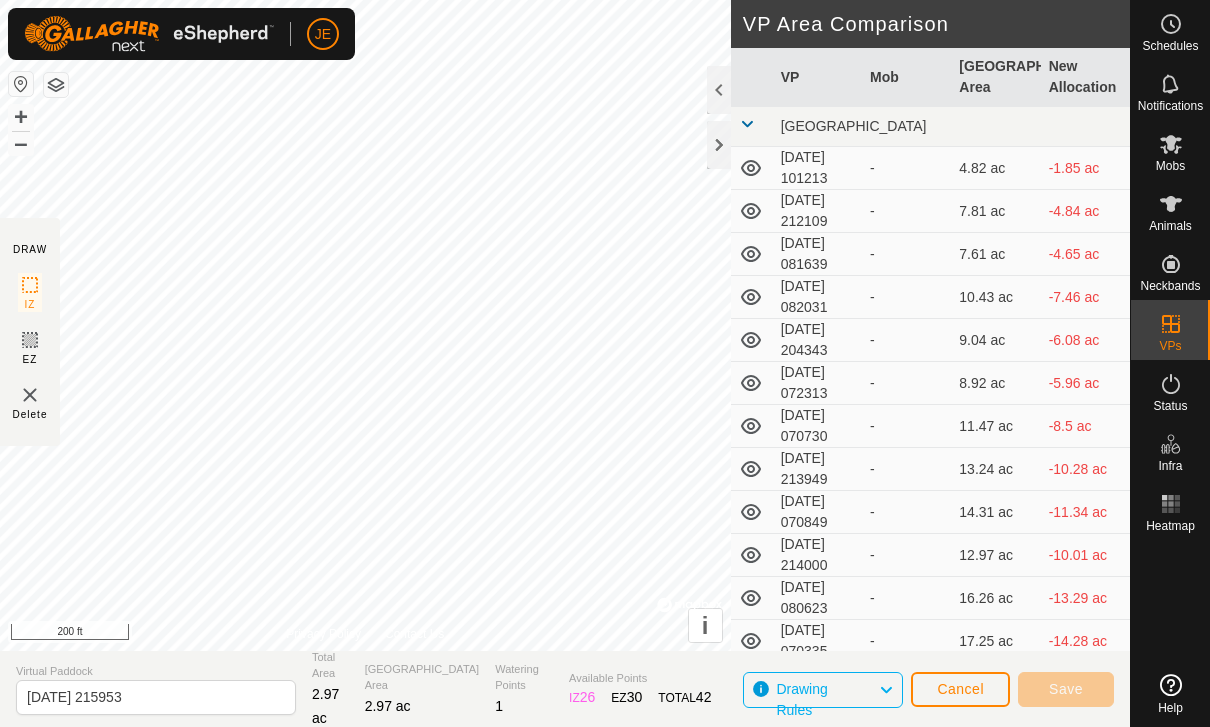 type on "[DATE] 215955" 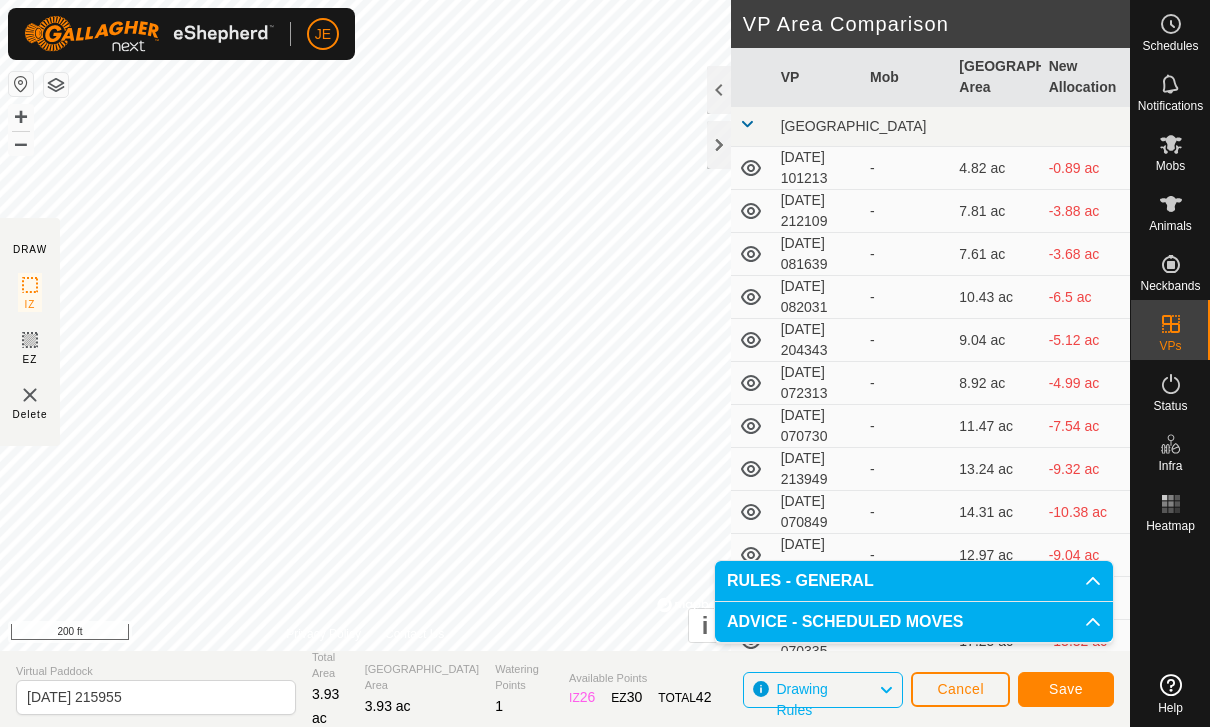 click on "Save" 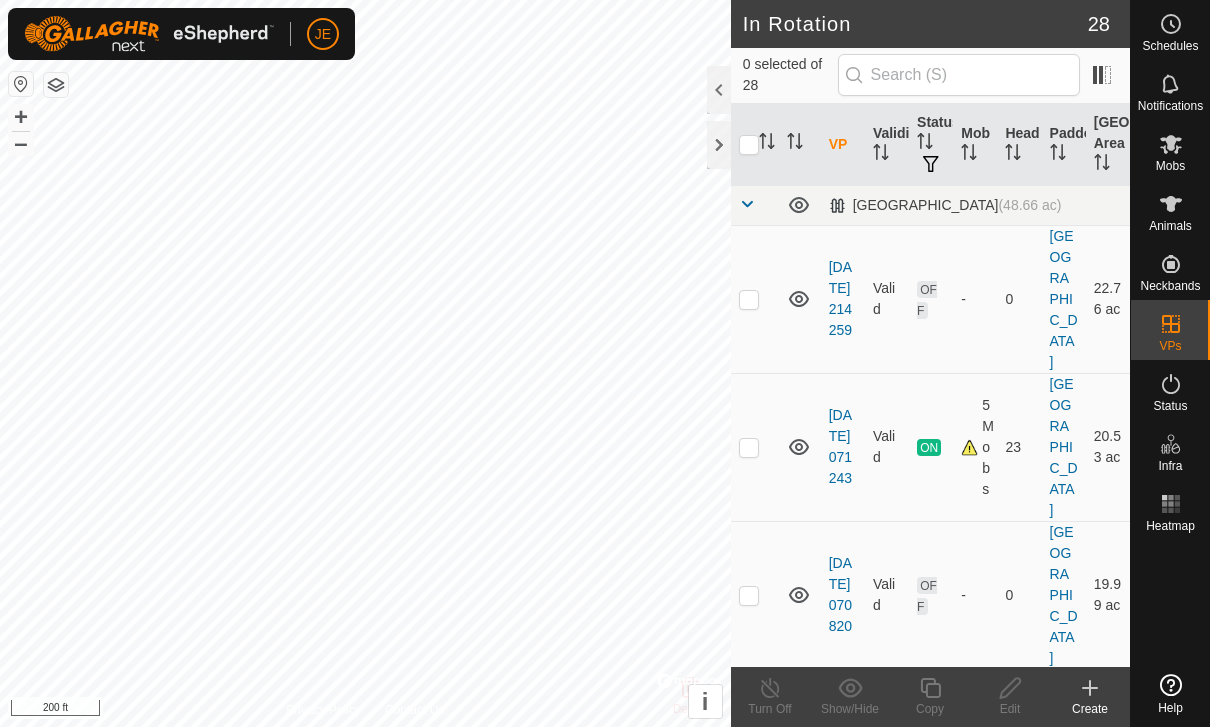 click 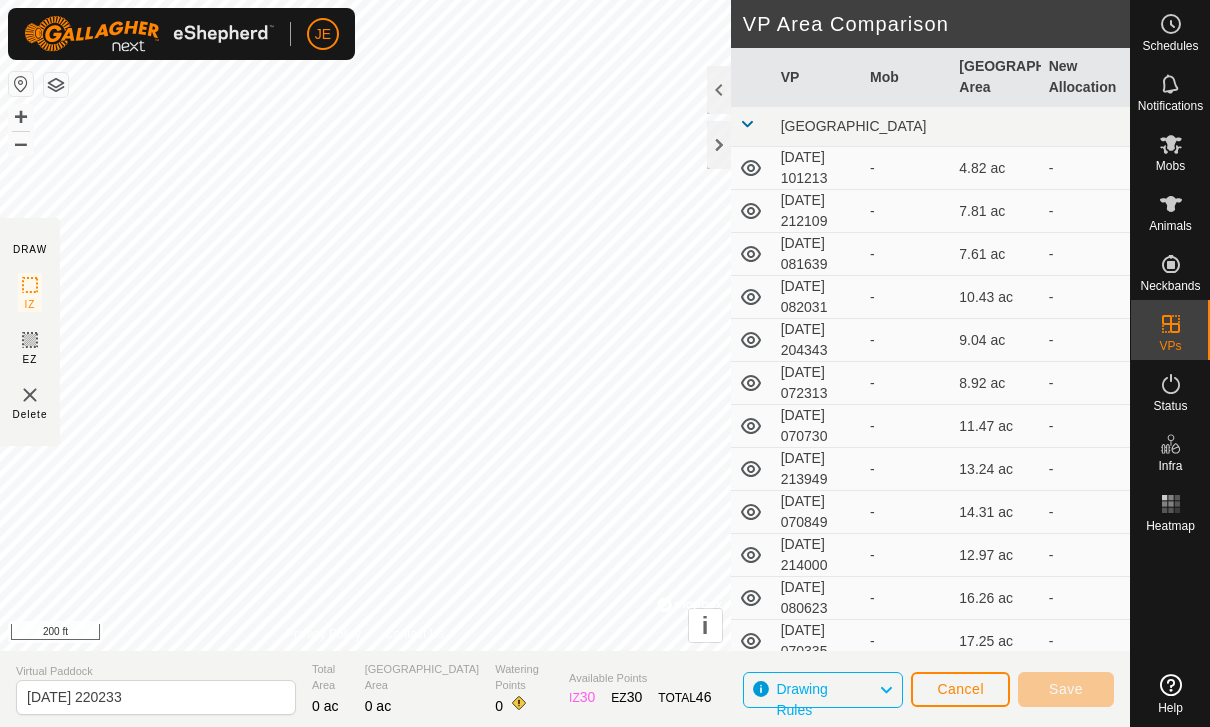 click on "Cancel" 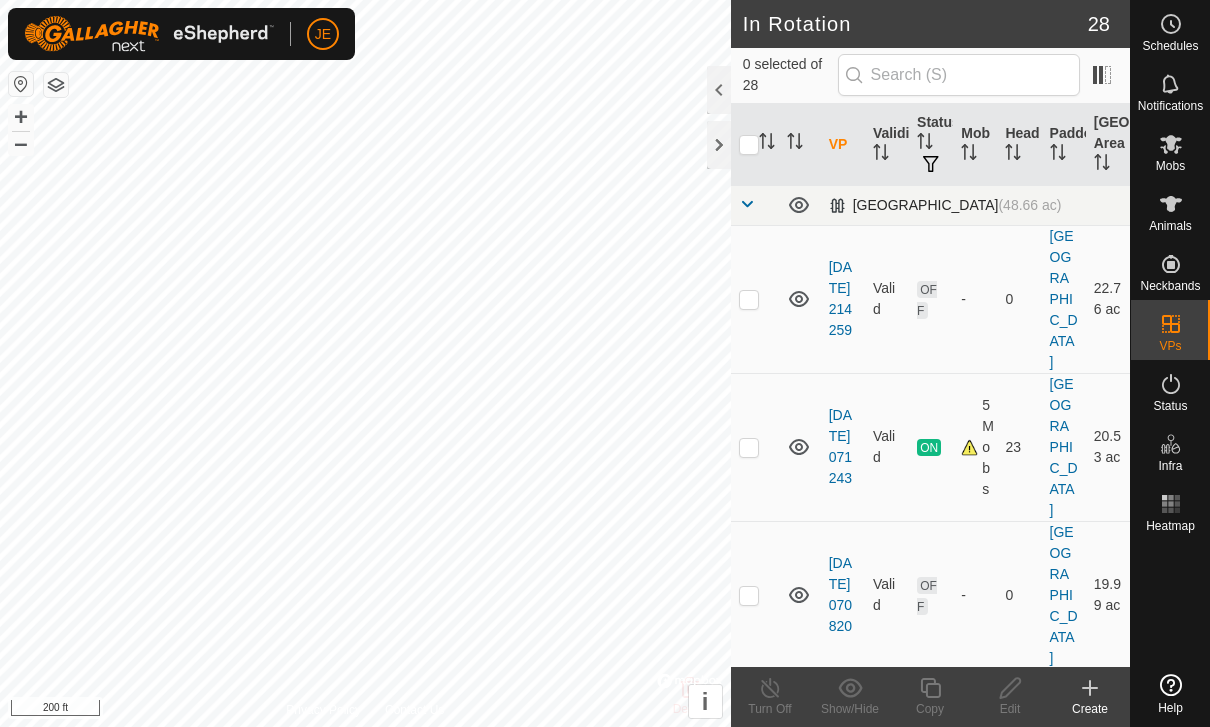 click at bounding box center (747, 204) 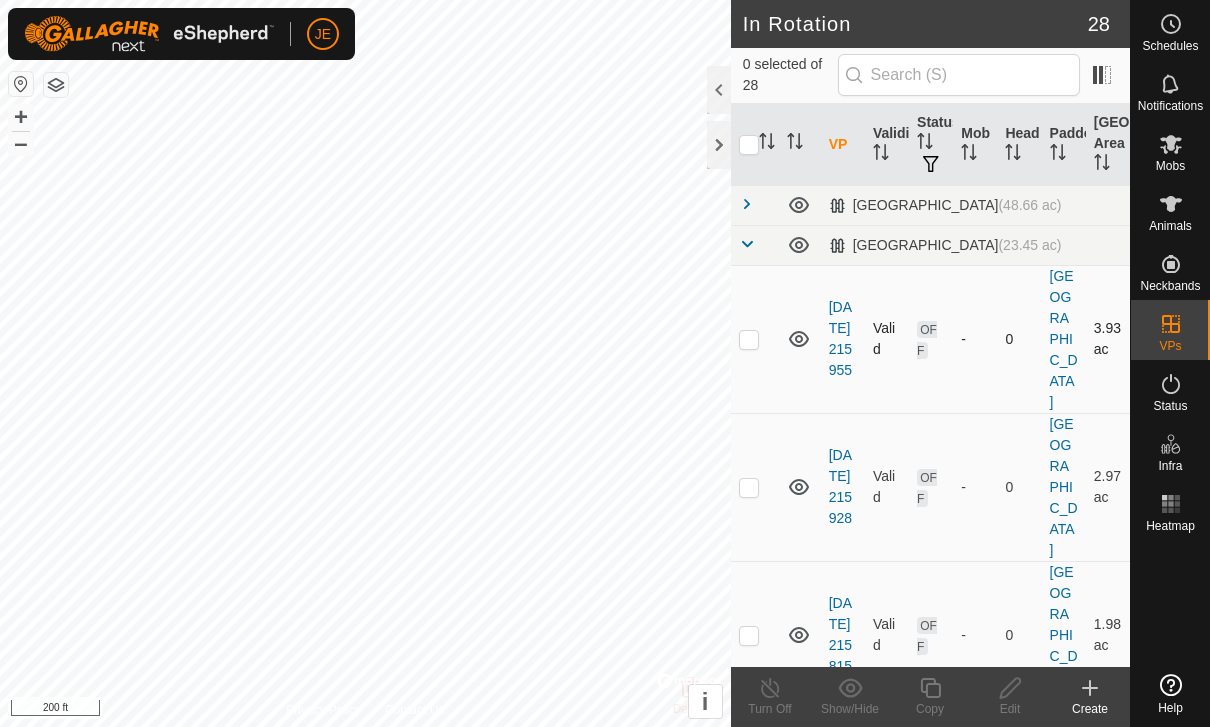 click at bounding box center (749, 339) 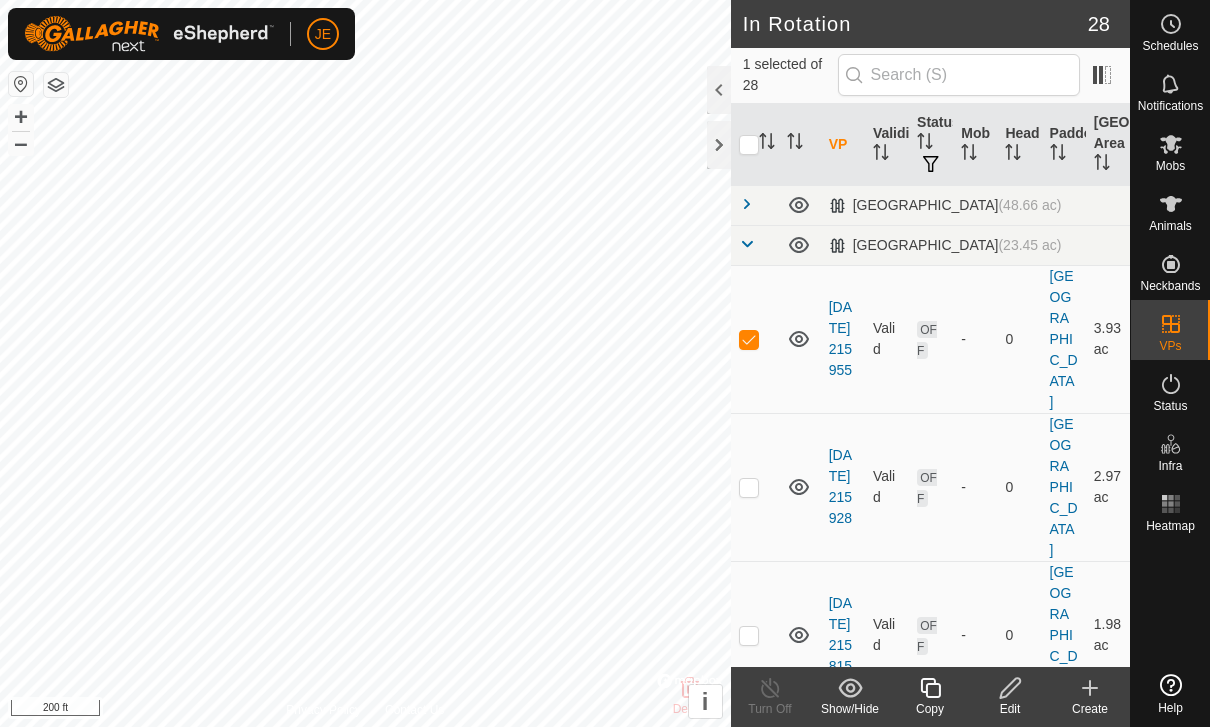 click 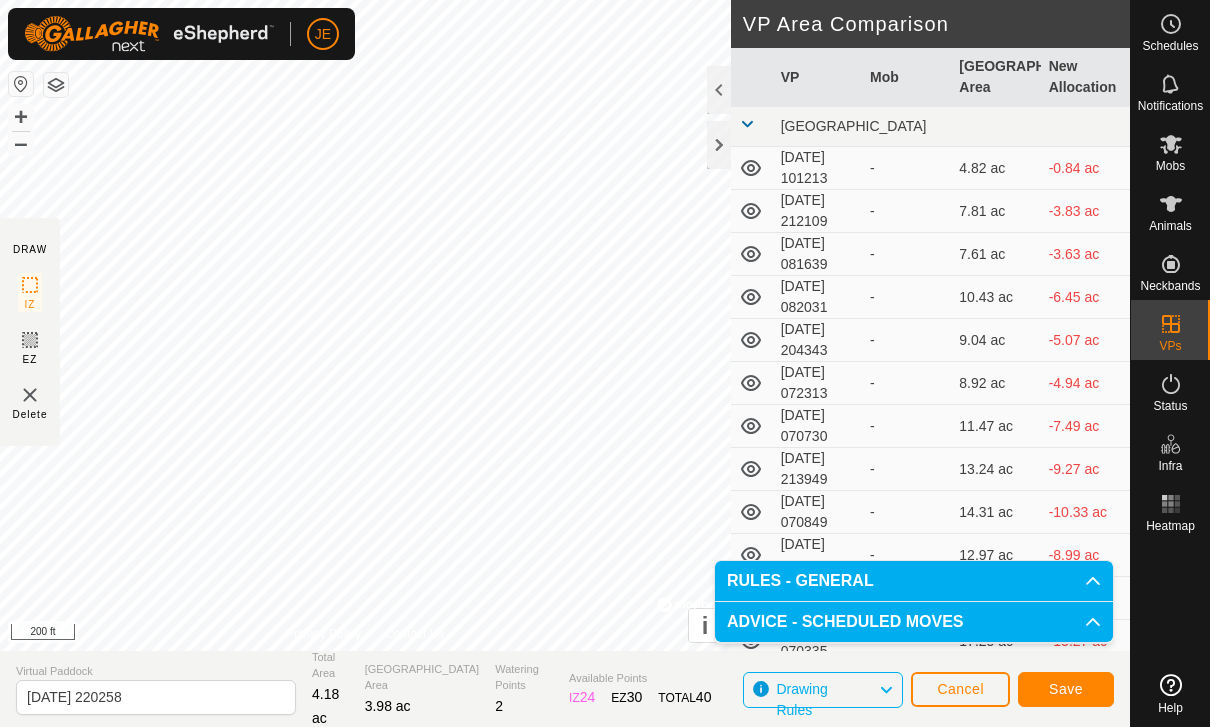 click on "Cancel" 